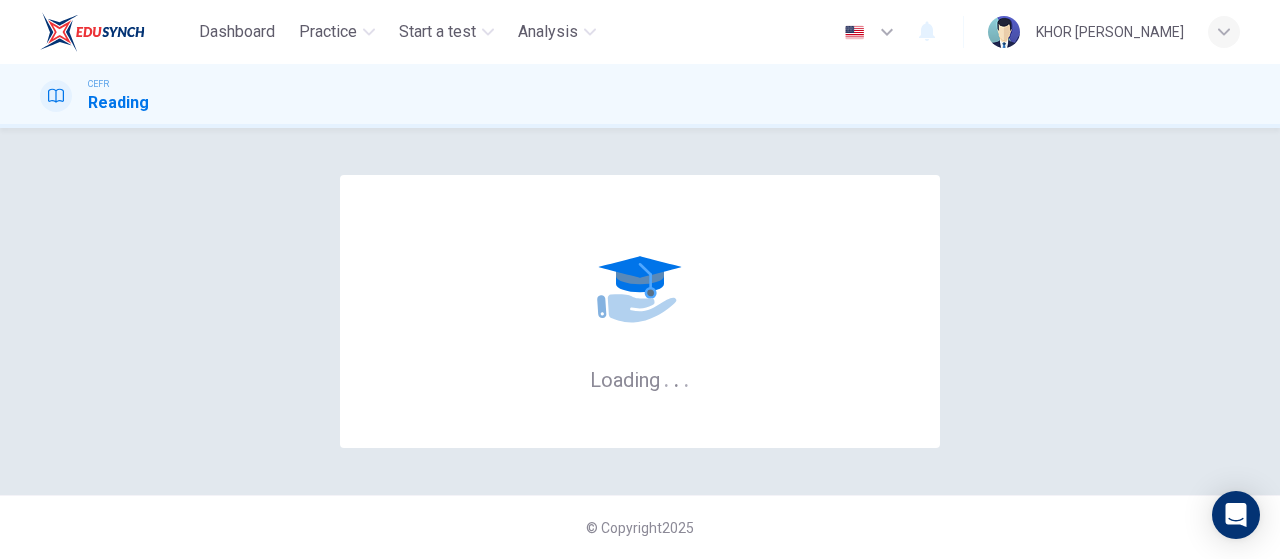 scroll, scrollTop: 0, scrollLeft: 0, axis: both 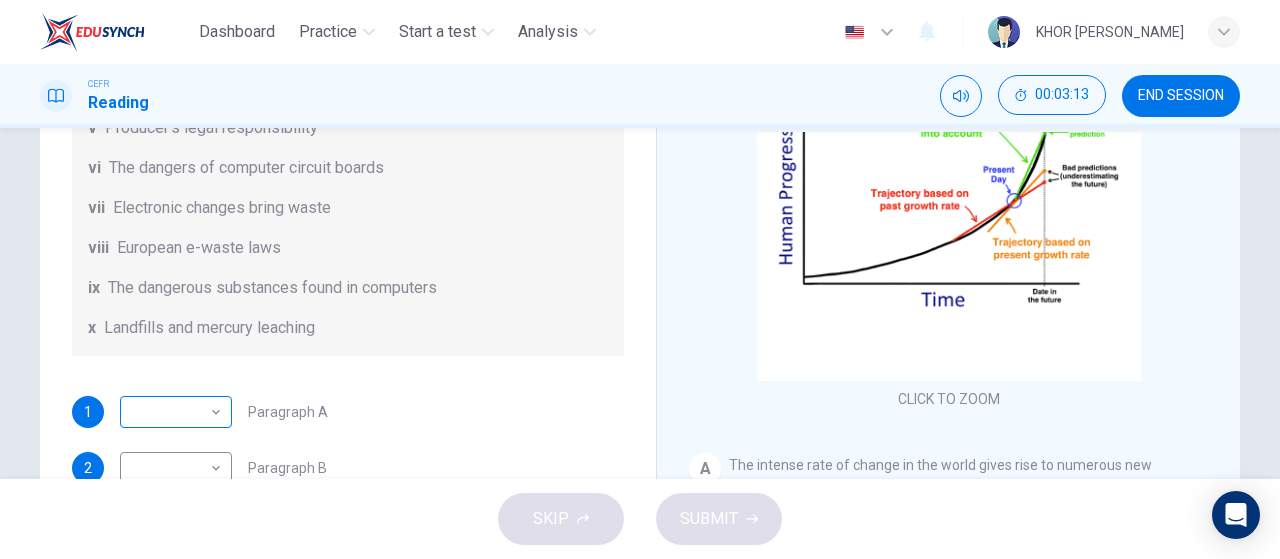 click on "Dashboard Practice Start a test Analysis English en ​ KHOR ZI YIEW CEFR Reading 00:03:13 END SESSION Questions 1 - 7 The Reading Passage has 7 paragraphs,  A-G .
Choose the correct heading for each paragraph from the list of headings below.
Write the correct number,  i-x , in the boxes below. List of Headings i Exporting e-waste ii The hazards of burning computer junk iii Blame developed countries for e-waste iv Landfills are not satisfactory v Producer’s legal responsibility vi The dangers of computer circuit boards vii Electronic changes bring waste viii European e-waste laws ix The dangerous substances found in computers x Landfills and mercury leaching 1 ​ ​ Paragraph A 2 ​ ​ Paragraph B 3 ​ ​ Paragraph C 4 ​ ​ Paragraph D 5 ​ ​ Paragraph E 6 ​ ​ Paragraph F 7 ​ ​ Paragraph G The Intense Rate of Change in the World CLICK TO ZOOM Click to Zoom A B C D E F G SKIP SUBMIT EduSynch - Online Language Proficiency Testing
Dashboard Practice Start a test Analysis 2025" at bounding box center (640, 279) 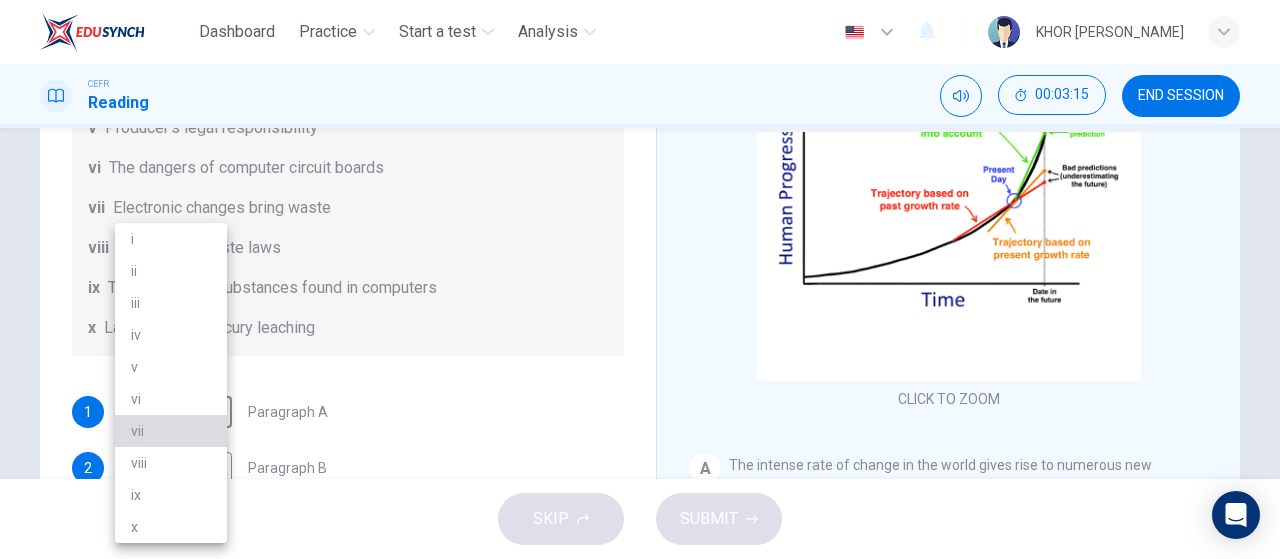 click on "vii" at bounding box center (171, 431) 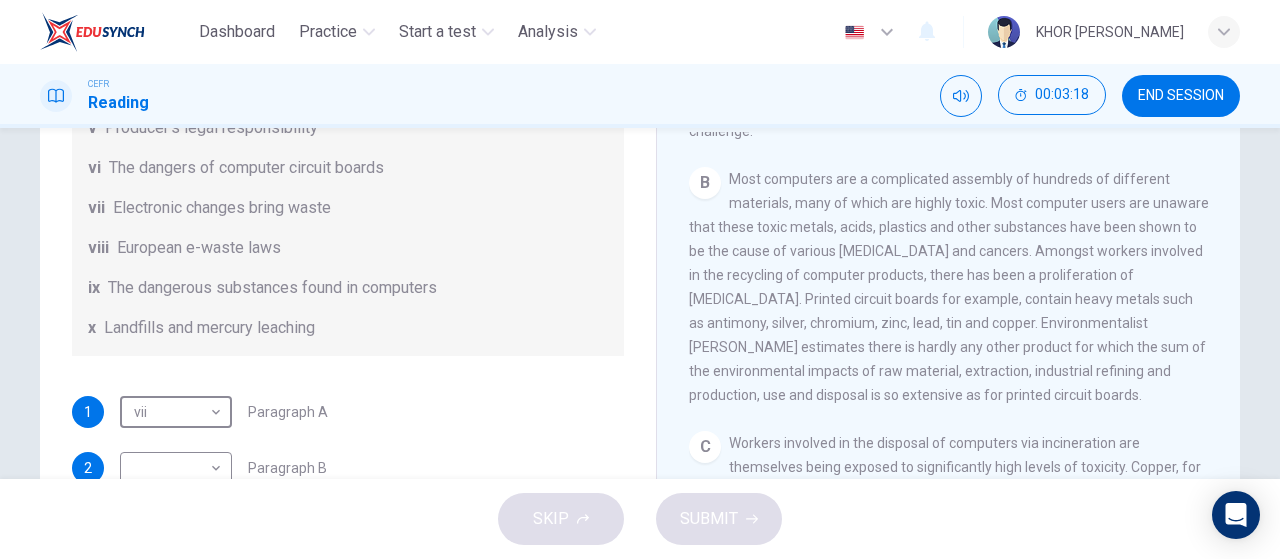 scroll, scrollTop: 700, scrollLeft: 0, axis: vertical 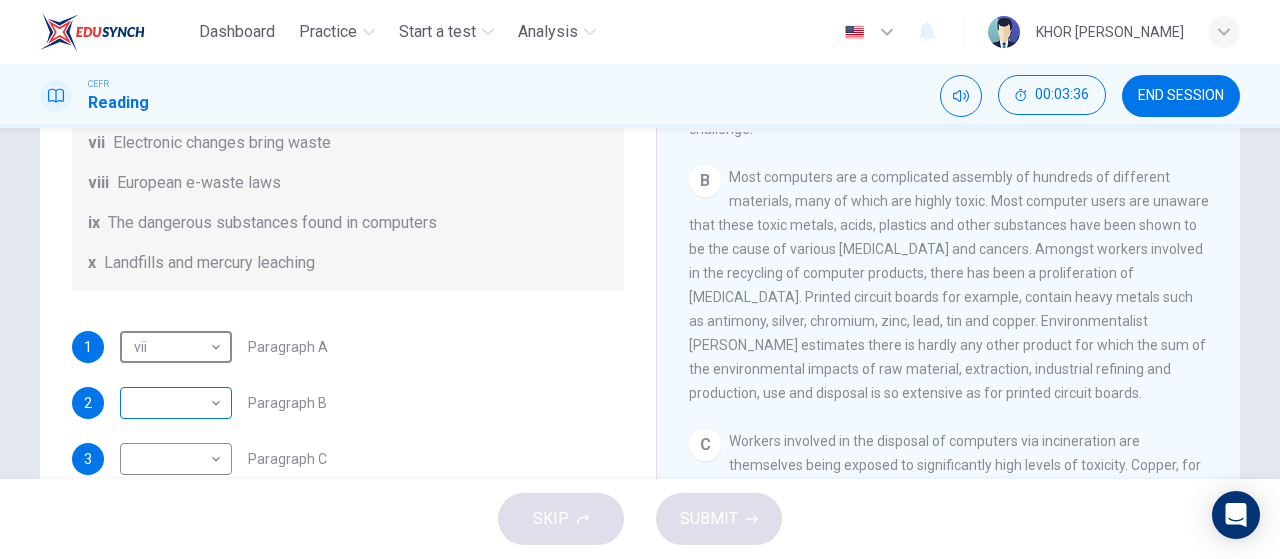 click on "Dashboard Practice Start a test Analysis English en ​ KHOR ZI YIEW CEFR Reading 00:03:36 END SESSION Questions 1 - 7 The Reading Passage has 7 paragraphs,  A-G .
Choose the correct heading for each paragraph from the list of headings below.
Write the correct number,  i-x , in the boxes below. List of Headings i Exporting e-waste ii The hazards of burning computer junk iii Blame developed countries for e-waste iv Landfills are not satisfactory v Producer’s legal responsibility vi The dangers of computer circuit boards vii Electronic changes bring waste viii European e-waste laws ix The dangerous substances found in computers x Landfills and mercury leaching 1 vii vii ​ Paragraph A 2 ​ ​ Paragraph B 3 ​ ​ Paragraph C 4 ​ ​ Paragraph D 5 ​ ​ Paragraph E 6 ​ ​ Paragraph F 7 ​ ​ Paragraph G The Intense Rate of Change in the World CLICK TO ZOOM Click to Zoom A B C D E F G SKIP SUBMIT EduSynch - Online Language Proficiency Testing
Dashboard Practice Start a test Analysis 2025" at bounding box center (640, 279) 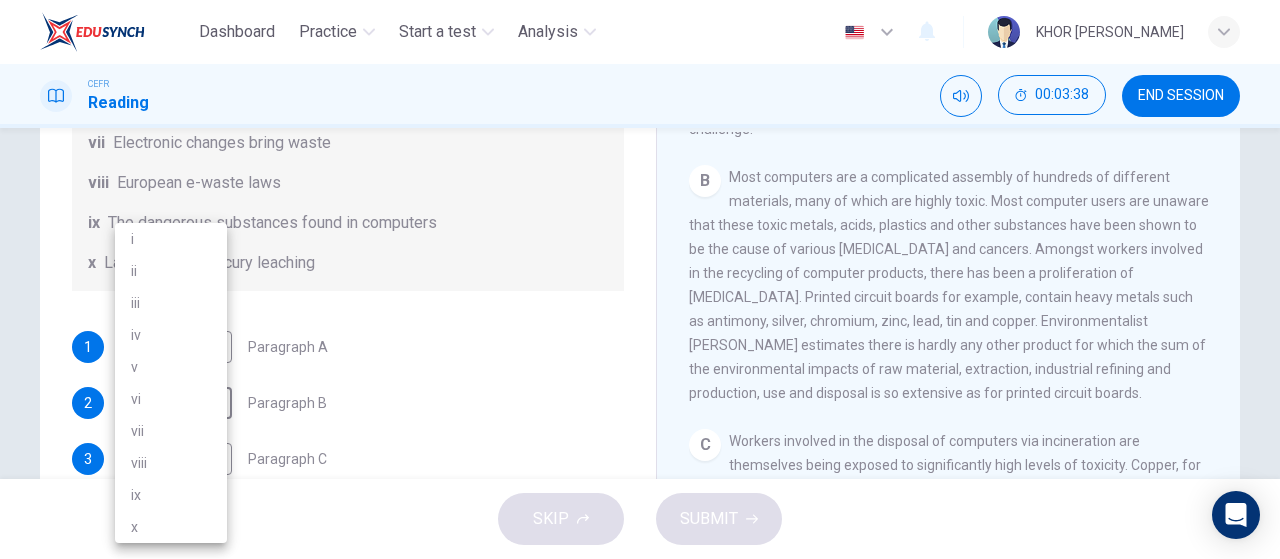 click on "ix" at bounding box center [171, 495] 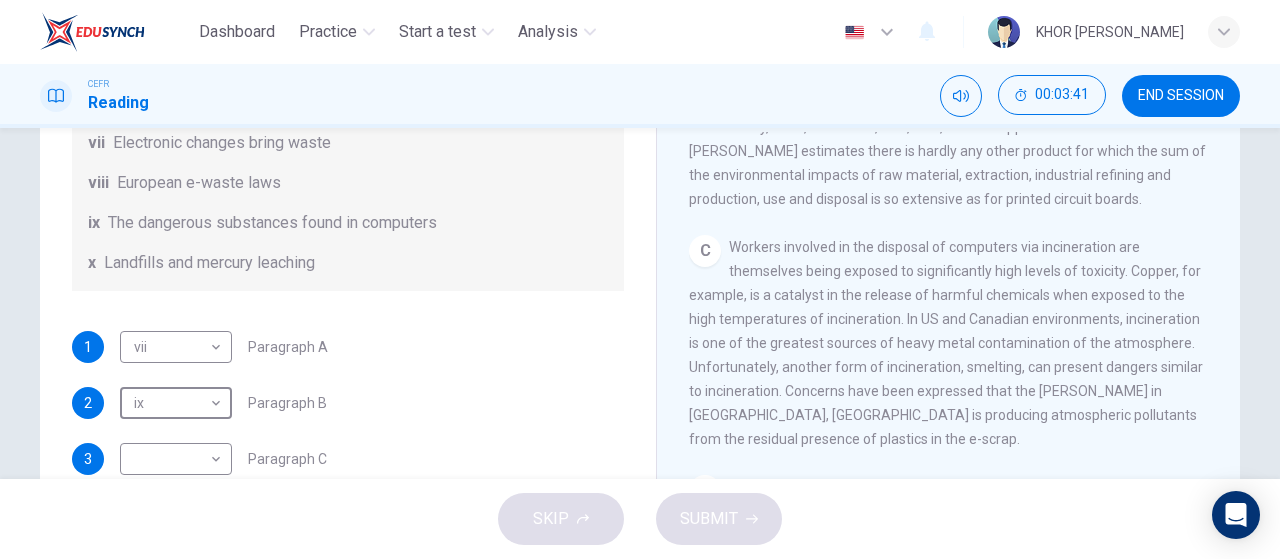 scroll, scrollTop: 900, scrollLeft: 0, axis: vertical 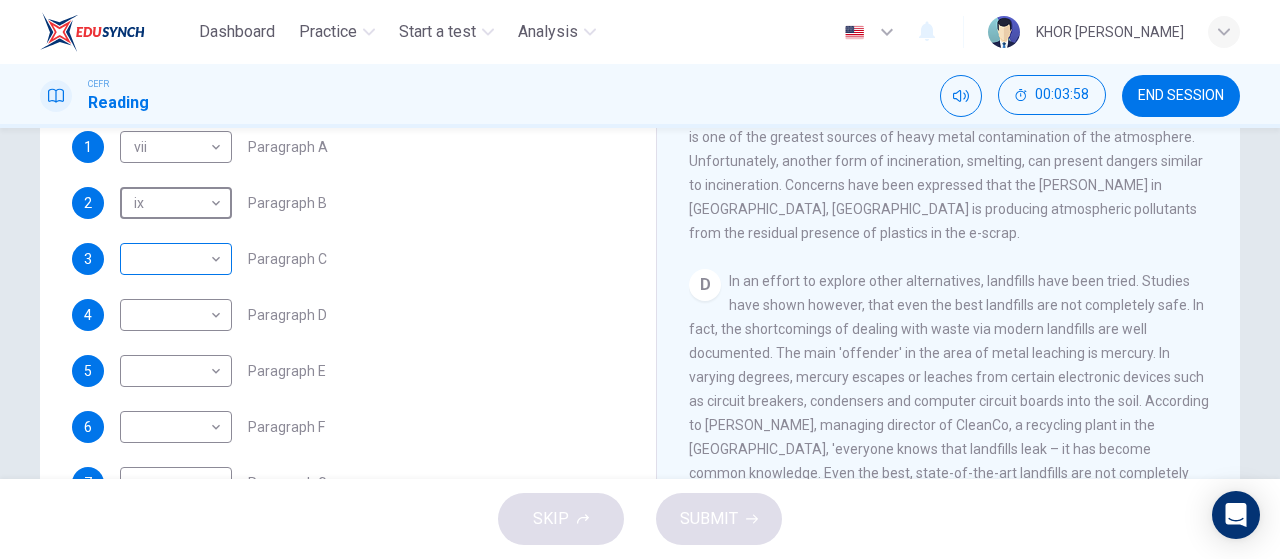 click on "Dashboard Practice Start a test Analysis English en ​ KHOR ZI YIEW CEFR Reading 00:03:58 END SESSION Questions 1 - 7 The Reading Passage has 7 paragraphs,  A-G .
Choose the correct heading for each paragraph from the list of headings below.
Write the correct number,  i-x , in the boxes below. List of Headings i Exporting e-waste ii The hazards of burning computer junk iii Blame developed countries for e-waste iv Landfills are not satisfactory v Producer’s legal responsibility vi The dangers of computer circuit boards vii Electronic changes bring waste viii European e-waste laws ix The dangerous substances found in computers x Landfills and mercury leaching 1 vii vii ​ Paragraph A 2 ix ix ​ Paragraph B 3 ​ ​ Paragraph C 4 ​ ​ Paragraph D 5 ​ ​ Paragraph E 6 ​ ​ Paragraph F 7 ​ ​ Paragraph G The Intense Rate of Change in the World CLICK TO ZOOM Click to Zoom A B C D E F G SKIP SUBMIT EduSynch - Online Language Proficiency Testing
Dashboard Practice Start a test Analysis" at bounding box center (640, 279) 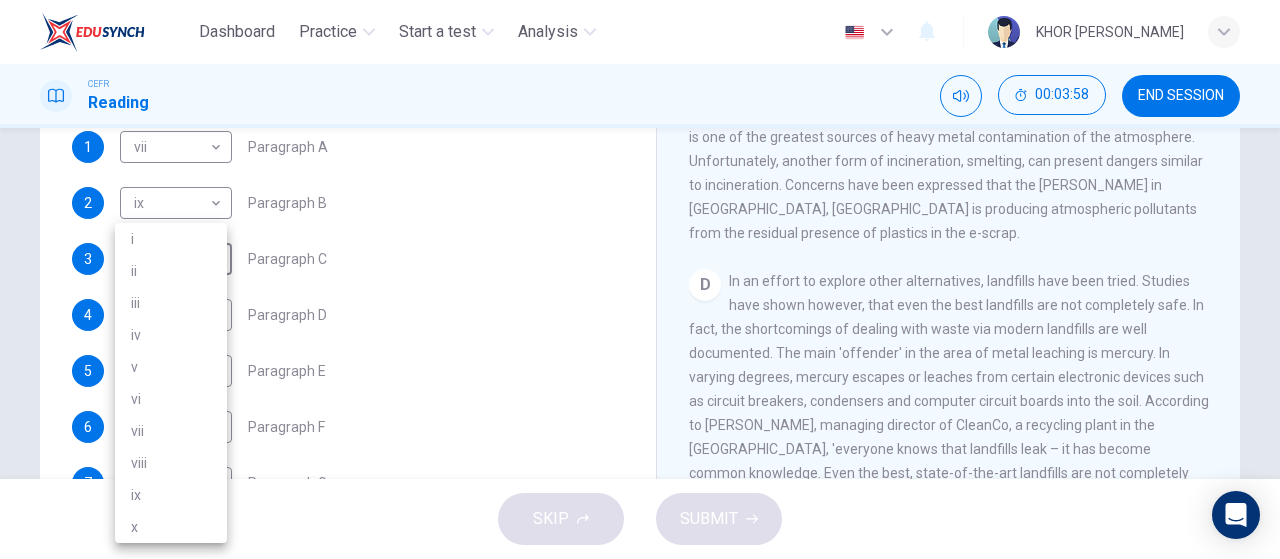 click on "ii" at bounding box center (171, 271) 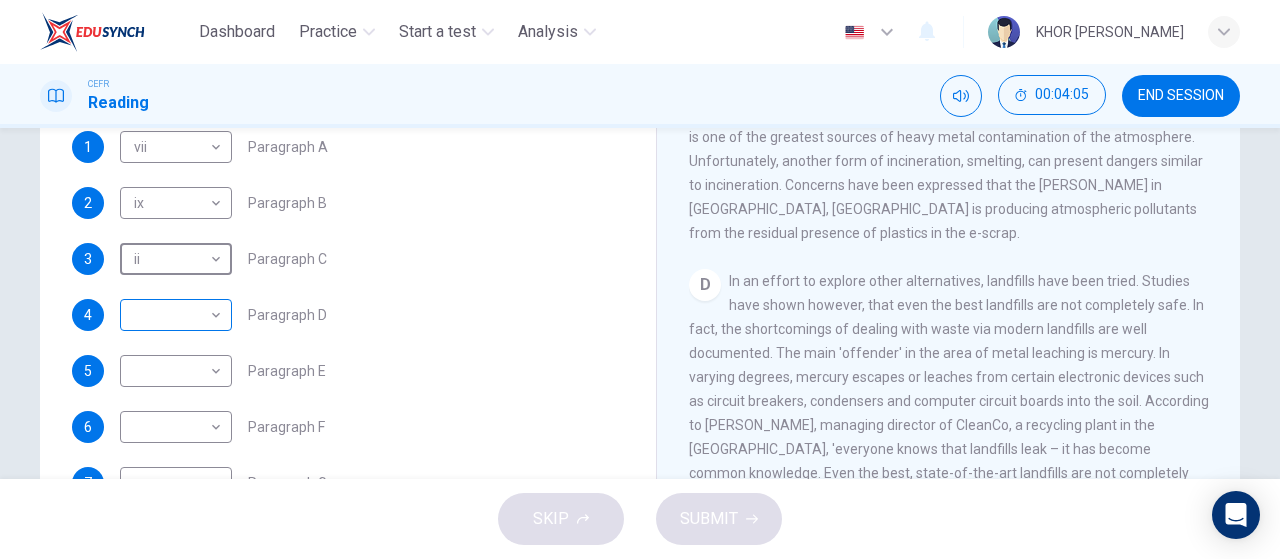 scroll, scrollTop: 488, scrollLeft: 0, axis: vertical 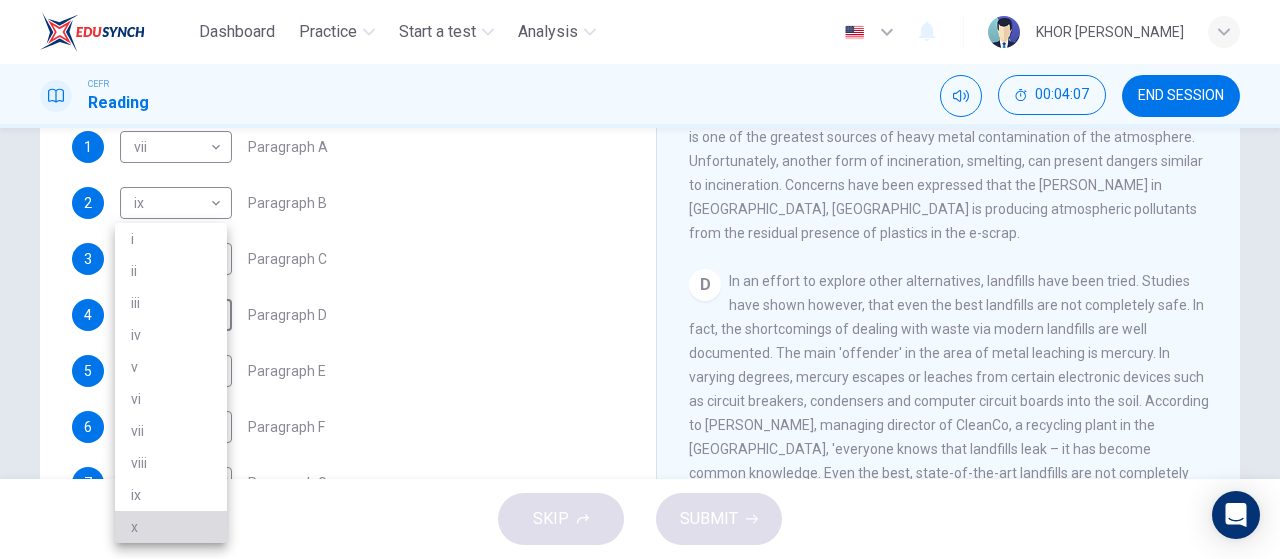 click on "x" at bounding box center (171, 527) 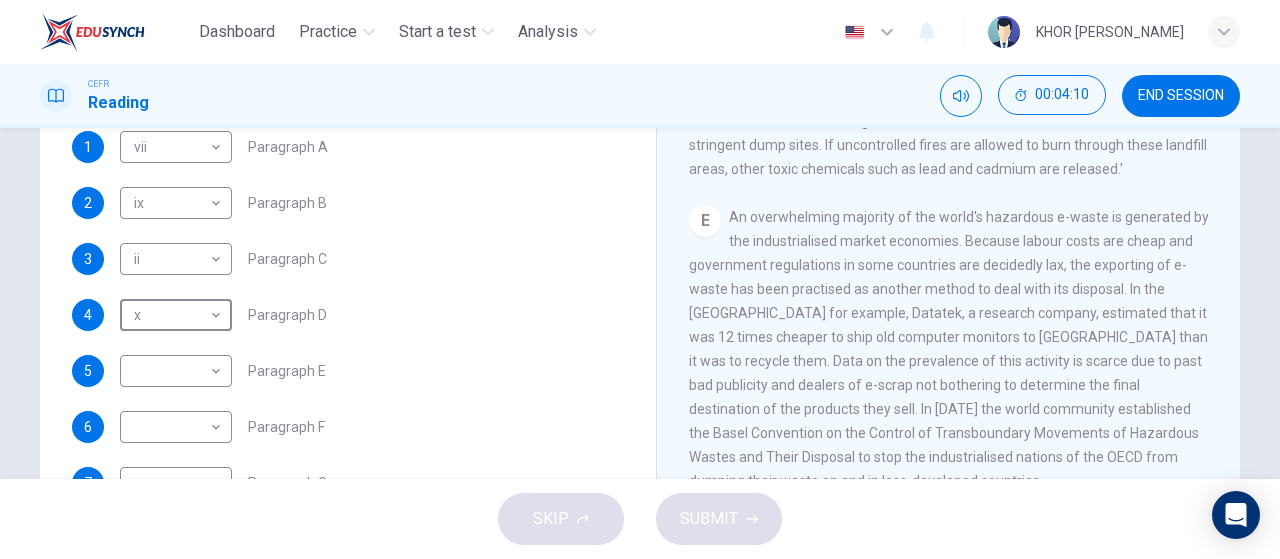 scroll, scrollTop: 1300, scrollLeft: 0, axis: vertical 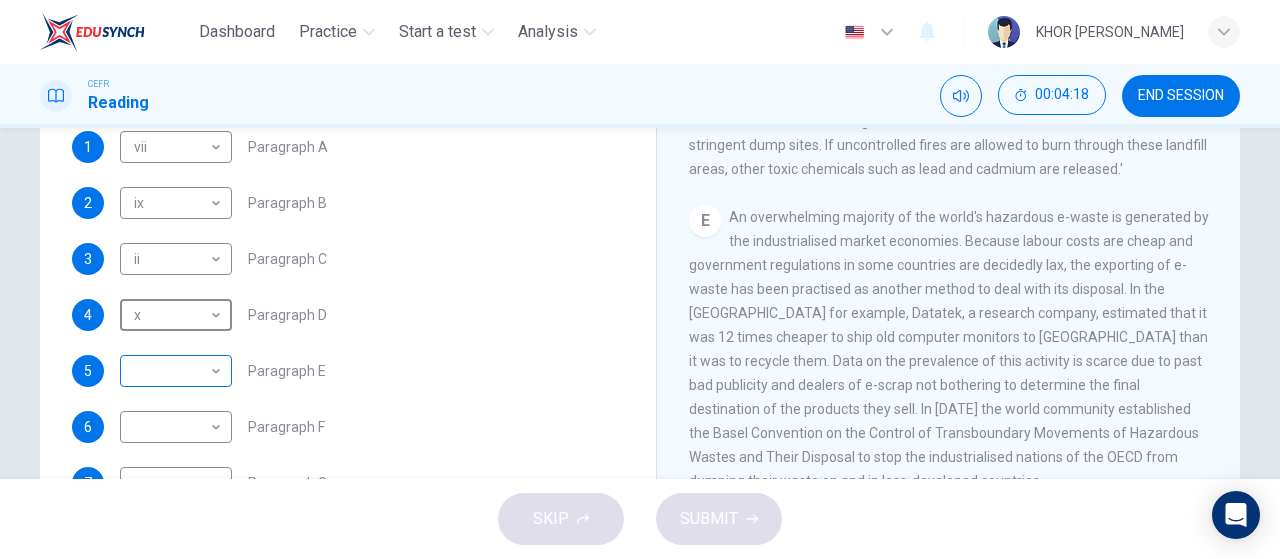 click on "Dashboard Practice Start a test Analysis English en ​ KHOR ZI YIEW CEFR Reading 00:04:18 END SESSION Questions 1 - 7 The Reading Passage has 7 paragraphs,  A-G .
Choose the correct heading for each paragraph from the list of headings below.
Write the correct number,  i-x , in the boxes below. List of Headings i Exporting e-waste ii The hazards of burning computer junk iii Blame developed countries for e-waste iv Landfills are not satisfactory v Producer’s legal responsibility vi The dangers of computer circuit boards vii Electronic changes bring waste viii European e-waste laws ix The dangerous substances found in computers x Landfills and mercury leaching 1 vii vii ​ Paragraph A 2 ix ix ​ Paragraph B 3 ii ii ​ Paragraph C 4 x x ​ Paragraph D 5 ​ ​ Paragraph E 6 ​ ​ Paragraph F 7 ​ ​ Paragraph G The Intense Rate of Change in the World CLICK TO ZOOM Click to Zoom A B C D E F G SKIP SUBMIT EduSynch - Online Language Proficiency Testing
Dashboard Practice Start a test Analysis" at bounding box center (640, 279) 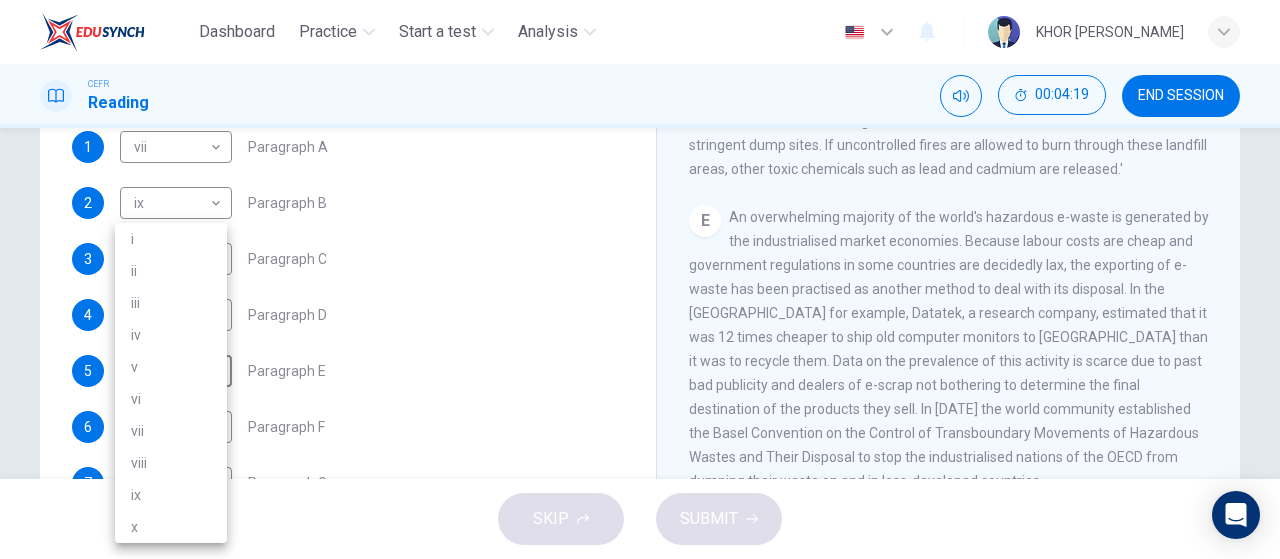 click on "i" at bounding box center [171, 239] 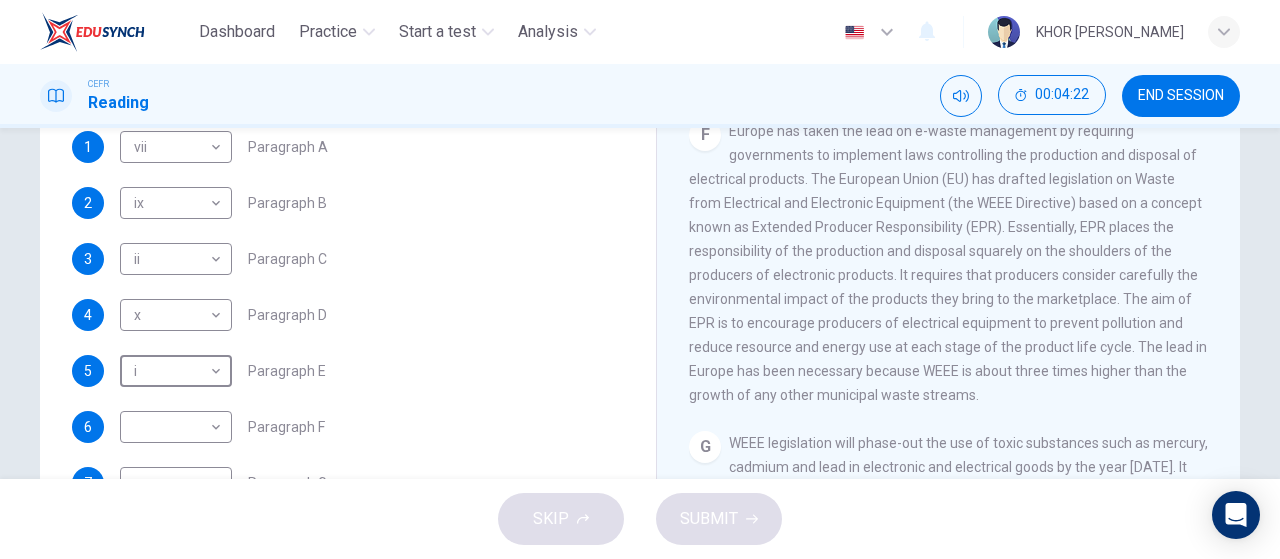 scroll, scrollTop: 1700, scrollLeft: 0, axis: vertical 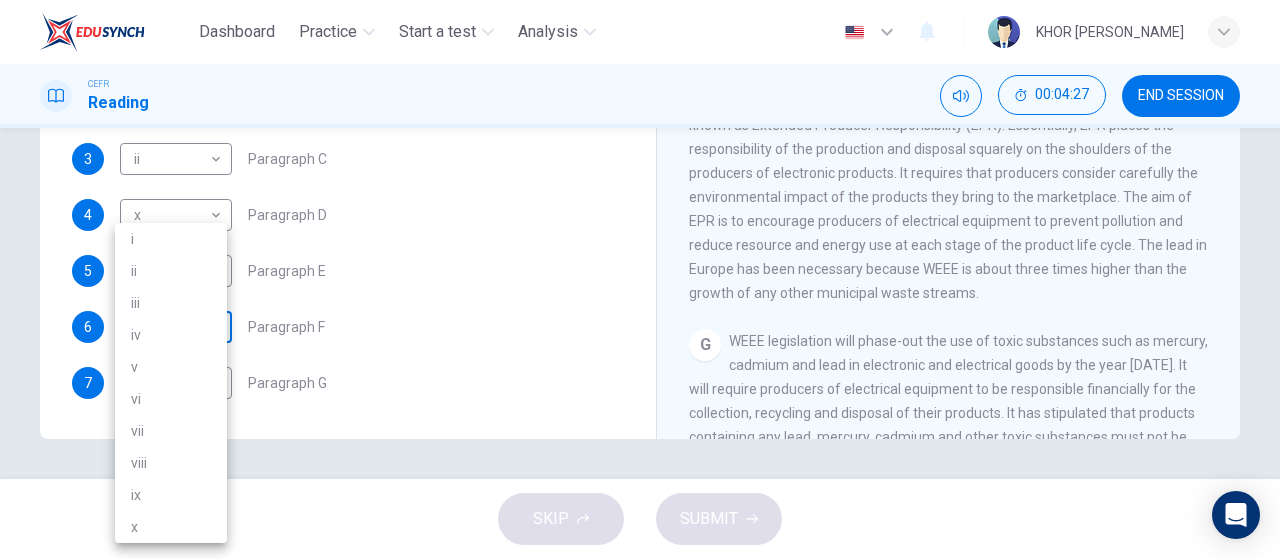 click on "Dashboard Practice Start a test Analysis English en ​ KHOR ZI YIEW CEFR Reading 00:04:27 END SESSION Questions 1 - 7 The Reading Passage has 7 paragraphs,  A-G .
Choose the correct heading for each paragraph from the list of headings below.
Write the correct number,  i-x , in the boxes below. List of Headings i Exporting e-waste ii The hazards of burning computer junk iii Blame developed countries for e-waste iv Landfills are not satisfactory v Producer’s legal responsibility vi The dangers of computer circuit boards vii Electronic changes bring waste viii European e-waste laws ix The dangerous substances found in computers x Landfills and mercury leaching 1 vii vii ​ Paragraph A 2 ix ix ​ Paragraph B 3 ii ii ​ Paragraph C 4 x x ​ Paragraph D 5 i i ​ Paragraph E 6 ​ ​ Paragraph F 7 ​ ​ Paragraph G The Intense Rate of Change in the World CLICK TO ZOOM Click to Zoom A B C D E F G SKIP SUBMIT EduSynch - Online Language Proficiency Testing
Dashboard Practice Start a test Analysis i" at bounding box center (640, 279) 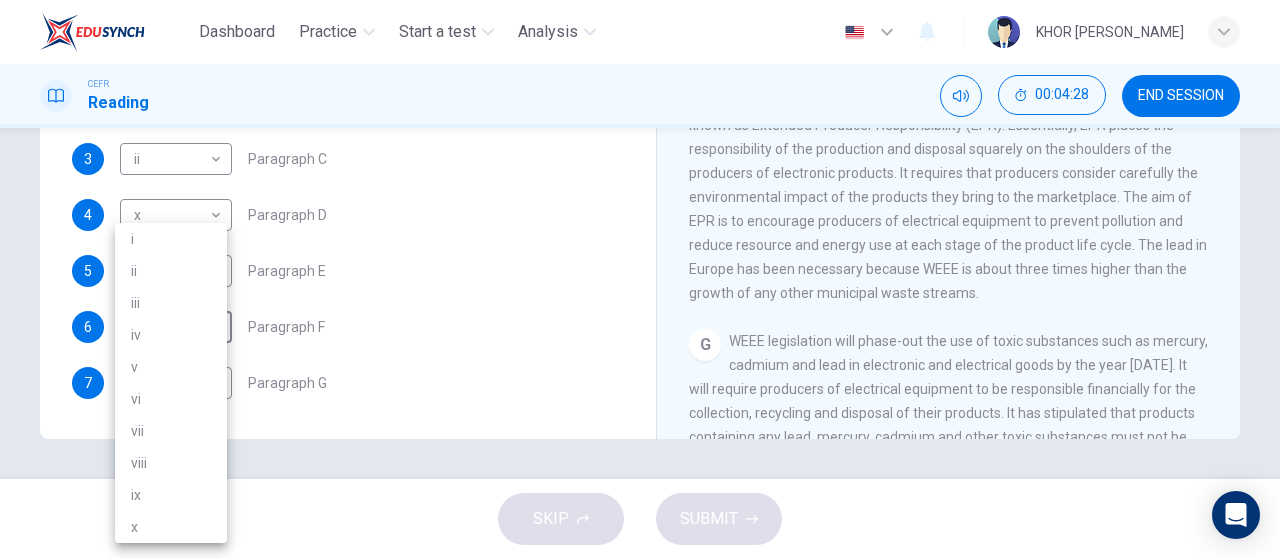 click on "vii" at bounding box center [171, 431] 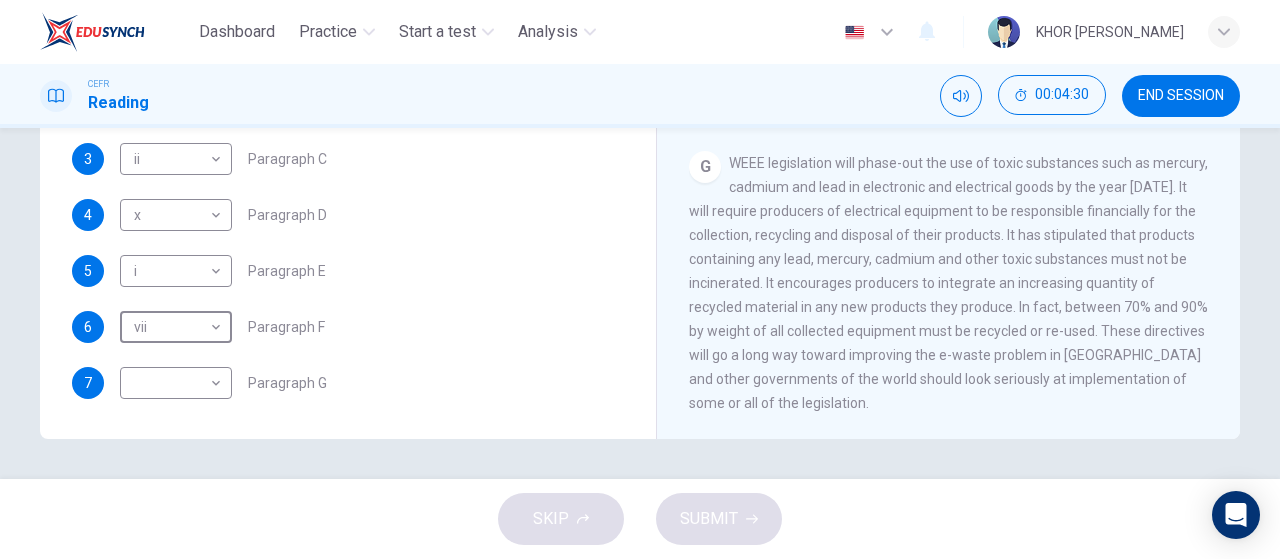 scroll, scrollTop: 1900, scrollLeft: 0, axis: vertical 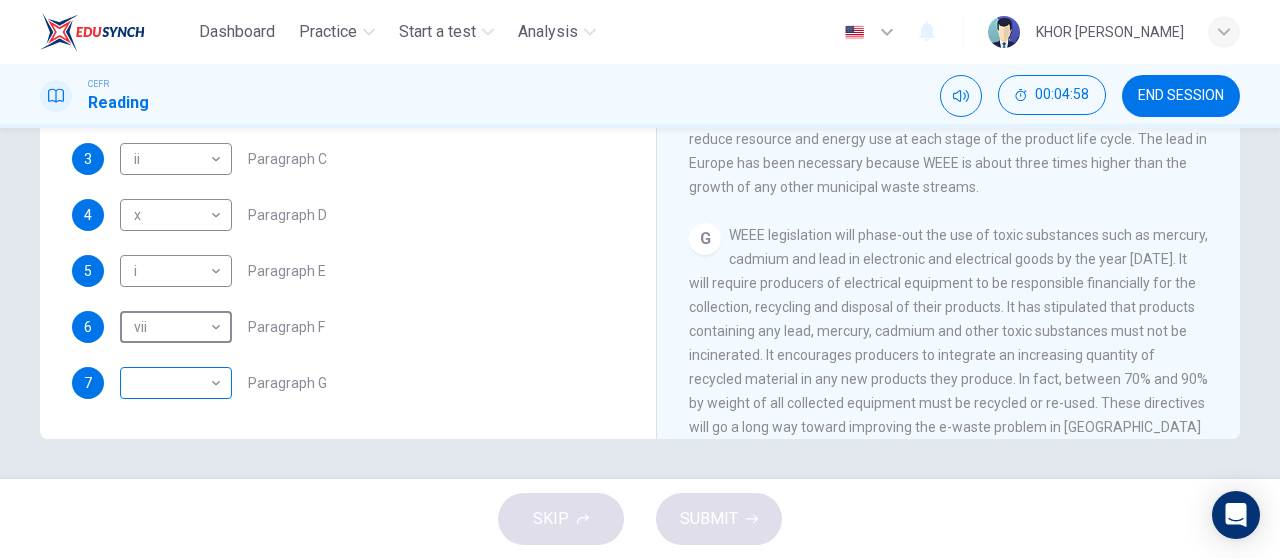 click on "Dashboard Practice Start a test Analysis English en ​ KHOR ZI YIEW CEFR Reading 00:04:58 END SESSION Questions 1 - 7 The Reading Passage has 7 paragraphs,  A-G .
Choose the correct heading for each paragraph from the list of headings below.
Write the correct number,  i-x , in the boxes below. List of Headings i Exporting e-waste ii The hazards of burning computer junk iii Blame developed countries for e-waste iv Landfills are not satisfactory v Producer’s legal responsibility vi The dangers of computer circuit boards vii Electronic changes bring waste viii European e-waste laws ix The dangerous substances found in computers x Landfills and mercury leaching 1 vii vii ​ Paragraph A 2 ix ix ​ Paragraph B 3 ii ii ​ Paragraph C 4 x x ​ Paragraph D 5 i i ​ Paragraph E 6 vii vii ​ Paragraph F 7 ​ ​ Paragraph G The Intense Rate of Change in the World CLICK TO ZOOM Click to Zoom A B C D E F G SKIP SUBMIT EduSynch - Online Language Proficiency Testing
Dashboard Practice Start a test 2025" at bounding box center (640, 279) 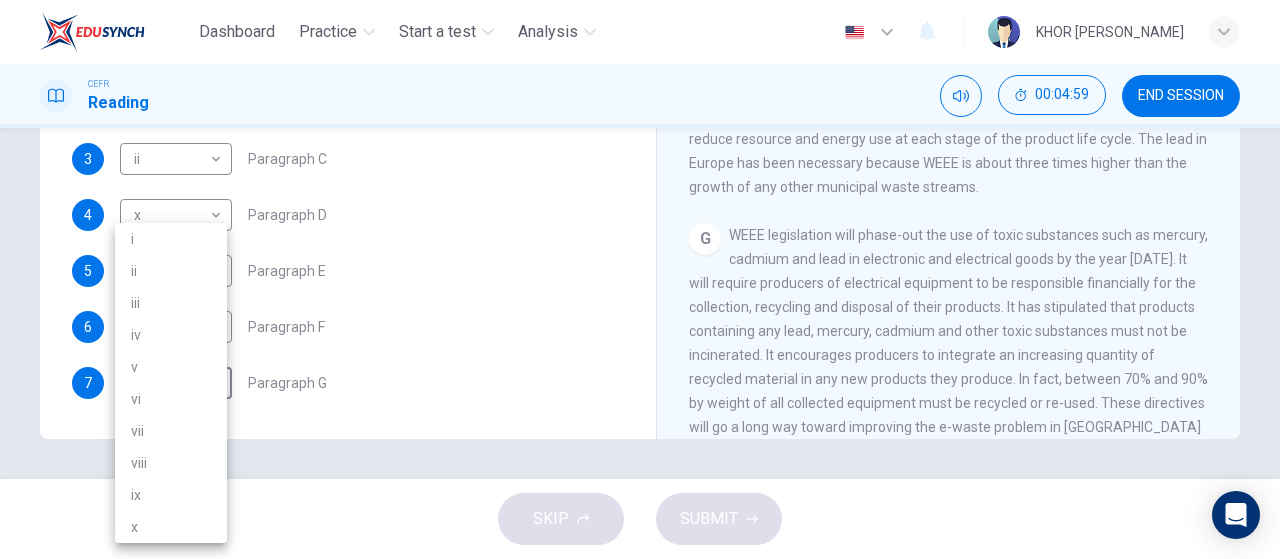click on "vi" at bounding box center [171, 399] 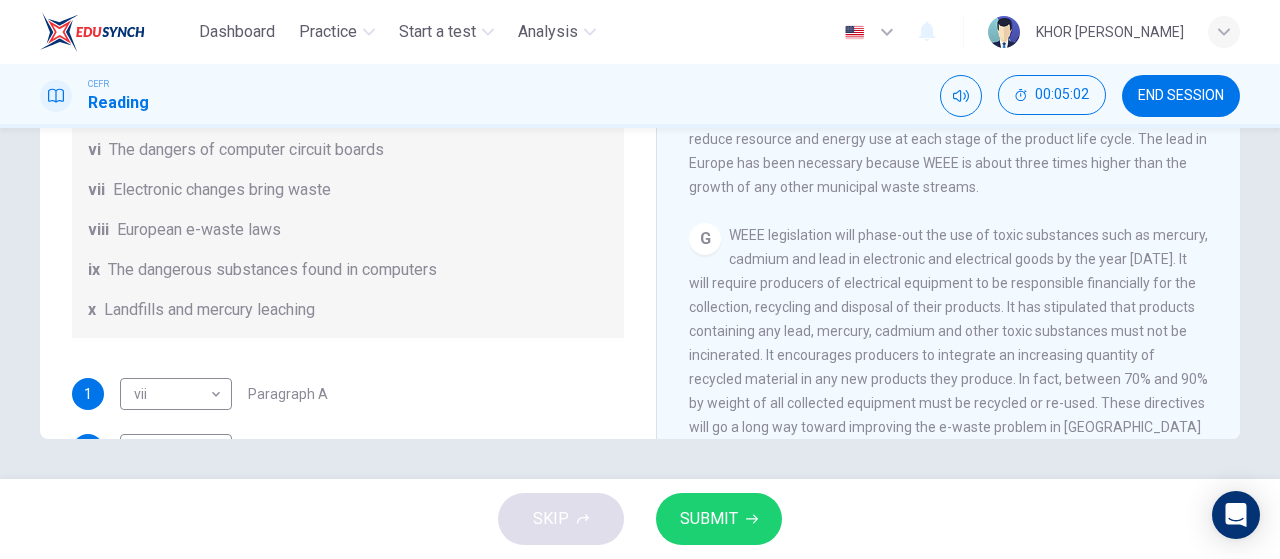 scroll, scrollTop: 0, scrollLeft: 0, axis: both 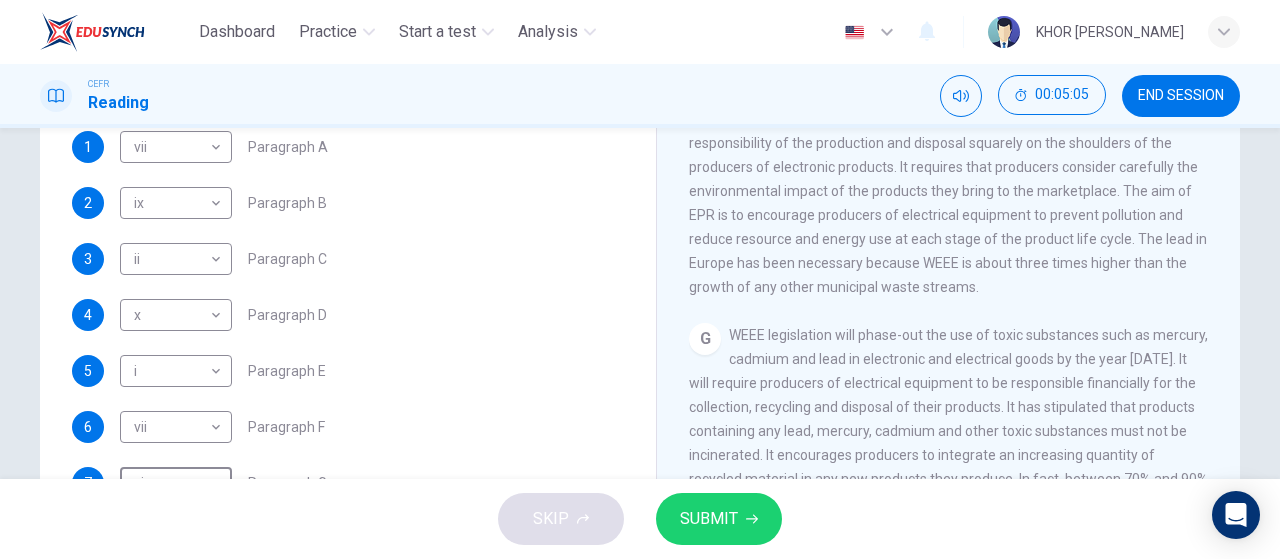 click on "SUBMIT" at bounding box center [719, 519] 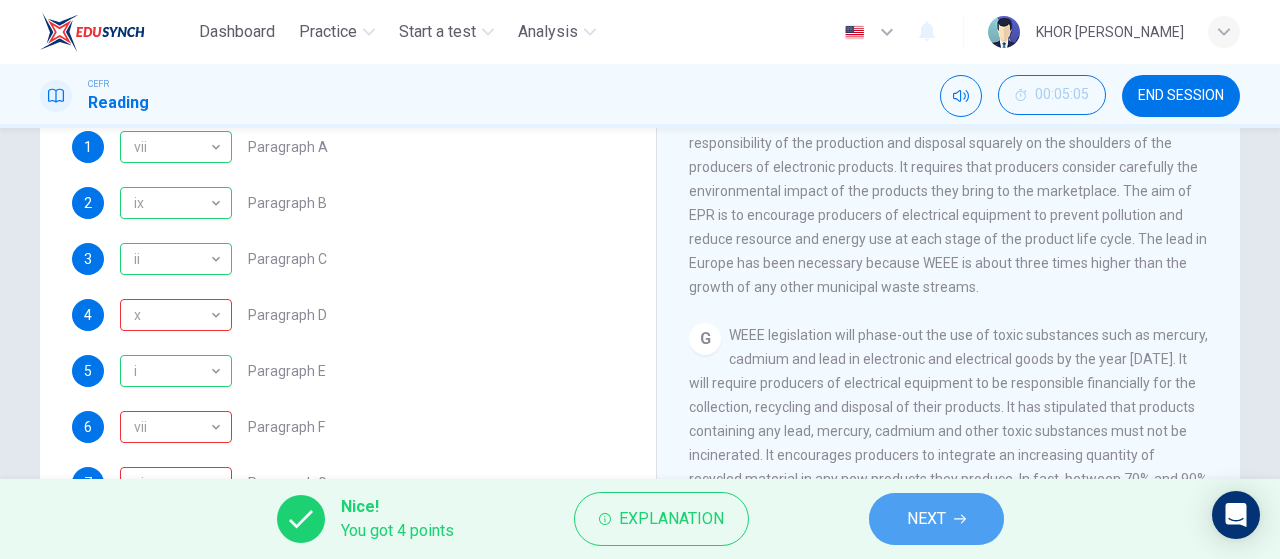 click on "NEXT" at bounding box center [926, 519] 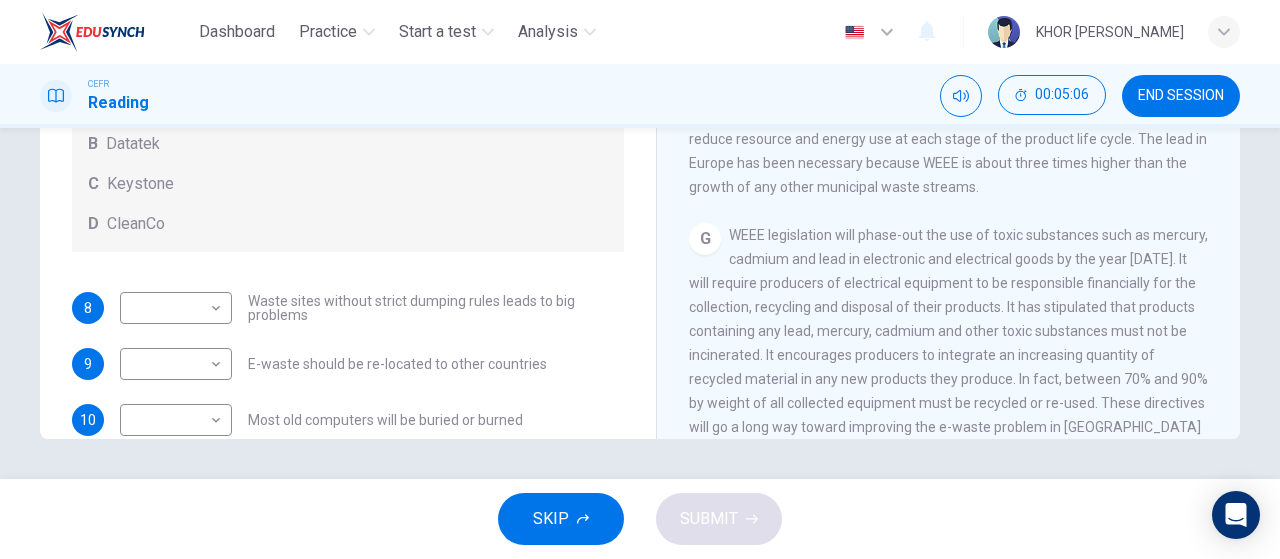 scroll, scrollTop: 0, scrollLeft: 0, axis: both 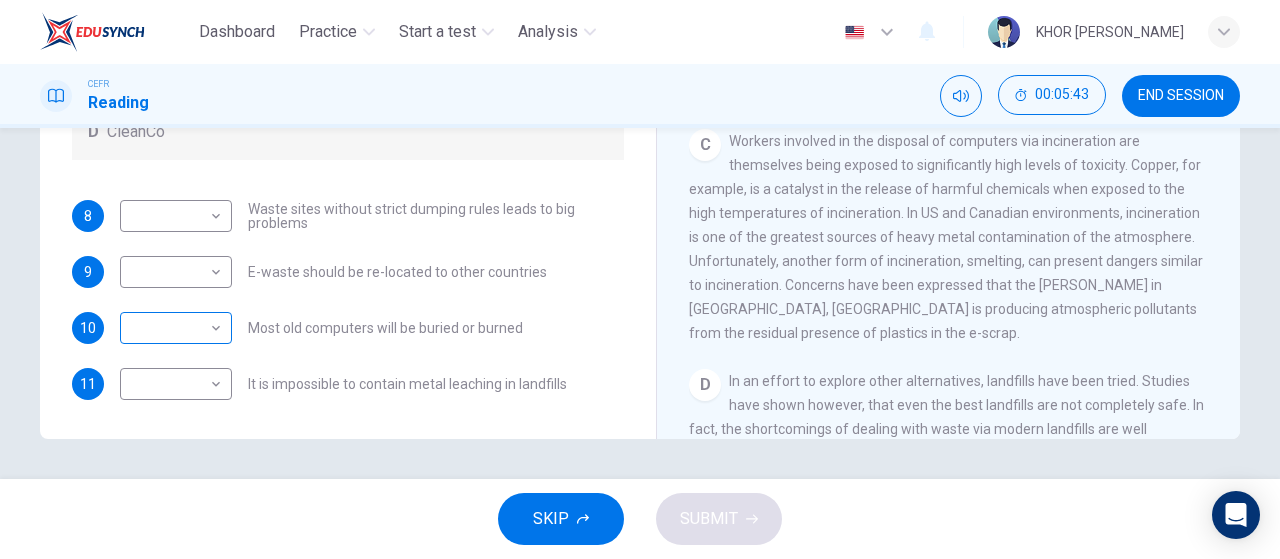 click on "Dashboard Practice Start a test Analysis English en ​ KHOR ZI YIEW CEFR Reading 00:05:43 END SESSION Questions 8 - 11 Look at the following list of statements and the list of
companies below.
Match each statement with the correct company. Write the correct letter A-D in the boxes below on your answer sheet.
NB  You may use any letter more than once. List of Companies A Noranda Smelter B Datatek C Keystone D CleanCo 8 ​ ​ Waste sites without strict dumping rules leads to big problems 9 ​ ​ E-waste should be re-located to other countries 10 ​ ​ Most old computers will be buried or burned 11 ​ ​ It is impossible to contain metal leaching in landfills The Intense Rate of Change in the World CLICK TO ZOOM Click to Zoom A B C D E F G SKIP SUBMIT EduSynch - Online Language Proficiency Testing
Dashboard Practice Start a test Analysis Notifications © Copyright  2025" at bounding box center [640, 279] 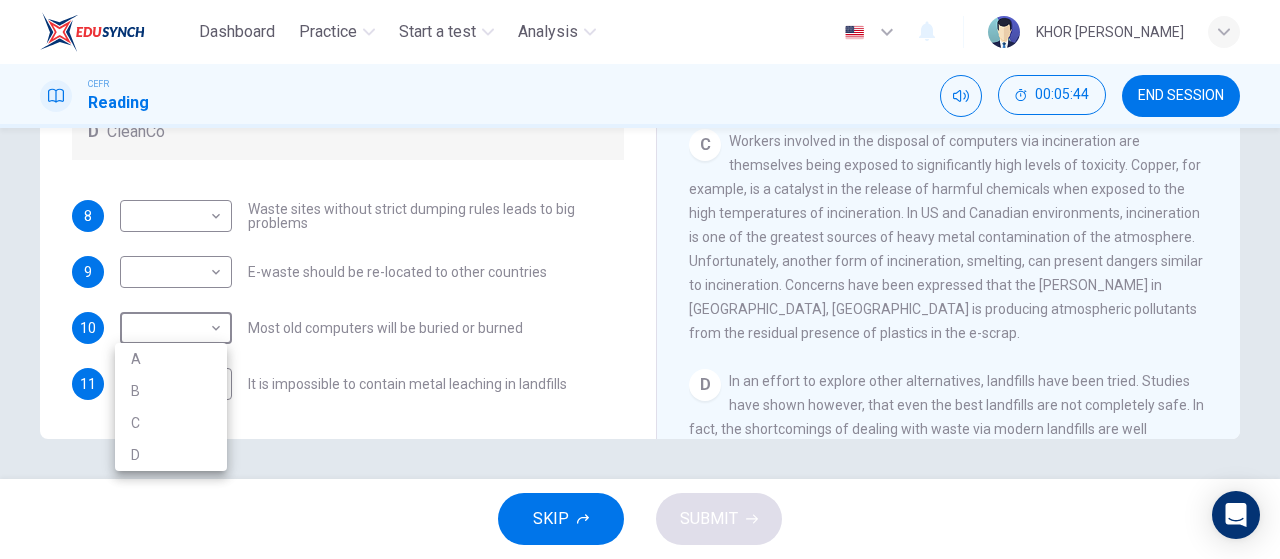 click on "A" at bounding box center (171, 359) 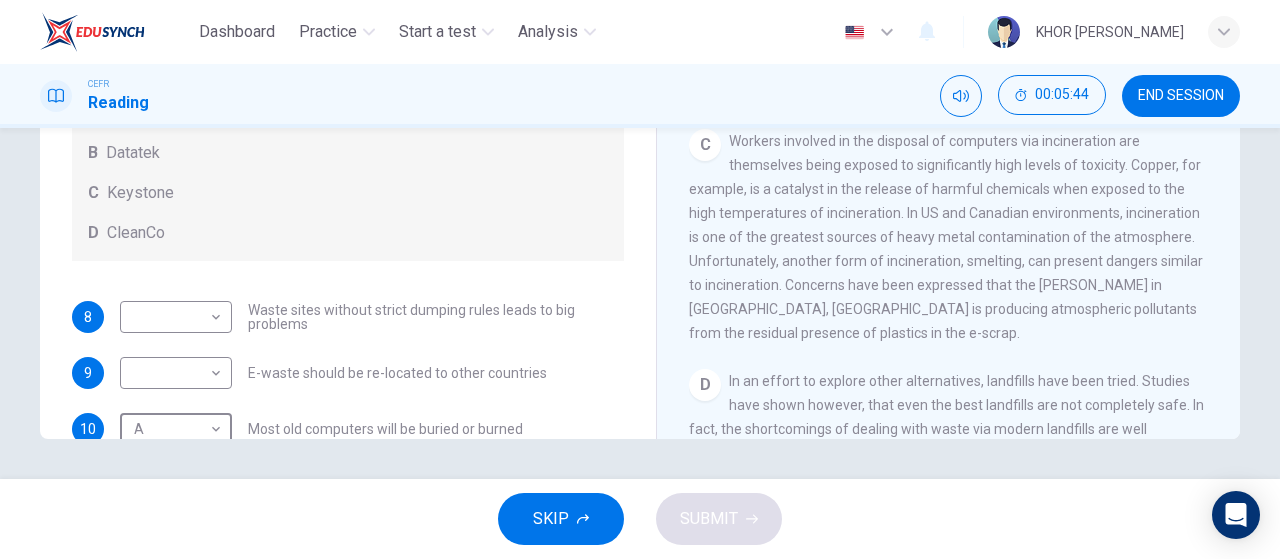 scroll, scrollTop: 0, scrollLeft: 0, axis: both 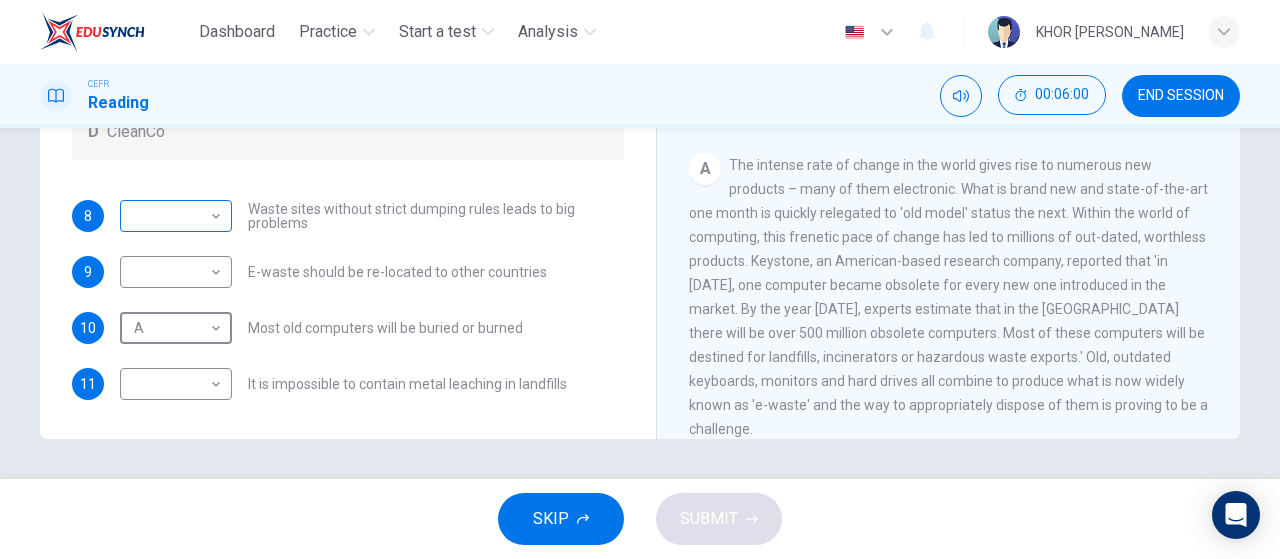 click on "Dashboard Practice Start a test Analysis English en ​ KHOR ZI YIEW CEFR Reading 00:06:00 END SESSION Questions 8 - 11 Look at the following list of statements and the list of
companies below.
Match each statement with the correct company. Write the correct letter A-D in the boxes below on your answer sheet.
NB  You may use any letter more than once. List of Companies A Noranda Smelter B Datatek C Keystone D CleanCo 8 ​ ​ Waste sites without strict dumping rules leads to big problems 9 ​ ​ E-waste should be re-located to other countries 10 A A ​ Most old computers will be buried or burned 11 ​ ​ It is impossible to contain metal leaching in landfills The Intense Rate of Change in the World CLICK TO ZOOM Click to Zoom A B C D E F G SKIP SUBMIT EduSynch - Online Language Proficiency Testing
Dashboard Practice Start a test Analysis Notifications © Copyright  2025" at bounding box center (640, 279) 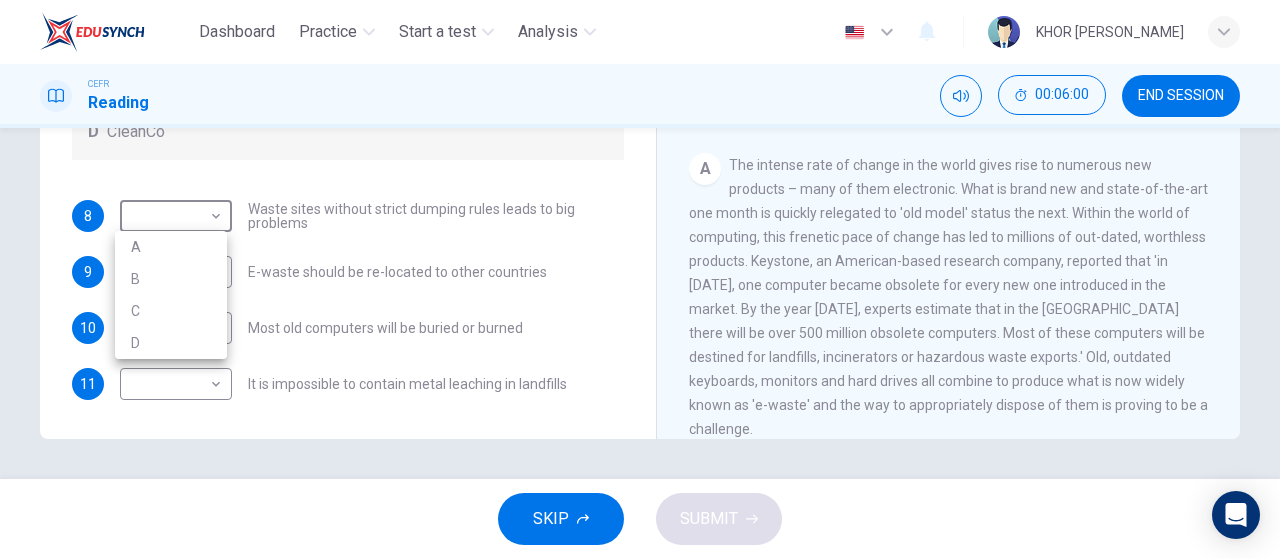 click on "B" at bounding box center (171, 279) 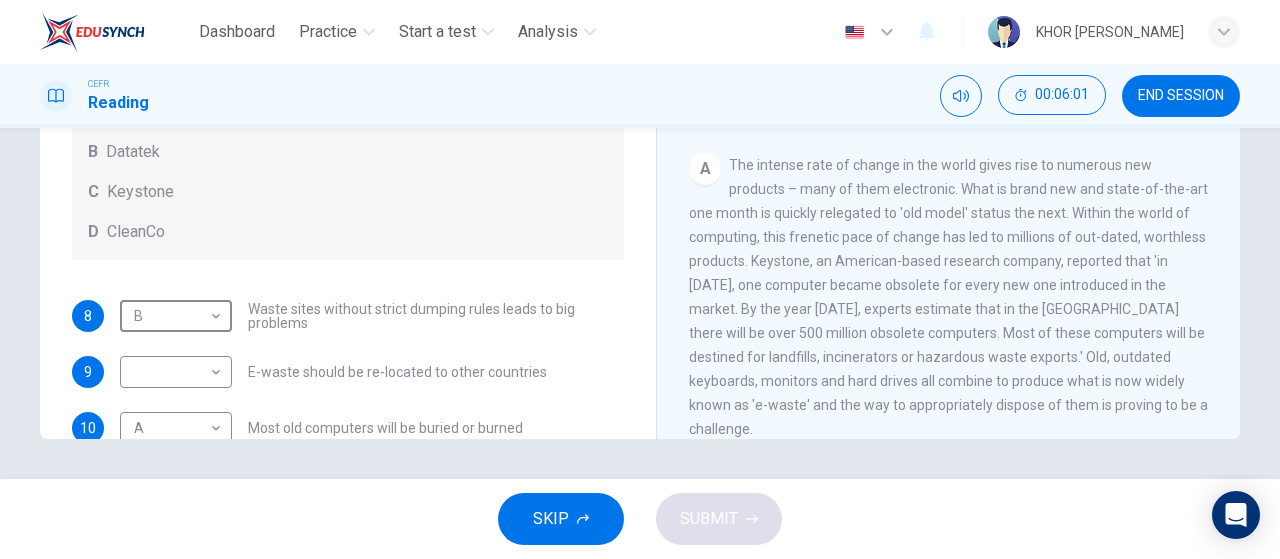 scroll, scrollTop: 0, scrollLeft: 0, axis: both 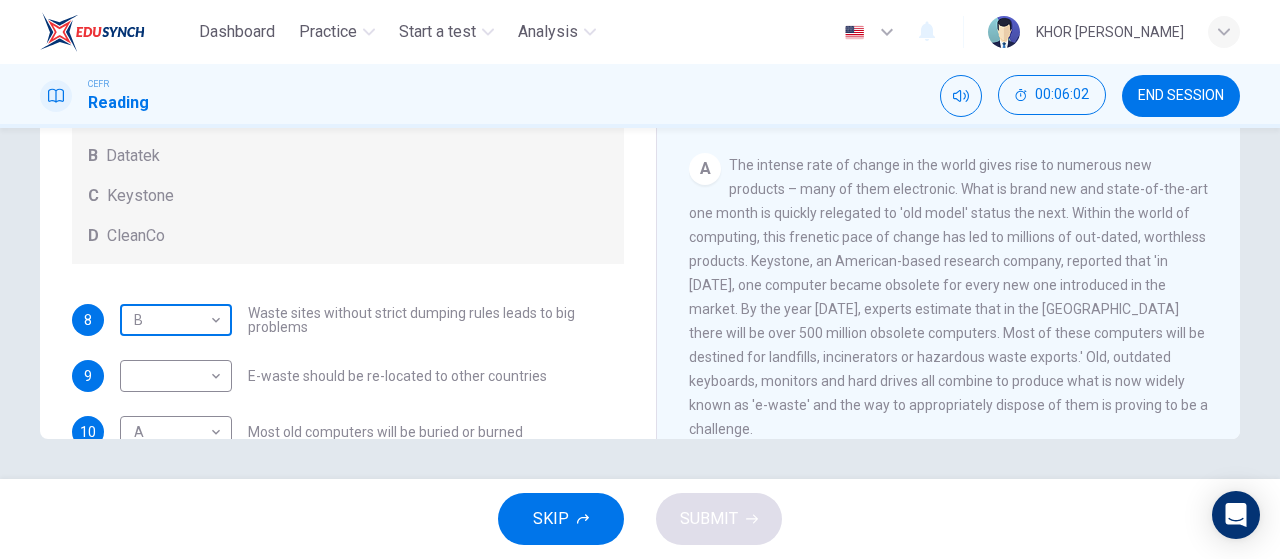 click on "Dashboard Practice Start a test Analysis English en ​ KHOR ZI YIEW CEFR Reading 00:06:02 END SESSION Questions 8 - 11 Look at the following list of statements and the list of
companies below.
Match each statement with the correct company. Write the correct letter A-D in the boxes below on your answer sheet.
NB  You may use any letter more than once. List of Companies A Noranda Smelter B Datatek C Keystone D CleanCo 8 B B ​ Waste sites without strict dumping rules leads to big problems 9 ​ ​ E-waste should be re-located to other countries 10 A A ​ Most old computers will be buried or burned 11 ​ ​ It is impossible to contain metal leaching in landfills The Intense Rate of Change in the World CLICK TO ZOOM Click to Zoom A B C D E F G SKIP SUBMIT EduSynch - Online Language Proficiency Testing
Dashboard Practice Start a test Analysis Notifications © Copyright  2025" at bounding box center [640, 279] 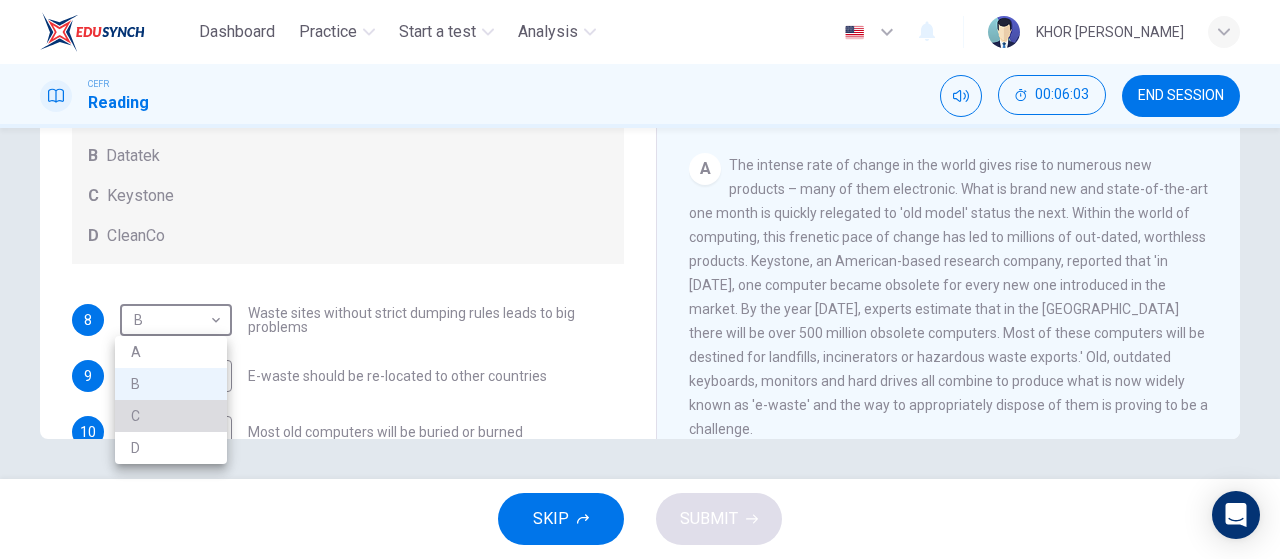 click on "C" at bounding box center [171, 416] 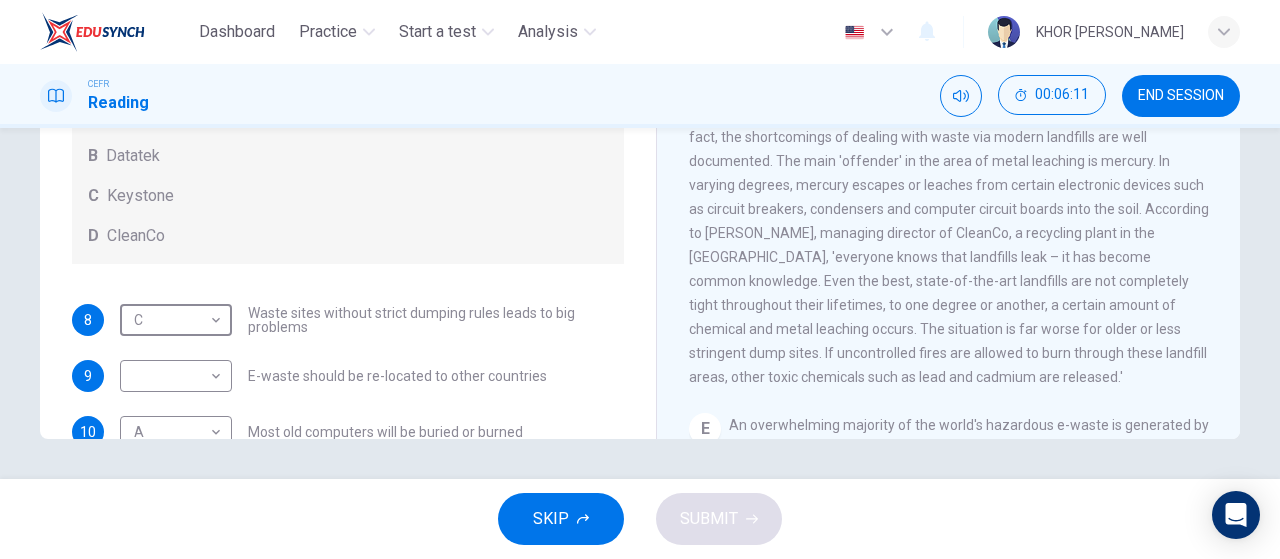 scroll, scrollTop: 1000, scrollLeft: 0, axis: vertical 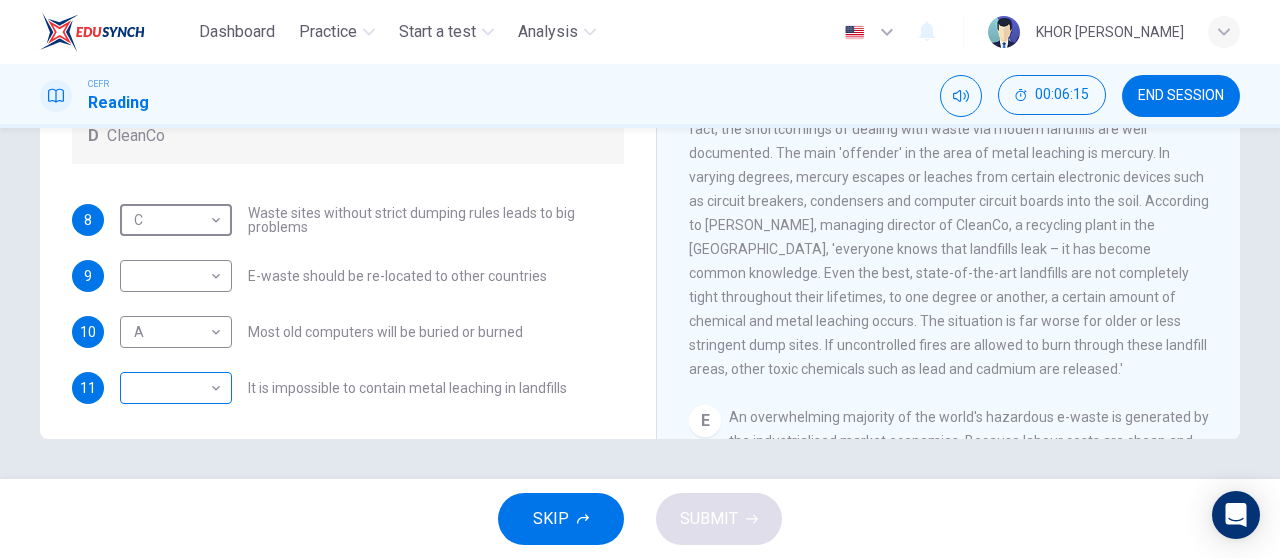 click on "Dashboard Practice Start a test Analysis English en ​ KHOR ZI YIEW CEFR Reading 00:06:15 END SESSION Questions 8 - 11 Look at the following list of statements and the list of
companies below.
Match each statement with the correct company. Write the correct letter A-D in the boxes below on your answer sheet.
NB  You may use any letter more than once. List of Companies A Noranda Smelter B Datatek C Keystone D CleanCo 8 C C ​ Waste sites without strict dumping rules leads to big problems 9 ​ ​ E-waste should be re-located to other countries 10 A A ​ Most old computers will be buried or burned 11 ​ ​ It is impossible to contain metal leaching in landfills The Intense Rate of Change in the World CLICK TO ZOOM Click to Zoom A B C D E F G SKIP SUBMIT EduSynch - Online Language Proficiency Testing
Dashboard Practice Start a test Analysis Notifications © Copyright  2025" at bounding box center [640, 279] 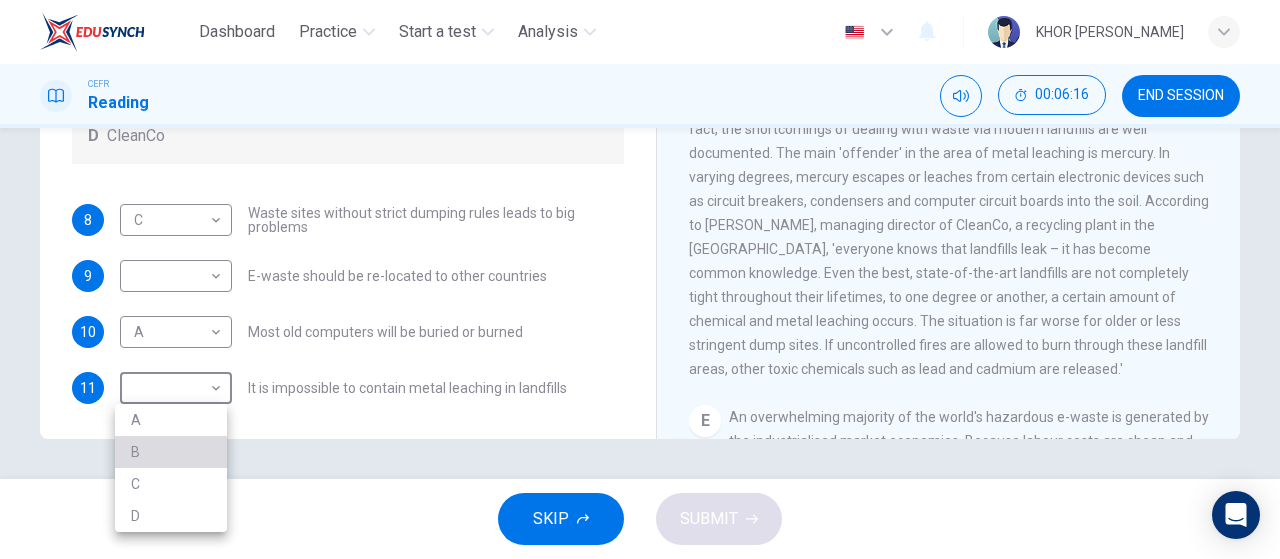click on "B" at bounding box center (171, 452) 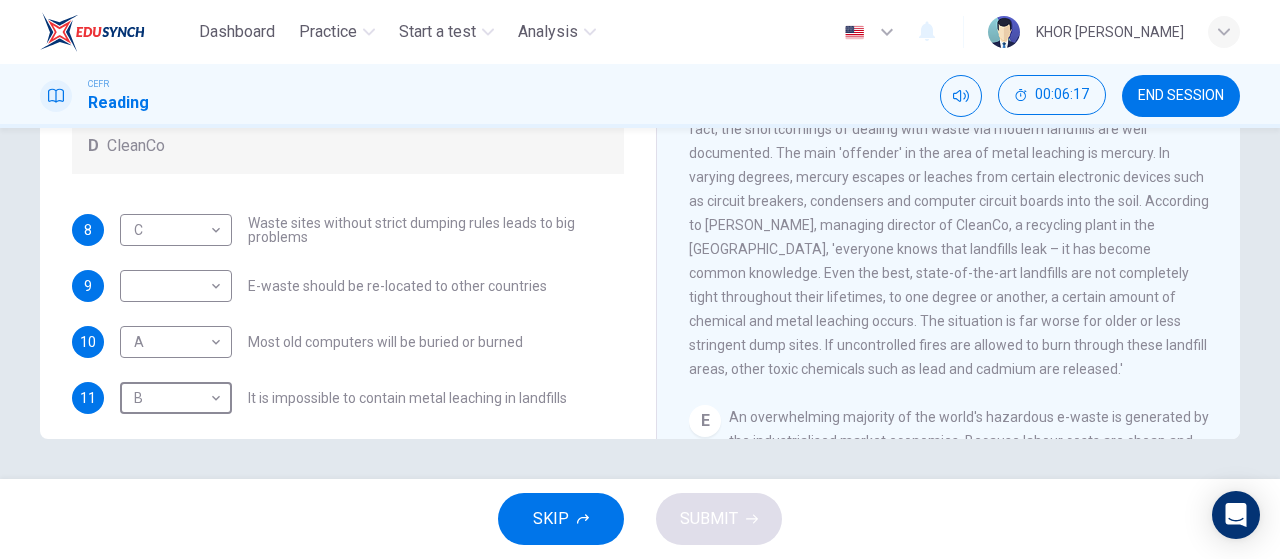 scroll, scrollTop: 104, scrollLeft: 0, axis: vertical 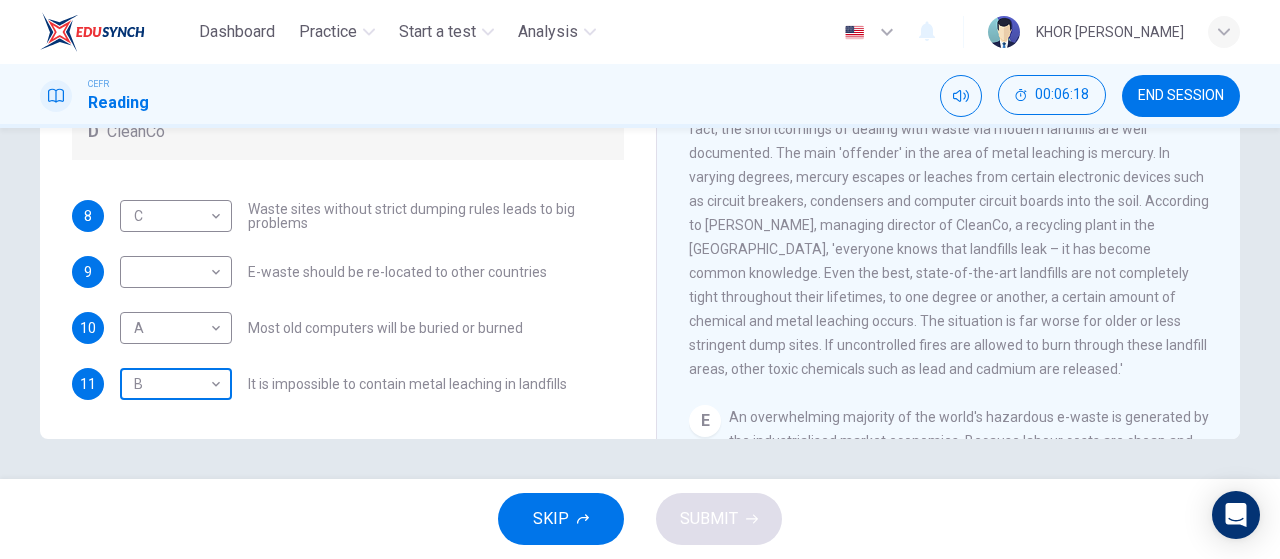 click on "Dashboard Practice Start a test Analysis English en ​ KHOR ZI YIEW CEFR Reading 00:06:18 END SESSION Questions 8 - 11 Look at the following list of statements and the list of
companies below.
Match each statement with the correct company. Write the correct letter A-D in the boxes below on your answer sheet.
NB  You may use any letter more than once. List of Companies A Noranda Smelter B Datatek C Keystone D CleanCo 8 C C ​ Waste sites without strict dumping rules leads to big problems 9 ​ ​ E-waste should be re-located to other countries 10 A A ​ Most old computers will be buried or burned 11 B B ​ It is impossible to contain metal leaching in landfills The Intense Rate of Change in the World CLICK TO ZOOM Click to Zoom A B C D E F G SKIP SUBMIT EduSynch - Online Language Proficiency Testing
Dashboard Practice Start a test Analysis Notifications © Copyright  2025" at bounding box center [640, 279] 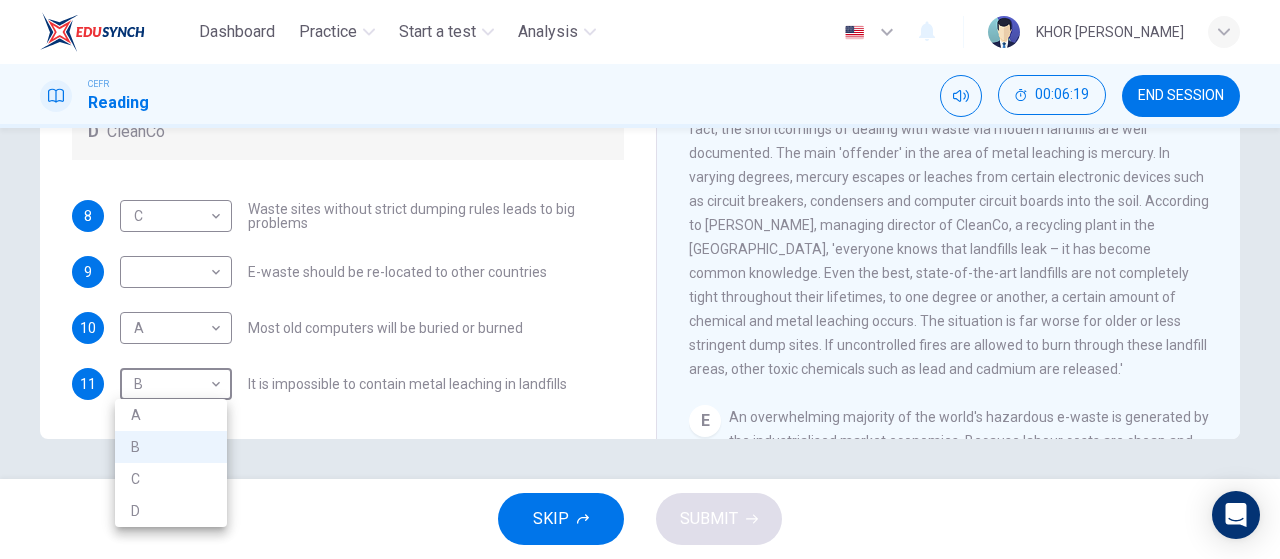 click on "D" at bounding box center (171, 511) 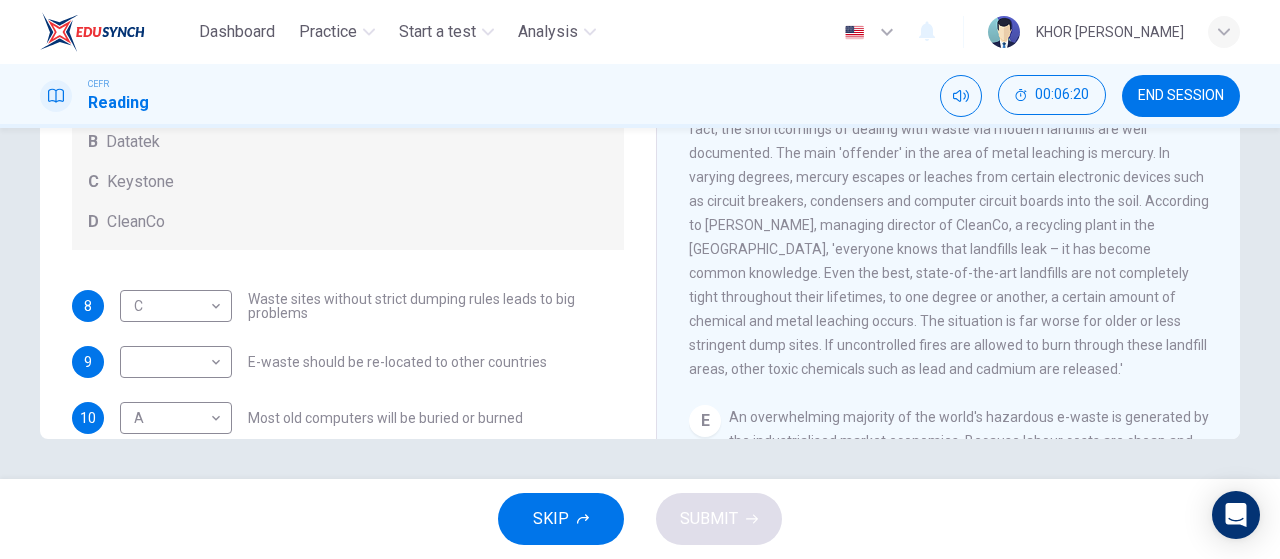 scroll, scrollTop: 0, scrollLeft: 0, axis: both 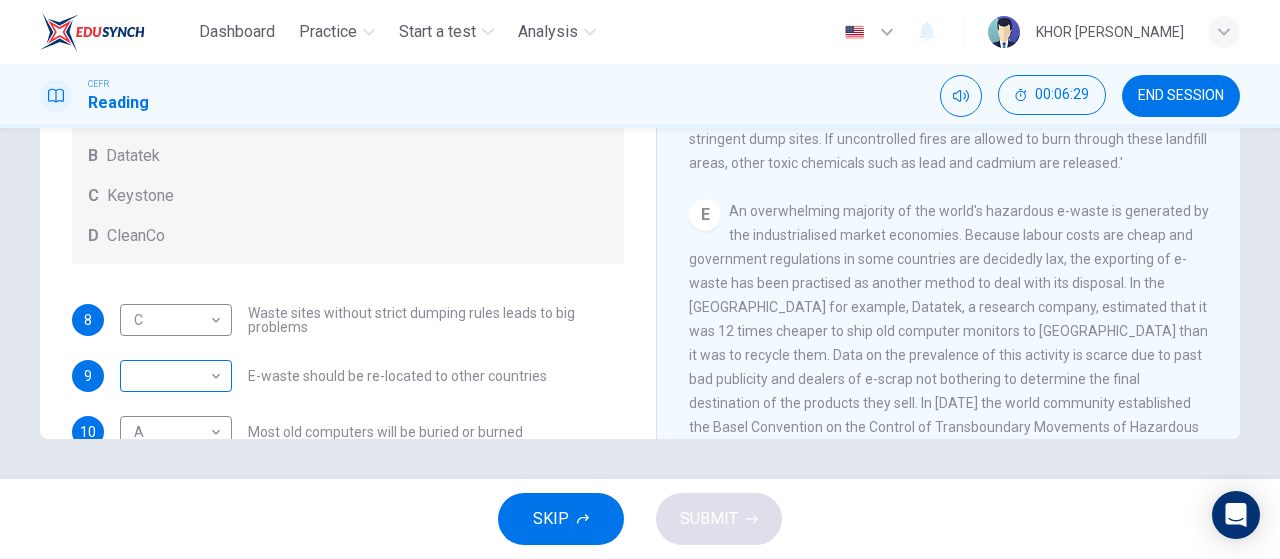 click on "Dashboard Practice Start a test Analysis English en ​ KHOR ZI YIEW CEFR Reading 00:06:29 END SESSION Questions 8 - 11 Look at the following list of statements and the list of
companies below.
Match each statement with the correct company. Write the correct letter A-D in the boxes below on your answer sheet.
NB  You may use any letter more than once. List of Companies A Noranda Smelter B Datatek C Keystone D CleanCo 8 C C ​ Waste sites without strict dumping rules leads to big problems 9 ​ ​ E-waste should be re-located to other countries 10 A A ​ Most old computers will be buried or burned 11 D D ​ It is impossible to contain metal leaching in landfills The Intense Rate of Change in the World CLICK TO ZOOM Click to Zoom A B C D E F G SKIP SUBMIT EduSynch - Online Language Proficiency Testing
Dashboard Practice Start a test Analysis Notifications © Copyright  2025" at bounding box center (640, 279) 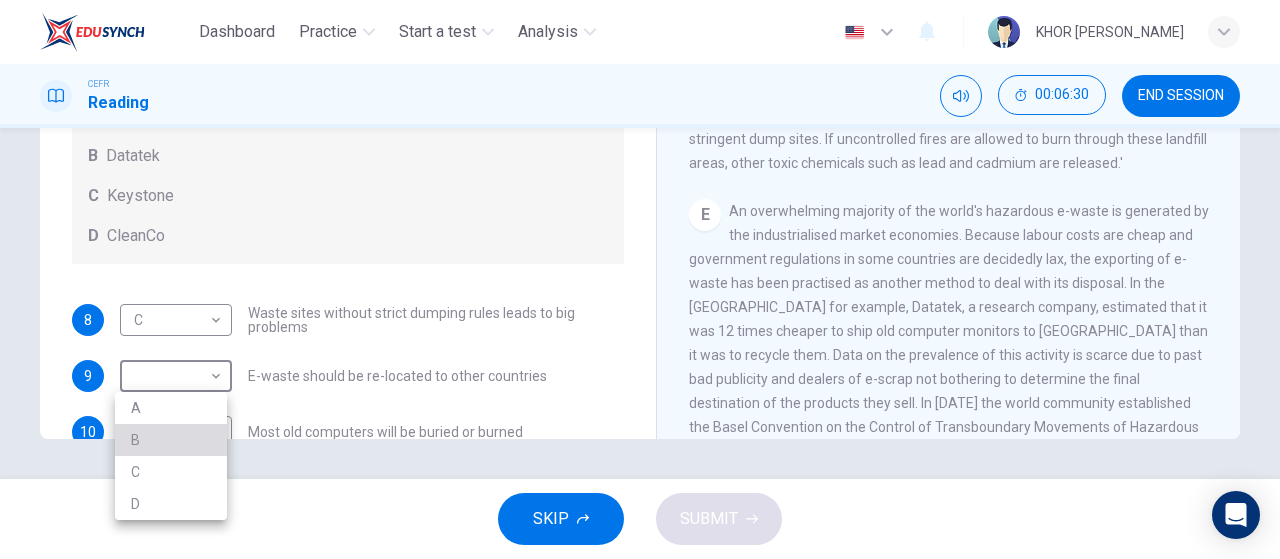 click on "B" at bounding box center [171, 440] 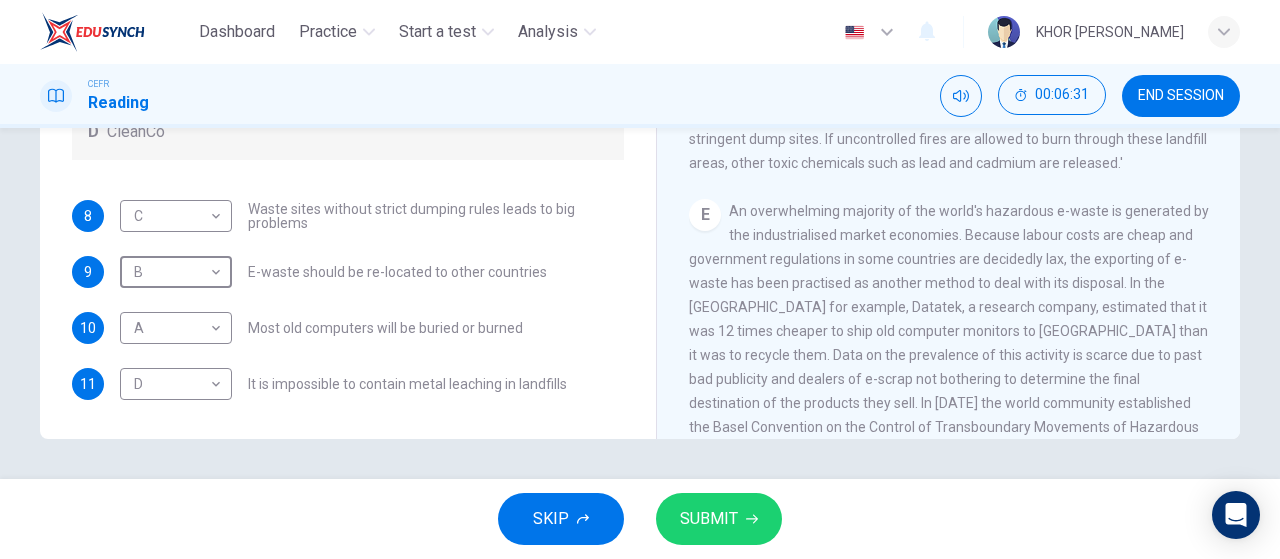 scroll, scrollTop: 104, scrollLeft: 0, axis: vertical 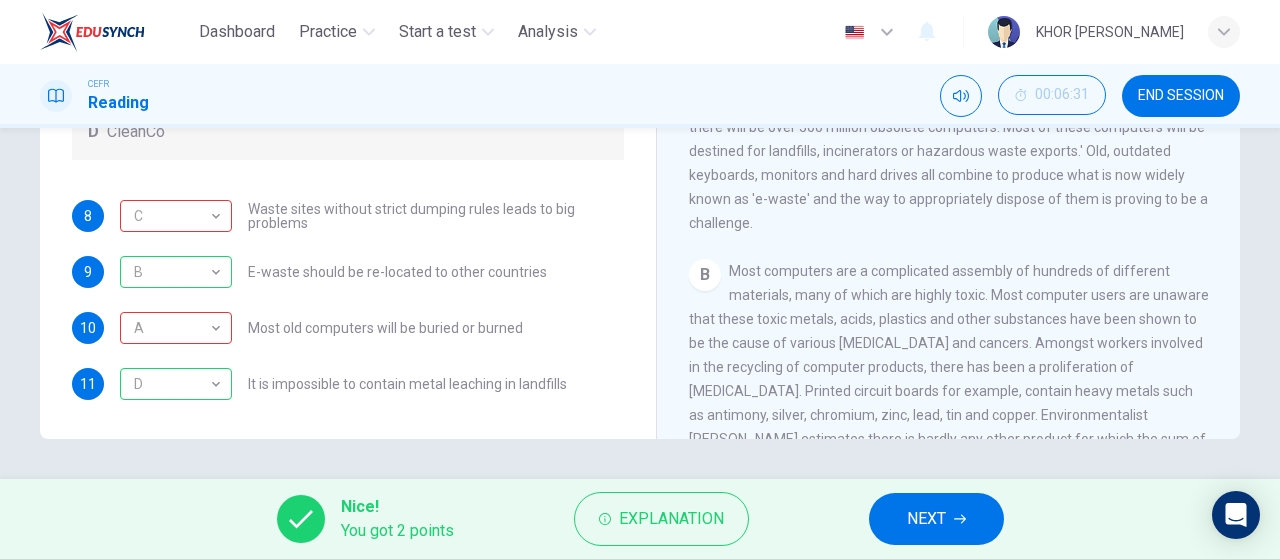 click on "Nice! You got 2
points Explanation NEXT" at bounding box center (640, 519) 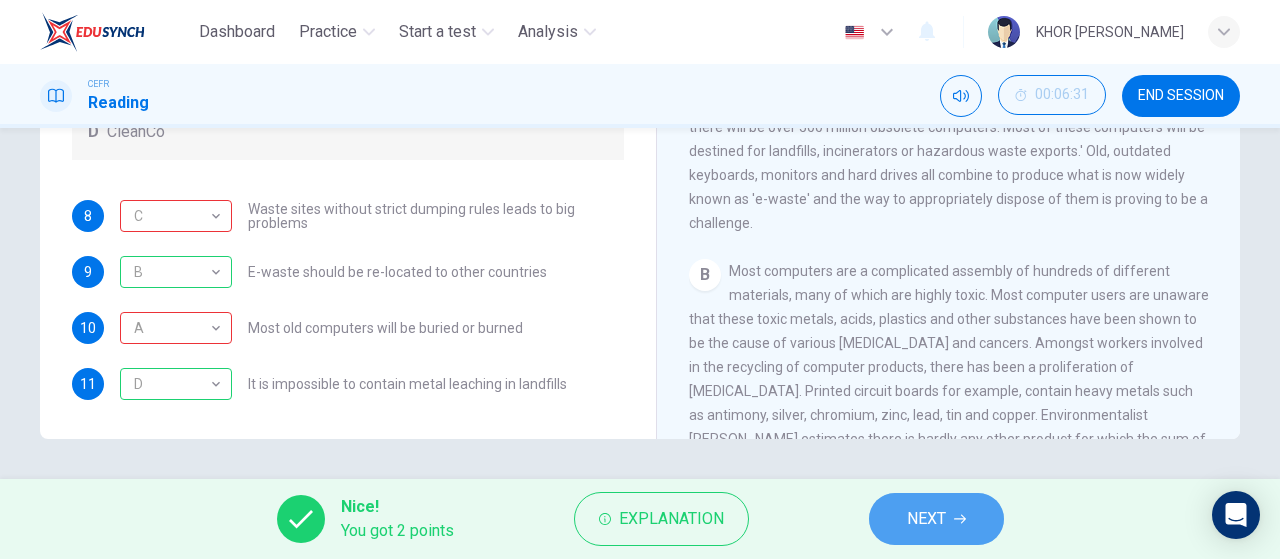 click 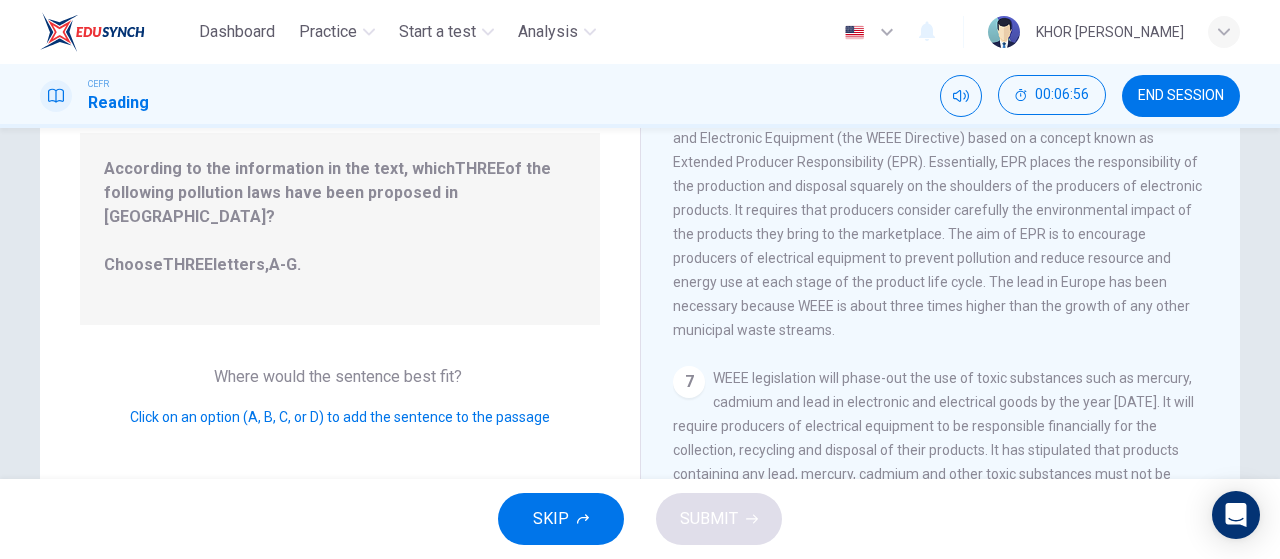click on "7" at bounding box center [689, 382] 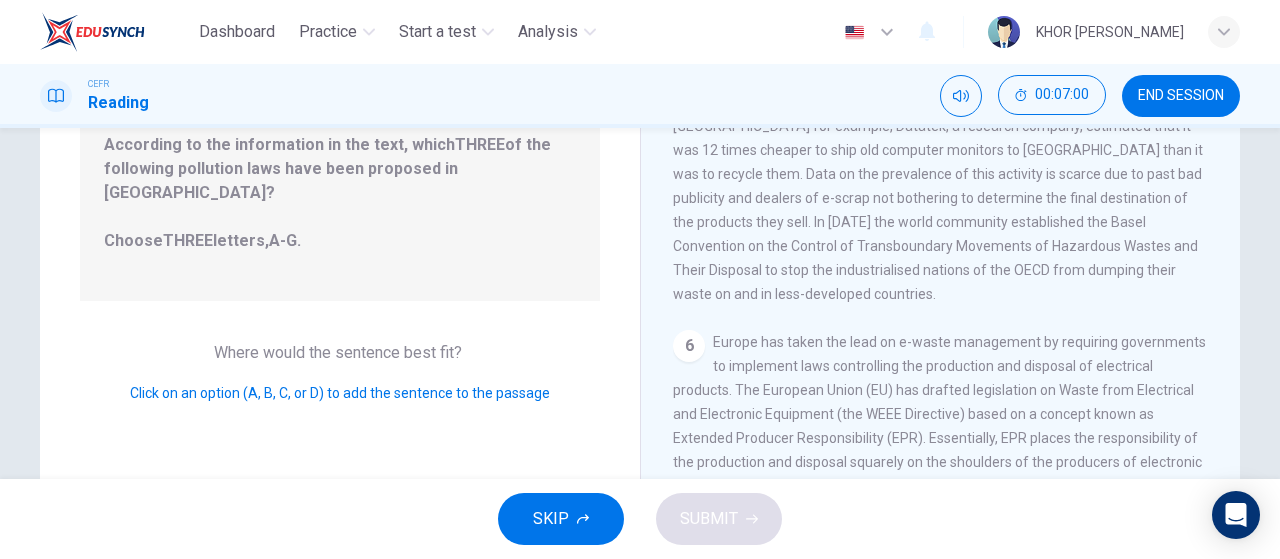 drag, startPoint x: 282, startPoint y: 363, endPoint x: 271, endPoint y: 313, distance: 51.1957 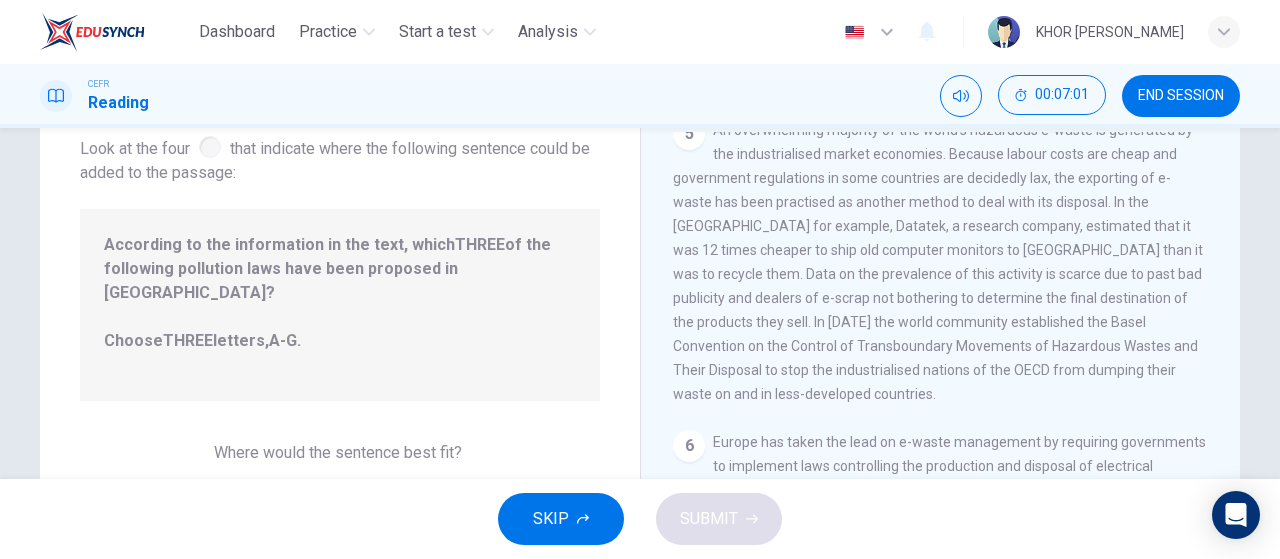 click on "According to the information in the text, which  THREE  of the following pollution laws have been proposed in Europe? Choose  THREE  letters,  A-G ." at bounding box center (340, 305) 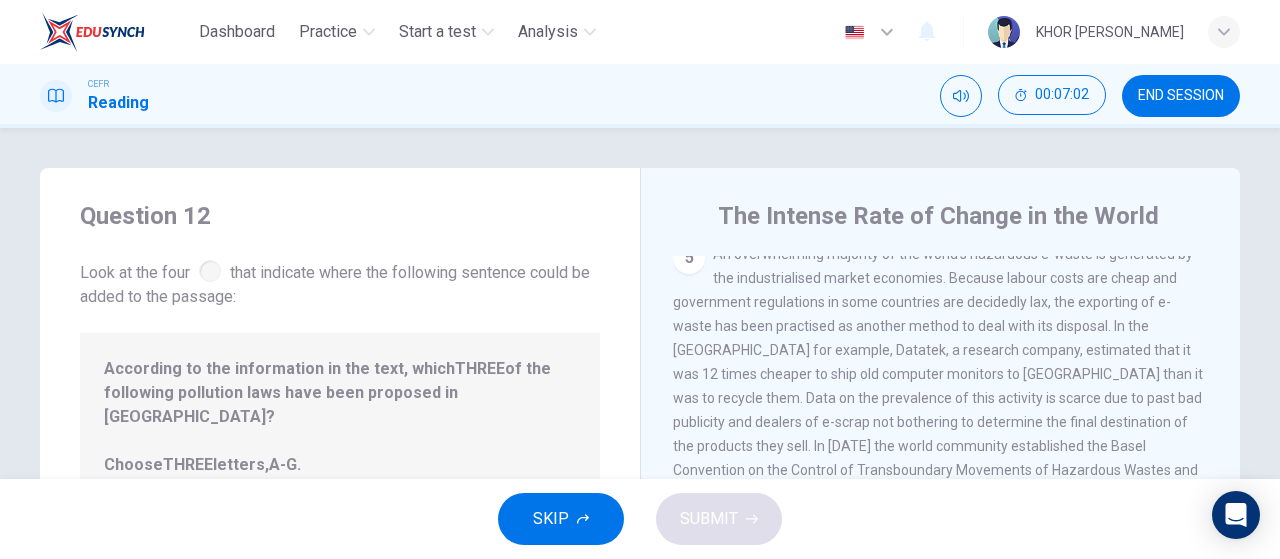 click at bounding box center (210, 271) 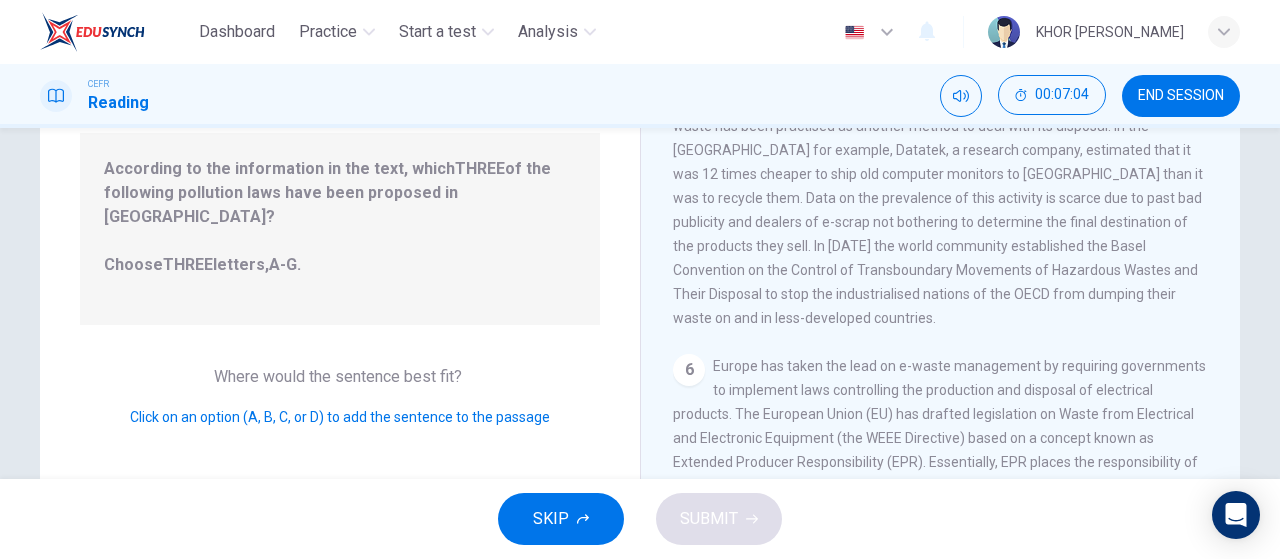 click on "Question 12 Look at the four     that indicate where the following sentence could be added to the passage: According to the information in the text, which  THREE  of the following pollution laws have been proposed in Europe? Choose  THREE  letters,  A-G . Where would the sentence best fit?   Click on an option (A, B, C, or D) to add the sentence to the passage" at bounding box center (340, 315) 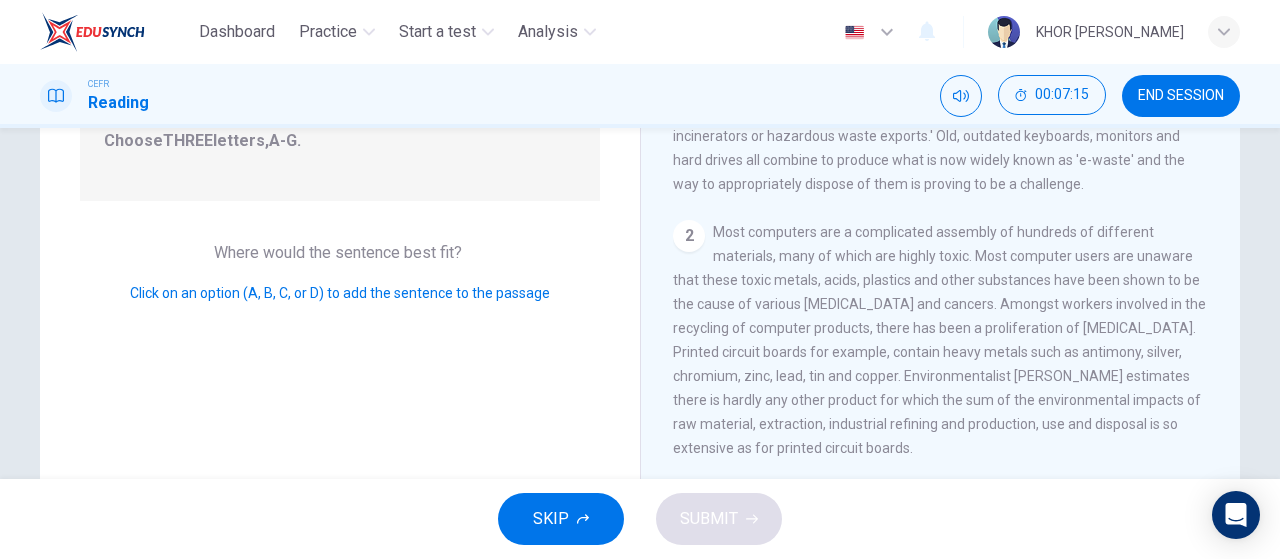 click on "Click on an option (A, B, C, or D) to add the sentence to the passage" at bounding box center [340, 293] 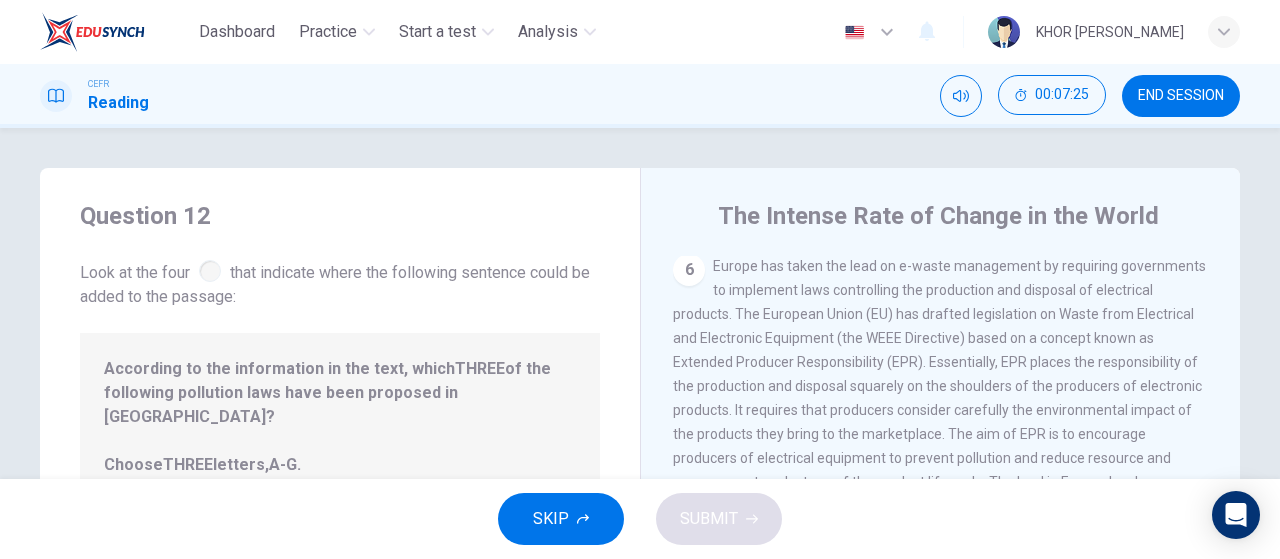 drag, startPoint x: 263, startPoint y: 315, endPoint x: 246, endPoint y: 349, distance: 38.013157 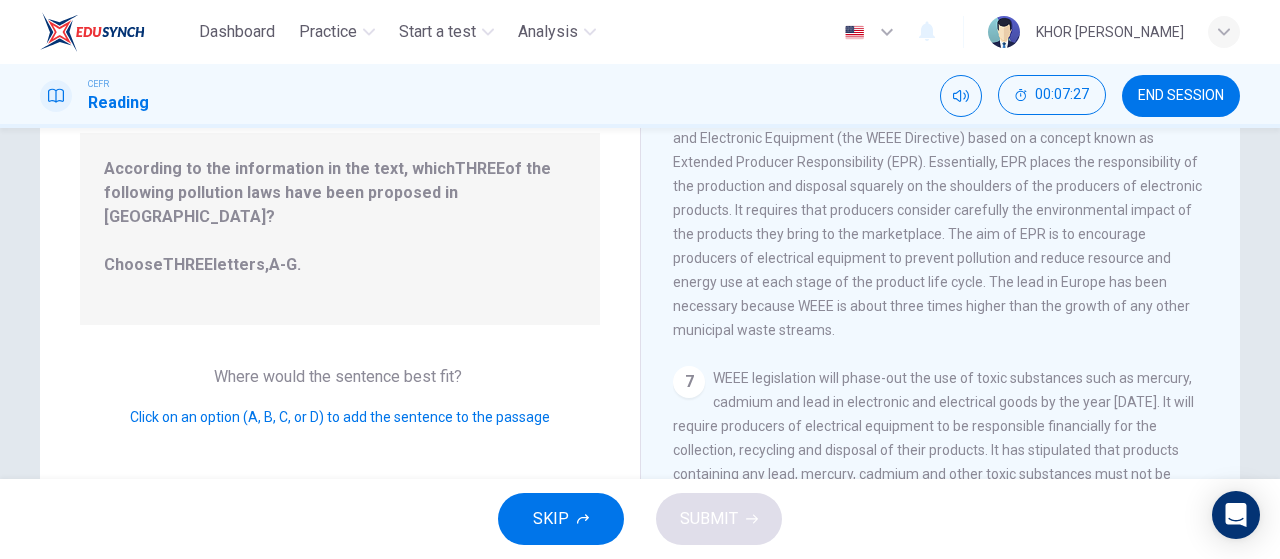 click on "Question 12 Look at the four     that indicate where the following sentence could be added to the passage: According to the information in the text, which  THREE  of the following pollution laws have been proposed in Europe? Choose  THREE  letters,  A-G . Where would the sentence best fit?   Click on an option (A, B, C, or D) to add the sentence to the passage" at bounding box center [340, 315] 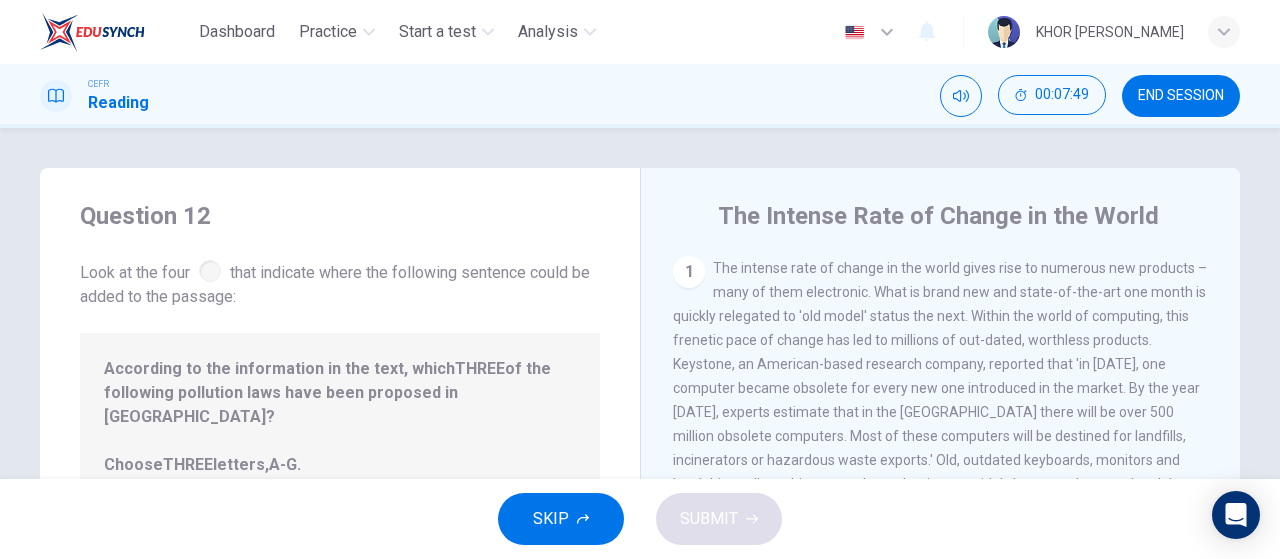 click on "1" at bounding box center [689, 272] 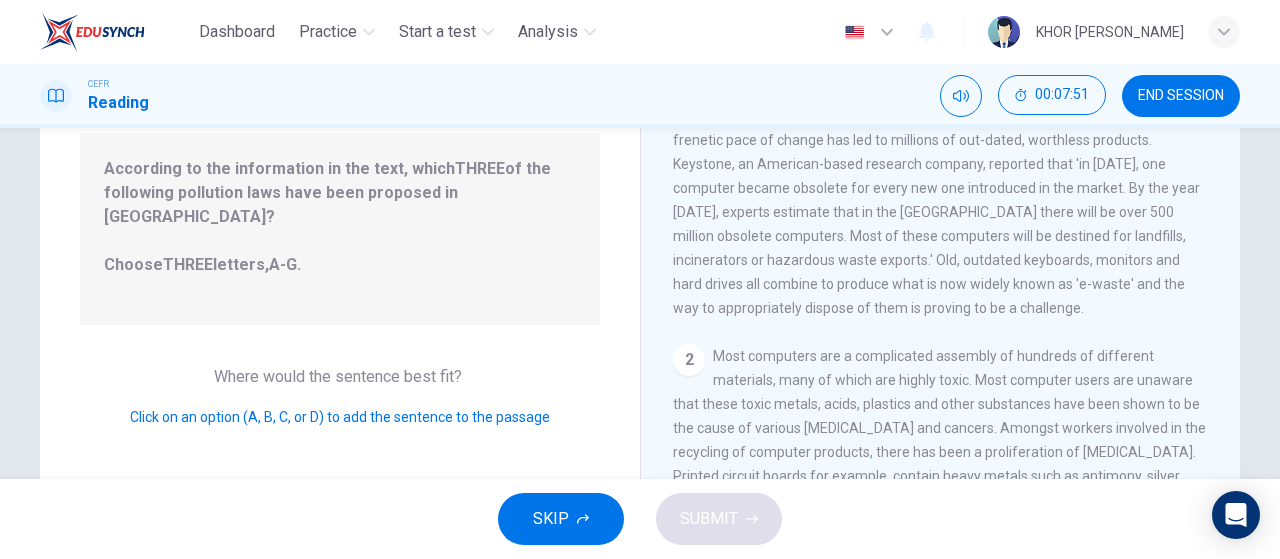 click on "Where would the sentence best fit?   Click on an option (A, B, C, or D) to add the sentence to the passage" at bounding box center (340, 397) 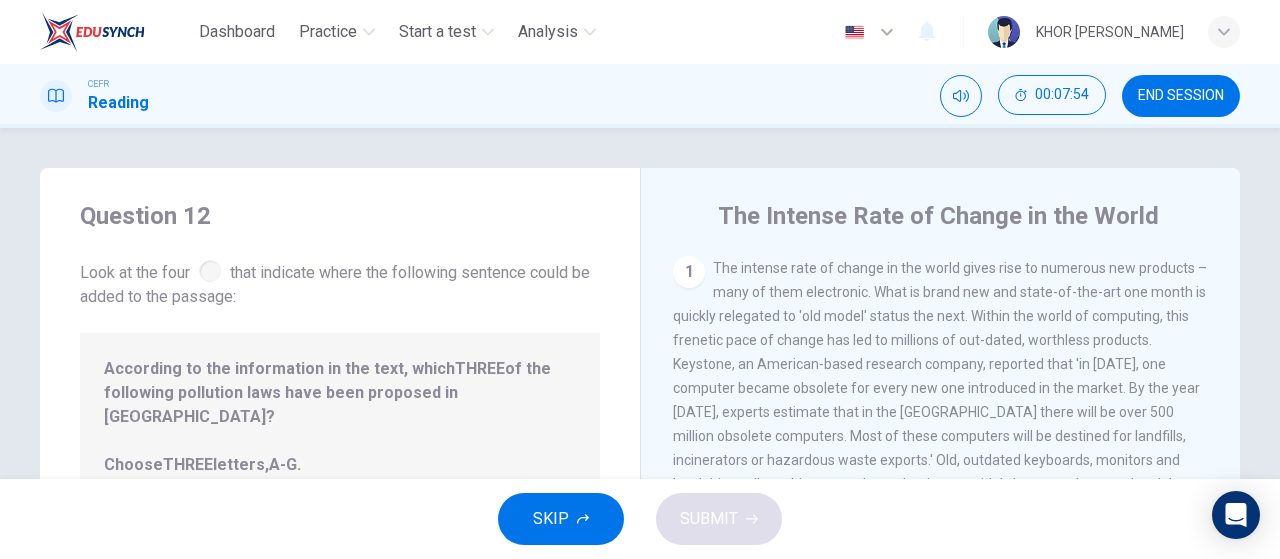 click on "SKIP" at bounding box center [551, 519] 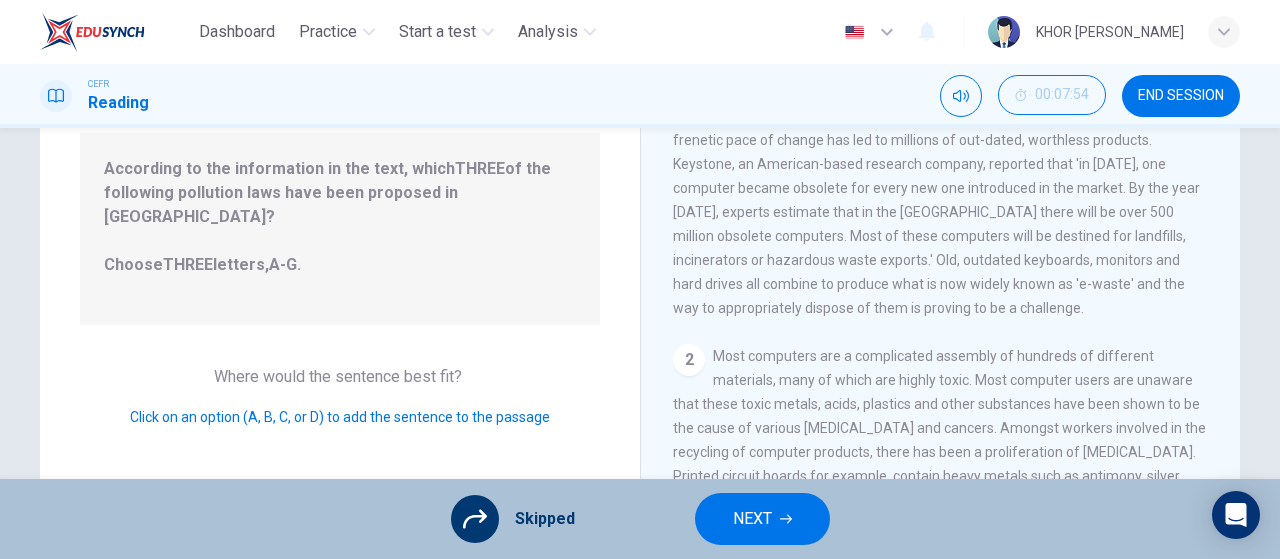 click at bounding box center [475, 519] 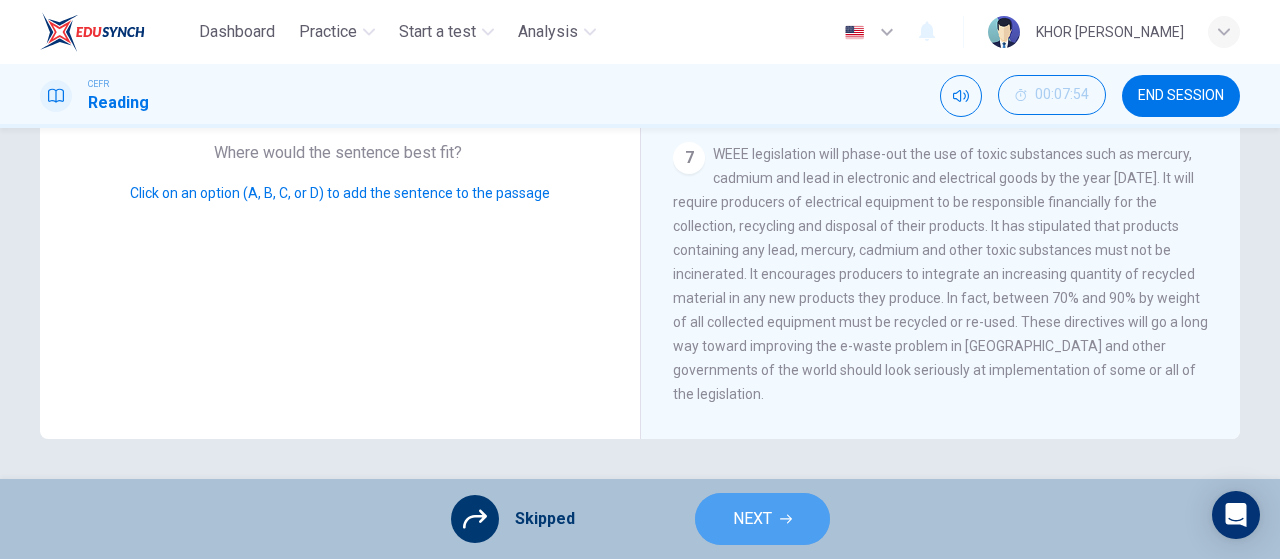 click 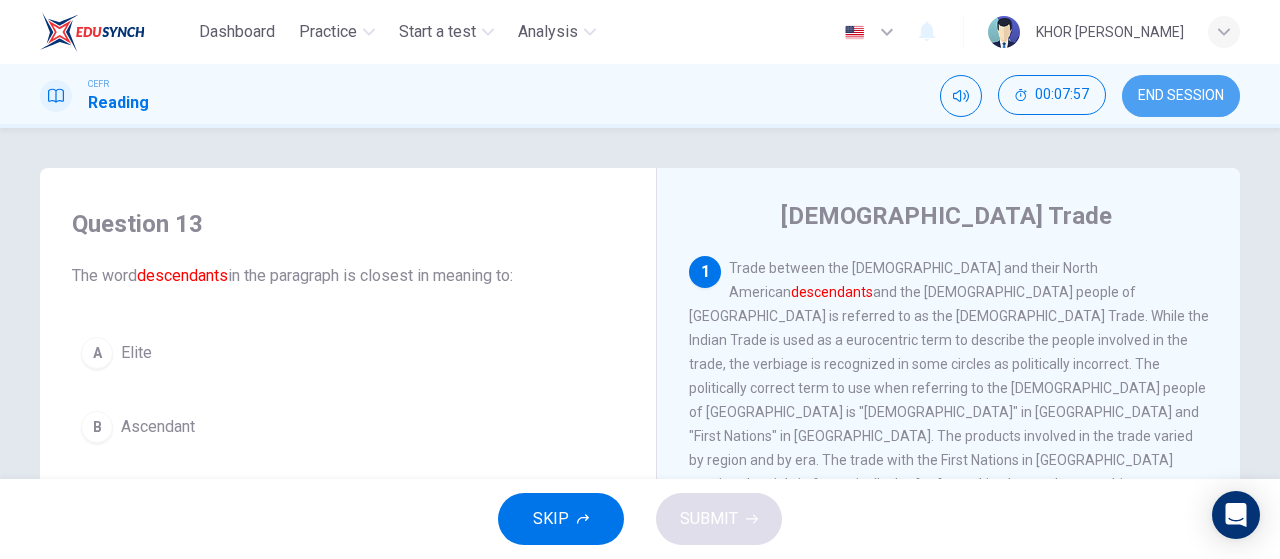 click on "END SESSION" at bounding box center (1181, 96) 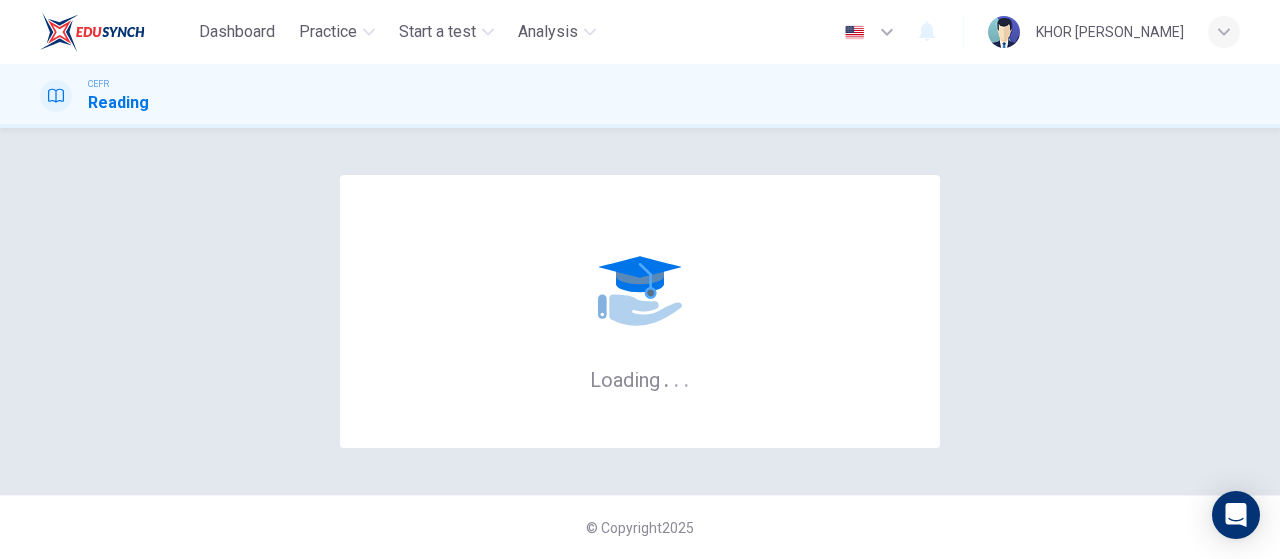 scroll, scrollTop: 0, scrollLeft: 0, axis: both 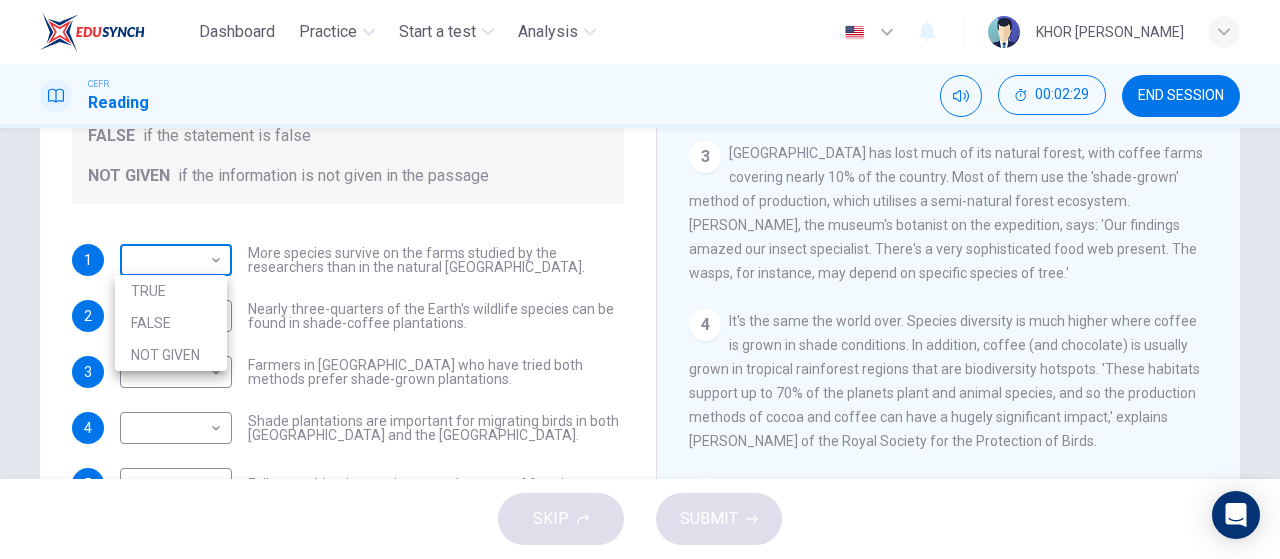 click on "Dashboard Practice Start a test Analysis English en ​ KHOR ZI YIEW CEFR Reading 00:02:29 END SESSION Questions 1 - 5 Do the following statements agree with the information given in the Reading
Passage?
In the boxes below, write TRUE if the statement is true FALSE if the statement is false NOT GIVEN if the information is not given in the passage 1 ​ ​ More species survive on the farms studied by the researchers than in the natural El Salvador forests. 2 ​ ​ Nearly three-quarters of the Earth's wildlife species can be found in shade-coffee plantations. 3 ​ ​ Farmers in El Salvador who have tried both methods prefer shade-grown plantations. 4 ​ ​ Shade plantations are important for migrating birds in both Africa and the Americas. 5 ​ ​ Full-sun cultivation can increase the costs of farming. Natural Coffee and Cocoa CLICK TO ZOOM Click to Zoom 1 2 3 4 5 6 7 8 9 10 11 12 SKIP SUBMIT EduSynch - Online Language Proficiency Testing
Dashboard Practice Start a test Analysis Notifications" at bounding box center [640, 279] 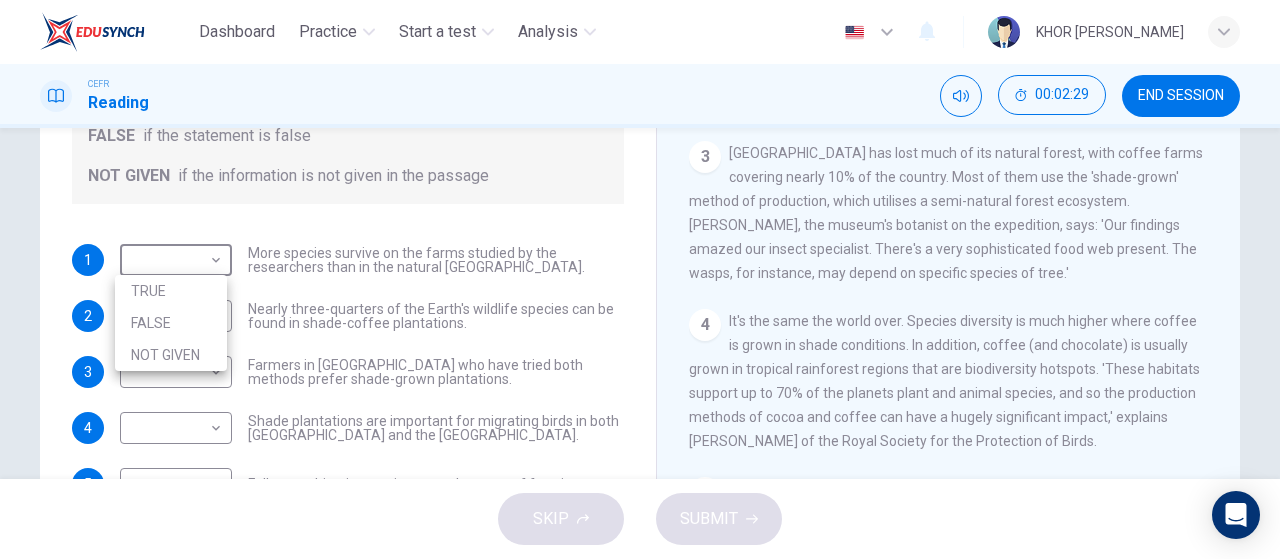 click on "FALSE" at bounding box center [171, 323] 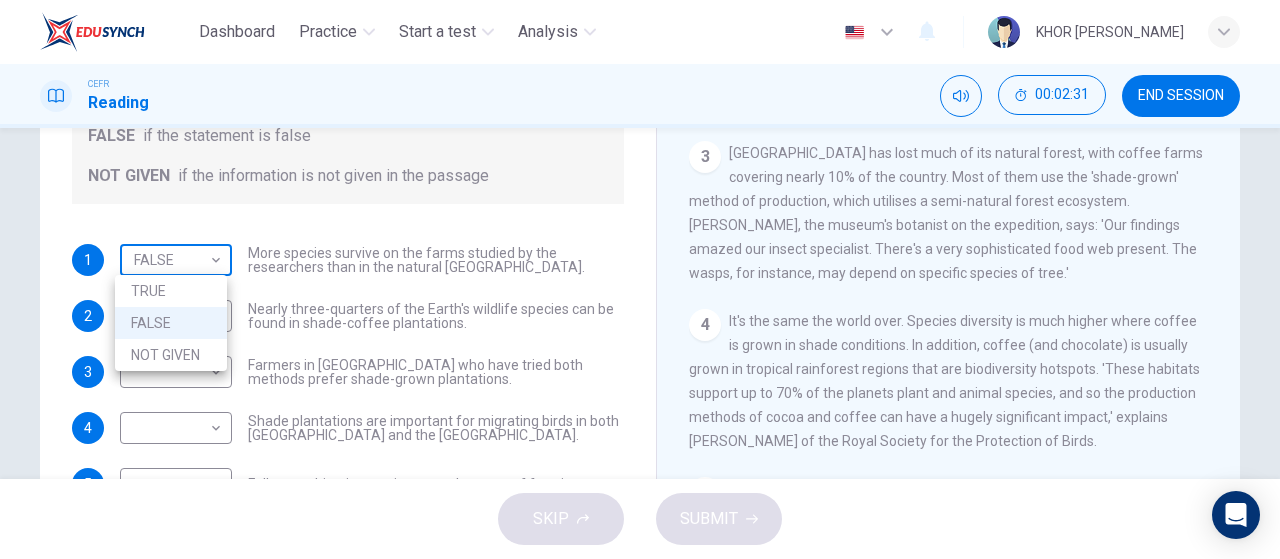 click on "Dashboard Practice Start a test Analysis English en ​ KHOR ZI YIEW CEFR Reading 00:02:31 END SESSION Questions 1 - 5 Do the following statements agree with the information given in the Reading
Passage?
In the boxes below, write TRUE if the statement is true FALSE if the statement is false NOT GIVEN if the information is not given in the passage 1 FALSE FALSE ​ More species survive on the farms studied by the researchers than in the natural El Salvador forests. 2 ​ ​ Nearly three-quarters of the Earth's wildlife species can be found in shade-coffee plantations. 3 ​ ​ Farmers in El Salvador who have tried both methods prefer shade-grown plantations. 4 ​ ​ Shade plantations are important for migrating birds in both Africa and the Americas. 5 ​ ​ Full-sun cultivation can increase the costs of farming. Natural Coffee and Cocoa CLICK TO ZOOM Click to Zoom 1 2 3 4 5 6 7 8 9 10 11 12 SKIP SUBMIT EduSynch - Online Language Proficiency Testing
Dashboard Practice Start a test Analysis 2025" at bounding box center (640, 279) 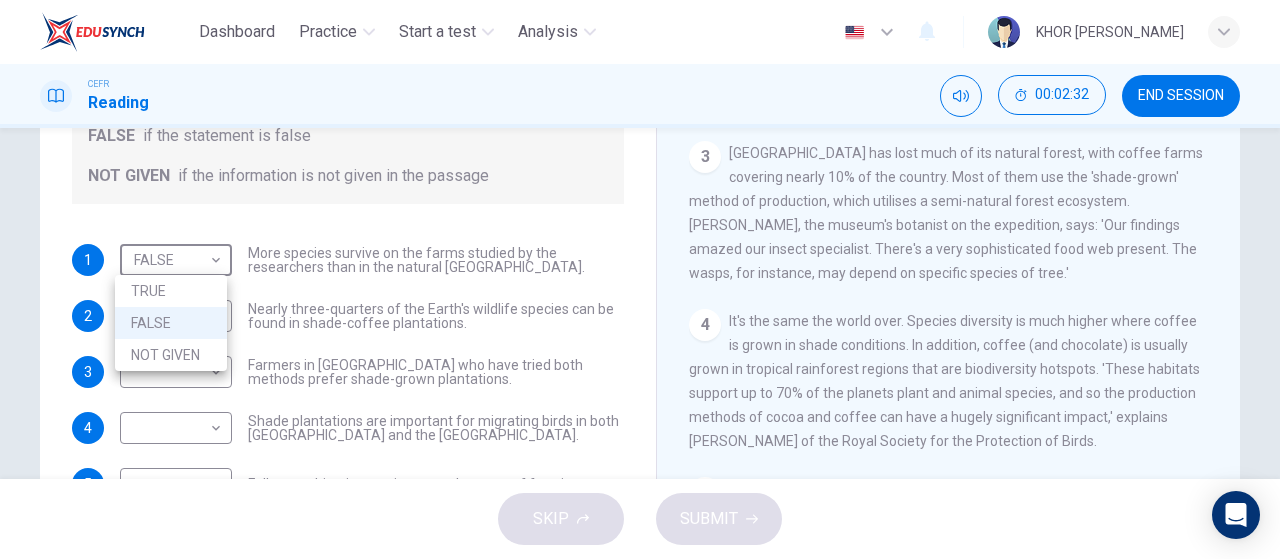 click at bounding box center (640, 279) 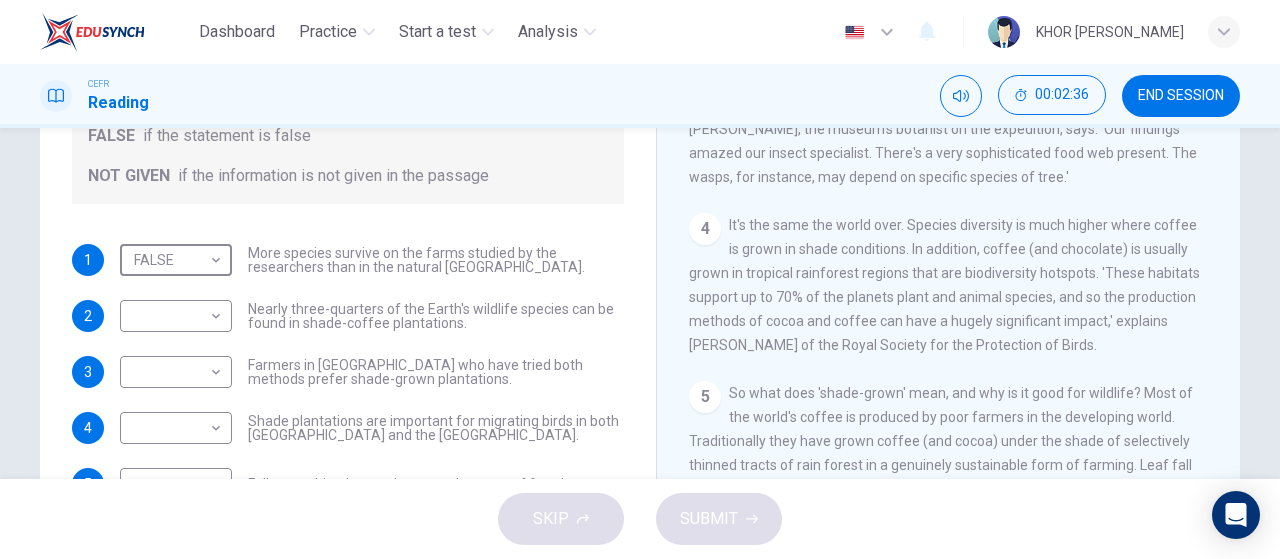 scroll, scrollTop: 600, scrollLeft: 0, axis: vertical 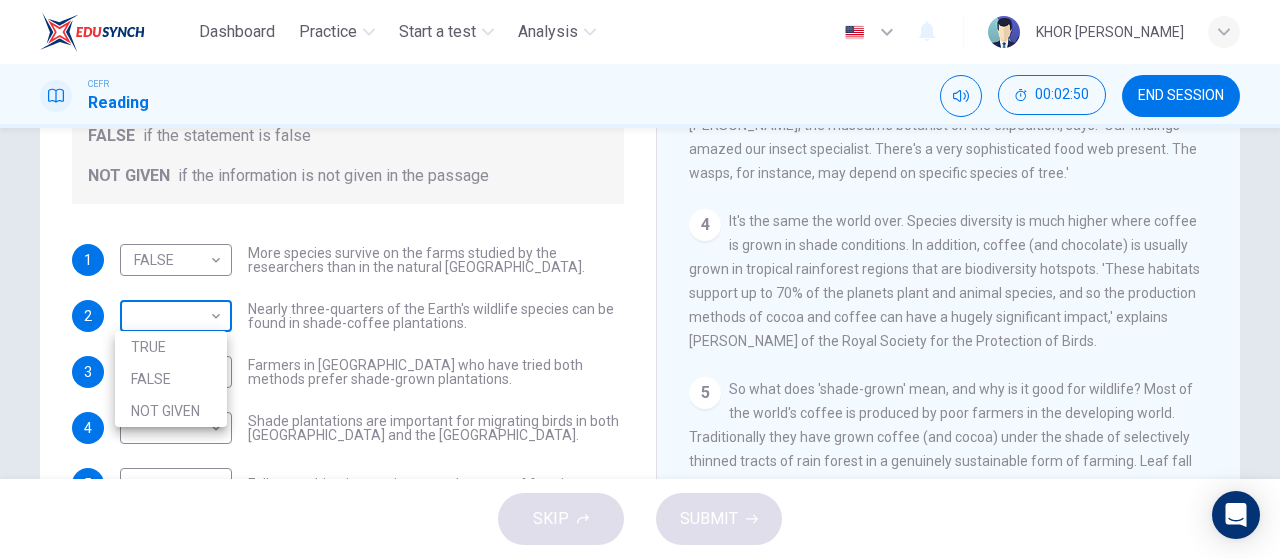 click on "Dashboard Practice Start a test Analysis English en ​ KHOR ZI YIEW CEFR Reading 00:02:50 END SESSION Questions 1 - 5 Do the following statements agree with the information given in the Reading
Passage?
In the boxes below, write TRUE if the statement is true FALSE if the statement is false NOT GIVEN if the information is not given in the passage 1 FALSE FALSE ​ More species survive on the farms studied by the researchers than in the natural El Salvador forests. 2 ​ ​ Nearly three-quarters of the Earth's wildlife species can be found in shade-coffee plantations. 3 ​ ​ Farmers in El Salvador who have tried both methods prefer shade-grown plantations. 4 ​ ​ Shade plantations are important for migrating birds in both Africa and the Americas. 5 ​ ​ Full-sun cultivation can increase the costs of farming. Natural Coffee and Cocoa CLICK TO ZOOM Click to Zoom 1 2 3 4 5 6 7 8 9 10 11 12 SKIP SUBMIT EduSynch - Online Language Proficiency Testing
Dashboard Practice Start a test Analysis 2025" at bounding box center (640, 279) 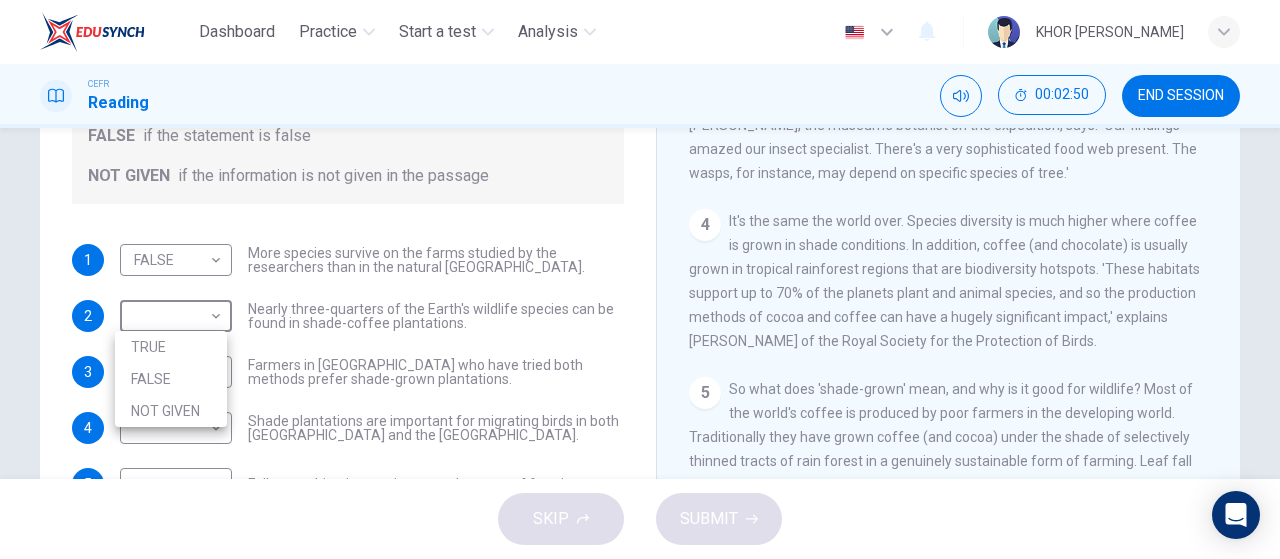 click on "TRUE" at bounding box center (171, 347) 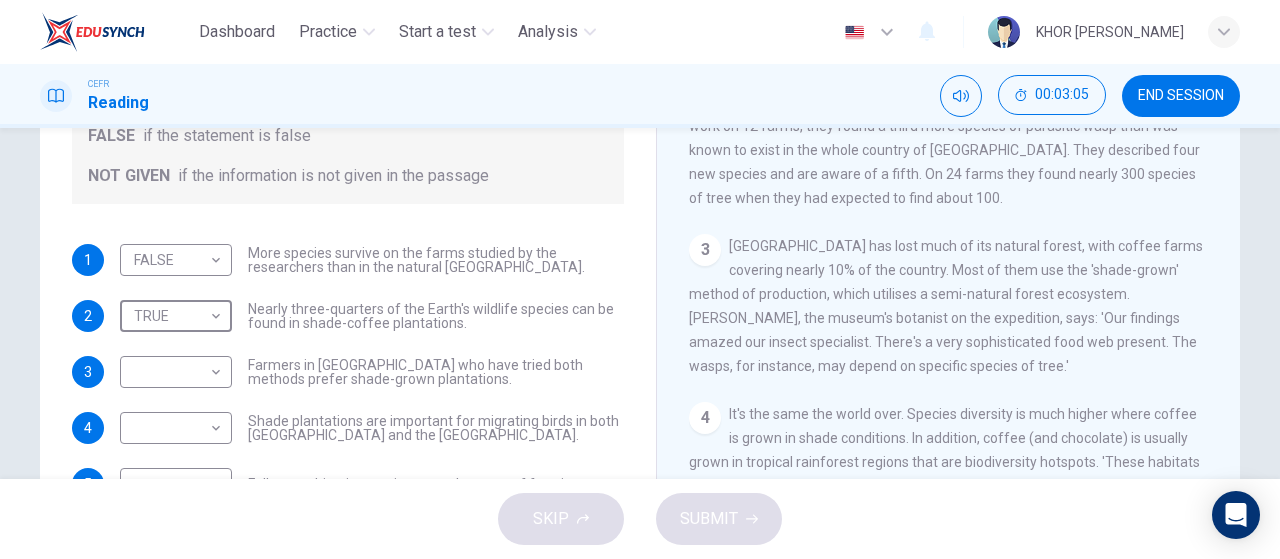scroll, scrollTop: 400, scrollLeft: 0, axis: vertical 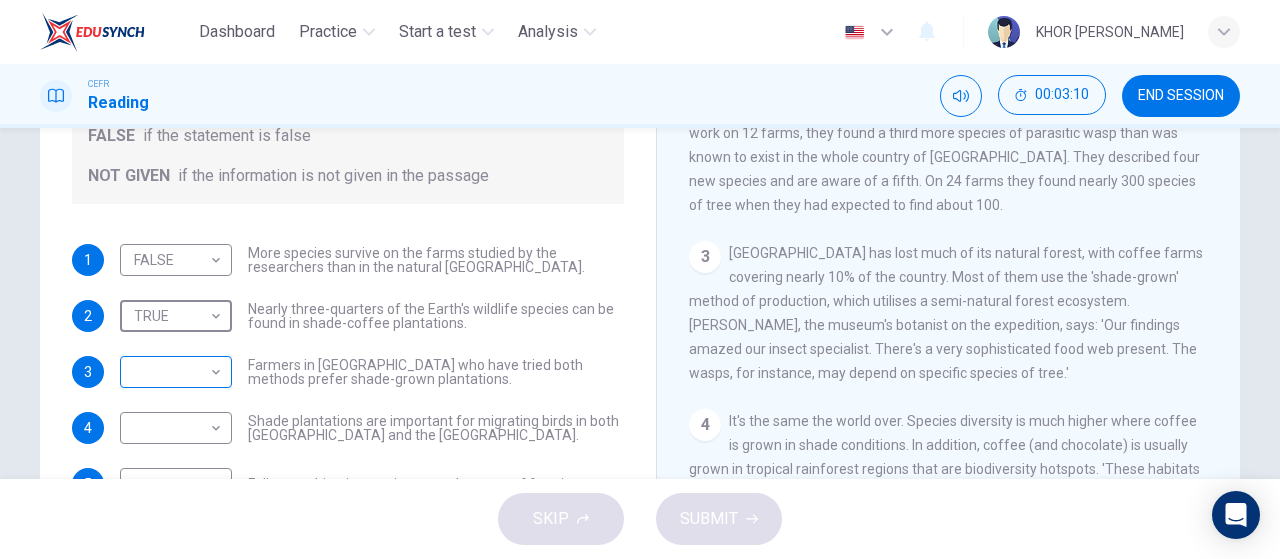 click on "Dashboard Practice Start a test Analysis English en ​ KHOR ZI YIEW CEFR Reading 00:03:10 END SESSION Questions 1 - 5 Do the following statements agree with the information given in the Reading
Passage?
In the boxes below, write TRUE if the statement is true FALSE if the statement is false NOT GIVEN if the information is not given in the passage 1 FALSE FALSE ​ More species survive on the farms studied by the researchers than in the natural El Salvador forests. 2 TRUE TRUE ​ Nearly three-quarters of the Earth's wildlife species can be found in shade-coffee plantations. 3 ​ ​ Farmers in El Salvador who have tried both methods prefer shade-grown plantations. 4 ​ ​ Shade plantations are important for migrating birds in both Africa and the Americas. 5 ​ ​ Full-sun cultivation can increase the costs of farming. Natural Coffee and Cocoa CLICK TO ZOOM Click to Zoom 1 2 3 4 5 6 7 8 9 10 11 12 SKIP SUBMIT EduSynch - Online Language Proficiency Testing
Dashboard Practice Start a test Analysis" at bounding box center [640, 279] 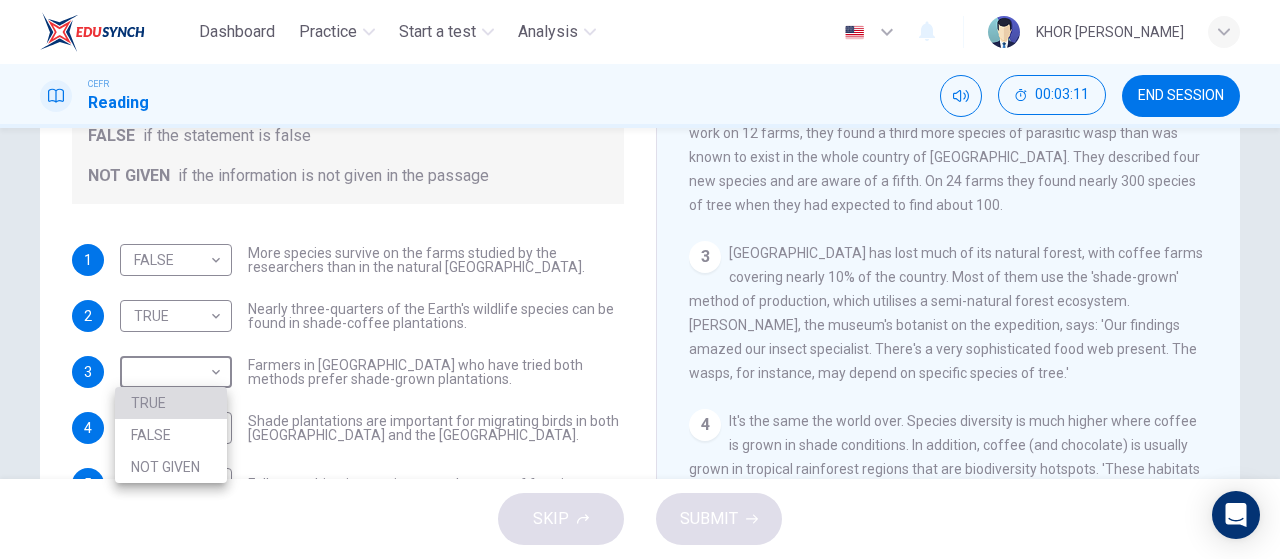 click on "TRUE" at bounding box center (171, 403) 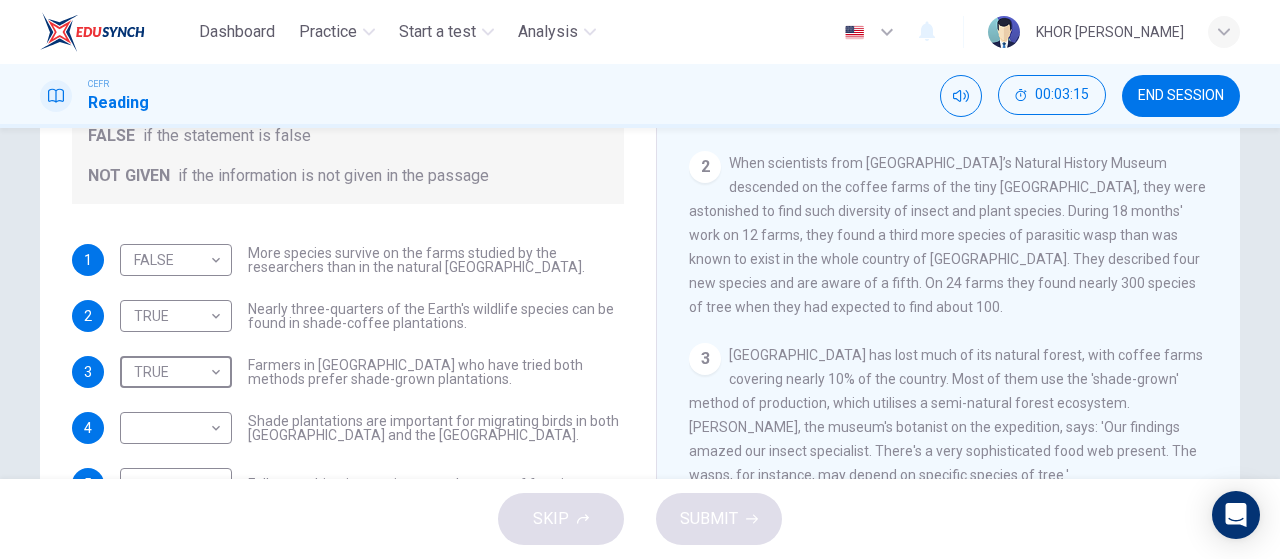 scroll, scrollTop: 300, scrollLeft: 0, axis: vertical 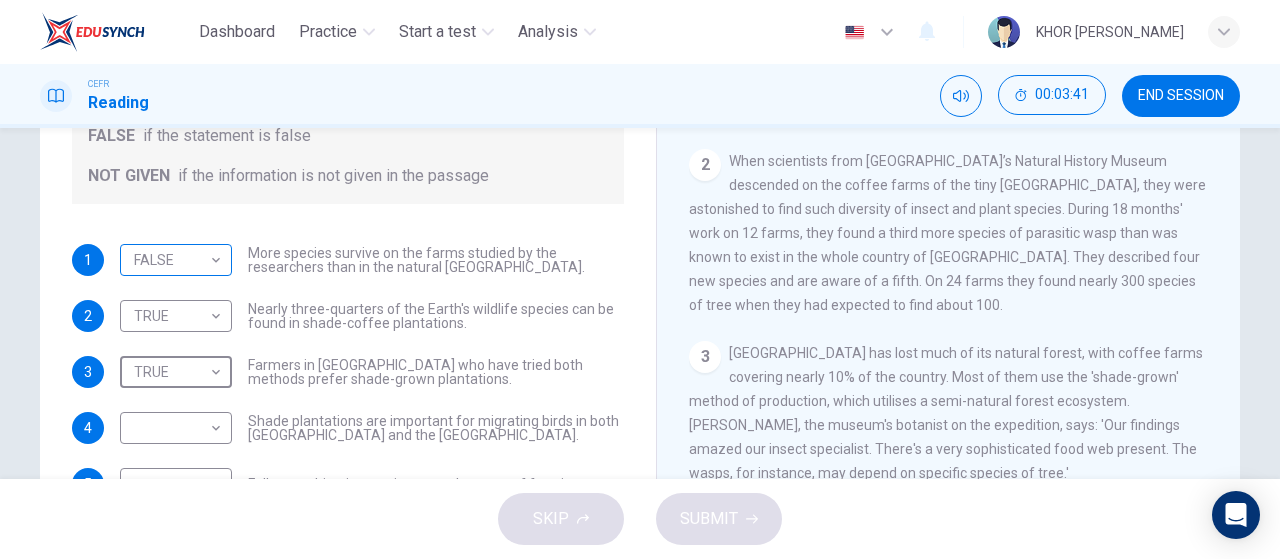 click on "Dashboard Practice Start a test Analysis English en ​ KHOR ZI YIEW CEFR Reading 00:03:41 END SESSION Questions 1 - 5 Do the following statements agree with the information given in the Reading
Passage?
In the boxes below, write TRUE if the statement is true FALSE if the statement is false NOT GIVEN if the information is not given in the passage 1 FALSE FALSE ​ More species survive on the farms studied by the researchers than in the natural El Salvador forests. 2 TRUE TRUE ​ Nearly three-quarters of the Earth's wildlife species can be found in shade-coffee plantations. 3 TRUE TRUE ​ Farmers in El Salvador who have tried both methods prefer shade-grown plantations. 4 ​ ​ Shade plantations are important for migrating birds in both Africa and the Americas. 5 ​ ​ Full-sun cultivation can increase the costs of farming. Natural Coffee and Cocoa CLICK TO ZOOM Click to Zoom 1 2 3 4 5 6 7 8 9 10 11 12 SKIP SUBMIT EduSynch - Online Language Proficiency Testing
Dashboard Practice Start a test" at bounding box center [640, 279] 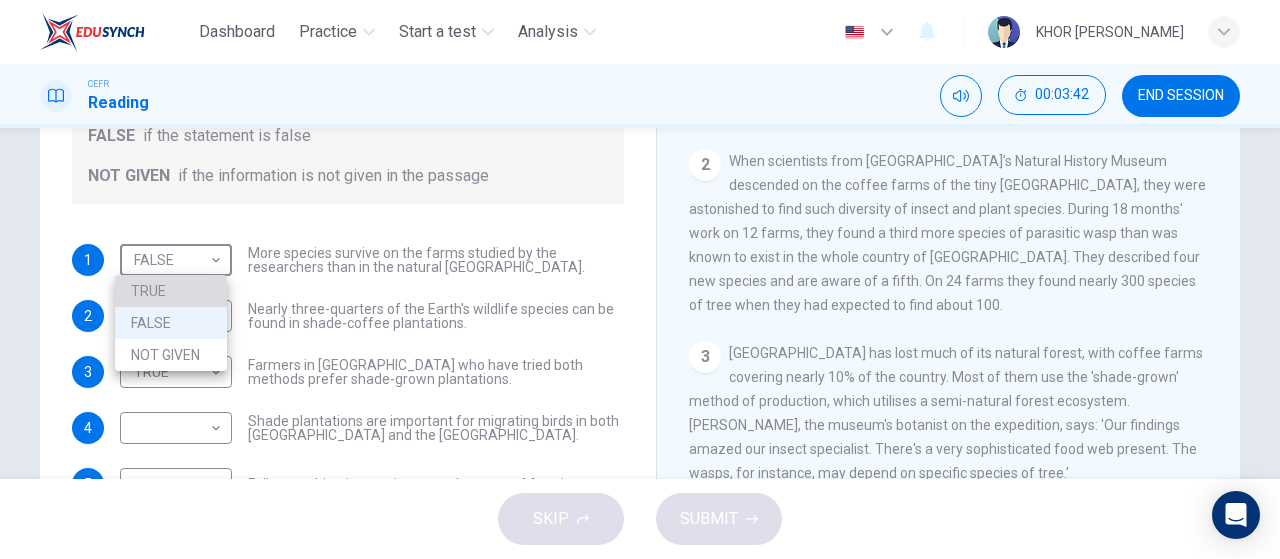 click on "TRUE" at bounding box center [171, 291] 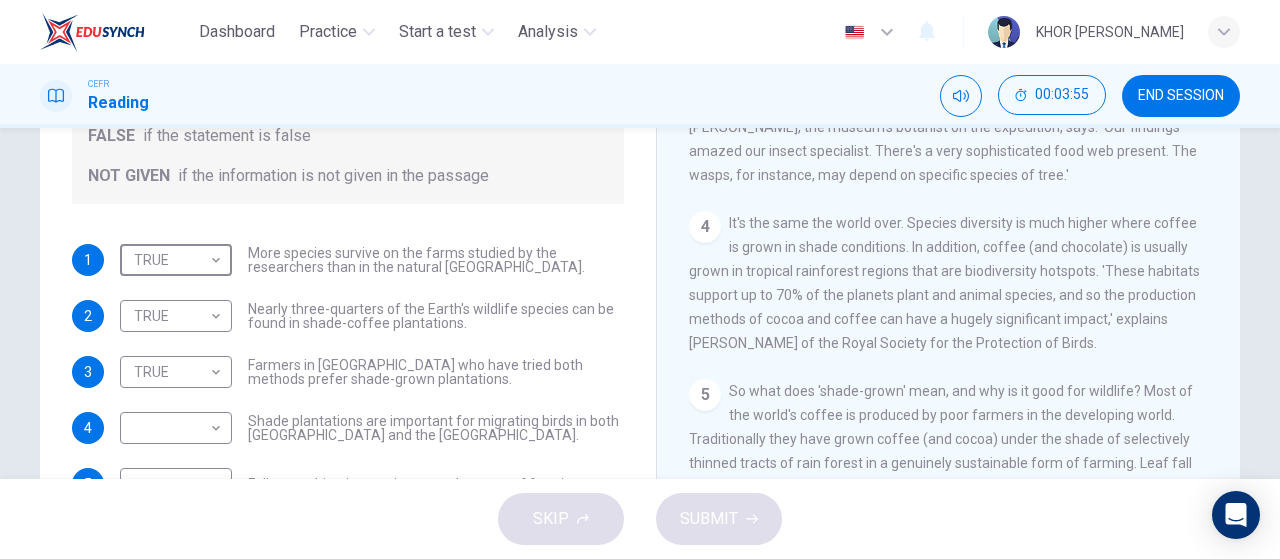 scroll, scrollTop: 600, scrollLeft: 0, axis: vertical 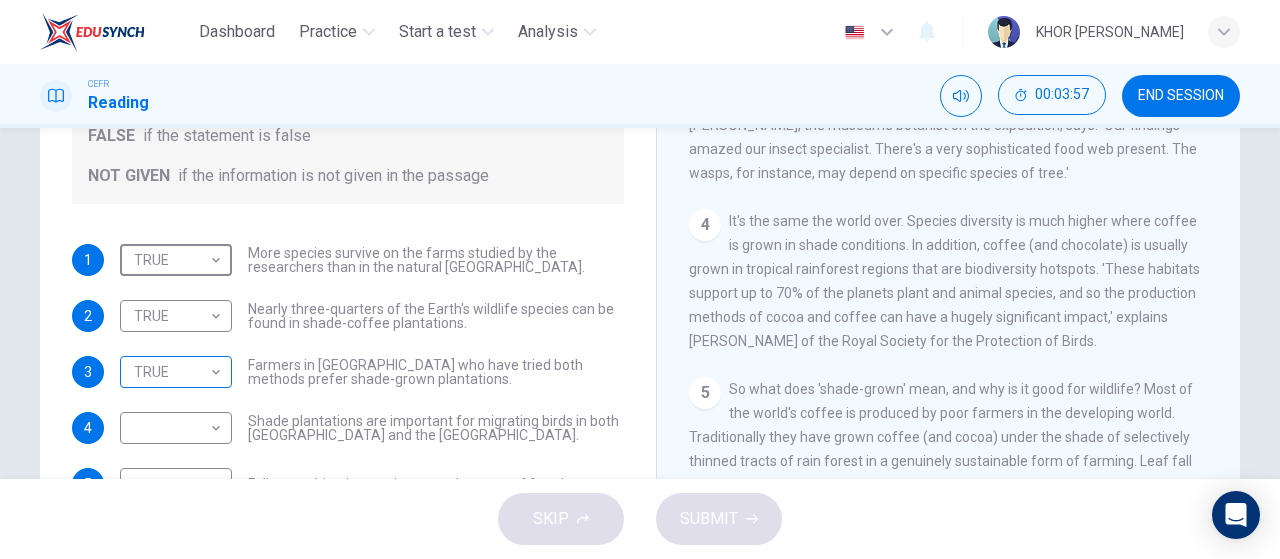 click on "Dashboard Practice Start a test Analysis English en ​ KHOR ZI YIEW CEFR Reading 00:03:57 END SESSION Questions 1 - 5 Do the following statements agree with the information given in the Reading
Passage?
In the boxes below, write TRUE if the statement is true FALSE if the statement is false NOT GIVEN if the information is not given in the passage 1 TRUE TRUE ​ More species survive on the farms studied by the researchers than in the natural El Salvador forests. 2 TRUE TRUE ​ Nearly three-quarters of the Earth's wildlife species can be found in shade-coffee plantations. 3 TRUE TRUE ​ Farmers in El Salvador who have tried both methods prefer shade-grown plantations. 4 ​ ​ Shade plantations are important for migrating birds in both Africa and the Americas. 5 ​ ​ Full-sun cultivation can increase the costs of farming. Natural Coffee and Cocoa CLICK TO ZOOM Click to Zoom 1 2 3 4 5 6 7 8 9 10 11 12 SKIP SUBMIT EduSynch - Online Language Proficiency Testing
Dashboard Practice Start a test 2025" at bounding box center [640, 279] 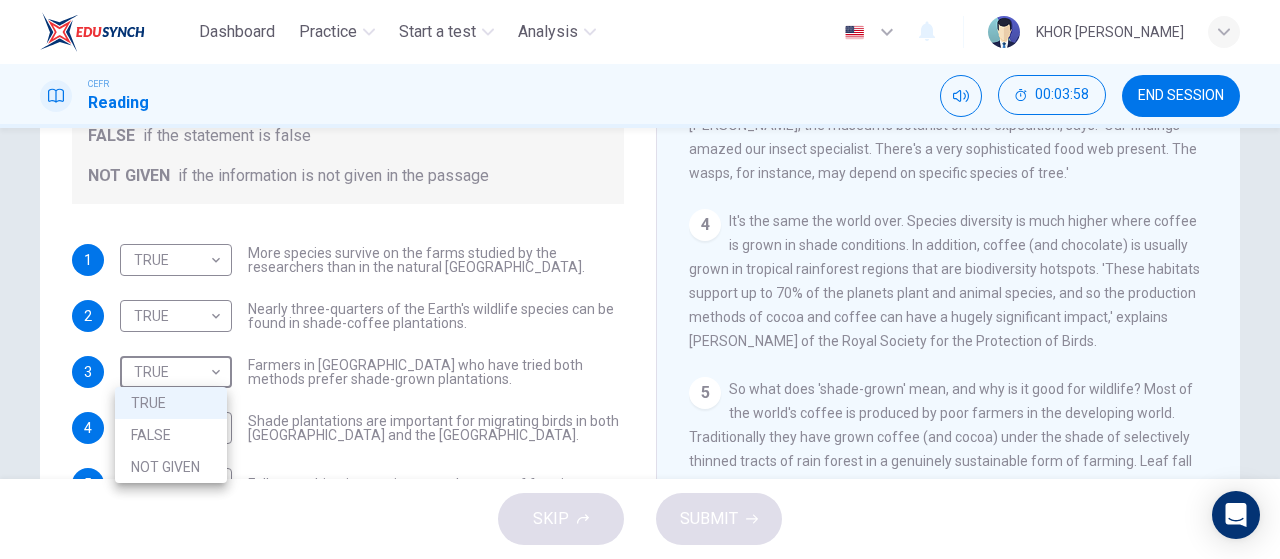 click on "NOT GIVEN" at bounding box center (171, 467) 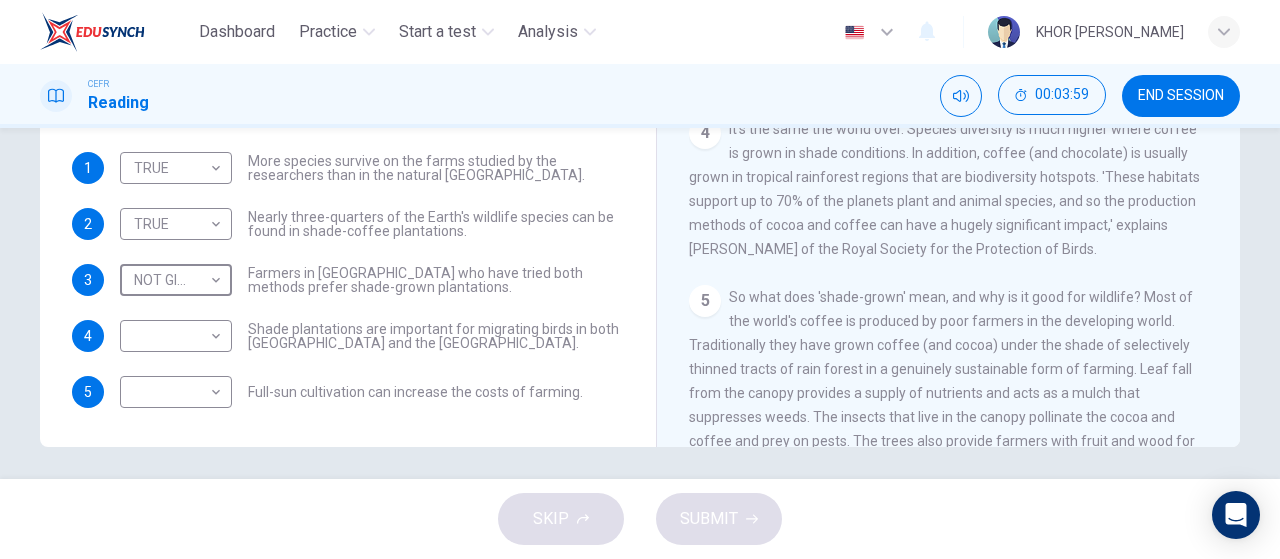 scroll, scrollTop: 424, scrollLeft: 0, axis: vertical 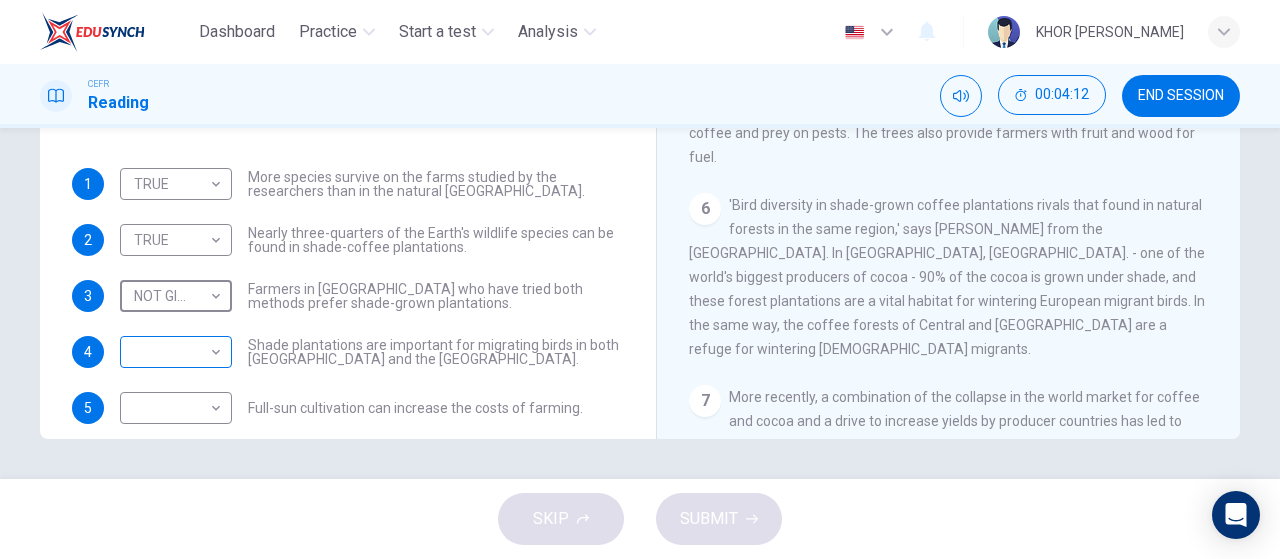 click on "Dashboard Practice Start a test Analysis English en ​ KHOR ZI YIEW CEFR Reading 00:04:12 END SESSION Questions 1 - 5 Do the following statements agree with the information given in the Reading
Passage?
In the boxes below, write TRUE if the statement is true FALSE if the statement is false NOT GIVEN if the information is not given in the passage 1 TRUE TRUE ​ More species survive on the farms studied by the researchers than in the natural El Salvador forests. 2 TRUE TRUE ​ Nearly three-quarters of the Earth's wildlife species can be found in shade-coffee plantations. 3 NOT GIVEN NOT GIVEN ​ Farmers in El Salvador who have tried both methods prefer shade-grown plantations. 4 ​ ​ Shade plantations are important for migrating birds in both Africa and the Americas. 5 ​ ​ Full-sun cultivation can increase the costs of farming. Natural Coffee and Cocoa CLICK TO ZOOM Click to Zoom 1 2 3 4 5 6 7 8 9 10 11 12 SKIP SUBMIT EduSynch - Online Language Proficiency Testing
Dashboard Practice Analysis" at bounding box center (640, 279) 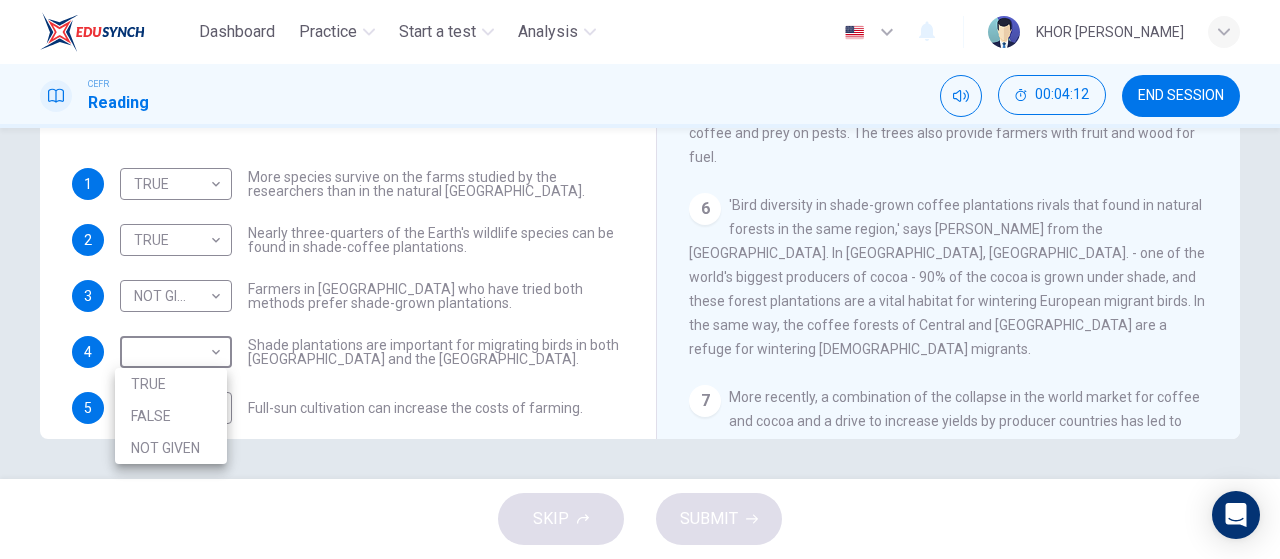 click on "TRUE" at bounding box center [171, 384] 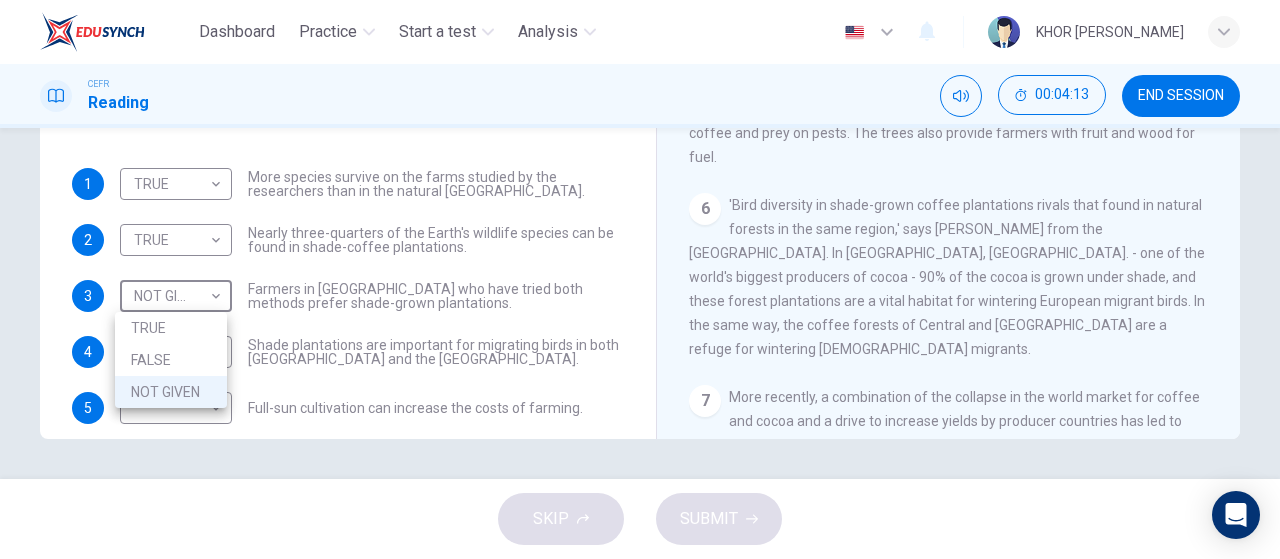 click on "Dashboard Practice Start a test Analysis English en ​ KHOR ZI YIEW CEFR Reading 00:04:13 END SESSION Questions 1 - 5 Do the following statements agree with the information given in the Reading
Passage?
In the boxes below, write TRUE if the statement is true FALSE if the statement is false NOT GIVEN if the information is not given in the passage 1 TRUE TRUE ​ More species survive on the farms studied by the researchers than in the natural El Salvador forests. 2 TRUE TRUE ​ Nearly three-quarters of the Earth's wildlife species can be found in shade-coffee plantations. 3 NOT GIVEN NOT GIVEN ​ Farmers in El Salvador who have tried both methods prefer shade-grown plantations. 4 TRUE TRUE ​ Shade plantations are important for migrating birds in both Africa and the Americas. 5 ​ ​ Full-sun cultivation can increase the costs of farming. Natural Coffee and Cocoa CLICK TO ZOOM Click to Zoom 1 2 3 4 5 6 7 8 9 10 11 12 SKIP SUBMIT EduSynch - Online Language Proficiency Testing
Dashboard Practice" at bounding box center [640, 279] 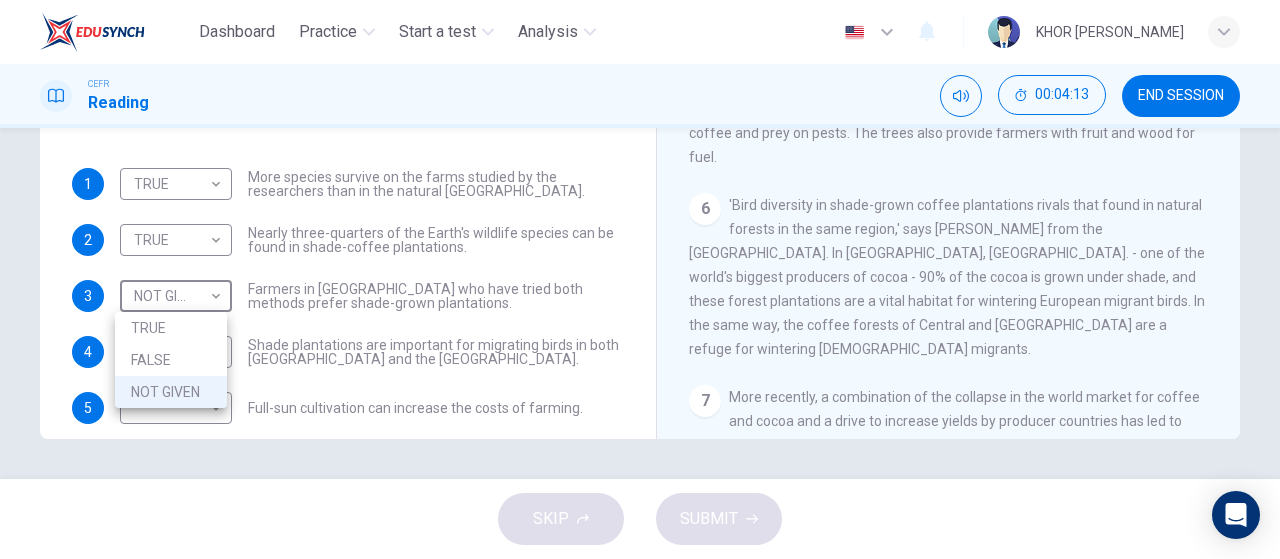 click on "FALSE" at bounding box center [171, 360] 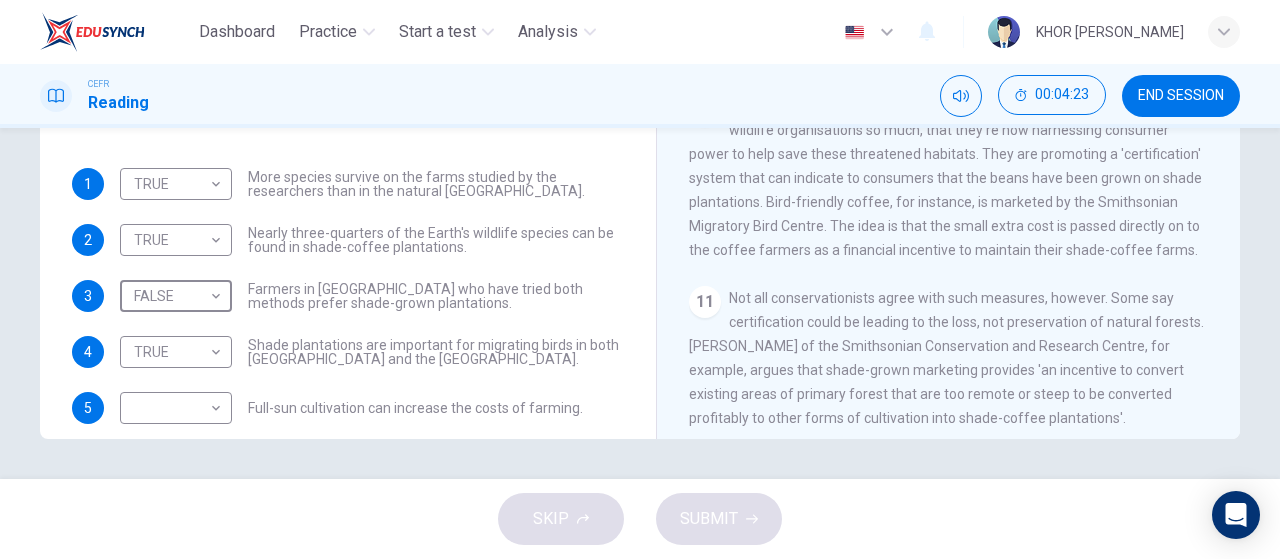 scroll, scrollTop: 1700, scrollLeft: 0, axis: vertical 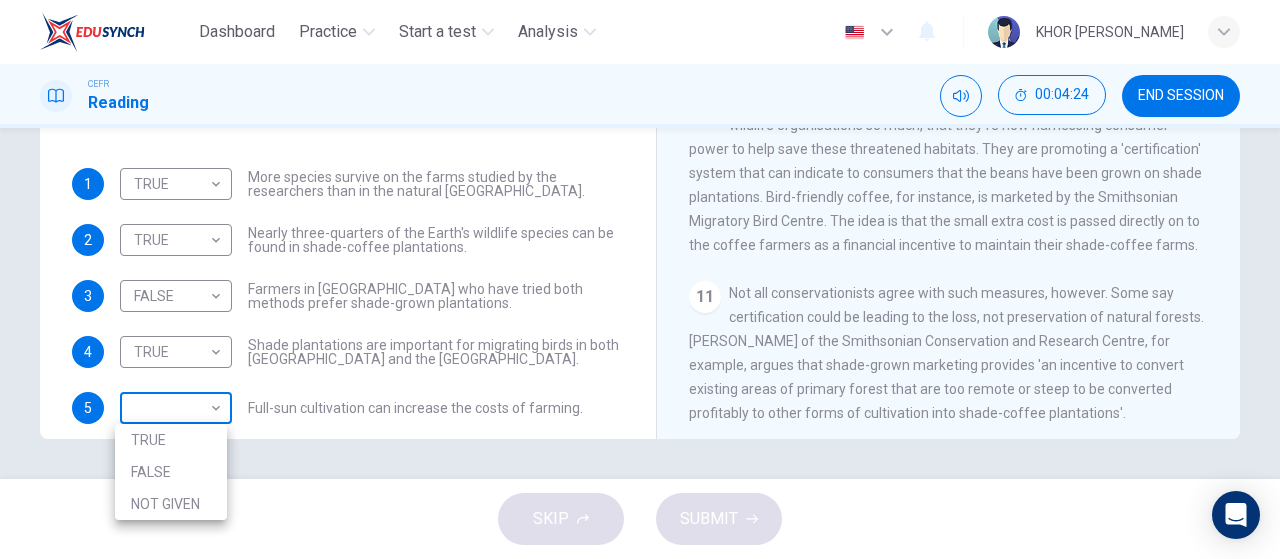 click on "Dashboard Practice Start a test Analysis English en ​ KHOR ZI YIEW CEFR Reading 00:04:24 END SESSION Questions 1 - 5 Do the following statements agree with the information given in the Reading
Passage?
In the boxes below, write TRUE if the statement is true FALSE if the statement is false NOT GIVEN if the information is not given in the passage 1 TRUE TRUE ​ More species survive on the farms studied by the researchers than in the natural El Salvador forests. 2 TRUE TRUE ​ Nearly three-quarters of the Earth's wildlife species can be found in shade-coffee plantations. 3 FALSE FALSE ​ Farmers in El Salvador who have tried both methods prefer shade-grown plantations. 4 TRUE TRUE ​ Shade plantations are important for migrating birds in both Africa and the Americas. 5 ​ ​ Full-sun cultivation can increase the costs of farming. Natural Coffee and Cocoa CLICK TO ZOOM Click to Zoom 1 2 3 4 5 6 7 8 9 10 11 12 SKIP SUBMIT EduSynch - Online Language Proficiency Testing
Dashboard Practice Analysis" at bounding box center [640, 279] 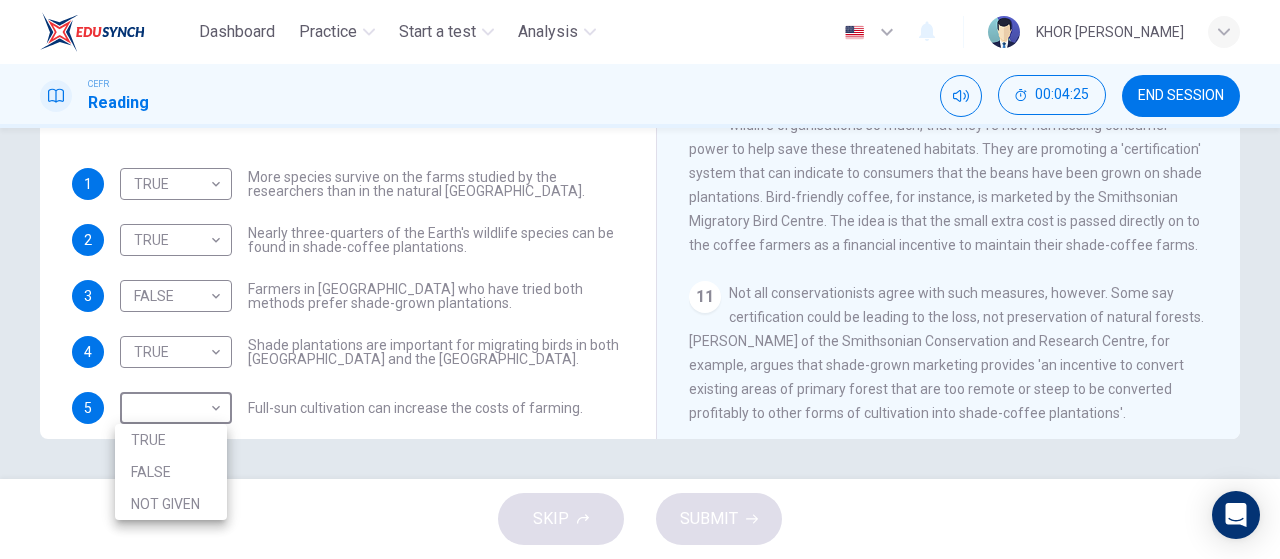 click on "NOT GIVEN" at bounding box center (171, 504) 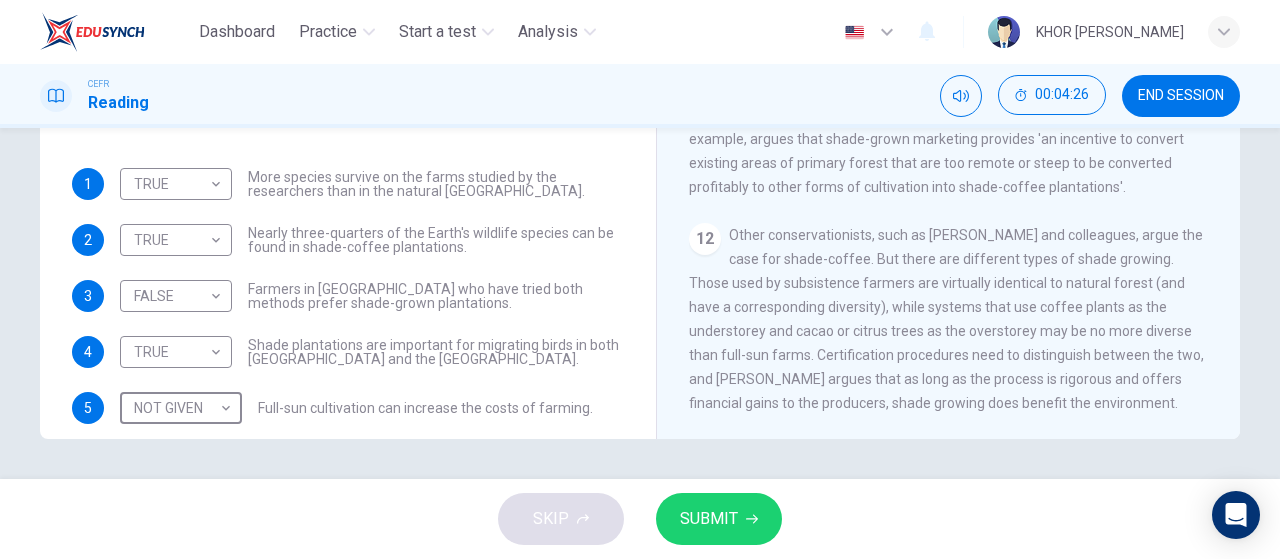 scroll, scrollTop: 1952, scrollLeft: 0, axis: vertical 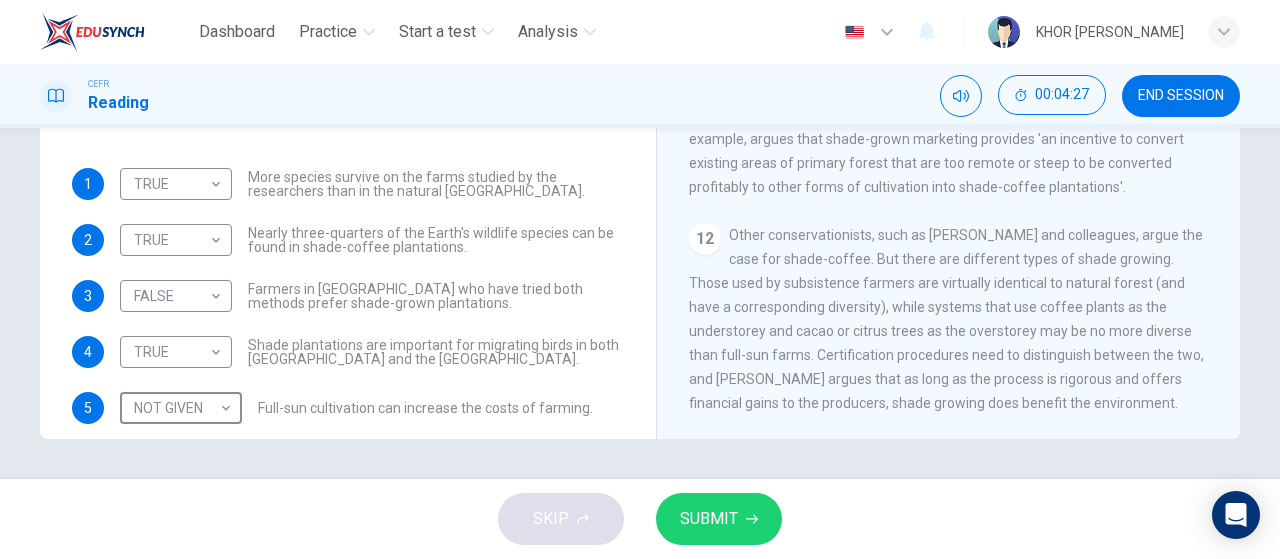click on "SUBMIT" at bounding box center (709, 519) 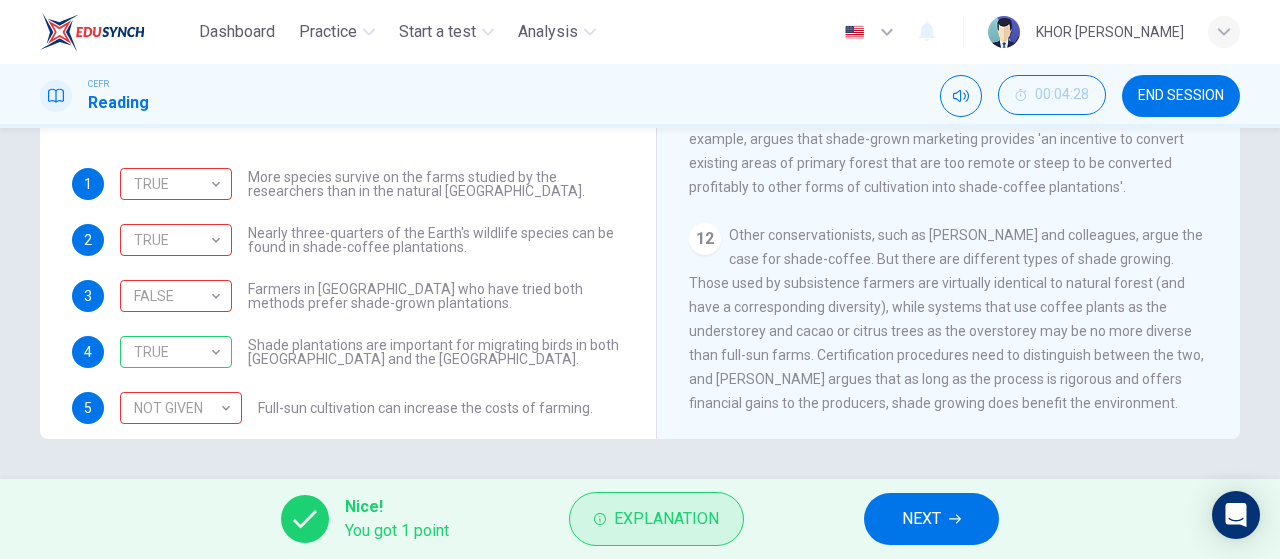 click on "Explanation" at bounding box center [666, 519] 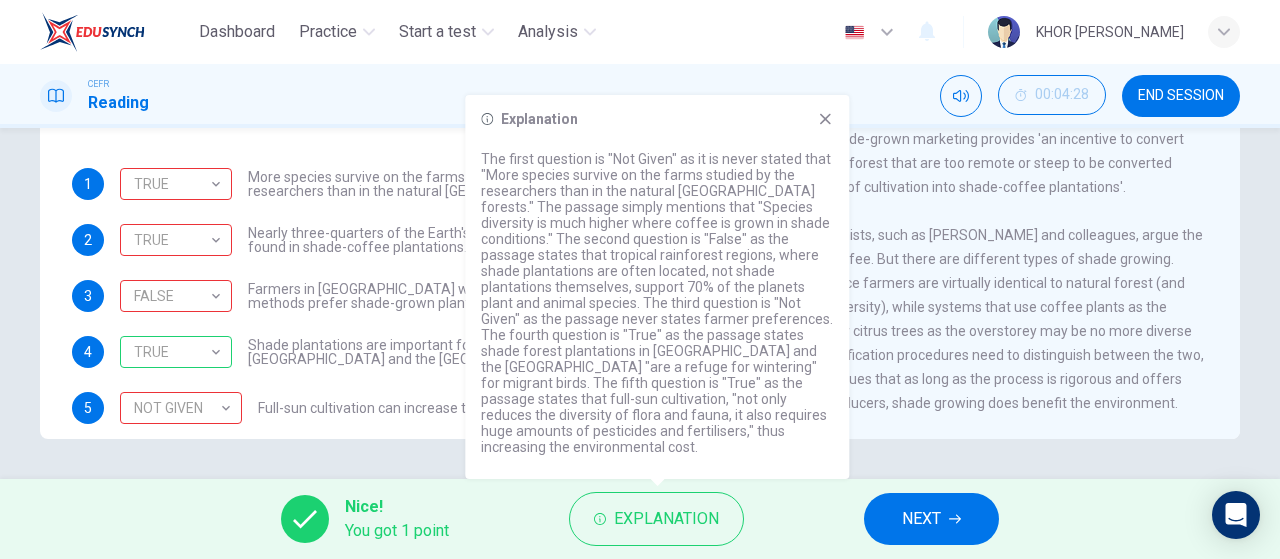 click on "Nice! You got 1
point Explanation NEXT" at bounding box center [640, 519] 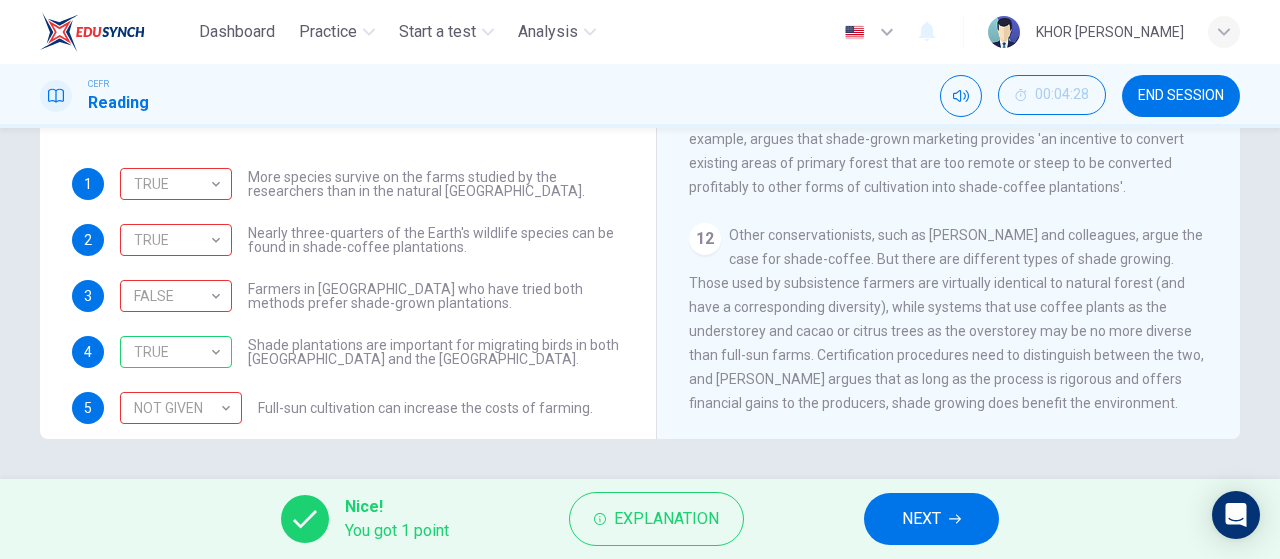 click on "NEXT" at bounding box center (931, 519) 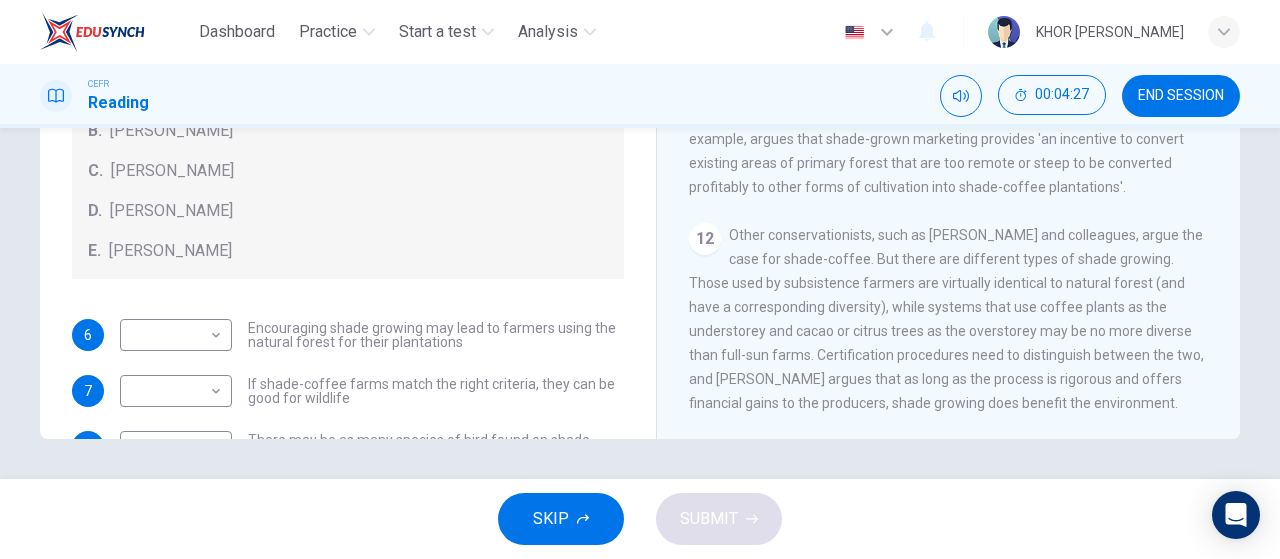 scroll, scrollTop: 0, scrollLeft: 0, axis: both 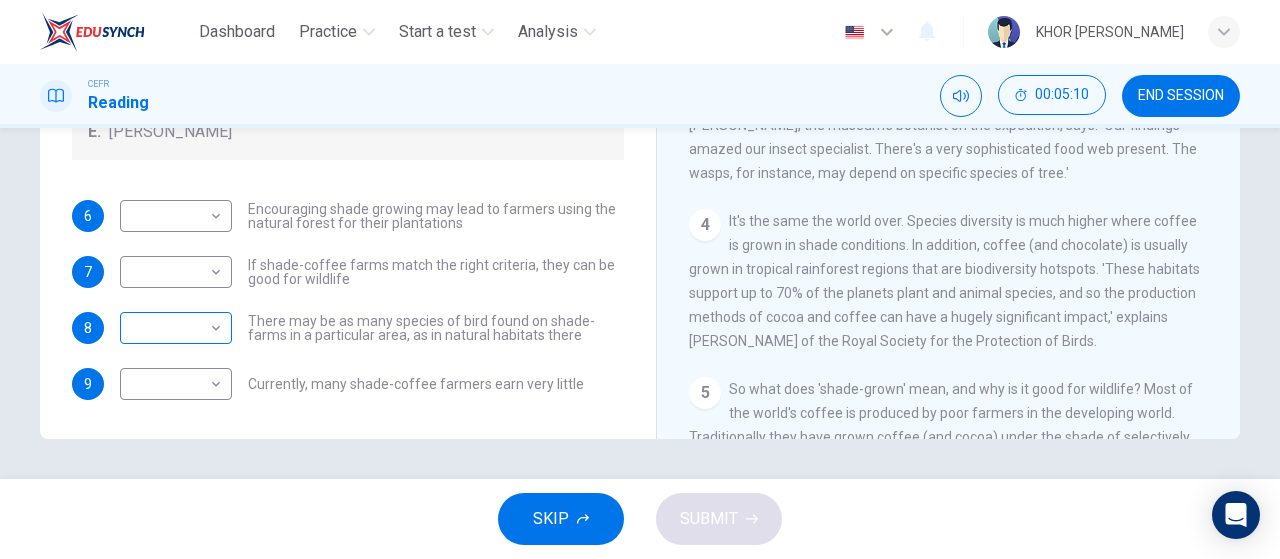 click on "Dashboard Practice Start a test Analysis English en ​ KHOR ZI YIEW CEFR Reading 00:05:10 END SESSION Questions 6 - 9 Look at the following opinions and the list of people below.
Match each opinion to the person credited with it.
Write the correct letter  A-E  in the boxes below.
NB  You can write any letter  more than once . People A. Alex Munroe B. Paul Donald C. Robert Rice D. John Rappole E. Stacey Philpott 6 ​ ​ Encouraging shade growing may lead to farmers using the natural forest for their plantations 7 ​ ​ If shade-coffee farms match the right criteria, they can be good for wildlife 8 ​ ​ There may be as many species of bird found on shade-farms in a particular area, as in natural habitats there 9 ​ ​ Currently, many shade-coffee farmers earn very little Natural Coffee and Cocoa CLICK TO ZOOM Click to Zoom 1 What's the connection between your morning coffee, wintering North American birds and the cool shade of a tree? Actually, quite a lot, says Simon Birch. 2 3 4 5 6 7 8 9 10 11" at bounding box center [640, 279] 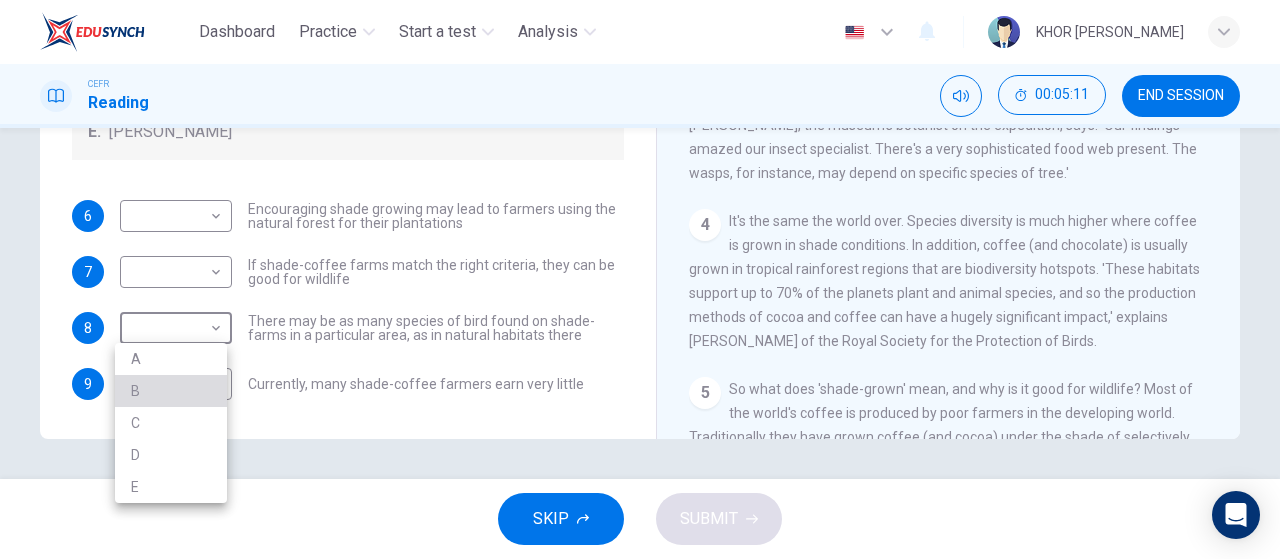 click on "B" at bounding box center (171, 391) 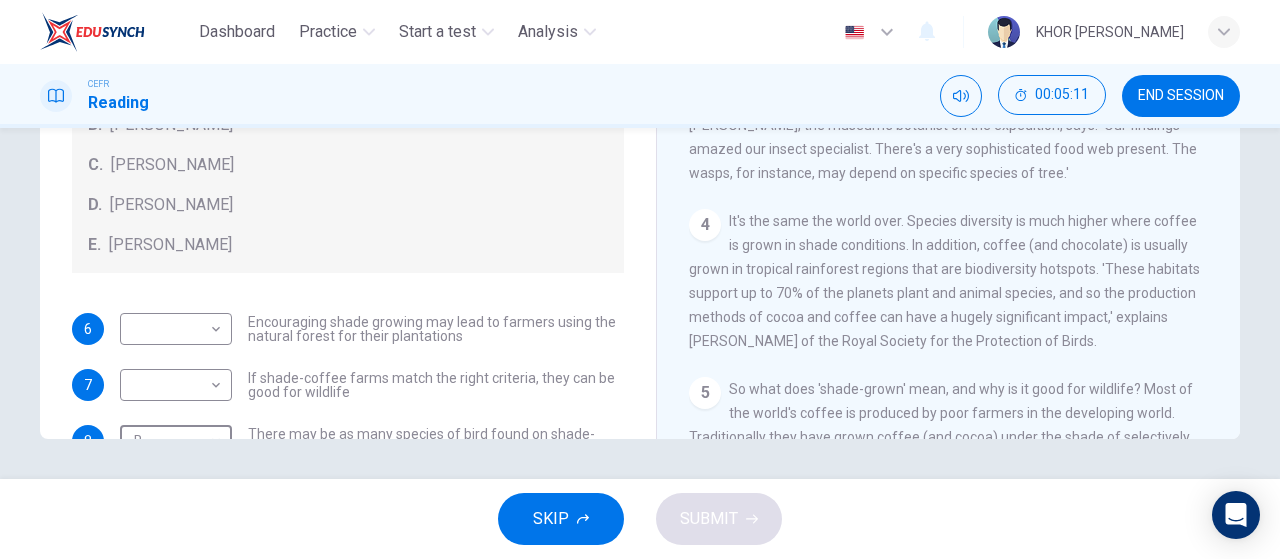 scroll, scrollTop: 0, scrollLeft: 0, axis: both 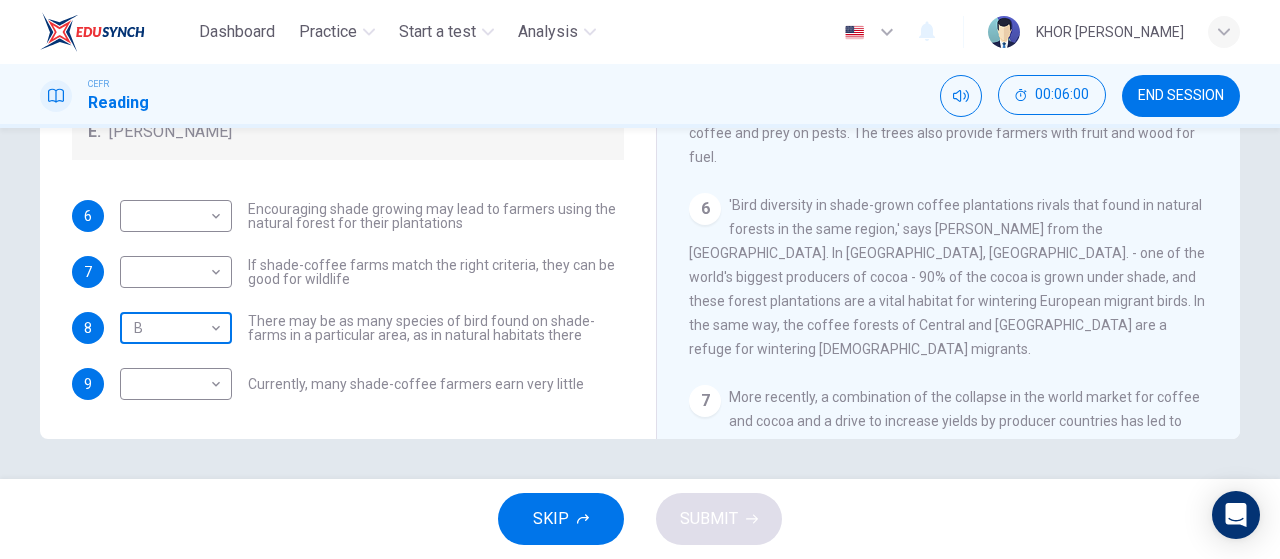 click on "Dashboard Practice Start a test Analysis English en ​ KHOR ZI YIEW CEFR Reading 00:06:00 END SESSION Questions 6 - 9 Look at the following opinions and the list of people below.
Match each opinion to the person credited with it.
Write the correct letter  A-E  in the boxes below.
NB  You can write any letter  more than once . People A. Alex Munroe B. Paul Donald C. Robert Rice D. John Rappole E. Stacey Philpott 6 ​ ​ Encouraging shade growing may lead to farmers using the natural forest for their plantations 7 ​ ​ If shade-coffee farms match the right criteria, they can be good for wildlife 8 B B ​ There may be as many species of bird found on shade-farms in a particular area, as in natural habitats there 9 ​ ​ Currently, many shade-coffee farmers earn very little Natural Coffee and Cocoa CLICK TO ZOOM Click to Zoom 1 What's the connection between your morning coffee, wintering North American birds and the cool shade of a tree? Actually, quite a lot, says Simon Birch. 2 3 4 5 6 7 8 9 10 11" at bounding box center [640, 279] 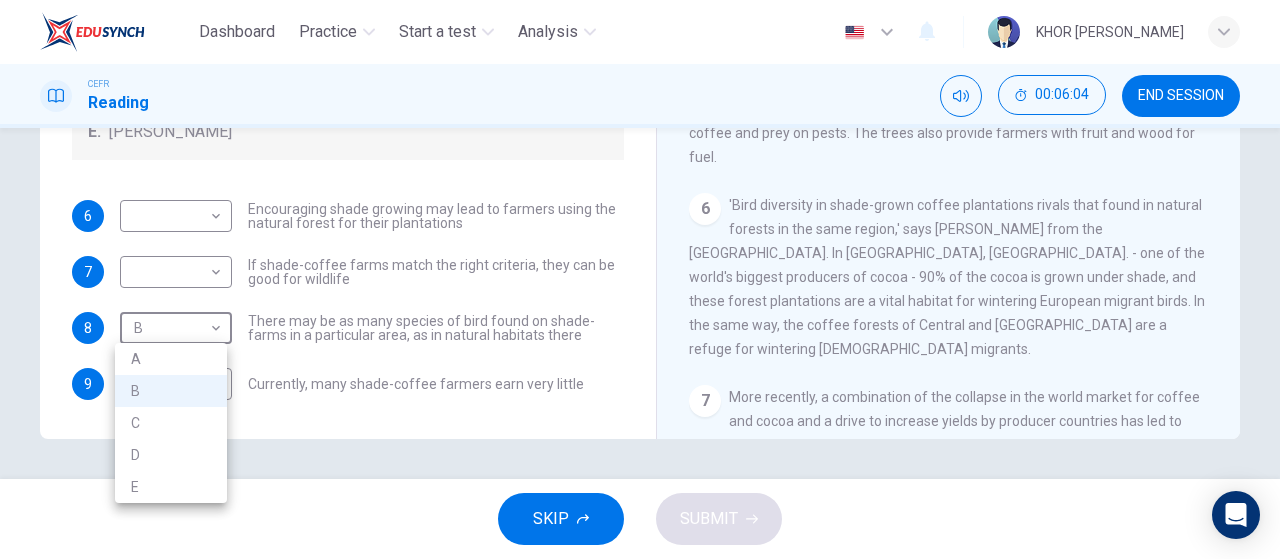 click at bounding box center (640, 279) 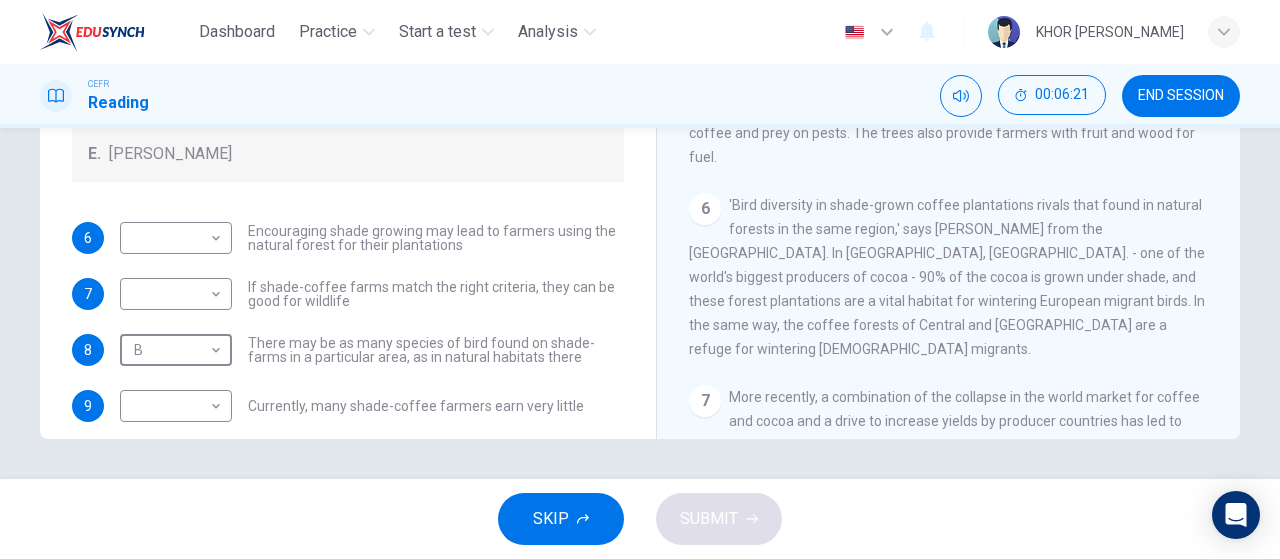 scroll, scrollTop: 100, scrollLeft: 0, axis: vertical 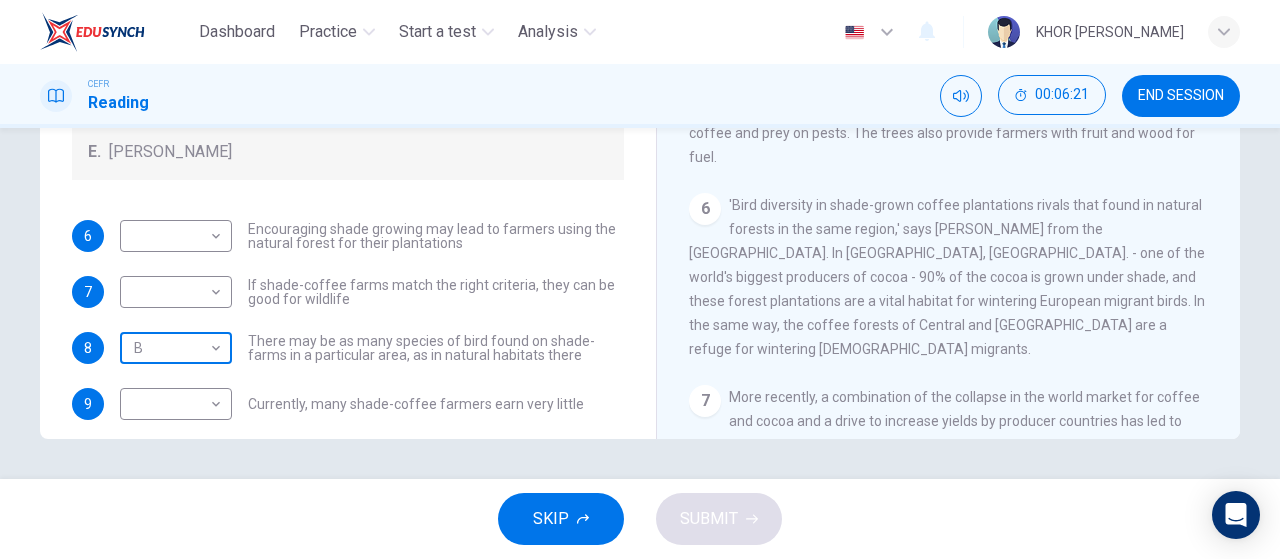 click on "Dashboard Practice Start a test Analysis English en ​ KHOR ZI YIEW CEFR Reading 00:06:21 END SESSION Questions 6 - 9 Look at the following opinions and the list of people below.
Match each opinion to the person credited with it.
Write the correct letter  A-E  in the boxes below.
NB  You can write any letter  more than once . People A. Alex Munroe B. Paul Donald C. Robert Rice D. John Rappole E. Stacey Philpott 6 ​ ​ Encouraging shade growing may lead to farmers using the natural forest for their plantations 7 ​ ​ If shade-coffee farms match the right criteria, they can be good for wildlife 8 B B ​ There may be as many species of bird found on shade-farms in a particular area, as in natural habitats there 9 ​ ​ Currently, many shade-coffee farmers earn very little Natural Coffee and Cocoa CLICK TO ZOOM Click to Zoom 1 What's the connection between your morning coffee, wintering North American birds and the cool shade of a tree? Actually, quite a lot, says Simon Birch. 2 3 4 5 6 7 8 9 10 11" at bounding box center [640, 279] 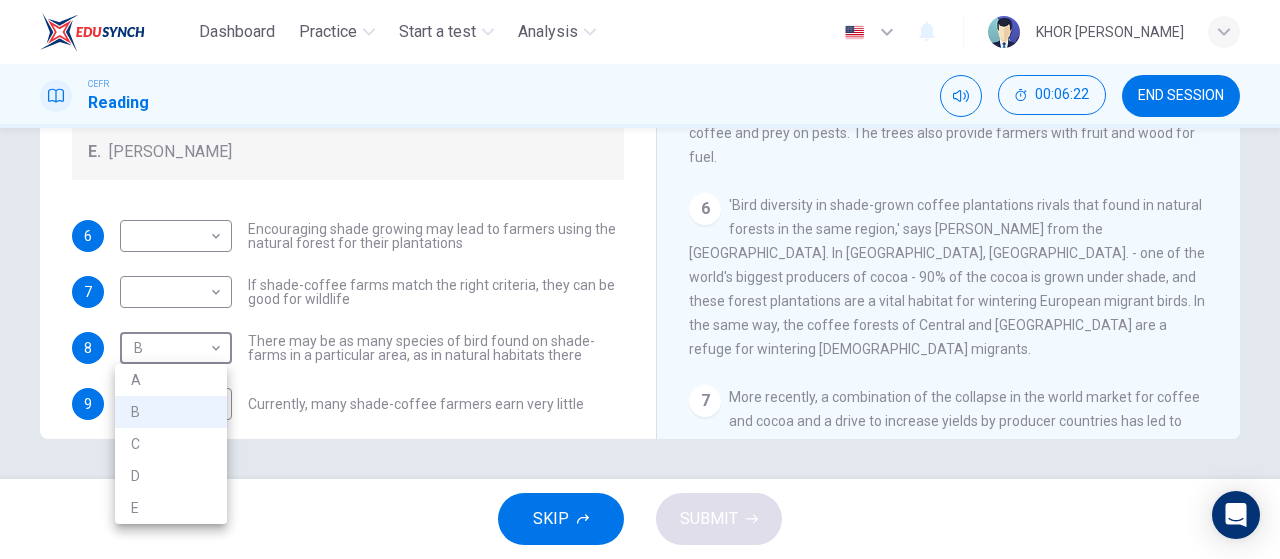 click on "C" at bounding box center (171, 444) 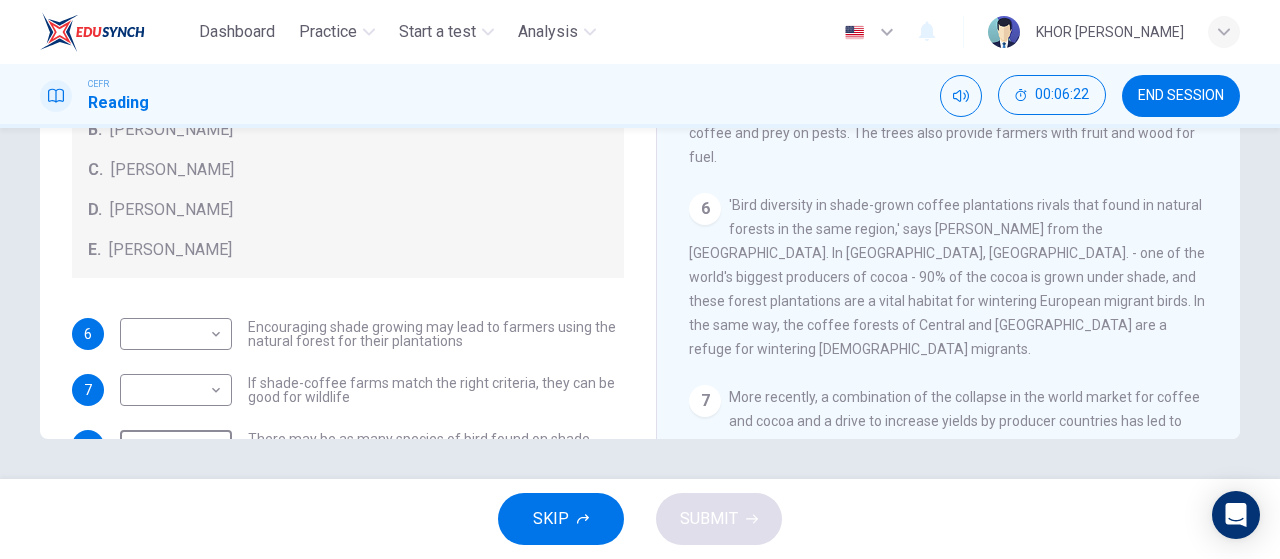 scroll, scrollTop: 0, scrollLeft: 0, axis: both 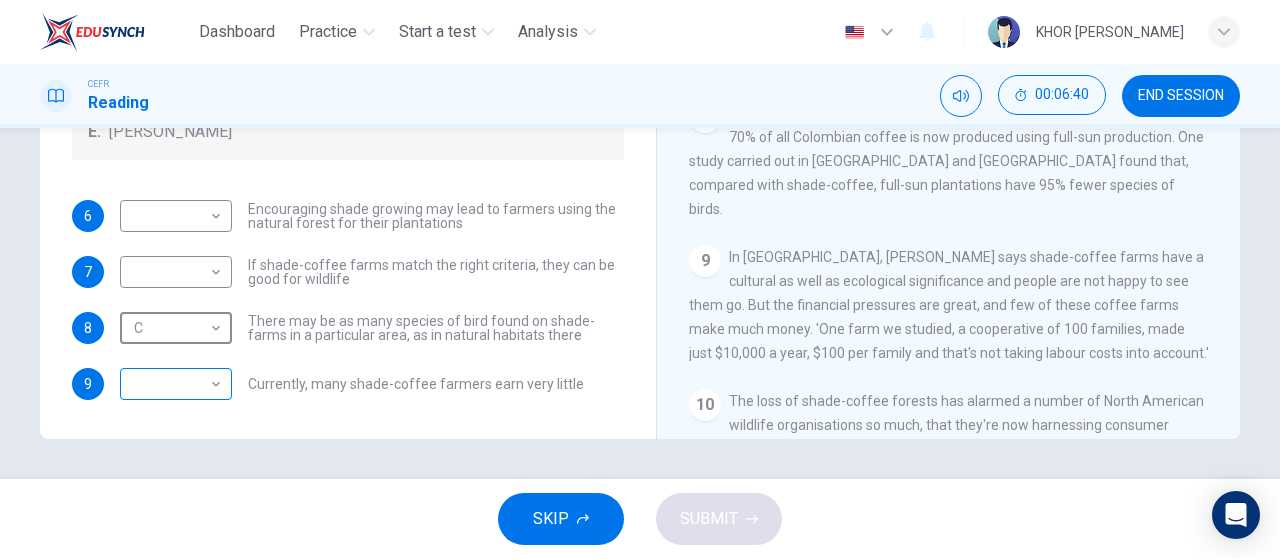 click on "Dashboard Practice Start a test Analysis English en ​ KHOR ZI YIEW CEFR Reading 00:06:40 END SESSION Questions 6 - 9 Look at the following opinions and the list of people below.
Match each opinion to the person credited with it.
Write the correct letter  A-E  in the boxes below.
NB  You can write any letter  more than once . People A. Alex Munroe B. Paul Donald C. Robert Rice D. John Rappole E. Stacey Philpott 6 ​ ​ Encouraging shade growing may lead to farmers using the natural forest for their plantations 7 ​ ​ If shade-coffee farms match the right criteria, they can be good for wildlife 8 C C ​ There may be as many species of bird found on shade-farms in a particular area, as in natural habitats there 9 ​ ​ Currently, many shade-coffee farmers earn very little Natural Coffee and Cocoa CLICK TO ZOOM Click to Zoom 1 What's the connection between your morning coffee, wintering North American birds and the cool shade of a tree? Actually, quite a lot, says Simon Birch. 2 3 4 5 6 7 8 9 10 11" at bounding box center (640, 279) 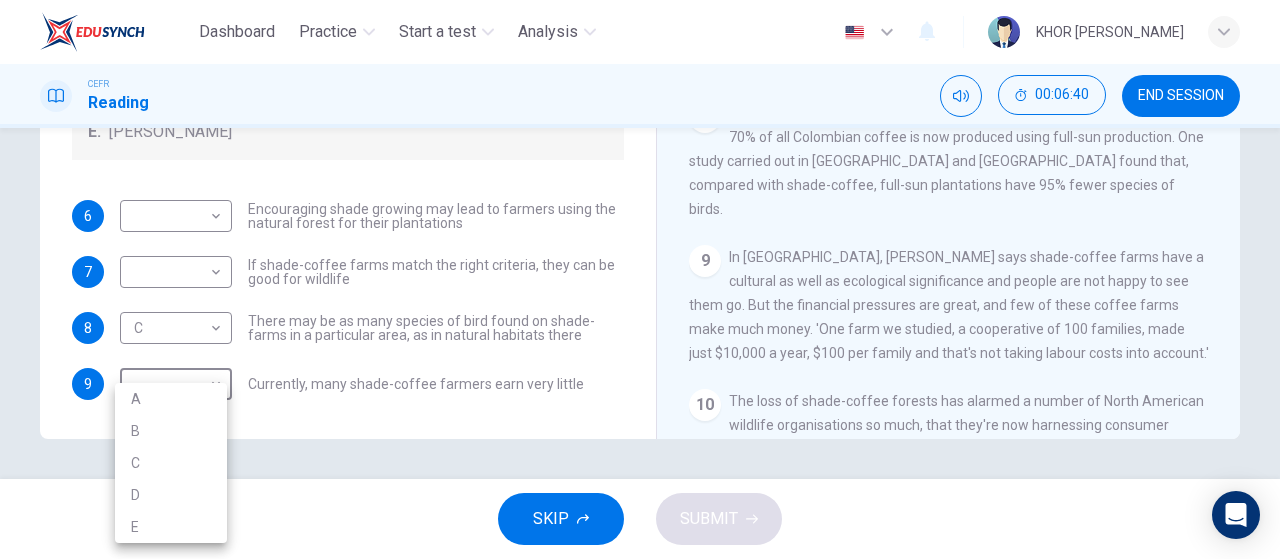 click on "A" at bounding box center (171, 399) 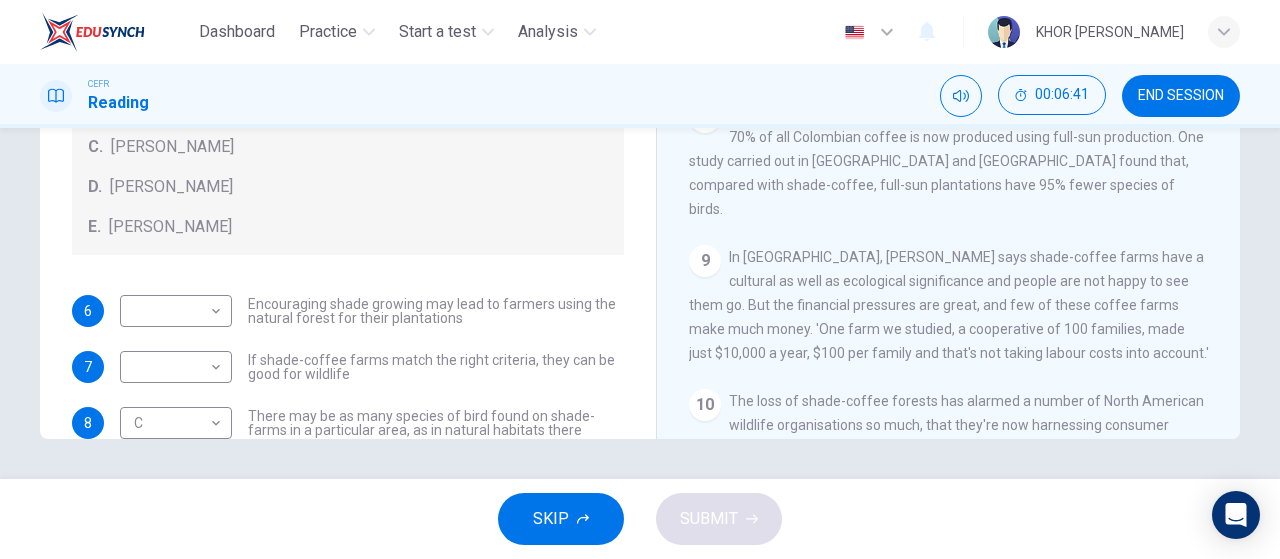 scroll, scrollTop: 0, scrollLeft: 0, axis: both 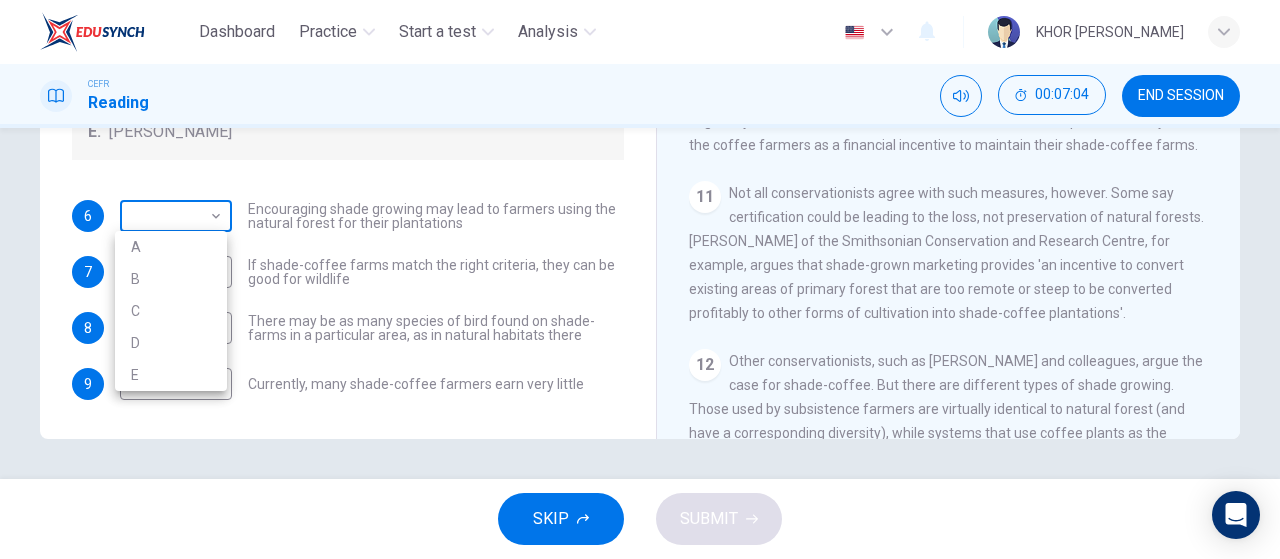 click on "Dashboard Practice Start a test Analysis English en ​ KHOR ZI YIEW CEFR Reading 00:07:04 END SESSION Questions 6 - 9 Look at the following opinions and the list of people below.
Match each opinion to the person credited with it.
Write the correct letter  A-E  in the boxes below.
NB  You can write any letter  more than once . People A. Alex Munroe B. Paul Donald C. Robert Rice D. John Rappole E. Stacey Philpott 6 ​ ​ Encouraging shade growing may lead to farmers using the natural forest for their plantations 7 ​ ​ If shade-coffee farms match the right criteria, they can be good for wildlife 8 C C ​ There may be as many species of bird found on shade-farms in a particular area, as in natural habitats there 9 A A ​ Currently, many shade-coffee farmers earn very little Natural Coffee and Cocoa CLICK TO ZOOM Click to Zoom 1 What's the connection between your morning coffee, wintering North American birds and the cool shade of a tree? Actually, quite a lot, says Simon Birch. 2 3 4 5 6 7 8 9 10 11" at bounding box center (640, 279) 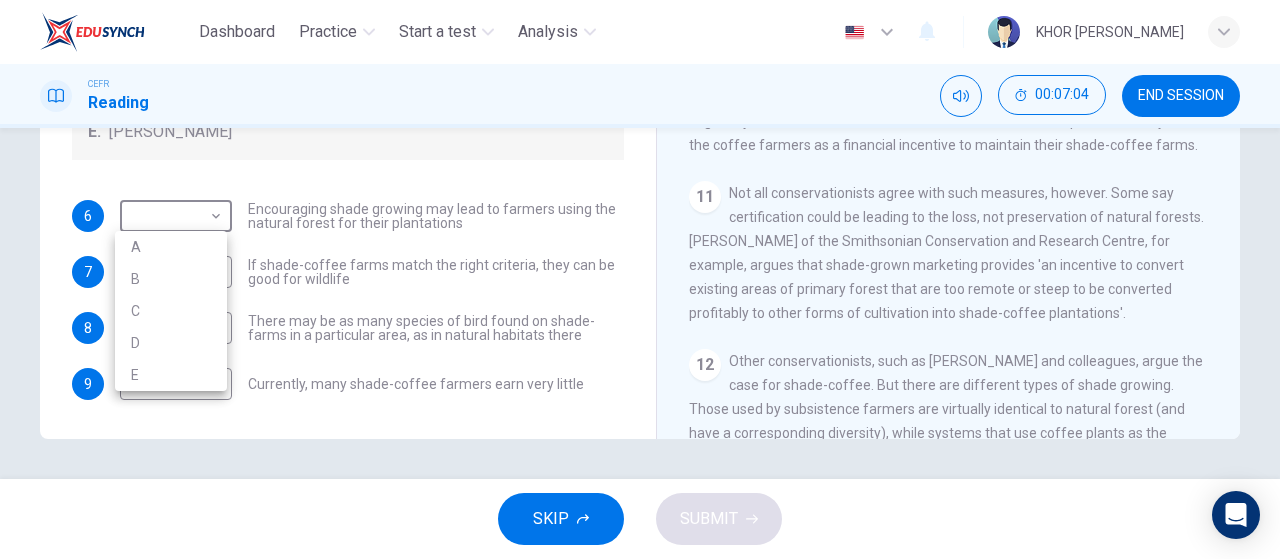 click at bounding box center (640, 279) 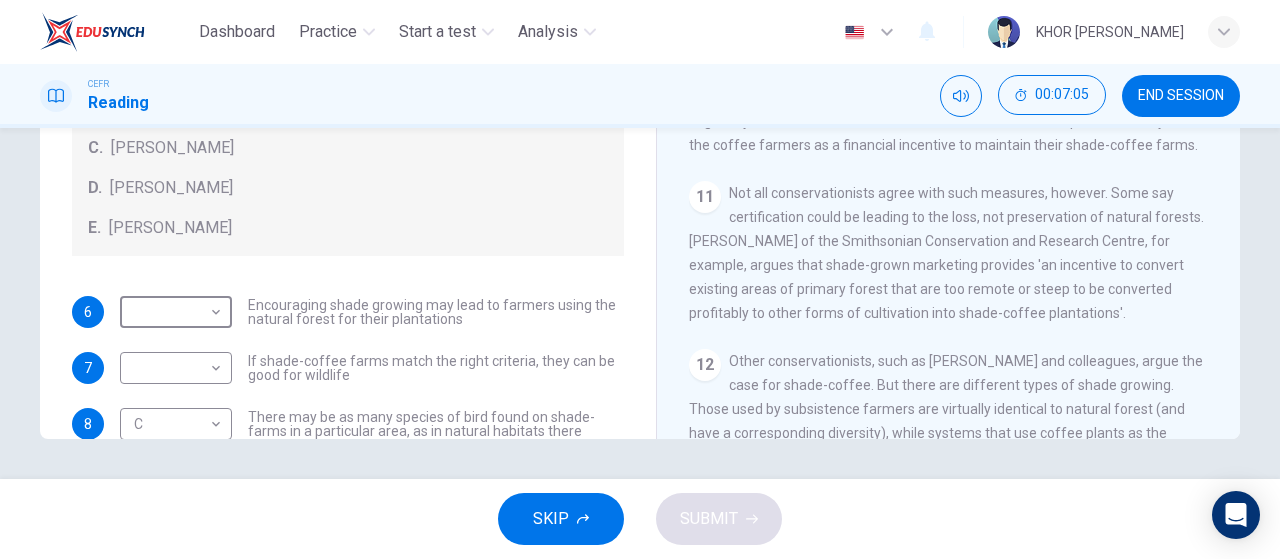 scroll, scrollTop: 20, scrollLeft: 0, axis: vertical 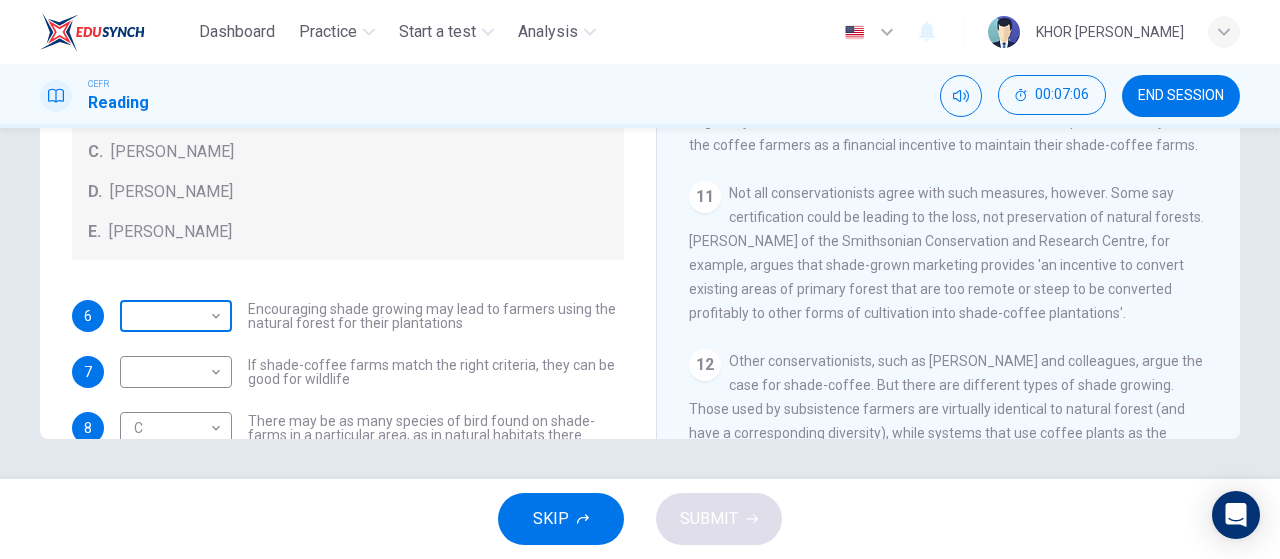 click on "Dashboard Practice Start a test Analysis English en ​ KHOR ZI YIEW CEFR Reading 00:07:06 END SESSION Questions 6 - 9 Look at the following opinions and the list of people below.
Match each opinion to the person credited with it.
Write the correct letter  A-E  in the boxes below.
NB  You can write any letter  more than once . People A. Alex Munroe B. Paul Donald C. Robert Rice D. John Rappole E. Stacey Philpott 6 ​ ​ Encouraging shade growing may lead to farmers using the natural forest for their plantations 7 ​ ​ If shade-coffee farms match the right criteria, they can be good for wildlife 8 C C ​ There may be as many species of bird found on shade-farms in a particular area, as in natural habitats there 9 A A ​ Currently, many shade-coffee farmers earn very little Natural Coffee and Cocoa CLICK TO ZOOM Click to Zoom 1 What's the connection between your morning coffee, wintering North American birds and the cool shade of a tree? Actually, quite a lot, says Simon Birch. 2 3 4 5 6 7 8 9 10 11" at bounding box center [640, 279] 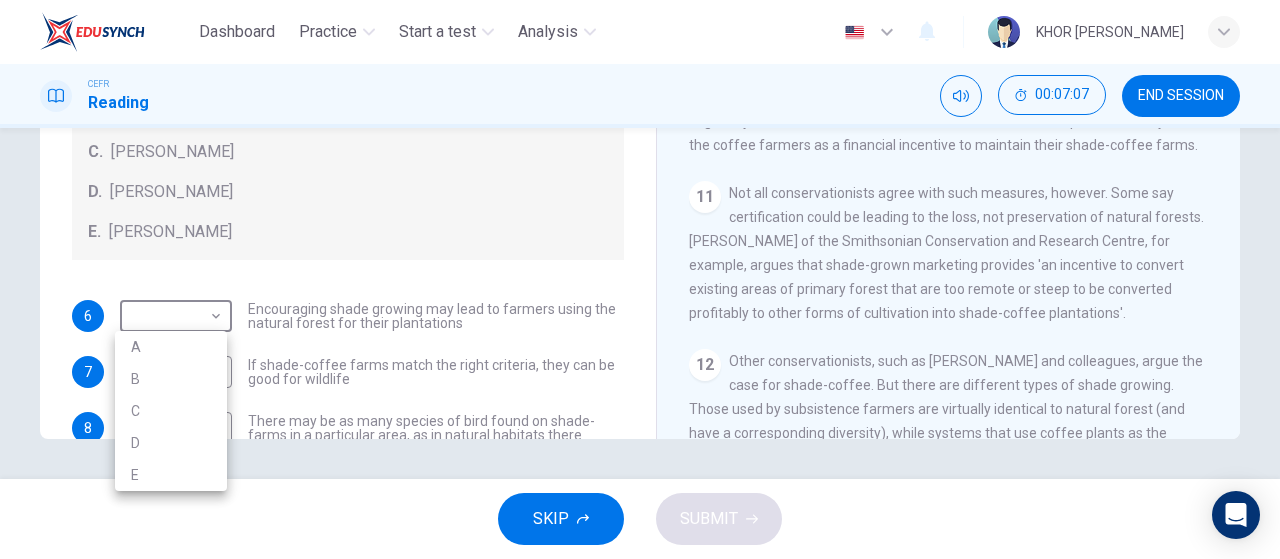 click on "D" at bounding box center (171, 443) 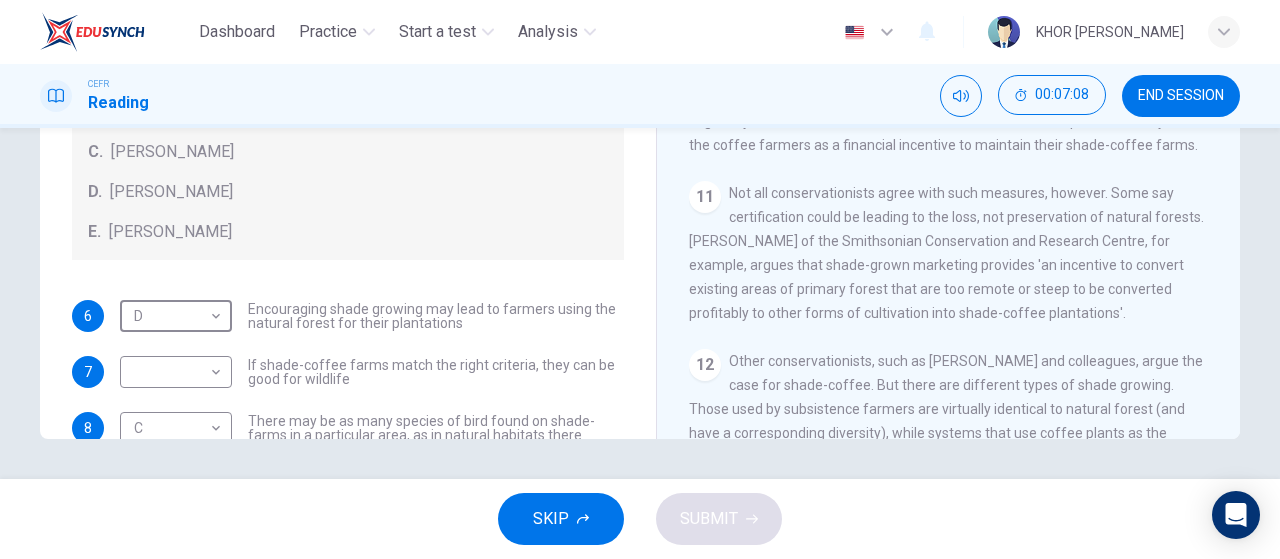 click on "6 D D ​ Encouraging shade growing may lead to farmers using the natural forest for their plantations 7 ​ ​ If shade-coffee farms match the right criteria, they can be good for wildlife 8 C C ​ There may be as many species of bird found on shade-farms in a particular area, as in natural habitats there 9 A A ​ Currently, many shade-coffee farmers earn very little" at bounding box center (348, 400) 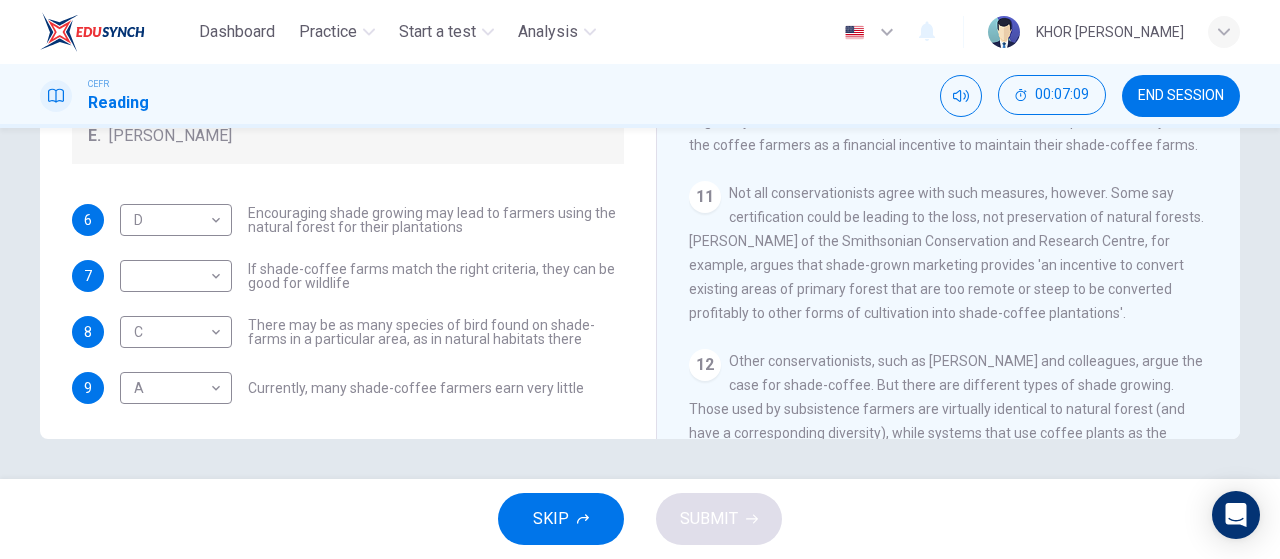 scroll, scrollTop: 120, scrollLeft: 0, axis: vertical 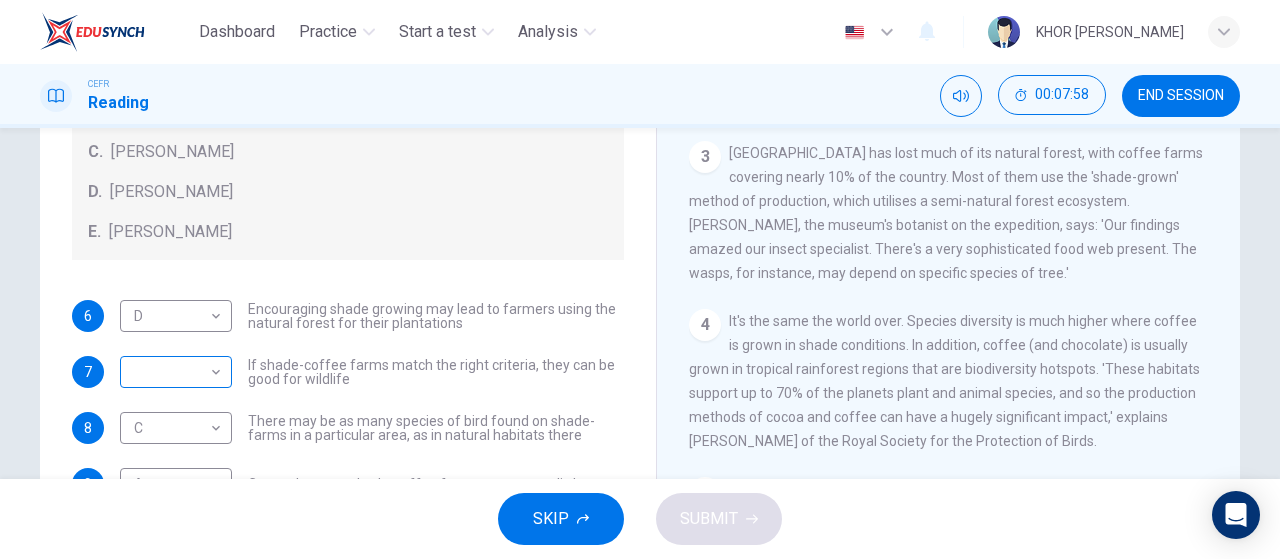 click on "Dashboard Practice Start a test Analysis English en ​ KHOR ZI YIEW CEFR Reading 00:07:58 END SESSION Questions 6 - 9 Look at the following opinions and the list of people below.
Match each opinion to the person credited with it.
Write the correct letter  A-E  in the boxes below.
NB  You can write any letter  more than once . People A. Alex Munroe B. Paul Donald C. Robert Rice D. John Rappole E. Stacey Philpott 6 D D ​ Encouraging shade growing may lead to farmers using the natural forest for their plantations 7 ​ ​ If shade-coffee farms match the right criteria, they can be good for wildlife 8 C C ​ There may be as many species of bird found on shade-farms in a particular area, as in natural habitats there 9 A A ​ Currently, many shade-coffee farmers earn very little Natural Coffee and Cocoa CLICK TO ZOOM Click to Zoom 1 What's the connection between your morning coffee, wintering North American birds and the cool shade of a tree? Actually, quite a lot, says Simon Birch. 2 3 4 5 6 7 8 9 10 11" at bounding box center [640, 279] 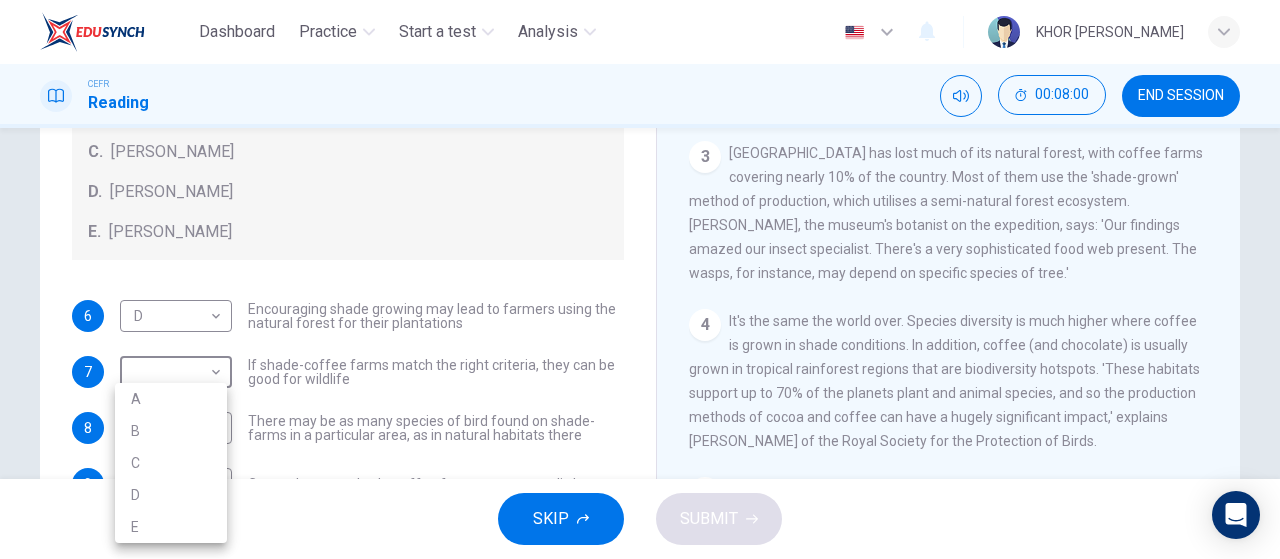 click on "B" at bounding box center (171, 431) 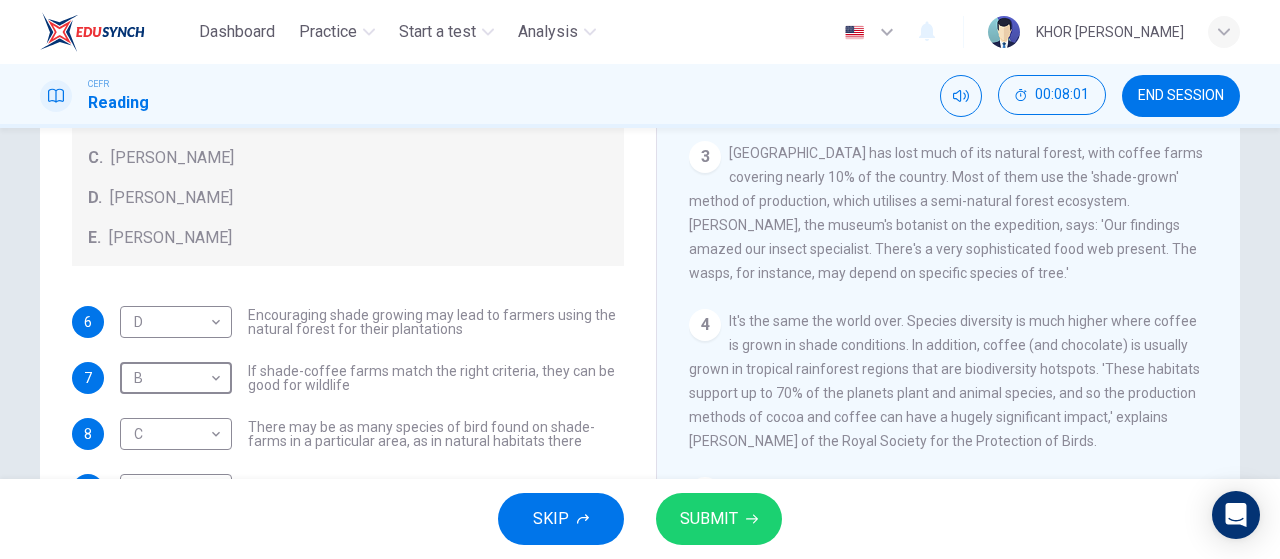 scroll, scrollTop: 120, scrollLeft: 0, axis: vertical 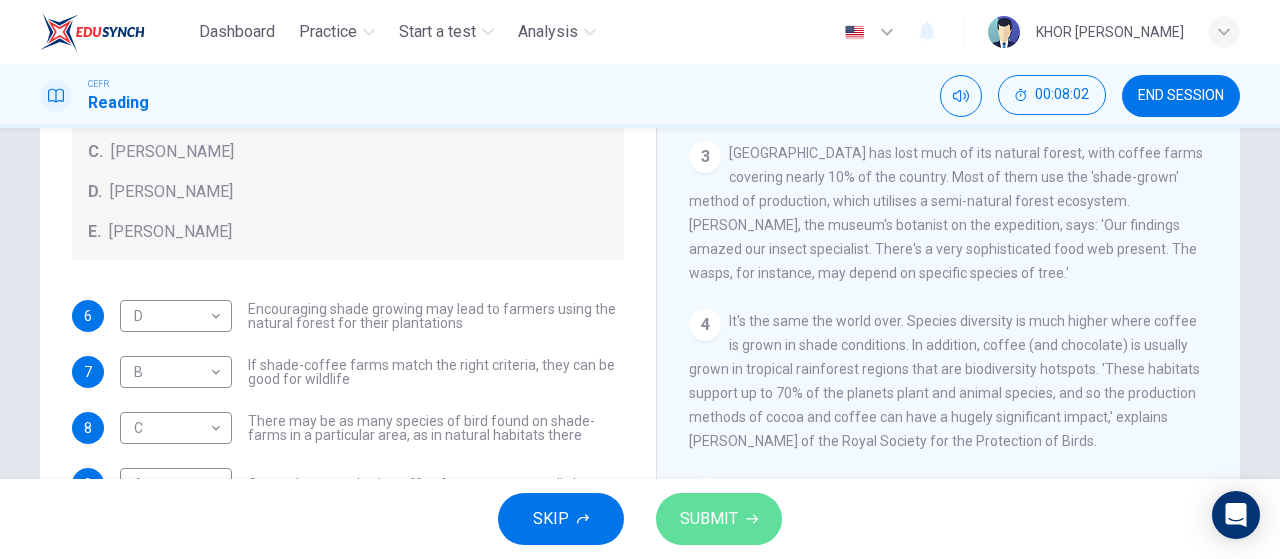 click on "SUBMIT" at bounding box center (709, 519) 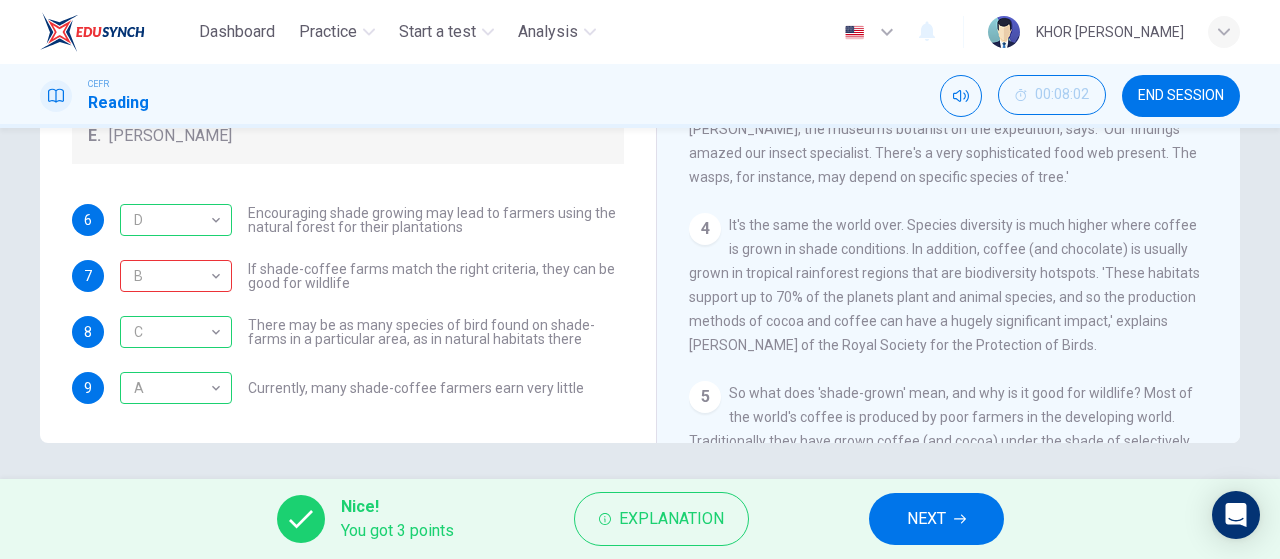 scroll, scrollTop: 424, scrollLeft: 0, axis: vertical 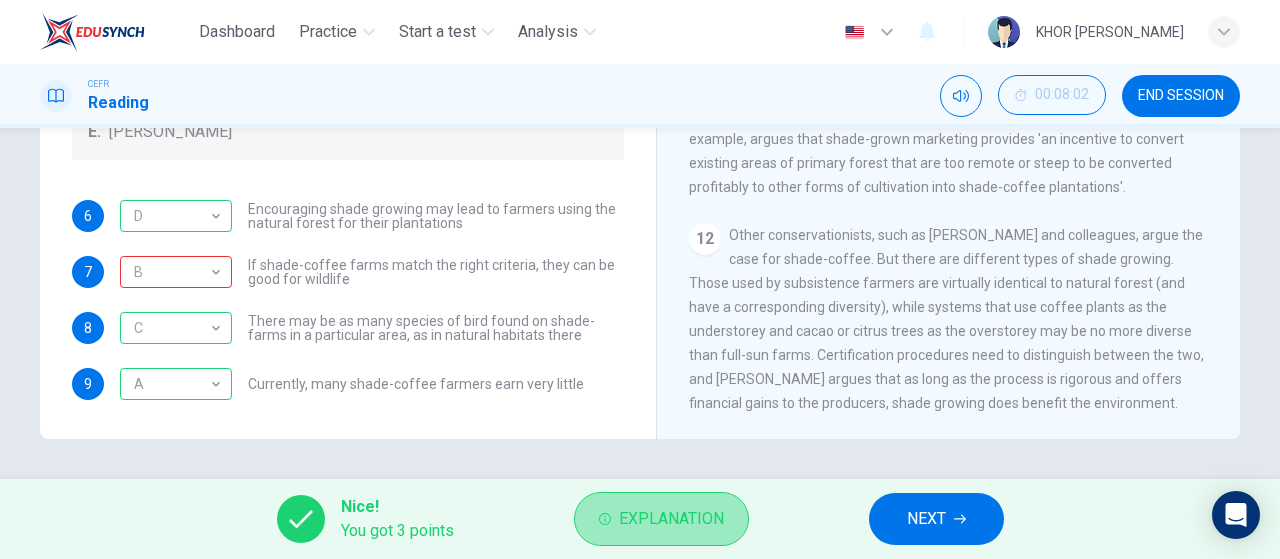 click on "Explanation" at bounding box center [671, 519] 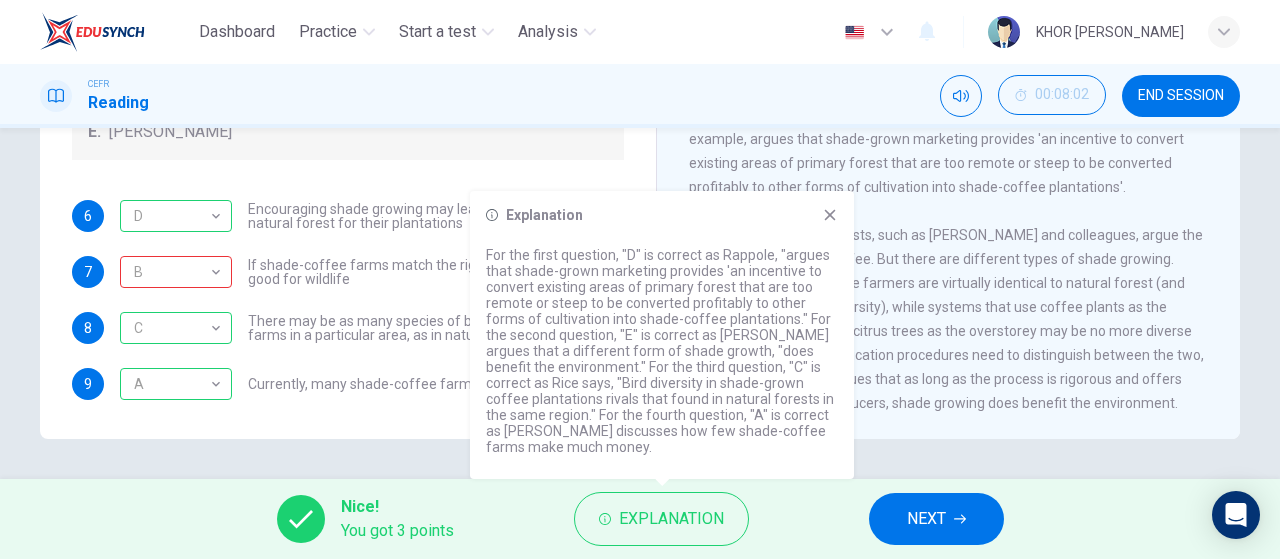 click 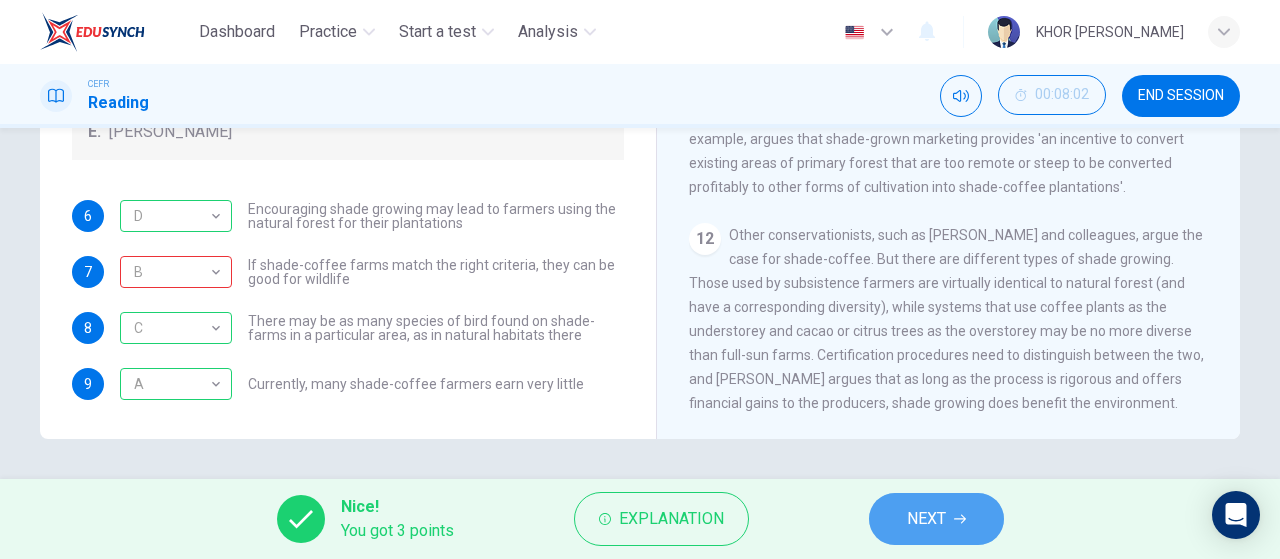 click 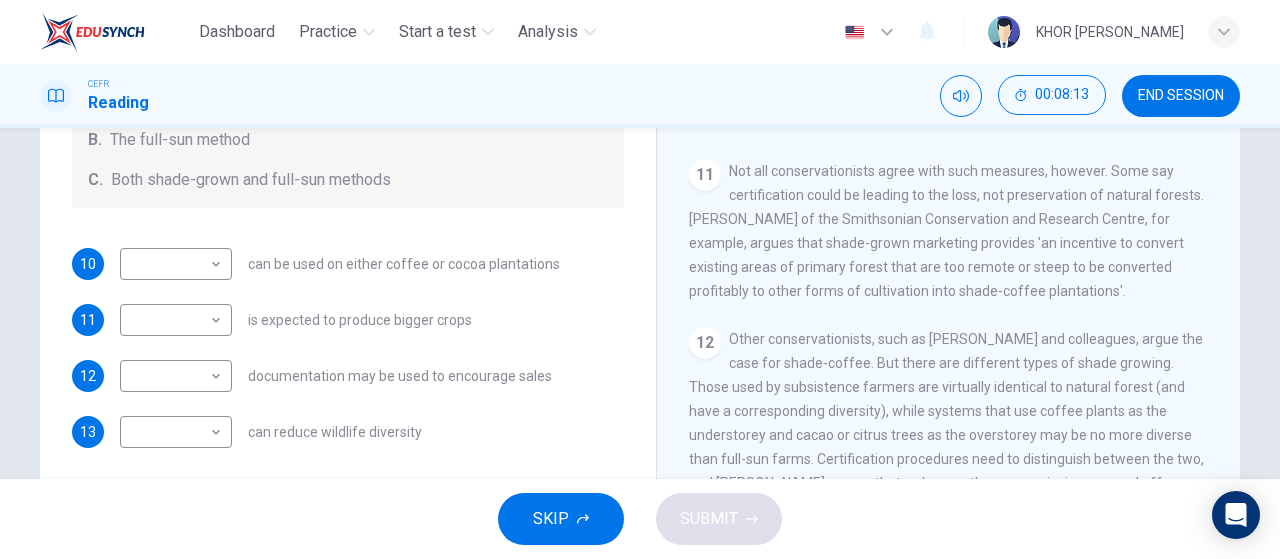 scroll, scrollTop: 324, scrollLeft: 0, axis: vertical 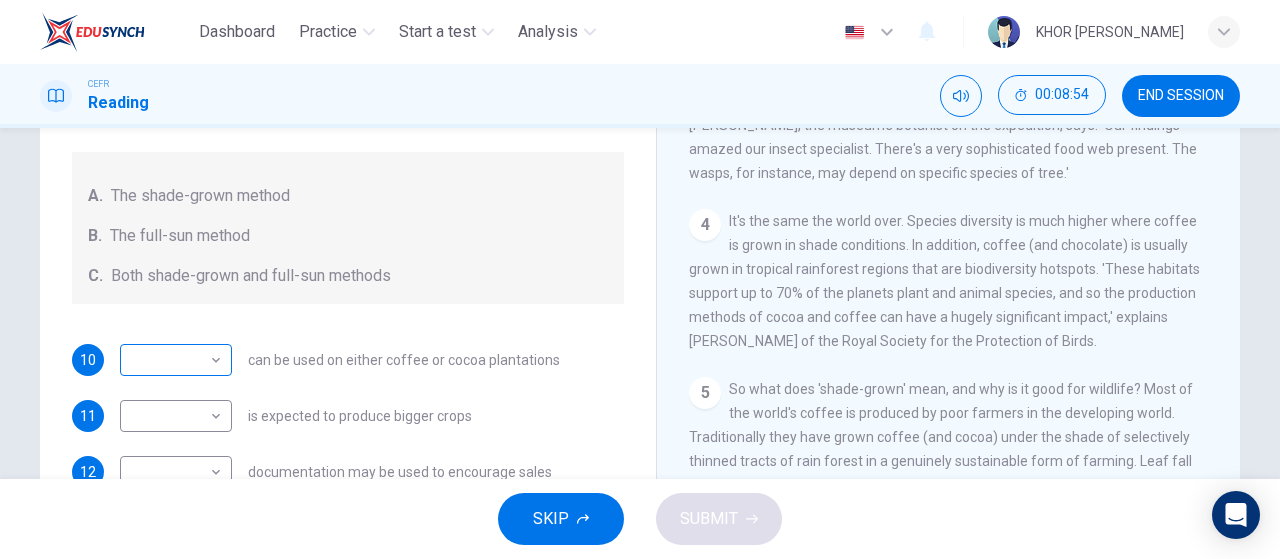 click on "Dashboard Practice Start a test Analysis English en ​ KHOR ZI YIEW CEFR Reading 00:08:54 END SESSION Questions 10 - 13 Classify the features described below as applying to growing coffee.
Write the correct letter  A-C  in the boxes below. A. The shade-grown method B. The full-sun method C. Both shade-grown and full-sun methods 10 ​ ​ can be used on either coffee or cocoa plantations 11 ​ ​ is expected to produce bigger crops 12 ​ ​ documentation may be used to encourage sales 13 ​ ​ can reduce wildlife diversity Natural Coffee and Cocoa CLICK TO ZOOM Click to Zoom 1 What's the connection between your morning coffee, wintering North American birds and the cool shade of a tree? Actually, quite a lot, says Simon Birch. 2 3 4 5 6 7 8 9 10 11 12 SKIP SUBMIT EduSynch - Online Language Proficiency Testing
Dashboard Practice Start a test Analysis Notifications © Copyright  2025" at bounding box center (640, 279) 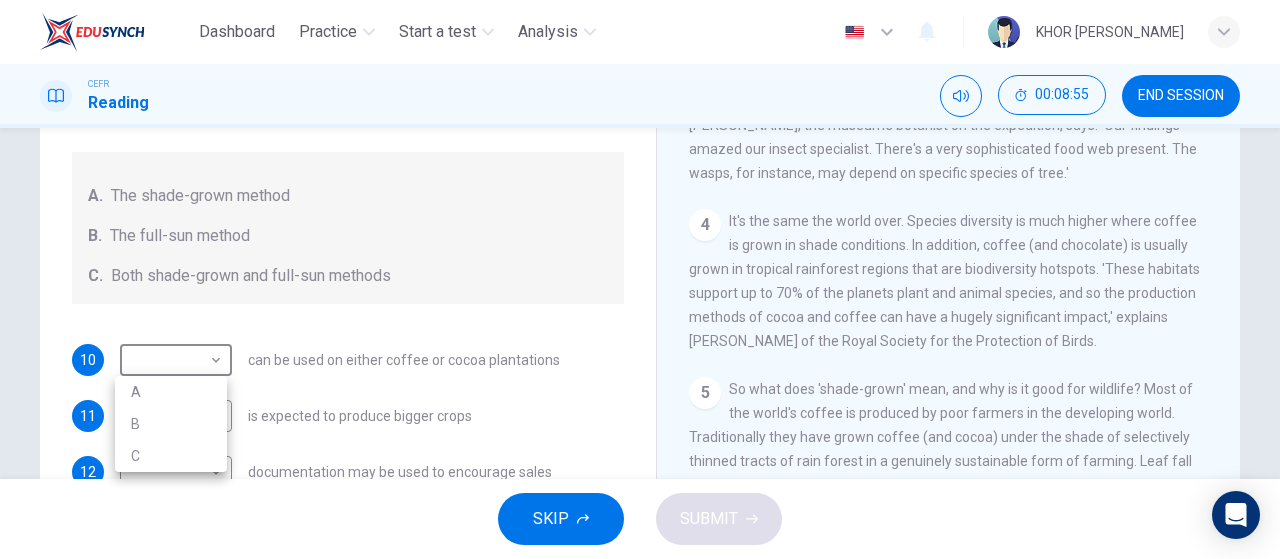 click on "A" at bounding box center (171, 392) 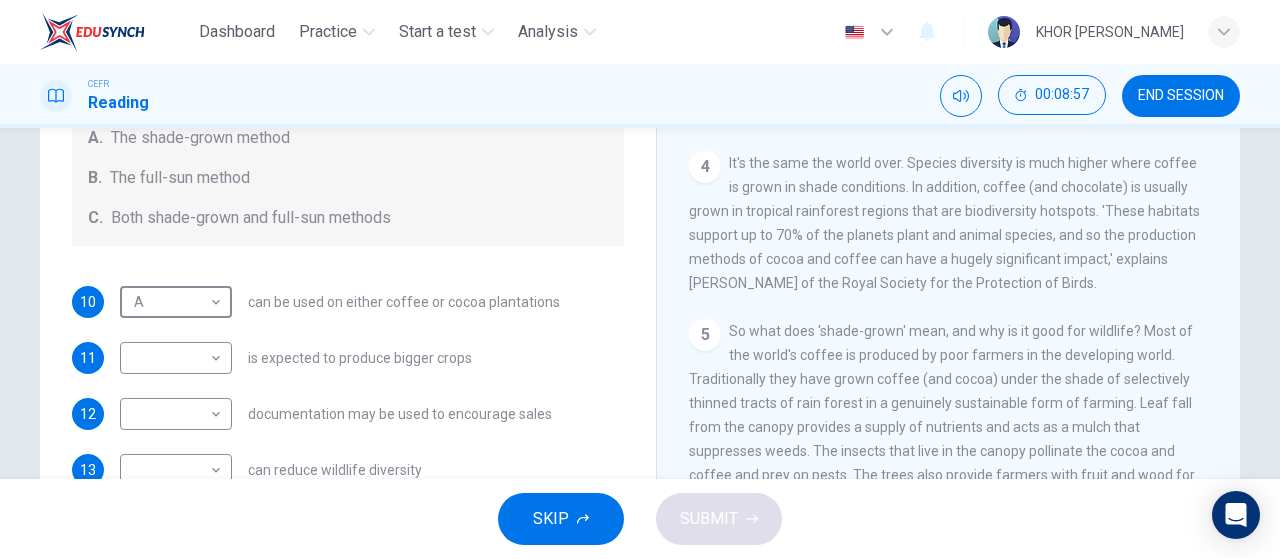 scroll, scrollTop: 324, scrollLeft: 0, axis: vertical 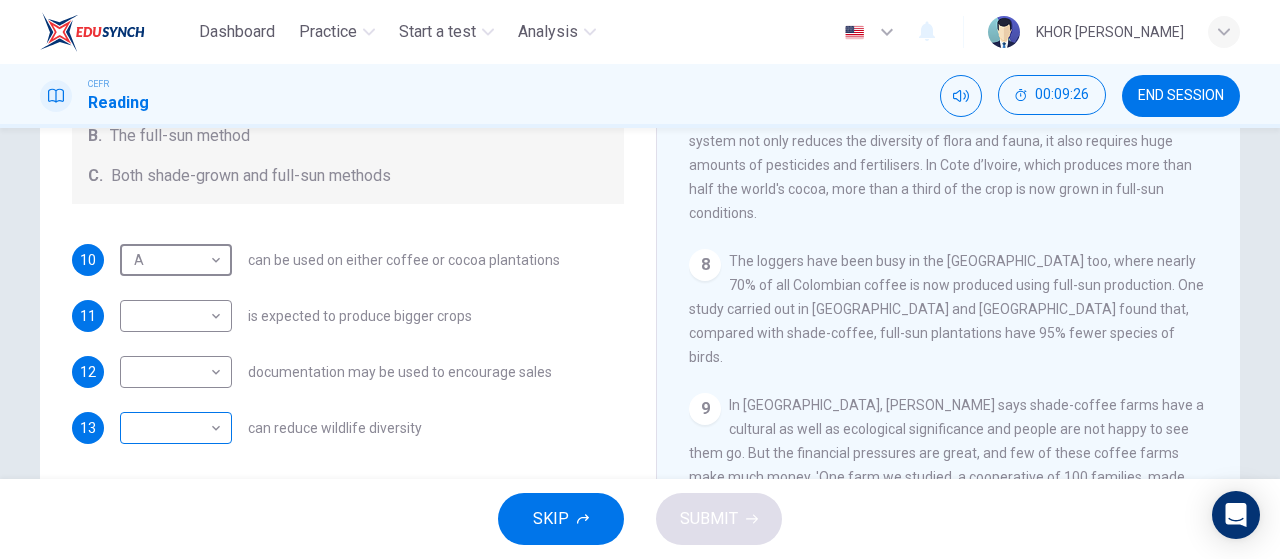 click on "Dashboard Practice Start a test Analysis English en ​ KHOR ZI YIEW CEFR Reading 00:09:26 END SESSION Questions 10 - 13 Classify the features described below as applying to growing coffee.
Write the correct letter  A-C  in the boxes below. A. The shade-grown method B. The full-sun method C. Both shade-grown and full-sun methods 10 A A ​ can be used on either coffee or cocoa plantations 11 ​ ​ is expected to produce bigger crops 12 ​ ​ documentation may be used to encourage sales 13 ​ ​ can reduce wildlife diversity Natural Coffee and Cocoa CLICK TO ZOOM Click to Zoom 1 What's the connection between your morning coffee, wintering North American birds and the cool shade of a tree? Actually, quite a lot, says Simon Birch. 2 3 4 5 6 7 8 9 10 11 12 SKIP SUBMIT EduSynch - Online Language Proficiency Testing
Dashboard Practice Start a test Analysis Notifications © Copyright  2025" at bounding box center [640, 279] 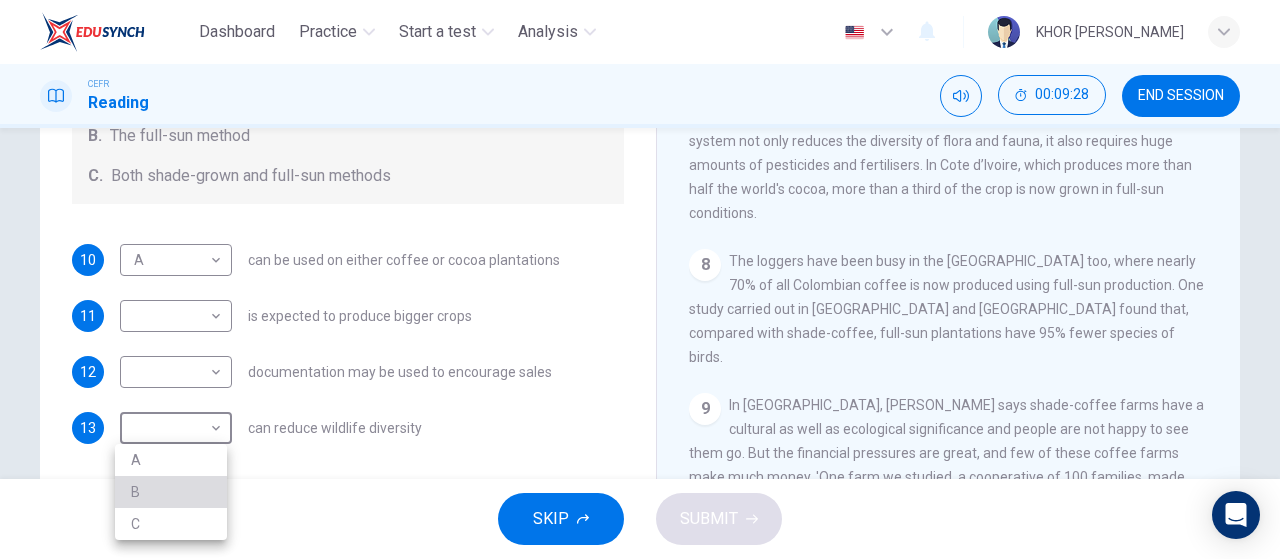 click on "B" at bounding box center [171, 492] 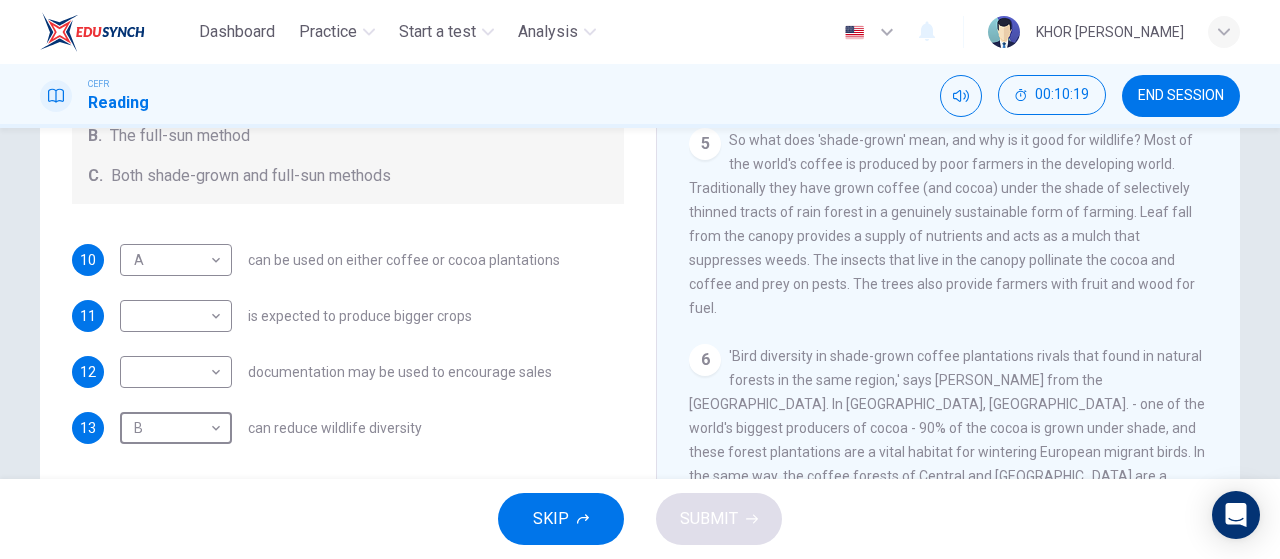 scroll, scrollTop: 852, scrollLeft: 0, axis: vertical 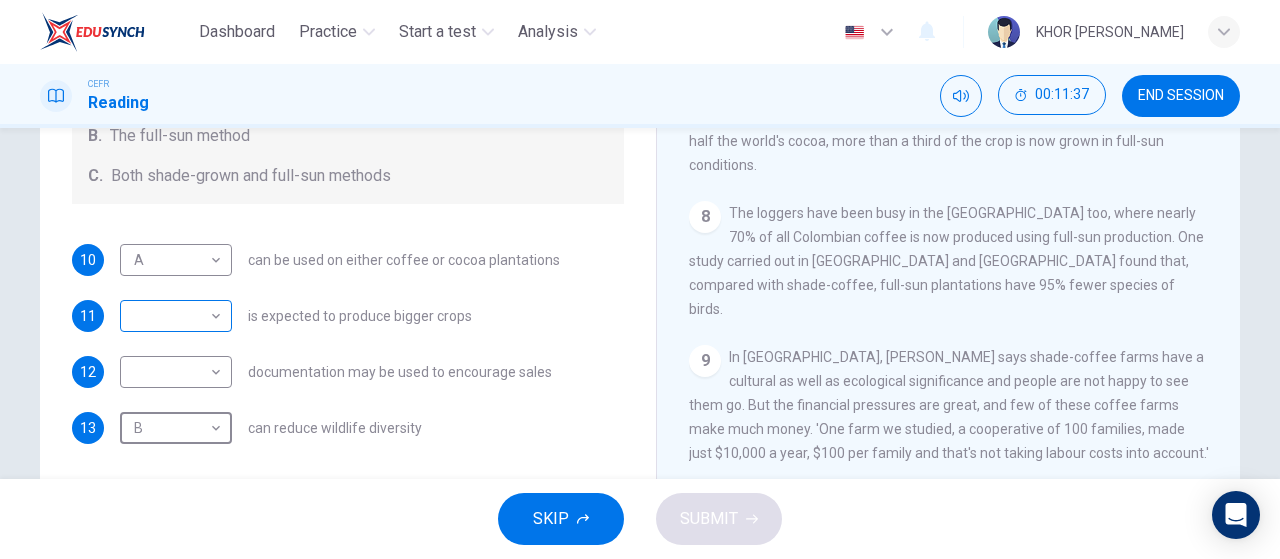 click on "Dashboard Practice Start a test Analysis English en ​ KHOR ZI YIEW CEFR Reading 00:11:37 END SESSION Questions 10 - 13 Classify the features described below as applying to growing coffee.
Write the correct letter  A-C  in the boxes below. A. The shade-grown method B. The full-sun method C. Both shade-grown and full-sun methods 10 A A ​ can be used on either coffee or cocoa plantations 11 ​ ​ is expected to produce bigger crops 12 ​ ​ documentation may be used to encourage sales 13 B B ​ can reduce wildlife diversity Natural Coffee and Cocoa CLICK TO ZOOM Click to Zoom 1 What's the connection between your morning coffee, wintering North American birds and the cool shade of a tree? Actually, quite a lot, says Simon Birch. 2 3 4 5 6 7 8 9 10 11 12 SKIP SUBMIT EduSynch - Online Language Proficiency Testing
Dashboard Practice Start a test Analysis Notifications © Copyright  2025" at bounding box center [640, 279] 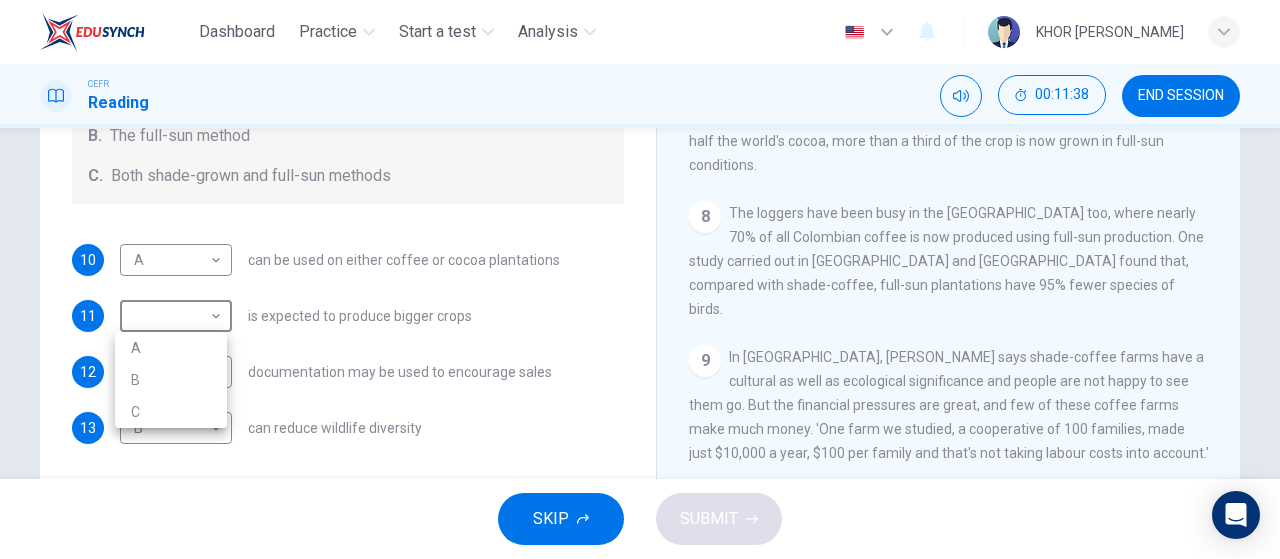 click on "B" at bounding box center [171, 380] 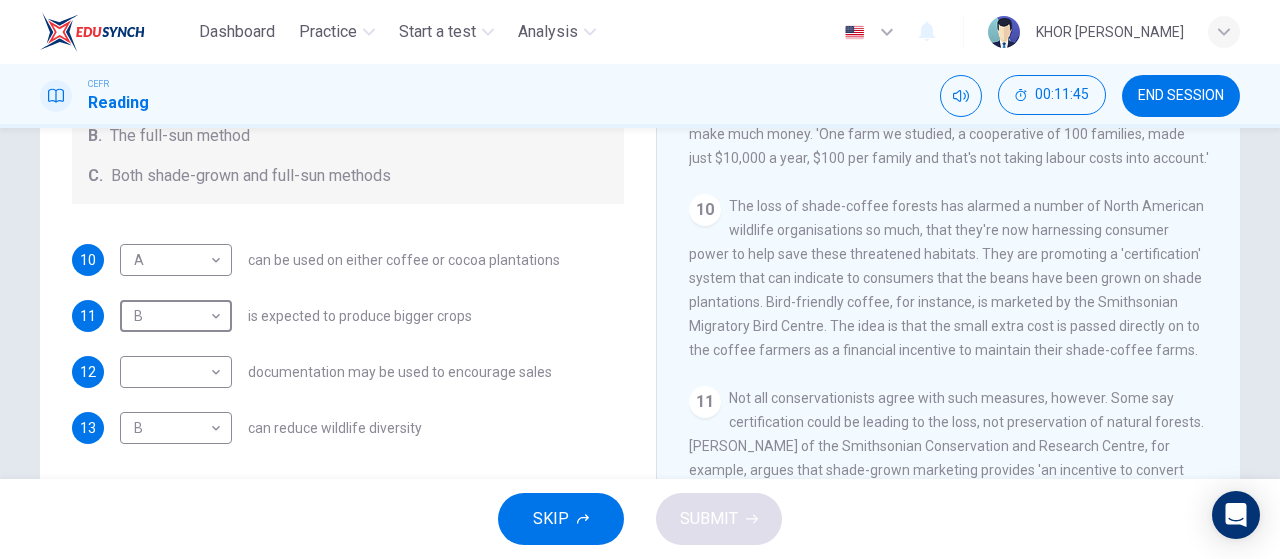 scroll, scrollTop: 1700, scrollLeft: 0, axis: vertical 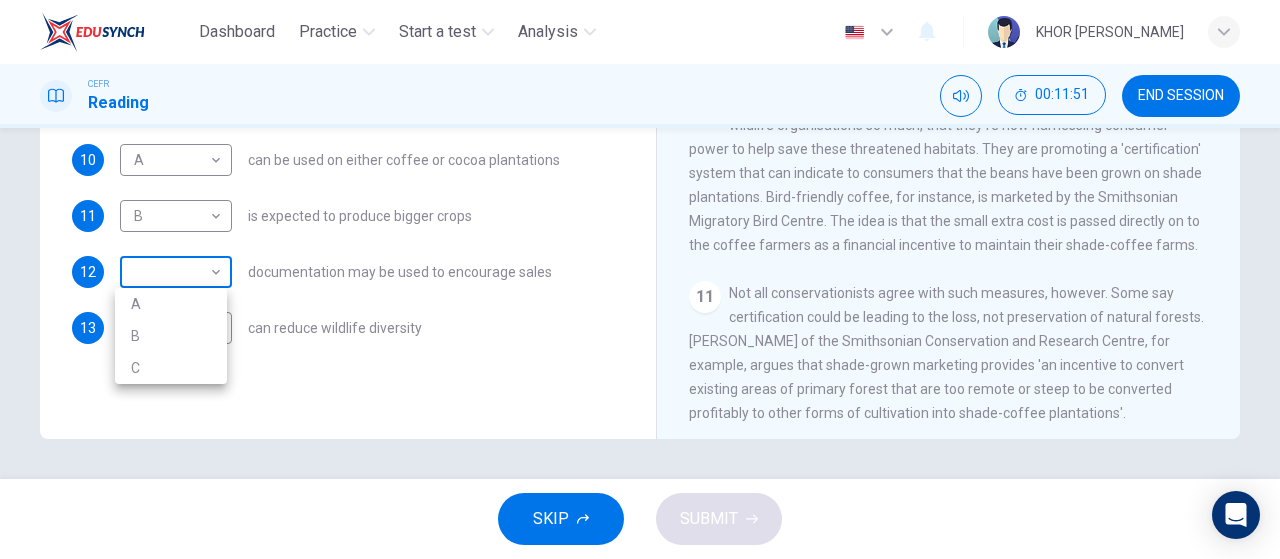 click on "Dashboard Practice Start a test Analysis English en ​ KHOR ZI YIEW CEFR Reading 00:11:51 END SESSION Questions 10 - 13 Classify the features described below as applying to growing coffee.
Write the correct letter  A-C  in the boxes below. A. The shade-grown method B. The full-sun method C. Both shade-grown and full-sun methods 10 A A ​ can be used on either coffee or cocoa plantations 11 B B ​ is expected to produce bigger crops 12 ​ ​ documentation may be used to encourage sales 13 B B ​ can reduce wildlife diversity Natural Coffee and Cocoa CLICK TO ZOOM Click to Zoom 1 What's the connection between your morning coffee, wintering North American birds and the cool shade of a tree? Actually, quite a lot, says Simon Birch. 2 3 4 5 6 7 8 9 10 11 12 SKIP SUBMIT EduSynch - Online Language Proficiency Testing
Dashboard Practice Start a test Analysis Notifications © Copyright  2025 A B C" at bounding box center (640, 279) 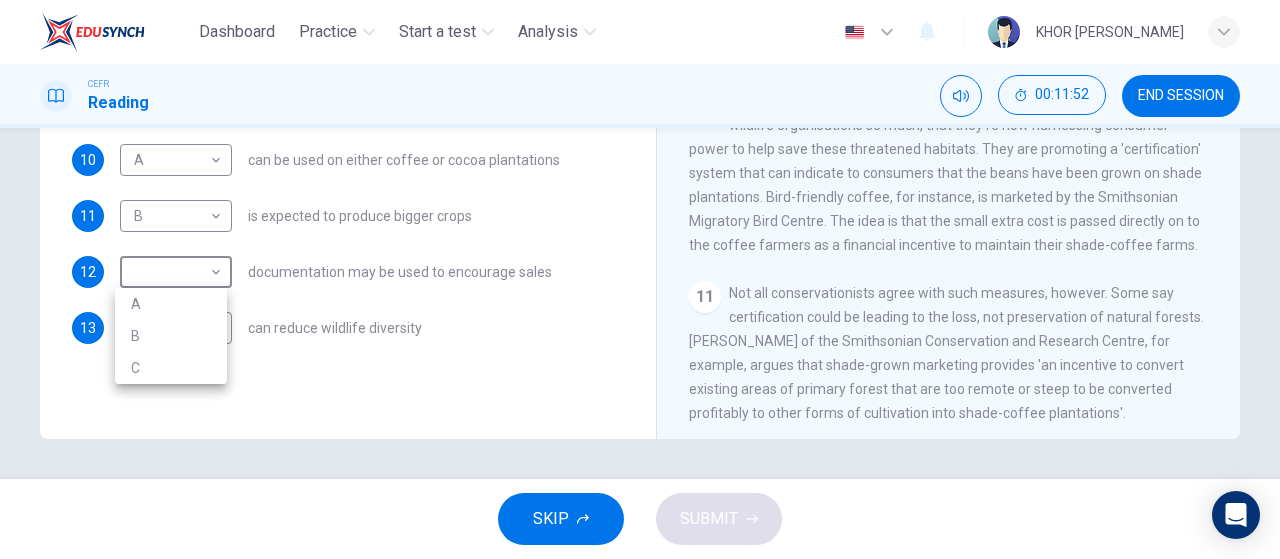 click on "A" at bounding box center [171, 304] 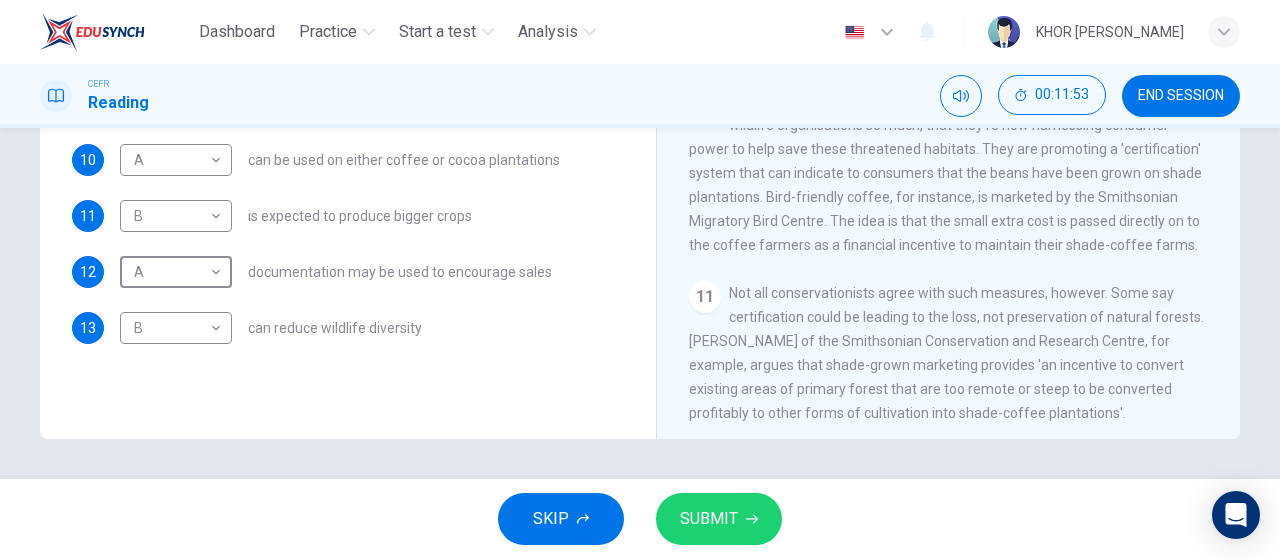 click on "SUBMIT" at bounding box center (719, 519) 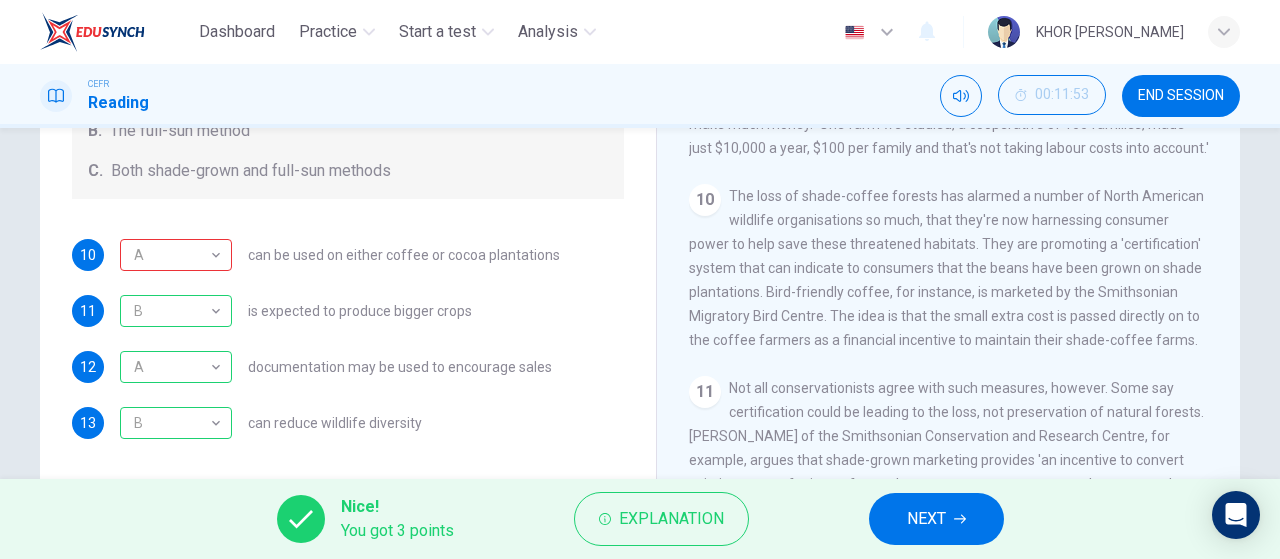 scroll, scrollTop: 324, scrollLeft: 0, axis: vertical 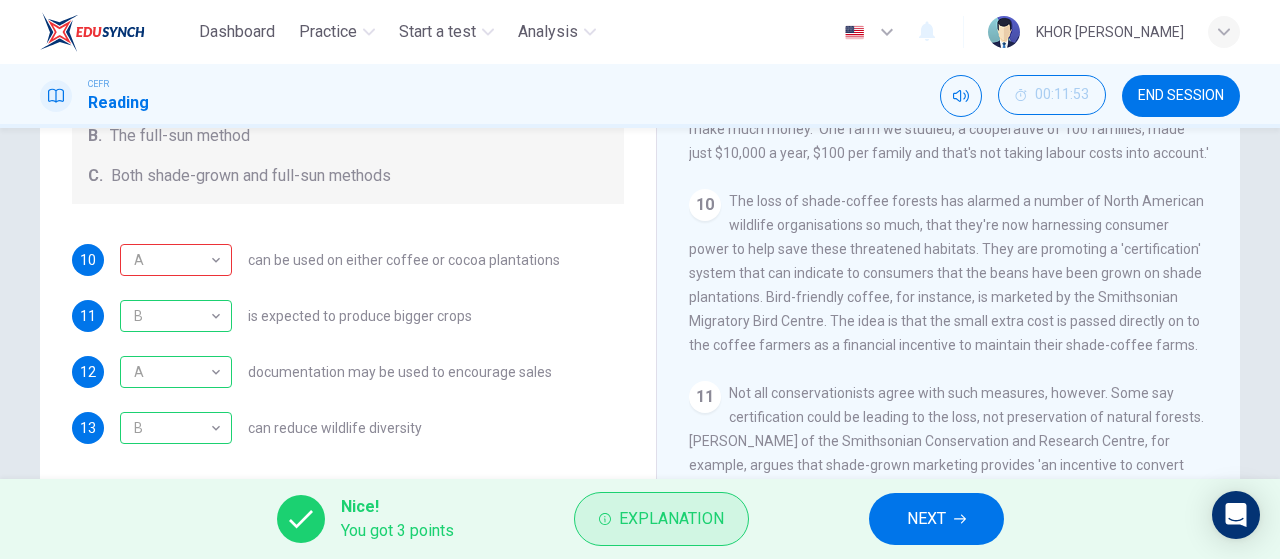 click on "Explanation" at bounding box center (661, 519) 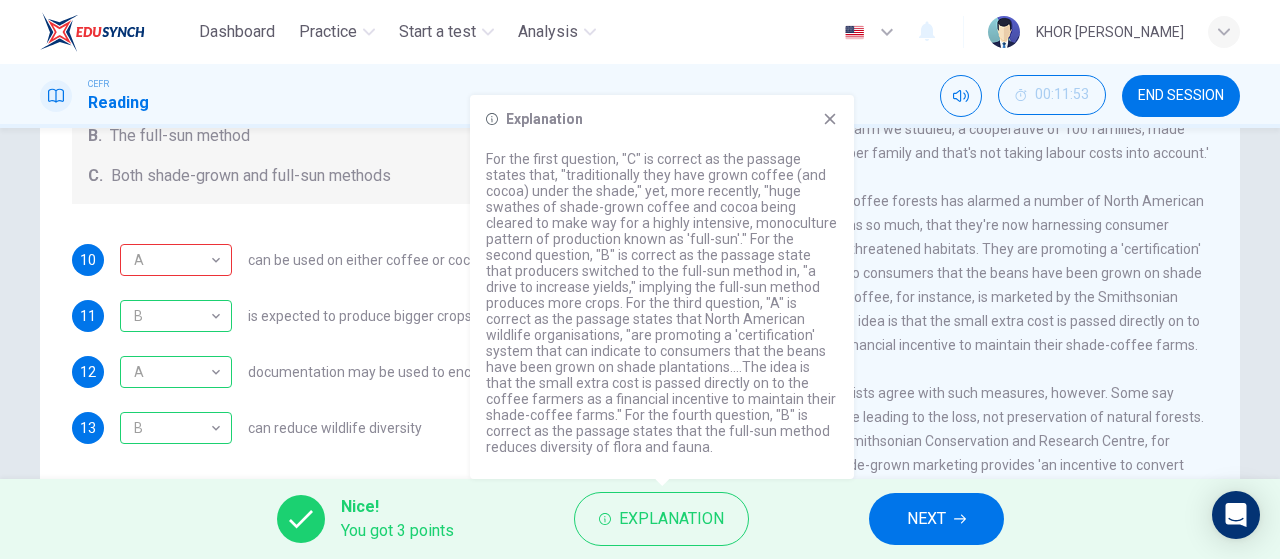 click 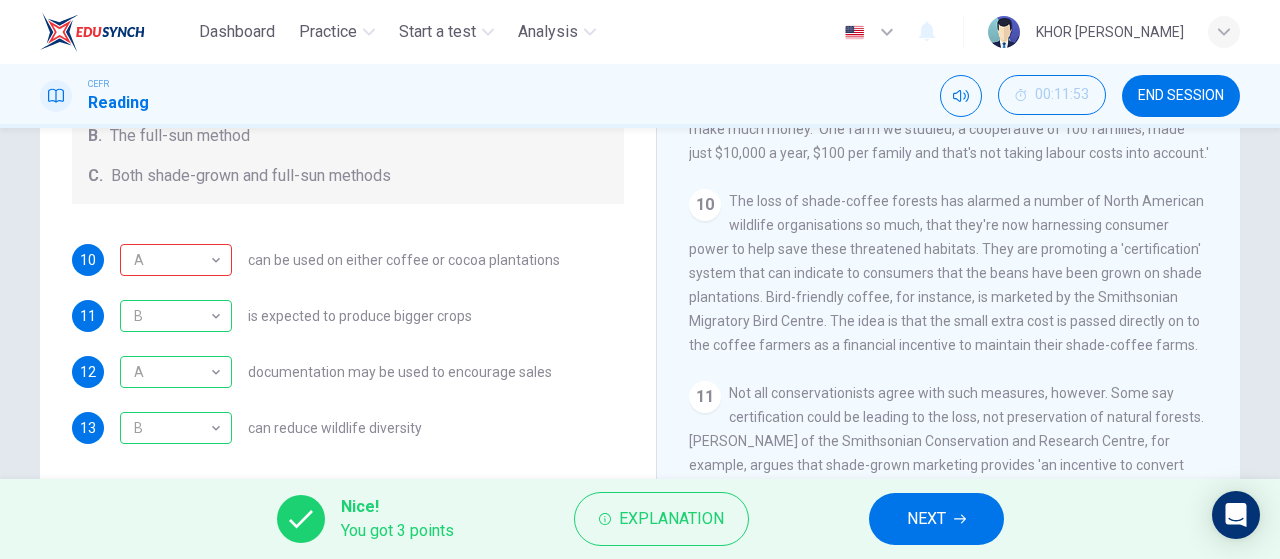 click on "NEXT" at bounding box center (936, 519) 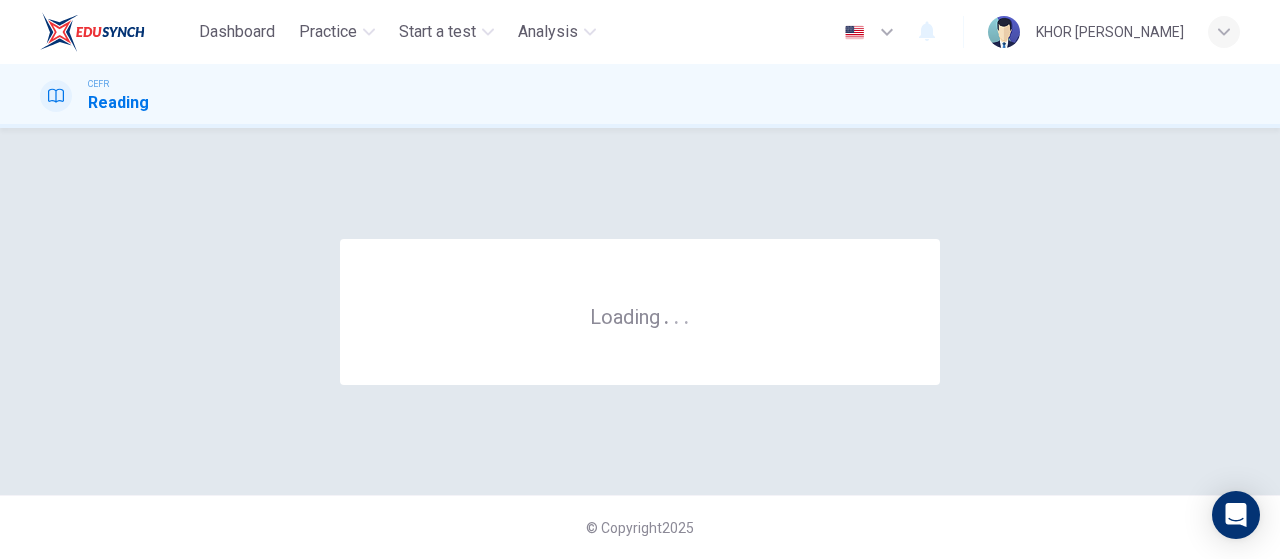 scroll, scrollTop: 0, scrollLeft: 0, axis: both 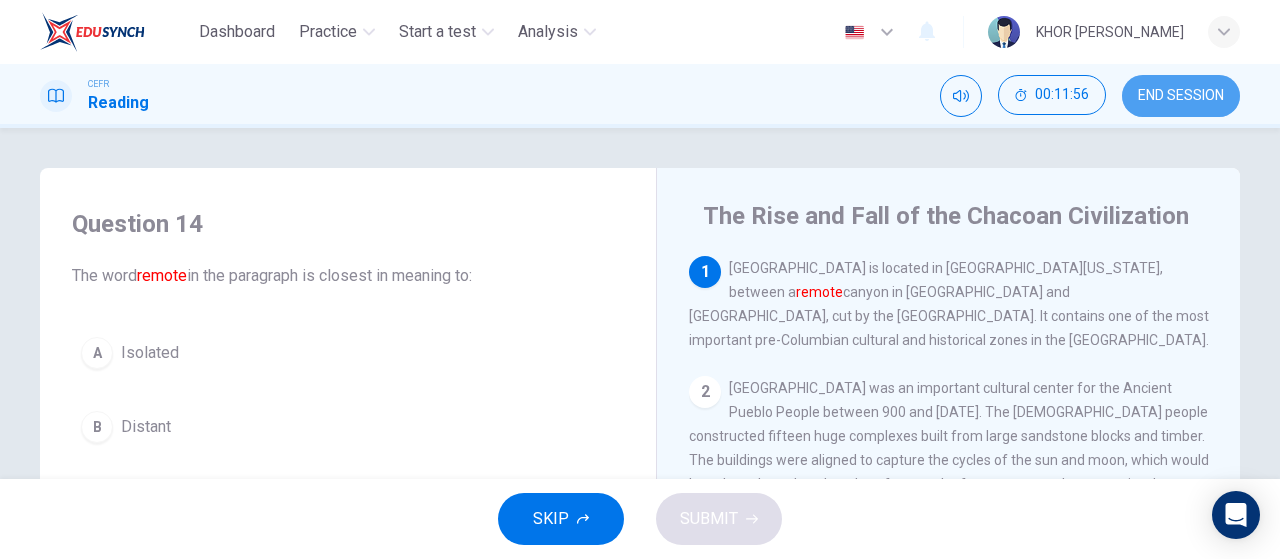 click on "END SESSION" at bounding box center [1181, 96] 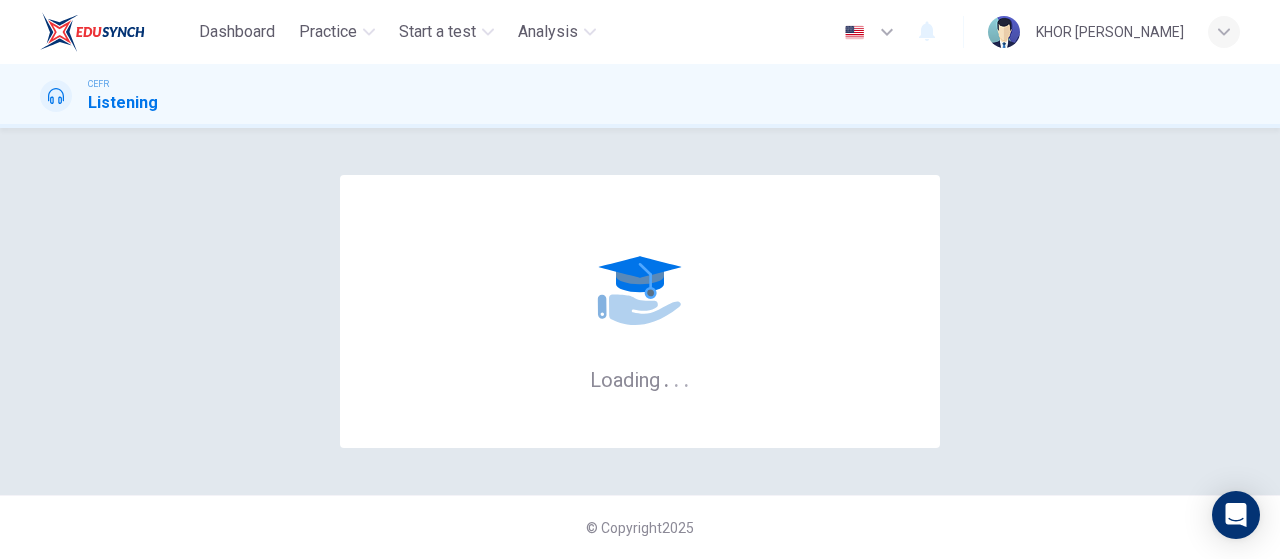 scroll, scrollTop: 0, scrollLeft: 0, axis: both 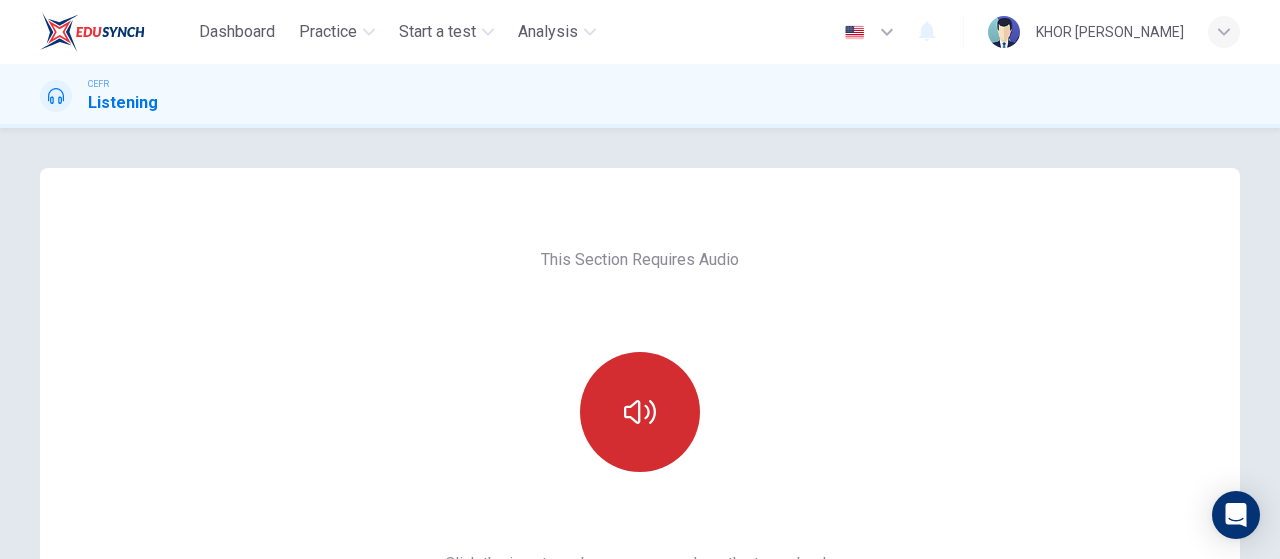 click at bounding box center [640, 412] 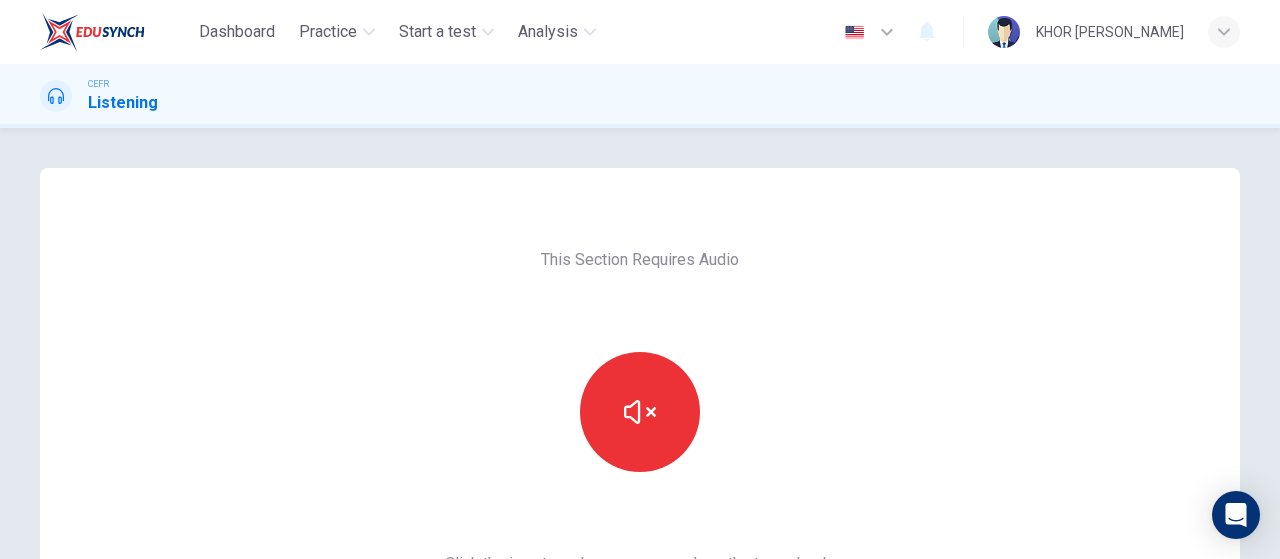 type 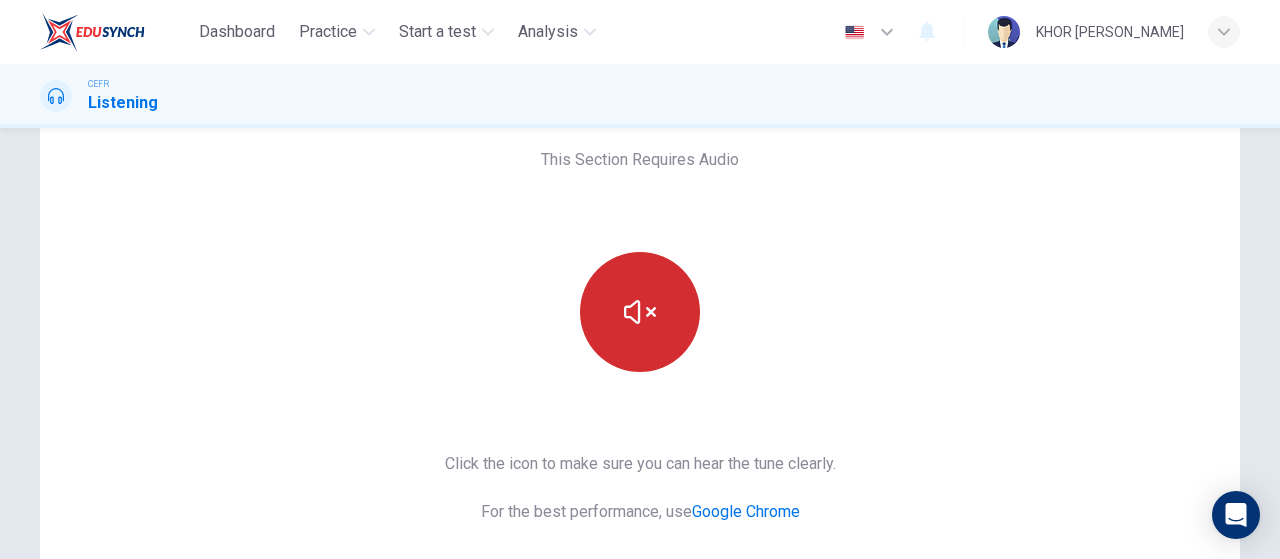 click 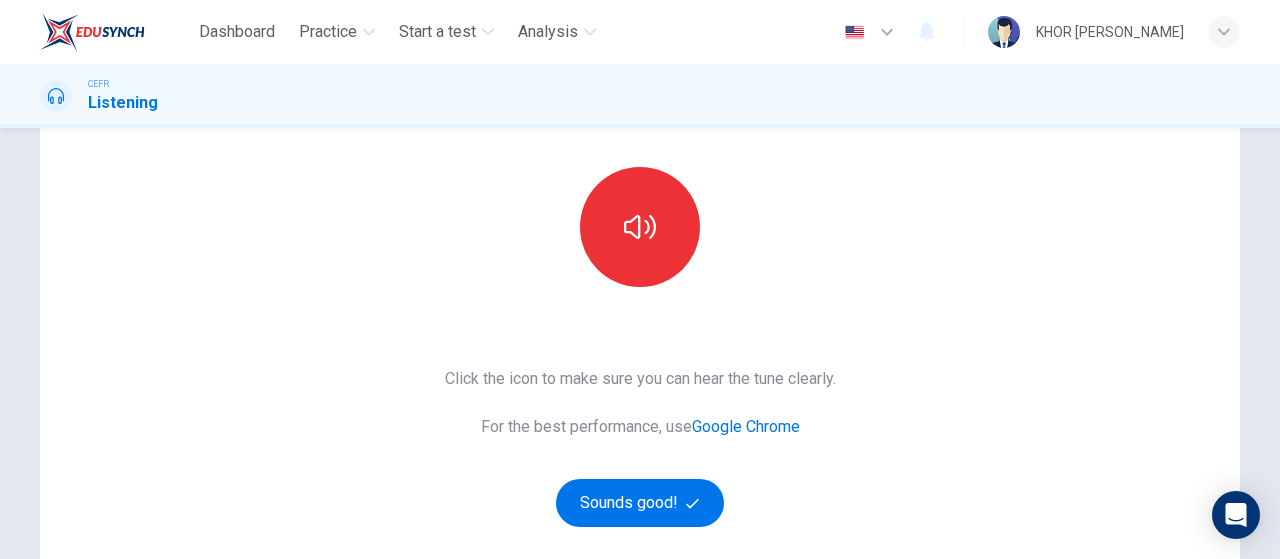 scroll, scrollTop: 300, scrollLeft: 0, axis: vertical 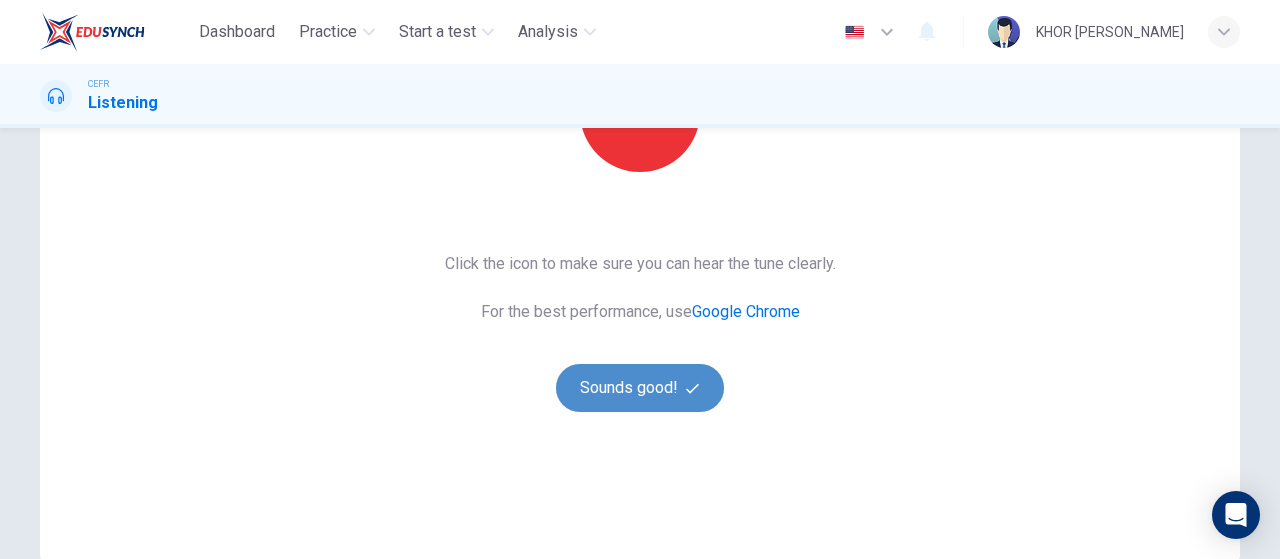 click on "Sounds good!" at bounding box center [640, 388] 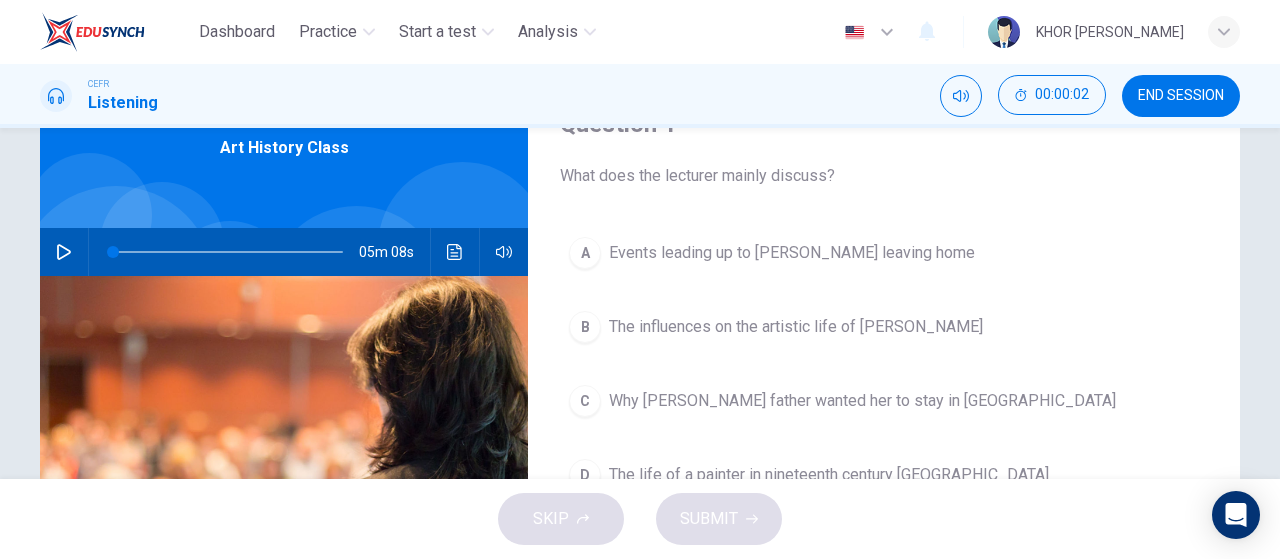scroll, scrollTop: 100, scrollLeft: 0, axis: vertical 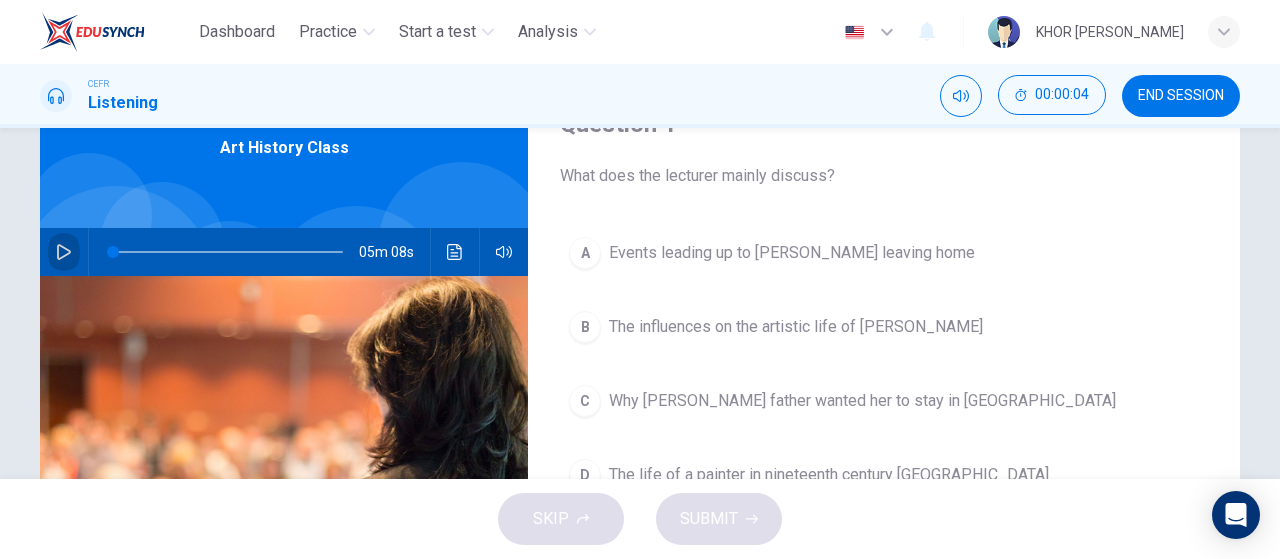 click 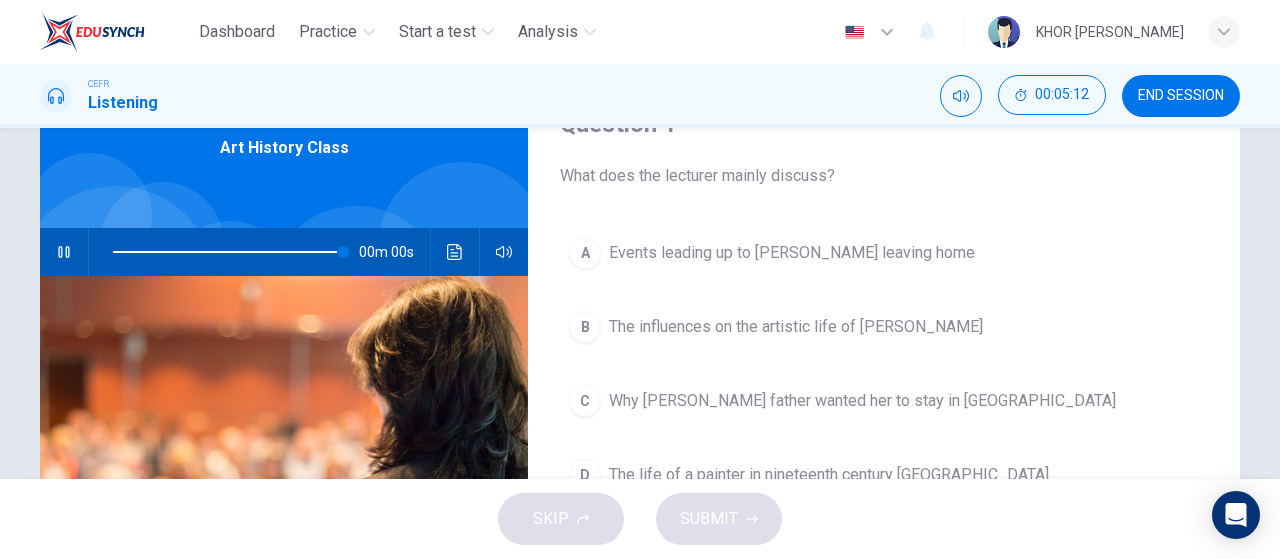 type on "0" 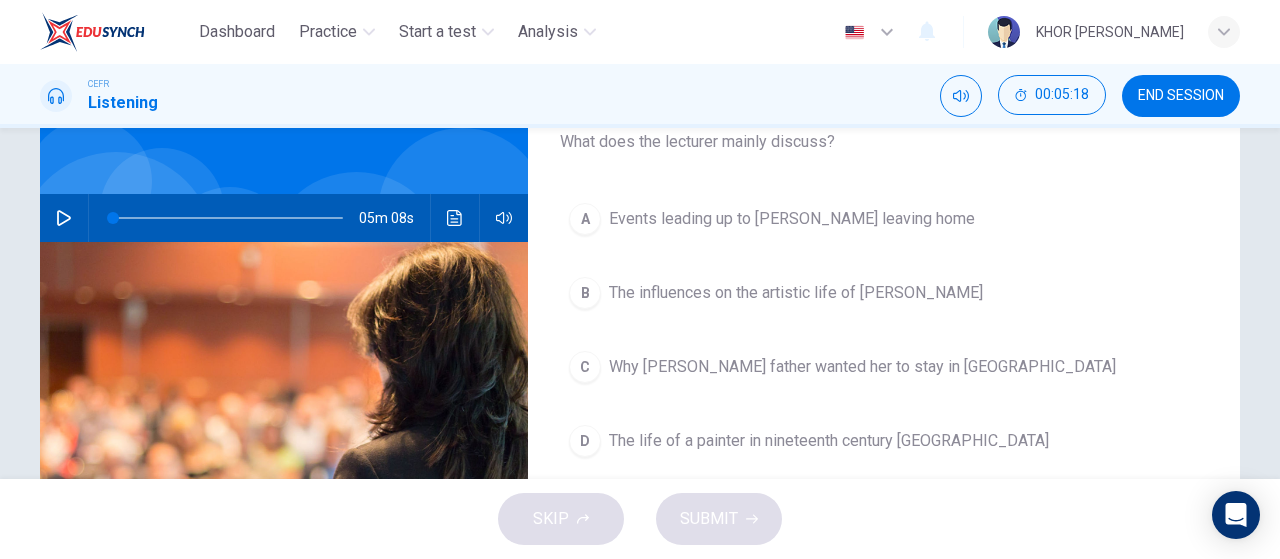 scroll, scrollTop: 200, scrollLeft: 0, axis: vertical 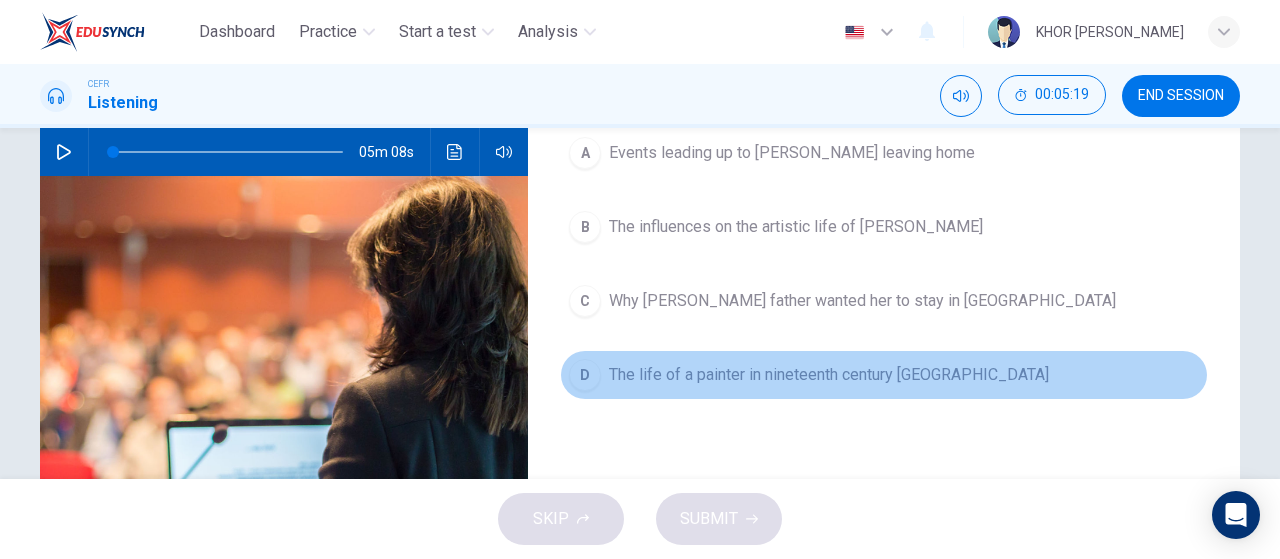 click on "The life of a painter in nineteenth century Paris" at bounding box center [829, 375] 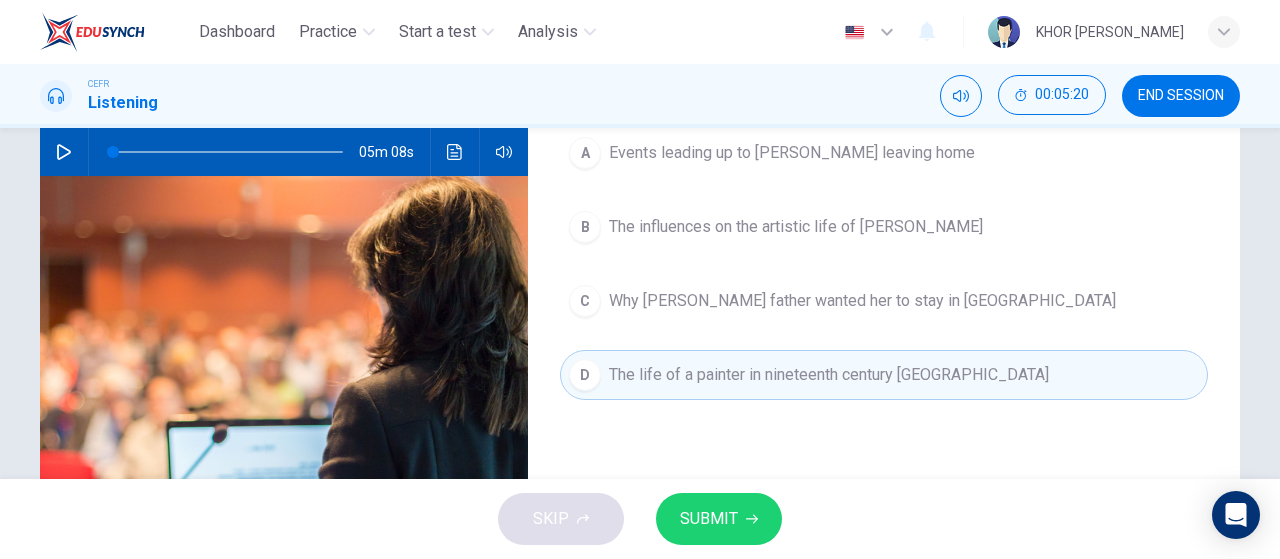 click on "SUBMIT" at bounding box center (709, 519) 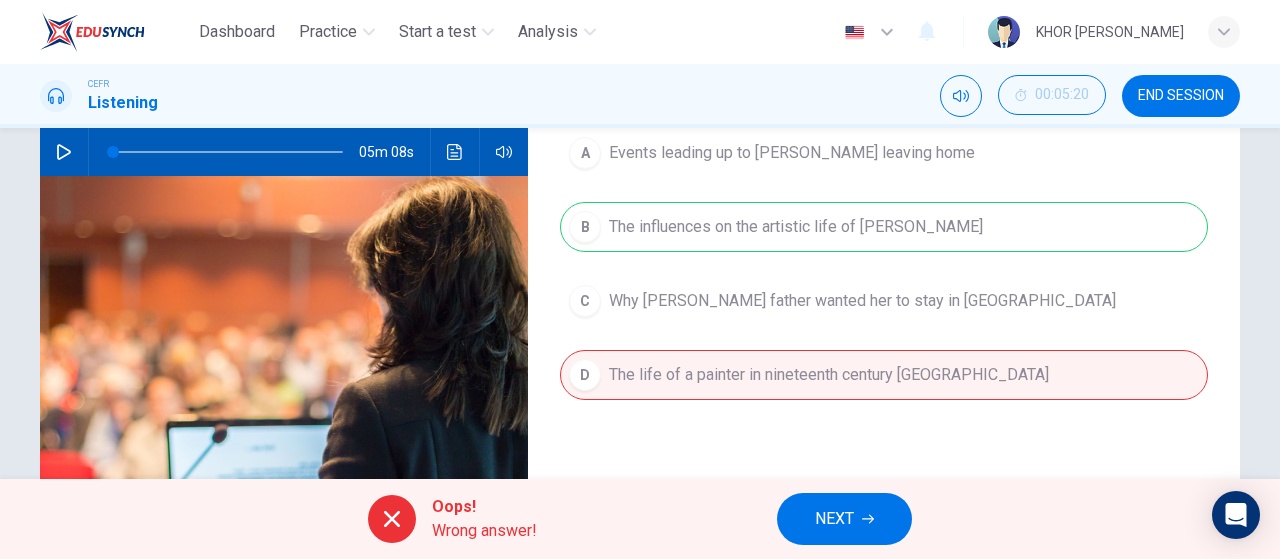 click on "NEXT" at bounding box center [834, 519] 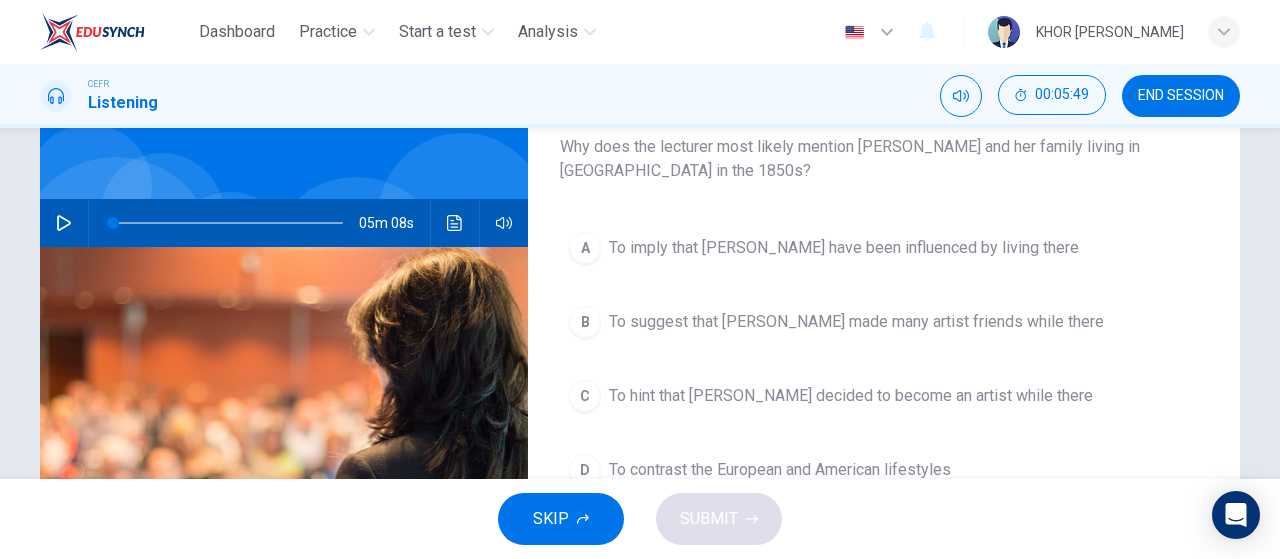 scroll, scrollTop: 124, scrollLeft: 0, axis: vertical 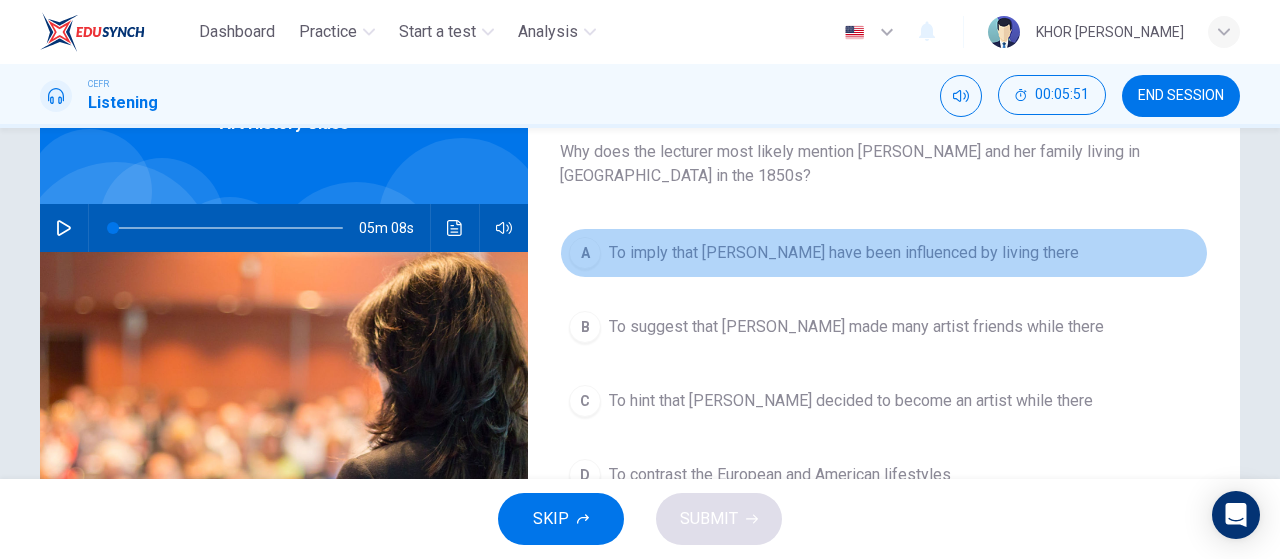 click on "To imply that Mary may have been influenced by living there" at bounding box center [844, 253] 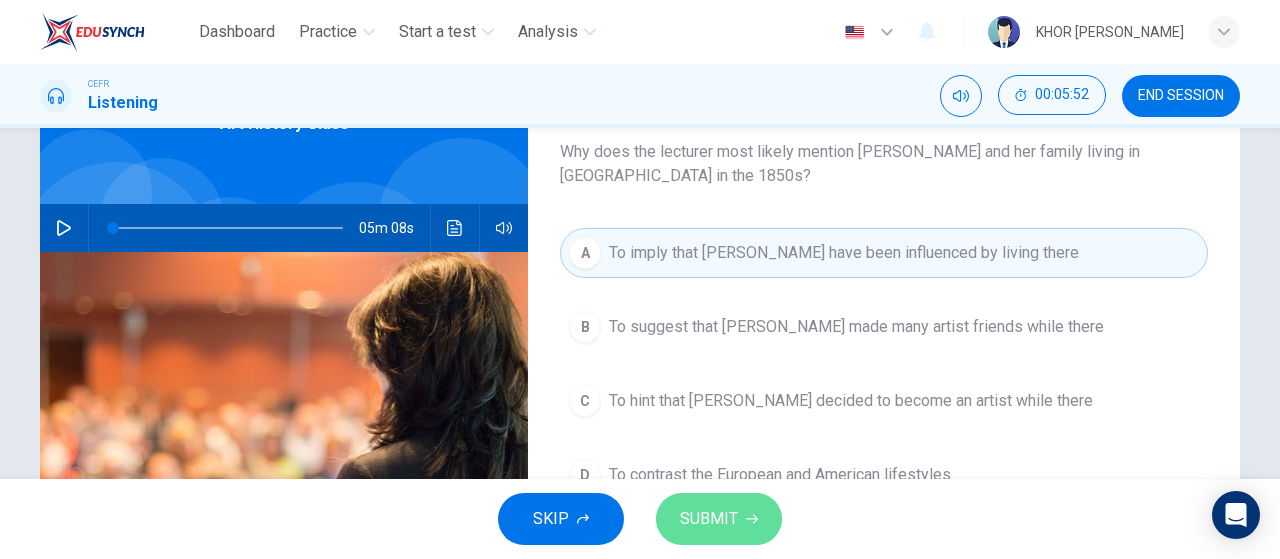 click on "SUBMIT" at bounding box center [709, 519] 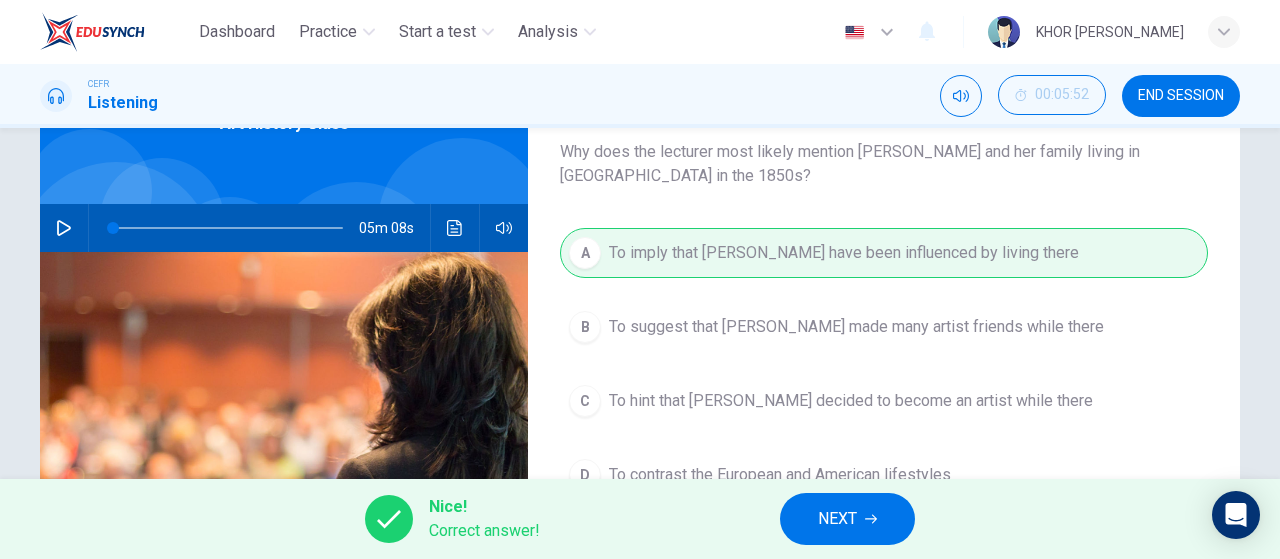 click on "NEXT" at bounding box center [837, 519] 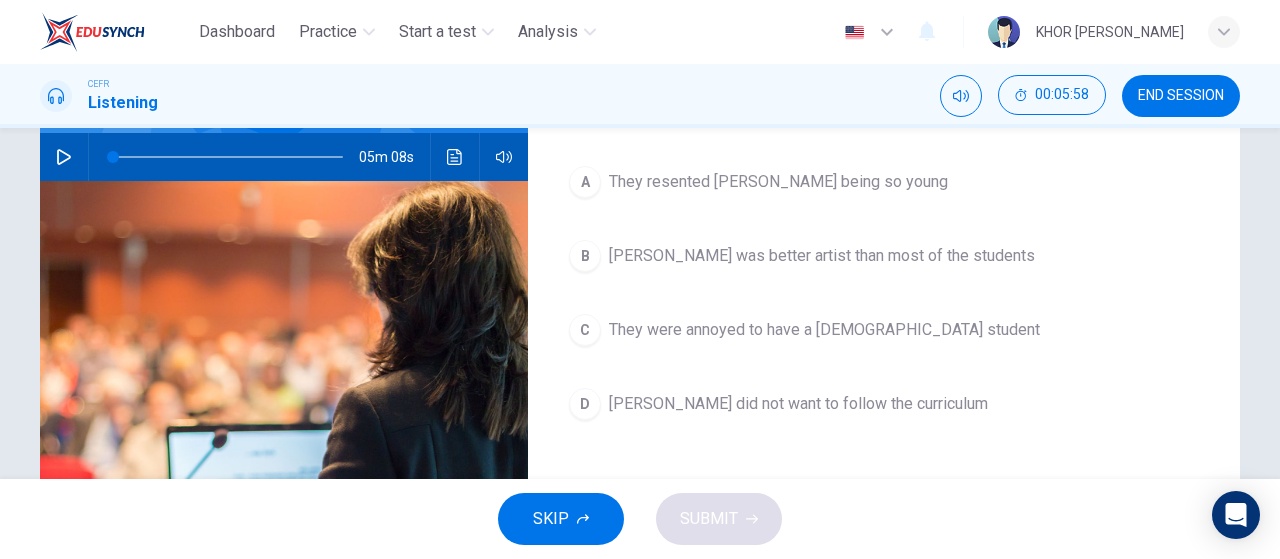 scroll, scrollTop: 200, scrollLeft: 0, axis: vertical 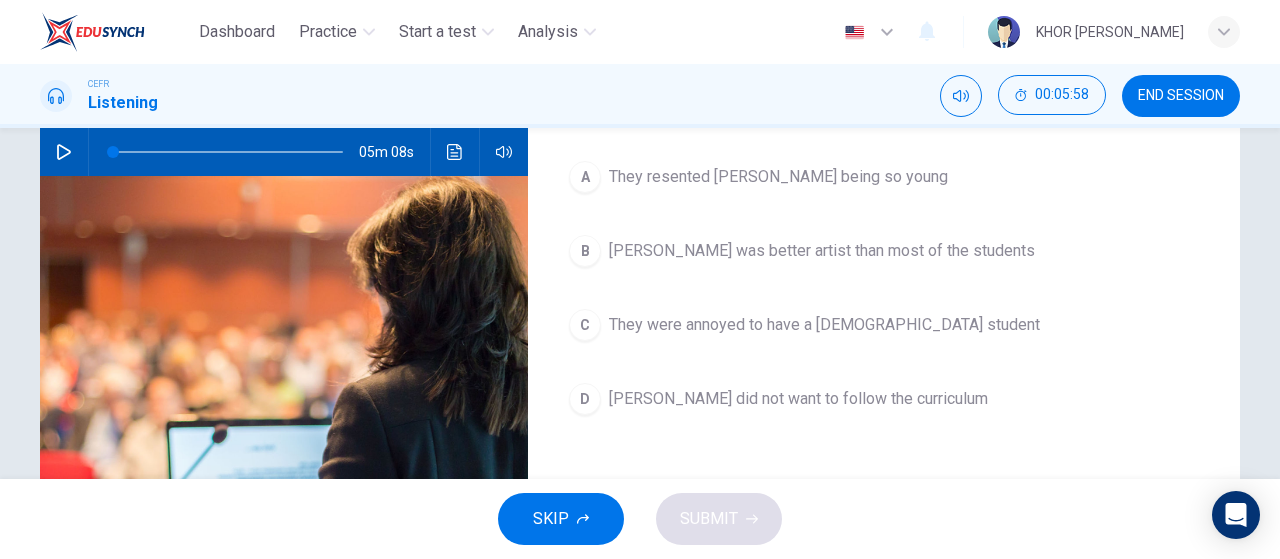 click on "They were annoyed to have a female student" at bounding box center [824, 325] 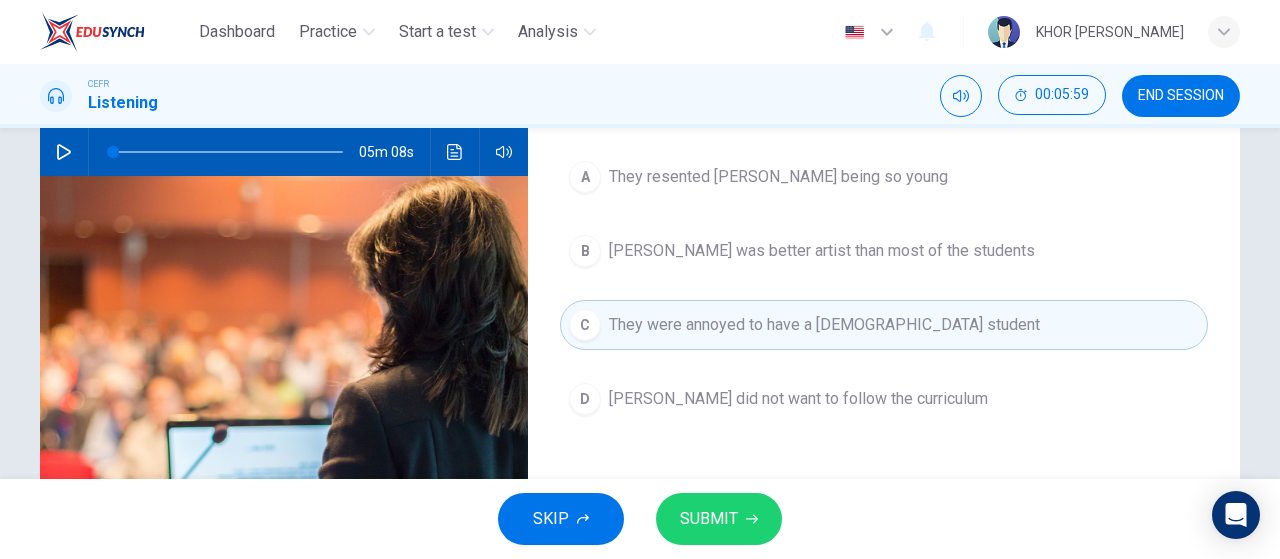 click on "SUBMIT" at bounding box center (709, 519) 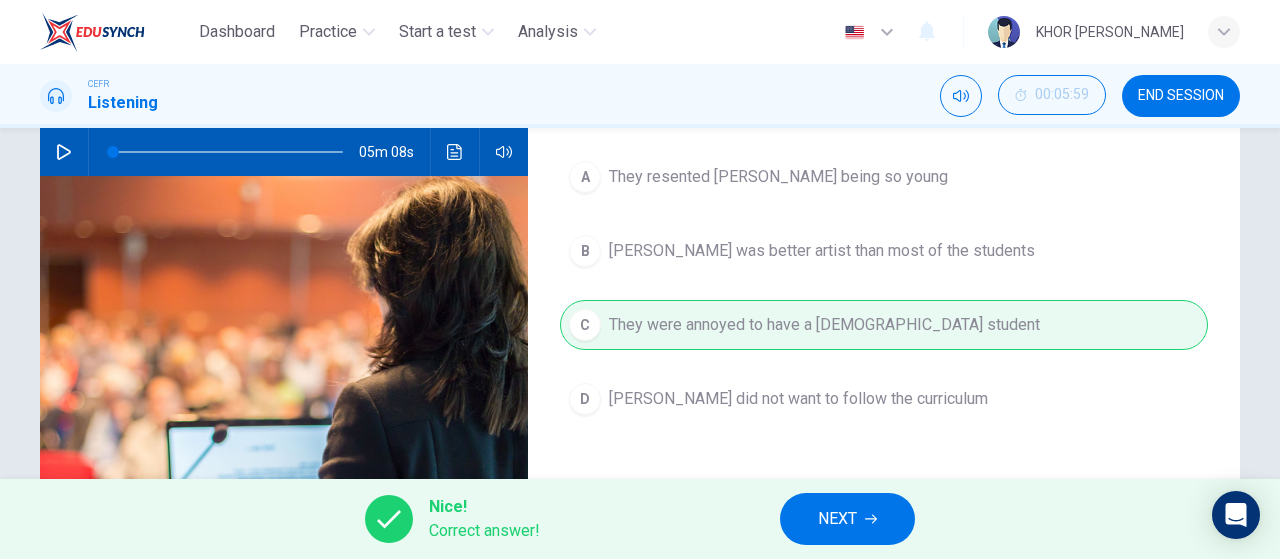 click on "NEXT" at bounding box center [847, 519] 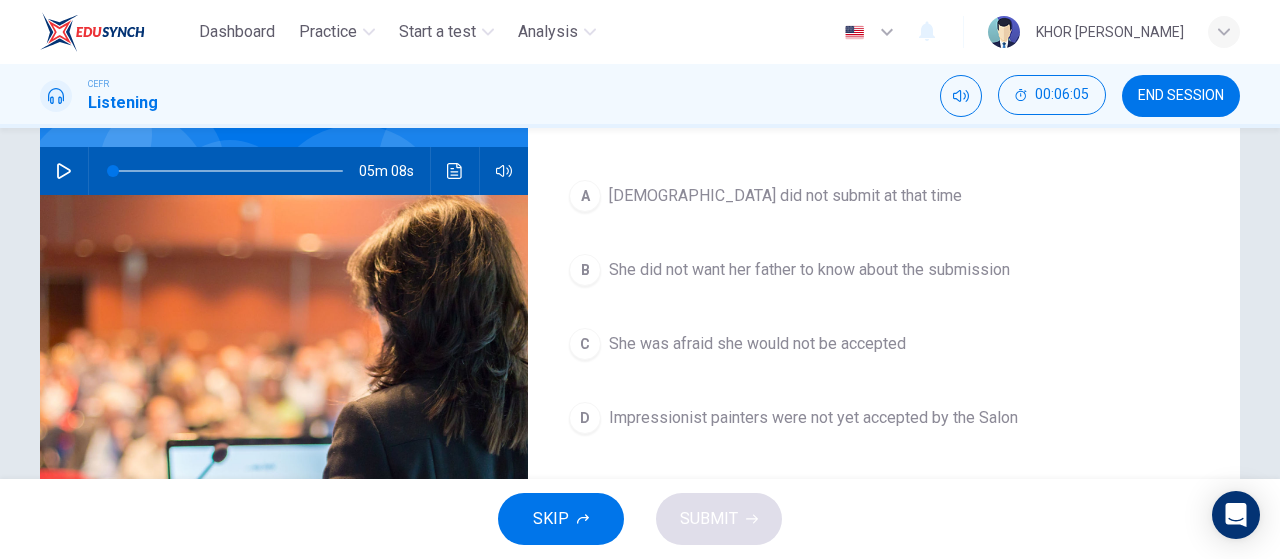scroll, scrollTop: 176, scrollLeft: 0, axis: vertical 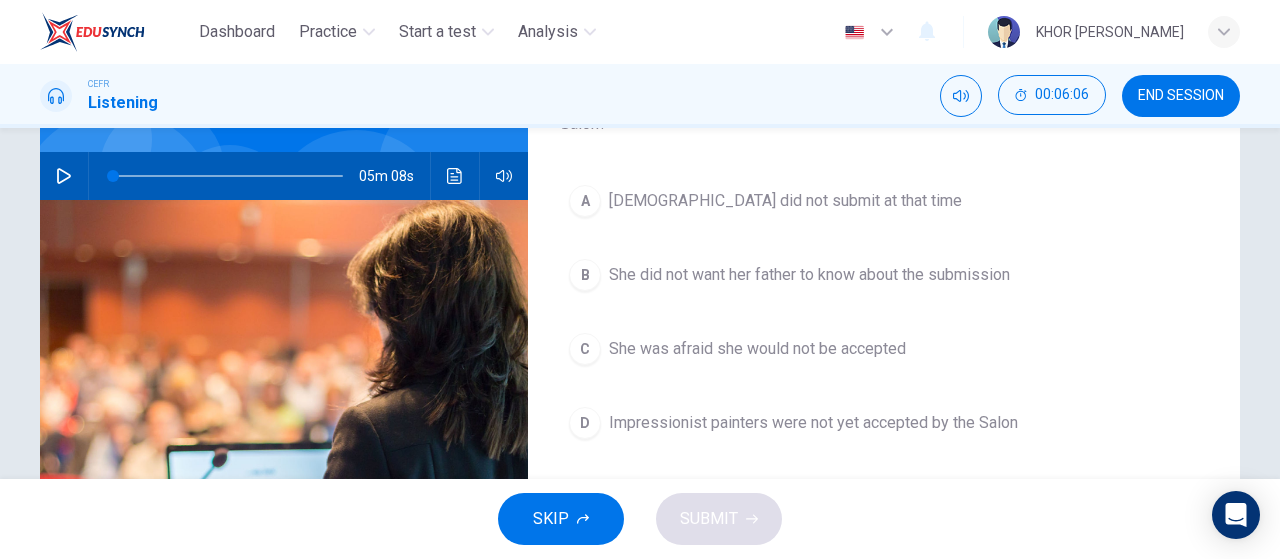 click on "She did not want her father to know about the submission" at bounding box center [809, 275] 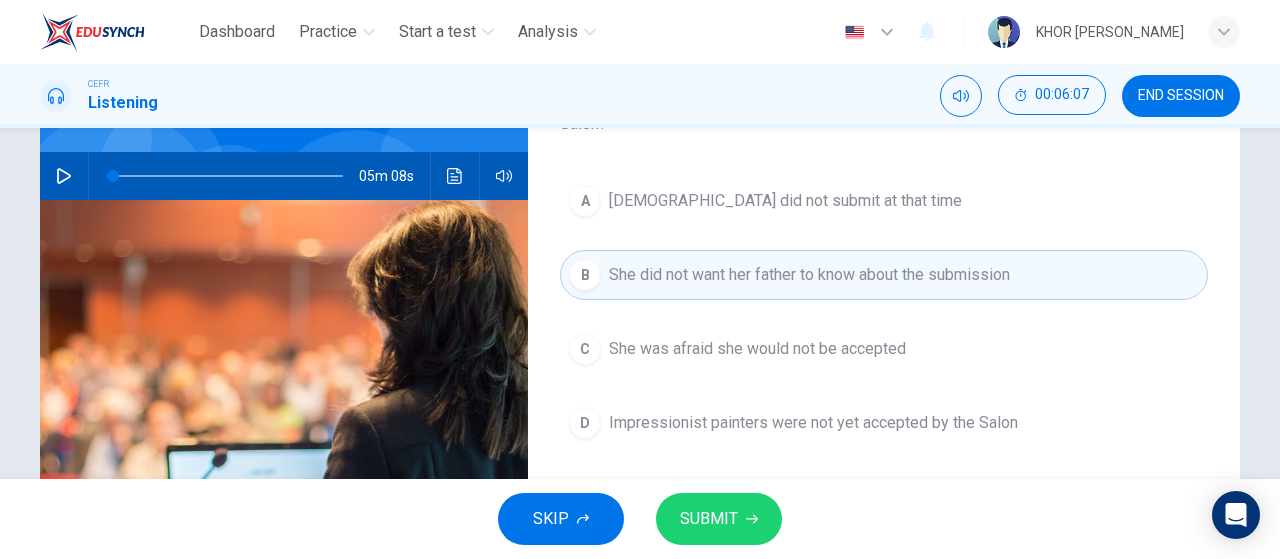 click on "SUBMIT" at bounding box center (709, 519) 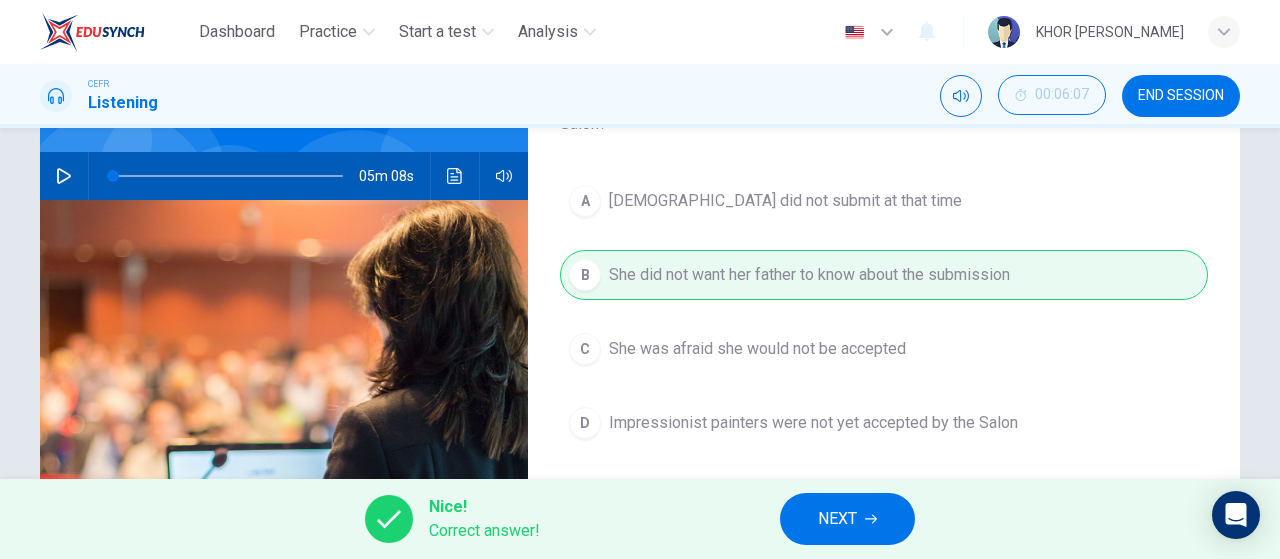 click on "NEXT" at bounding box center [837, 519] 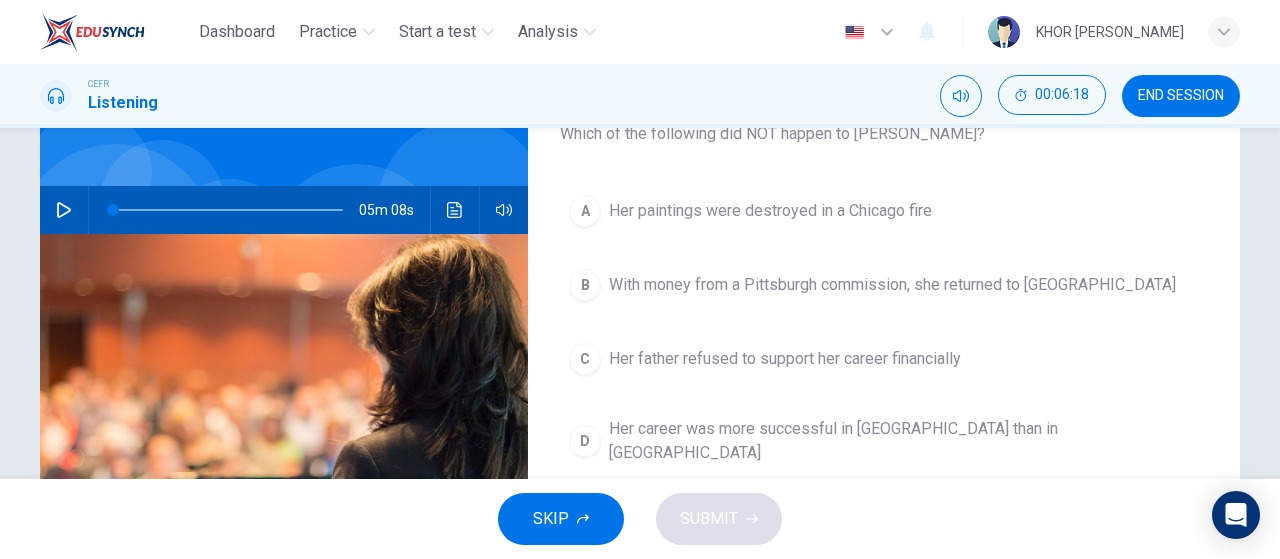 scroll, scrollTop: 200, scrollLeft: 0, axis: vertical 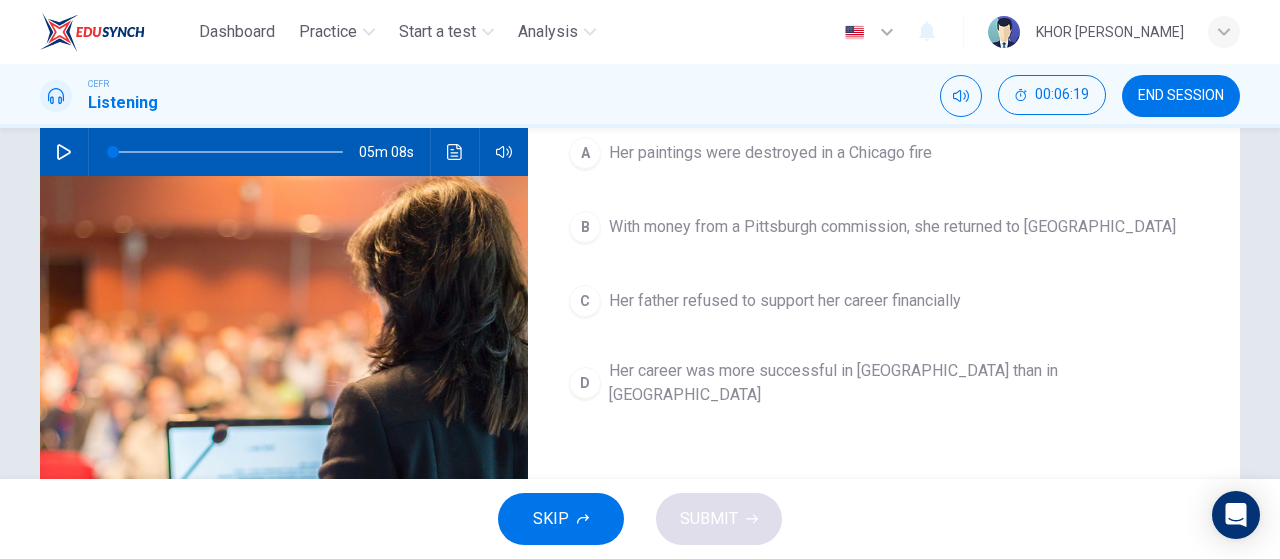 drag, startPoint x: 742, startPoint y: 379, endPoint x: 734, endPoint y: 400, distance: 22.472204 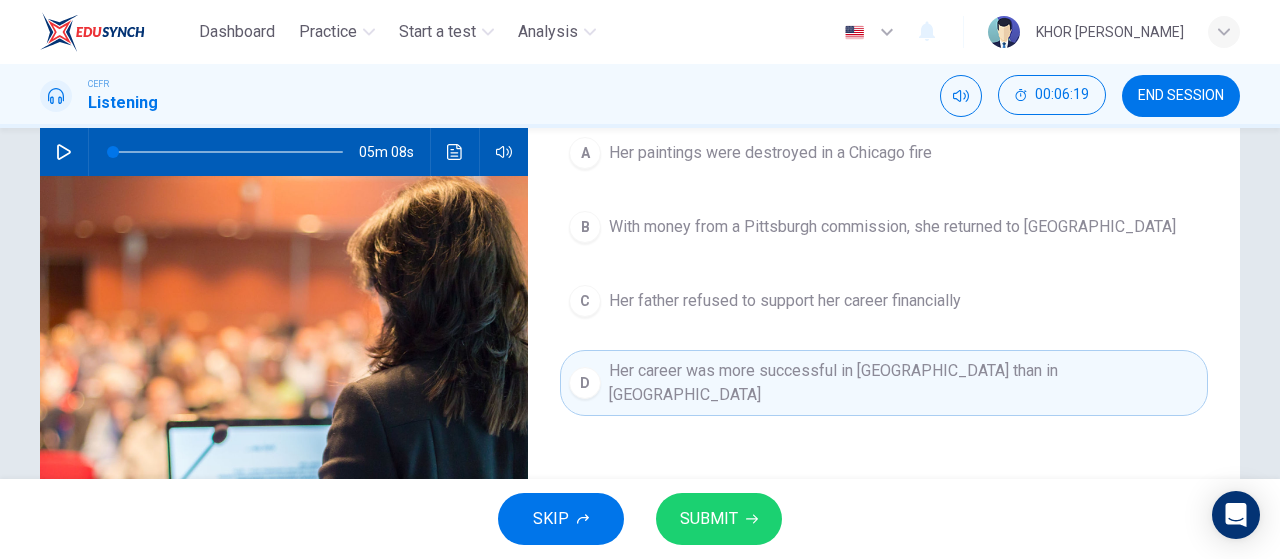 click on "SUBMIT" at bounding box center [709, 519] 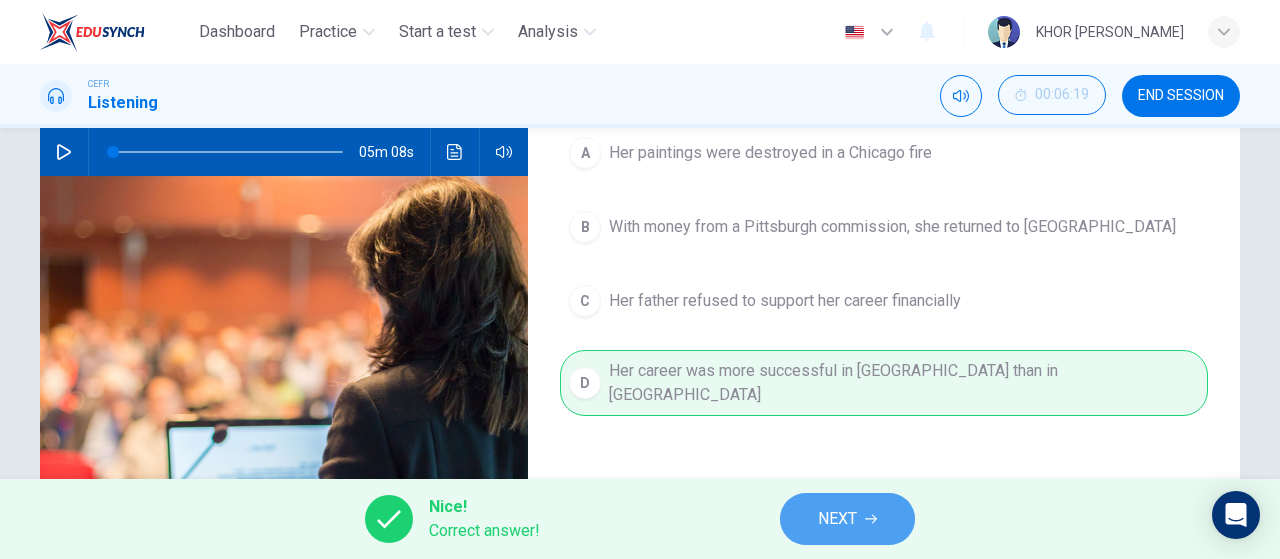 click on "NEXT" at bounding box center (837, 519) 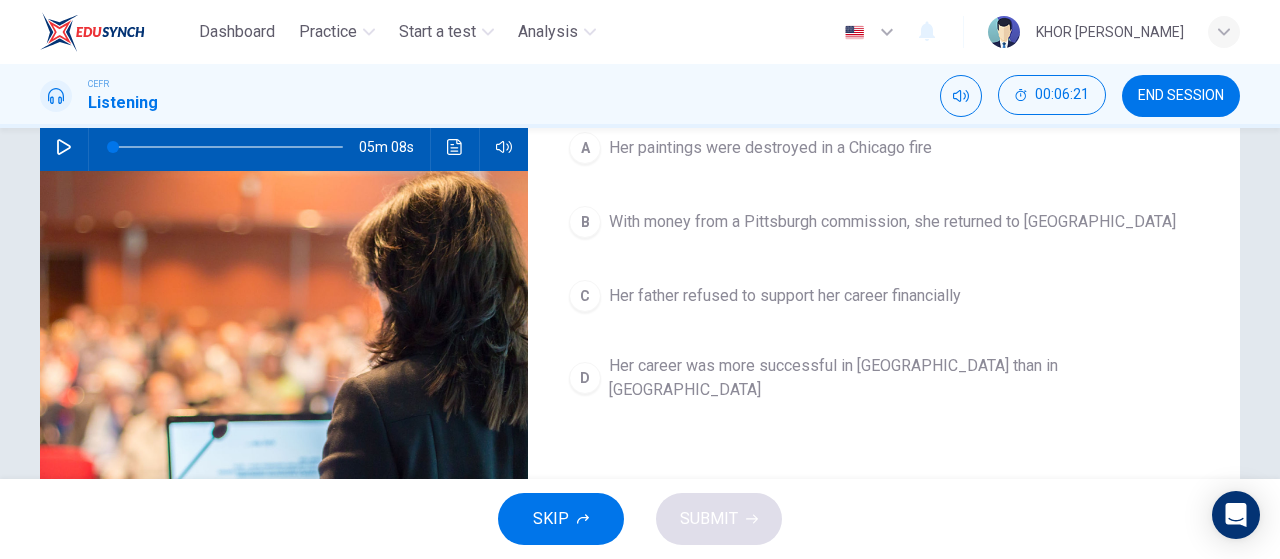 scroll, scrollTop: 200, scrollLeft: 0, axis: vertical 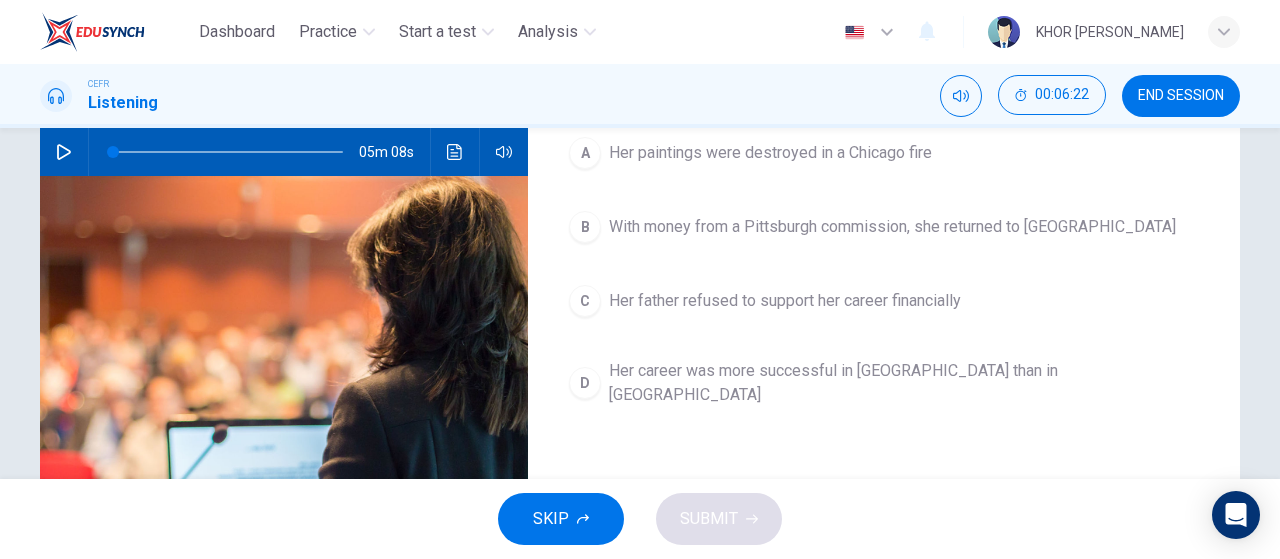 click on "Her career was more successful in America than in Europe" at bounding box center (904, 383) 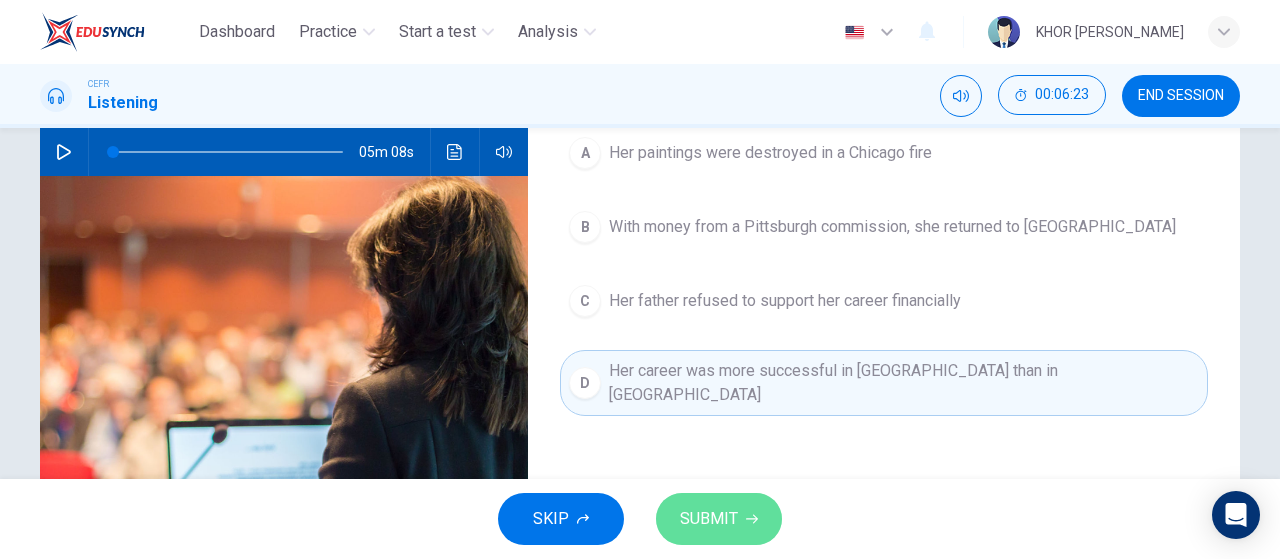 click on "SUBMIT" at bounding box center (719, 519) 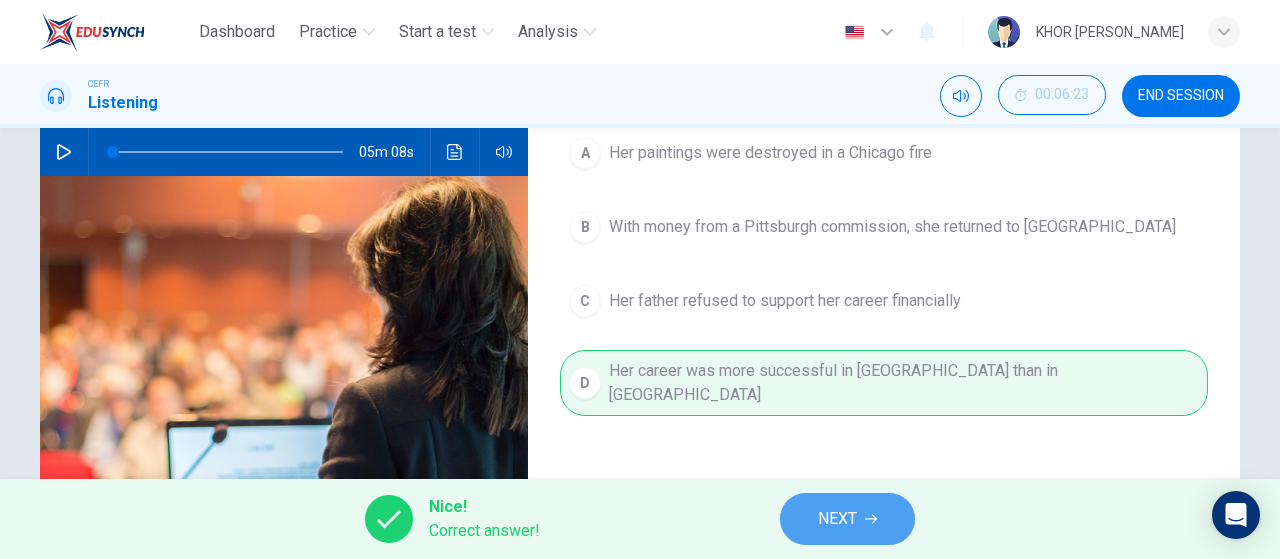 click on "NEXT" at bounding box center [837, 519] 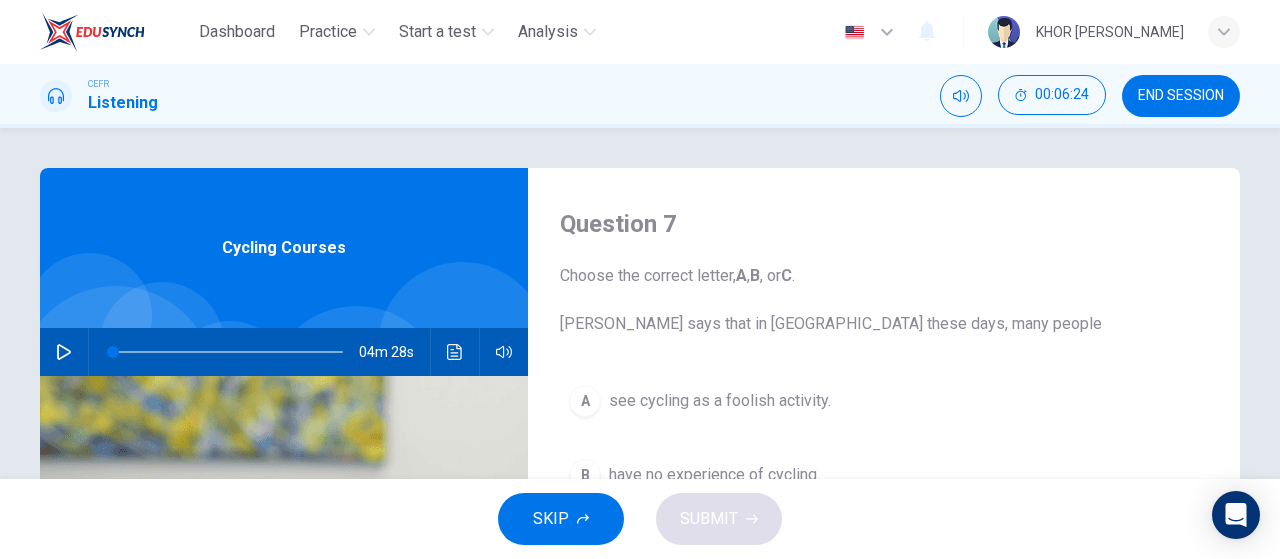click on "END SESSION" at bounding box center [1181, 96] 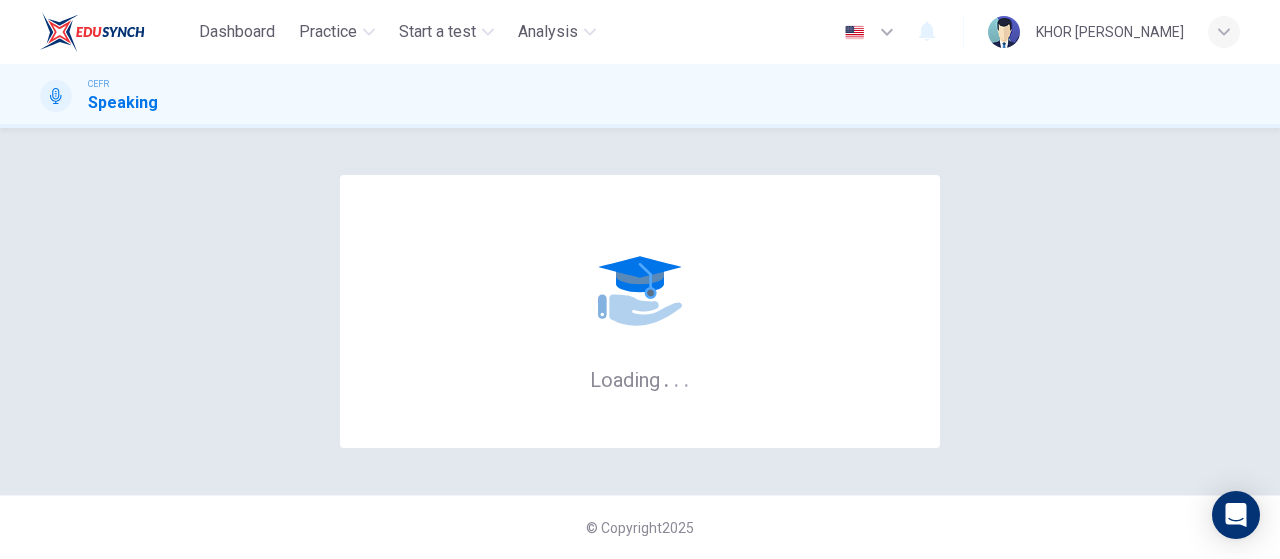 scroll, scrollTop: 0, scrollLeft: 0, axis: both 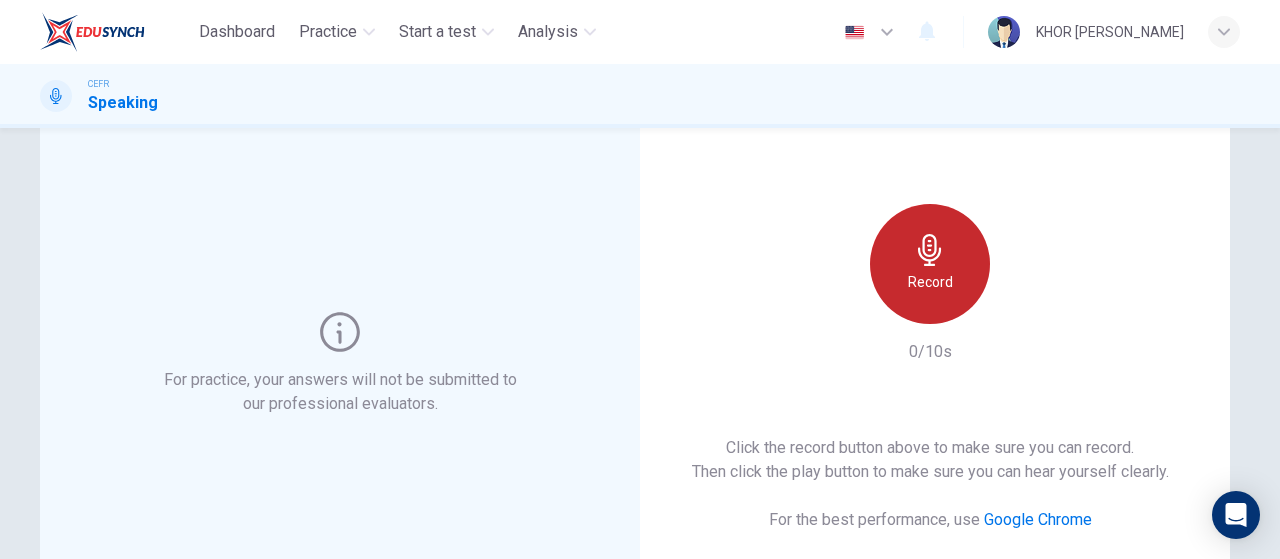 click 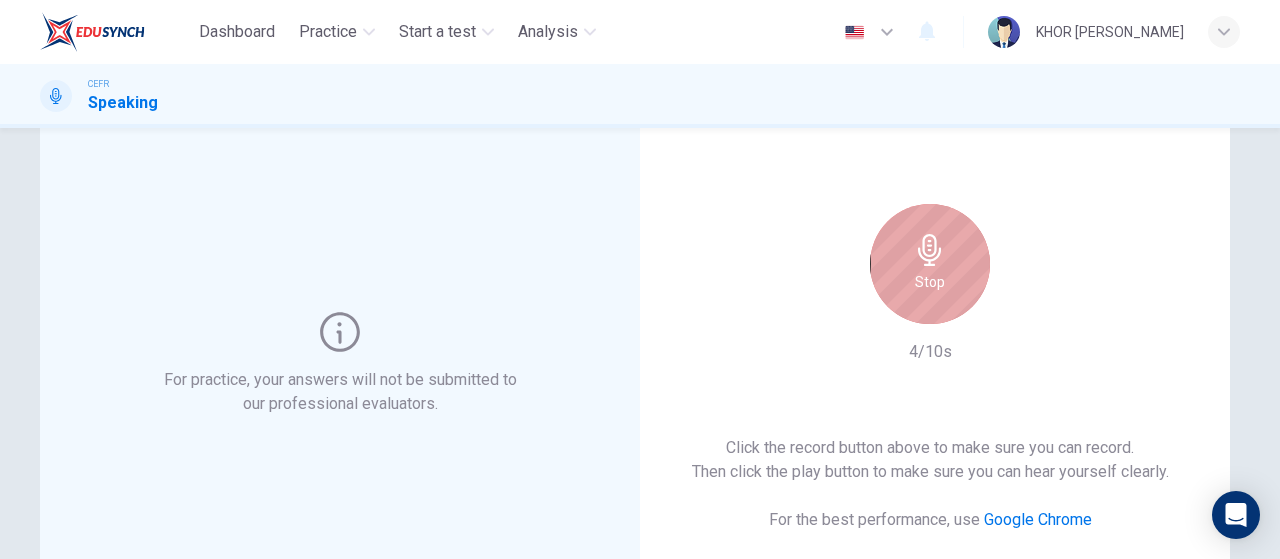 click on "Stop" at bounding box center [930, 264] 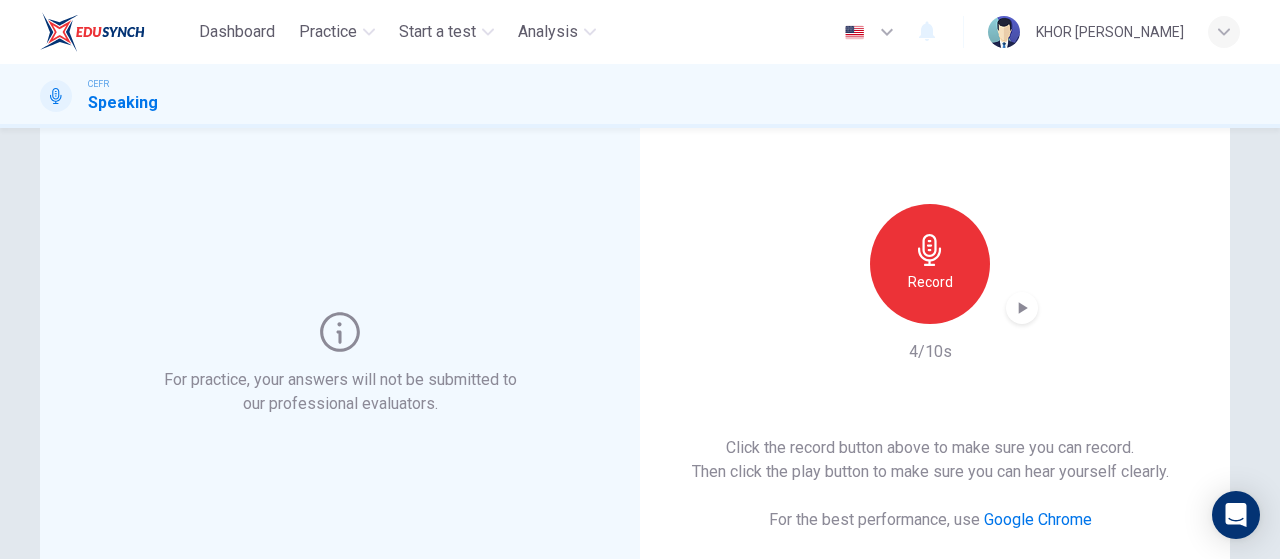 click 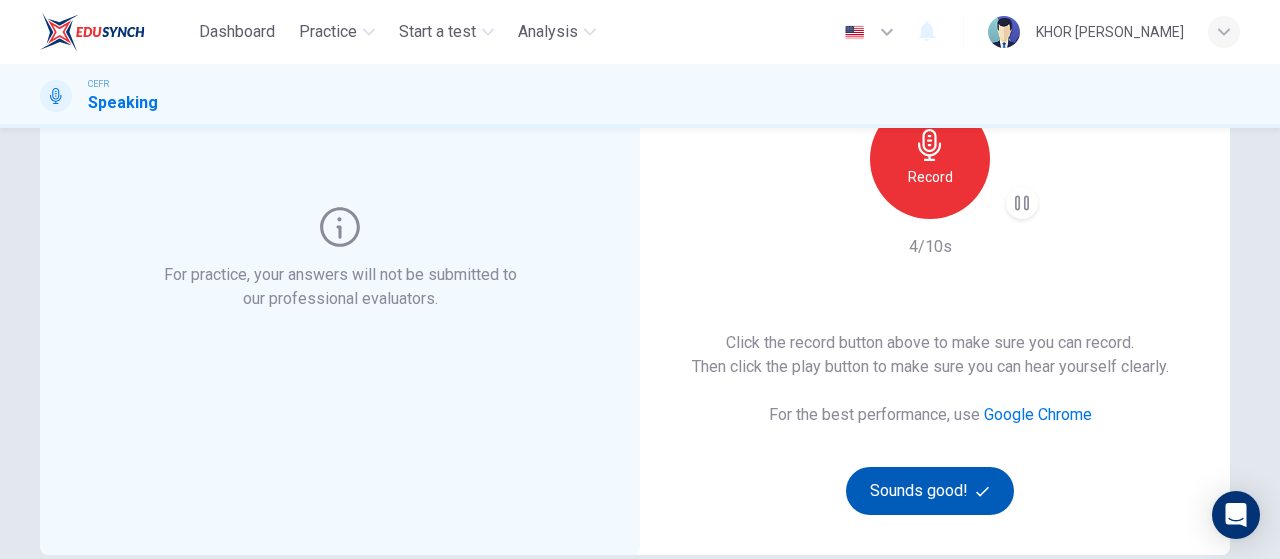 scroll, scrollTop: 200, scrollLeft: 0, axis: vertical 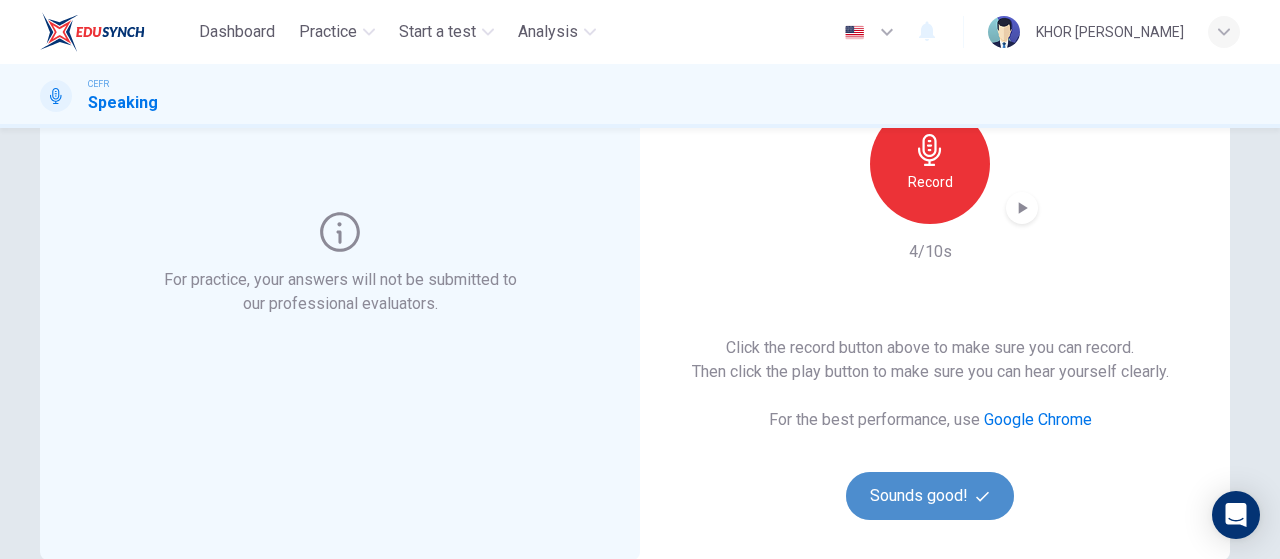 click on "Sounds good!" at bounding box center (930, 496) 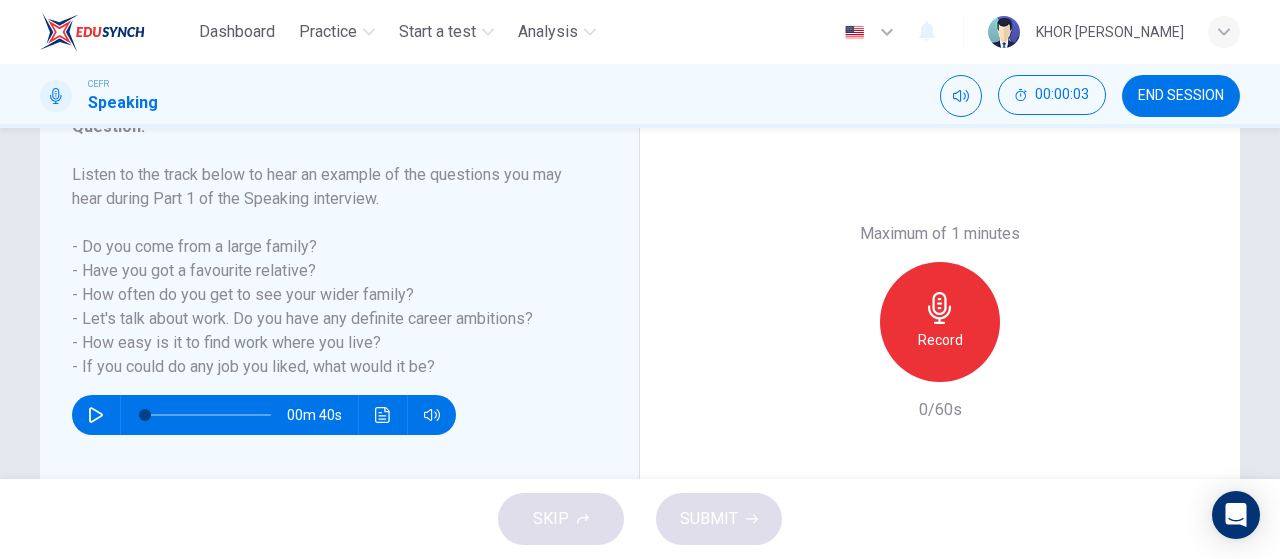 scroll, scrollTop: 300, scrollLeft: 0, axis: vertical 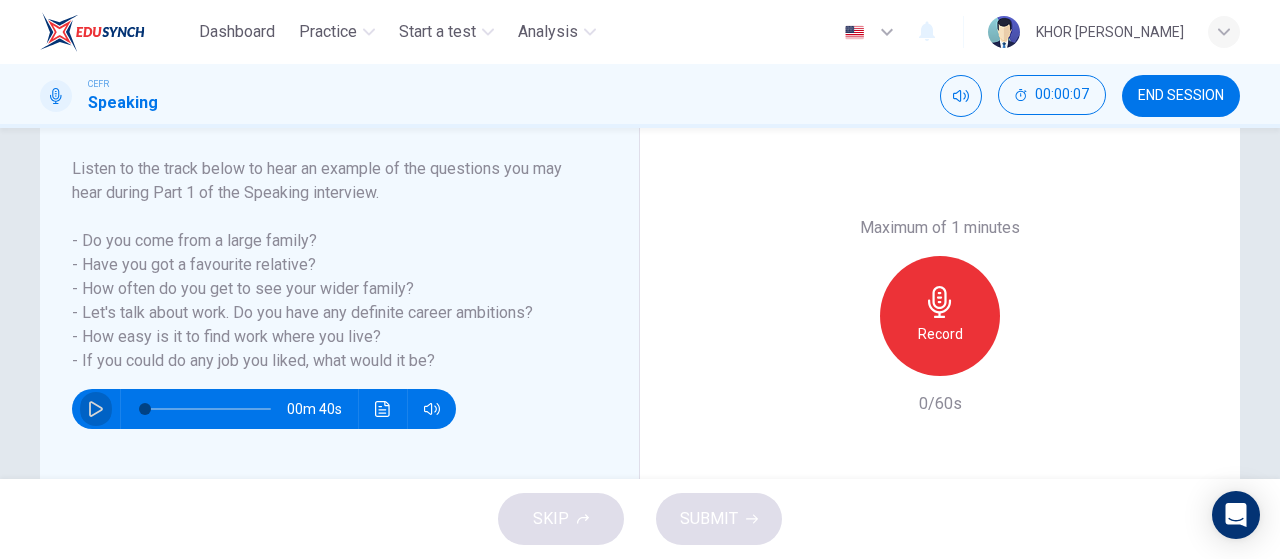 click at bounding box center [96, 409] 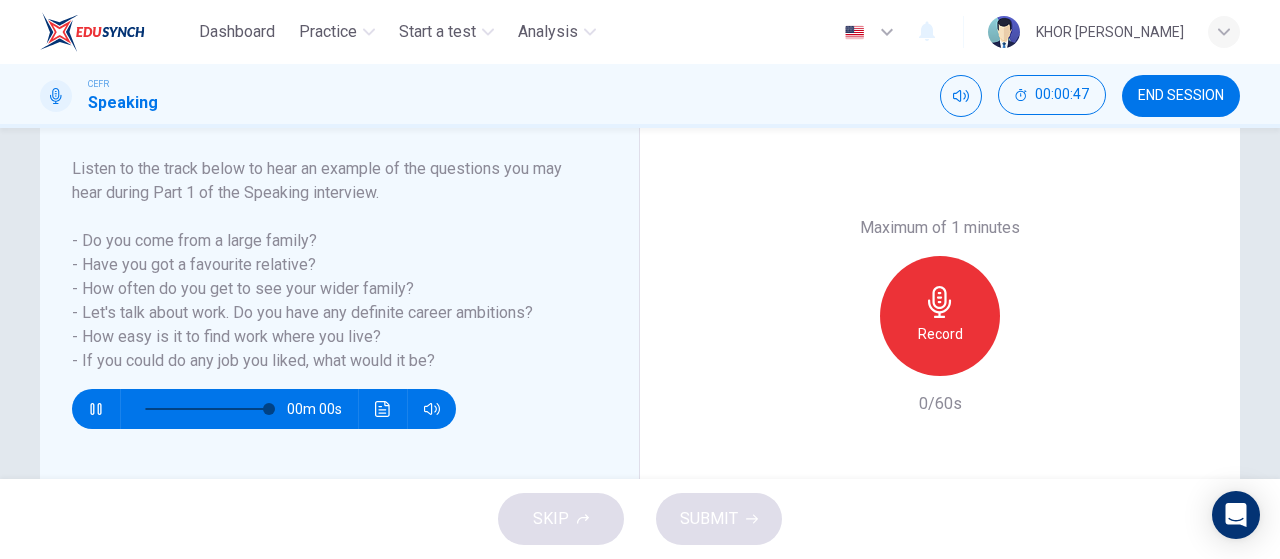 type on "0" 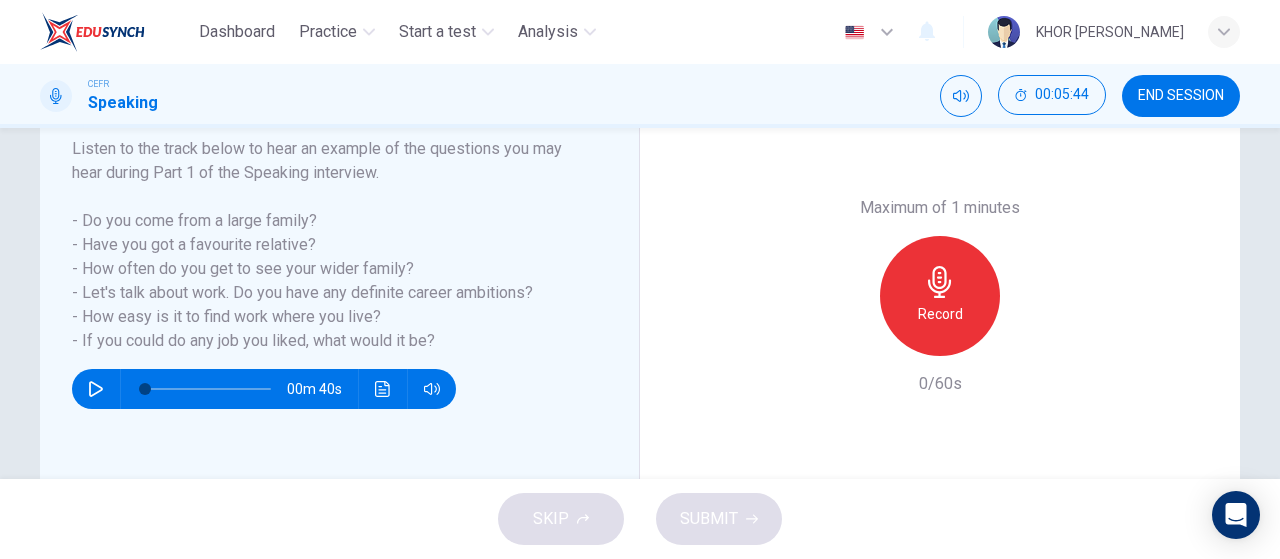 scroll, scrollTop: 324, scrollLeft: 0, axis: vertical 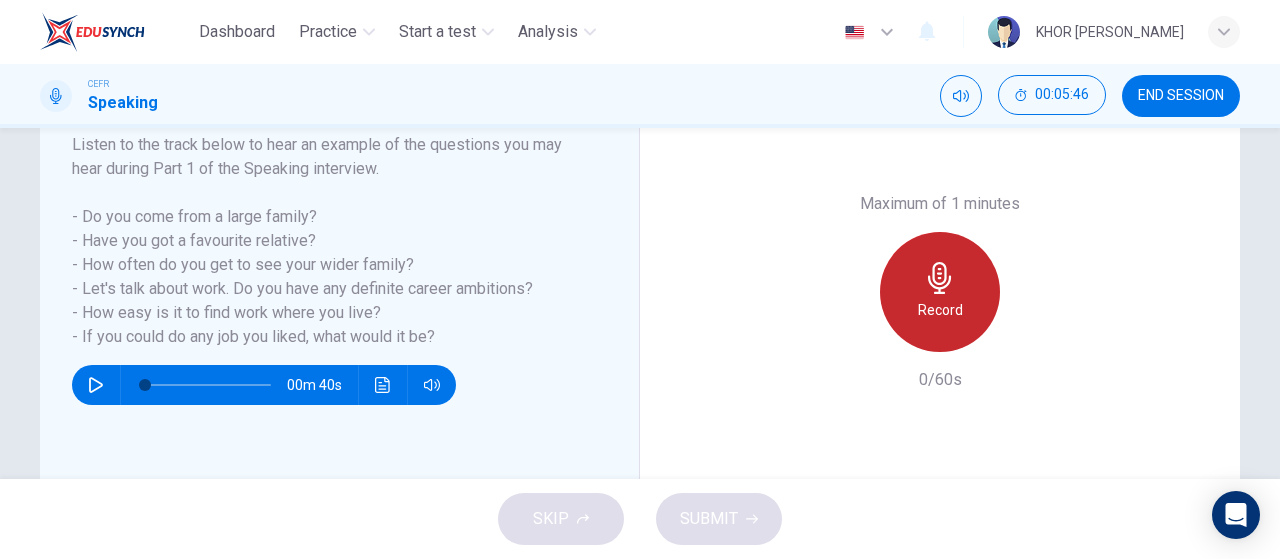 click on "Record" at bounding box center (940, 310) 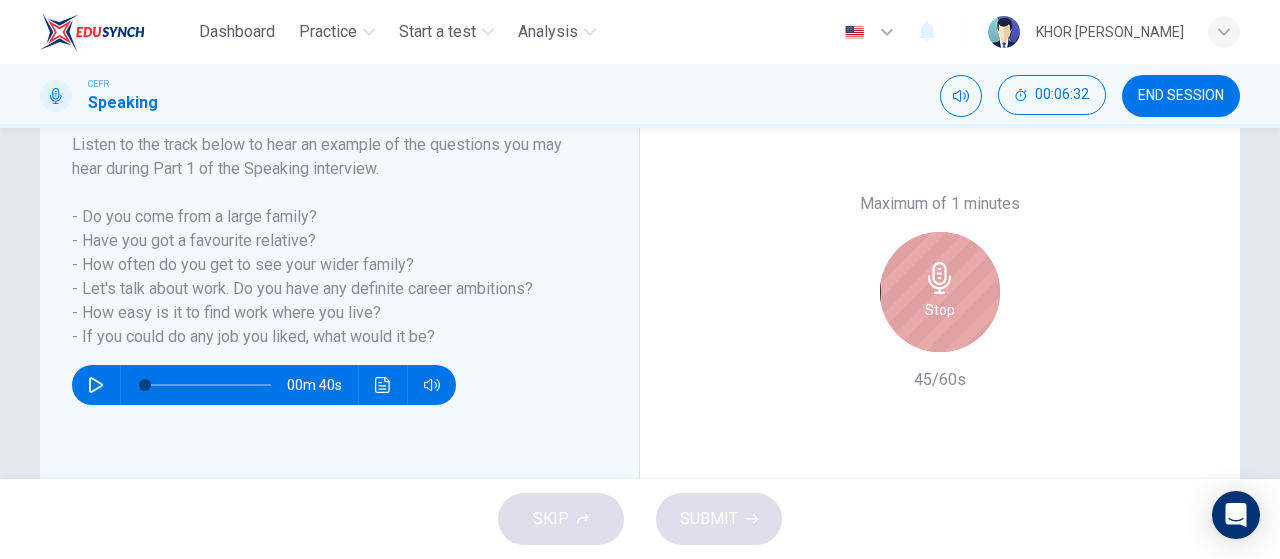 click on "Stop" at bounding box center (940, 310) 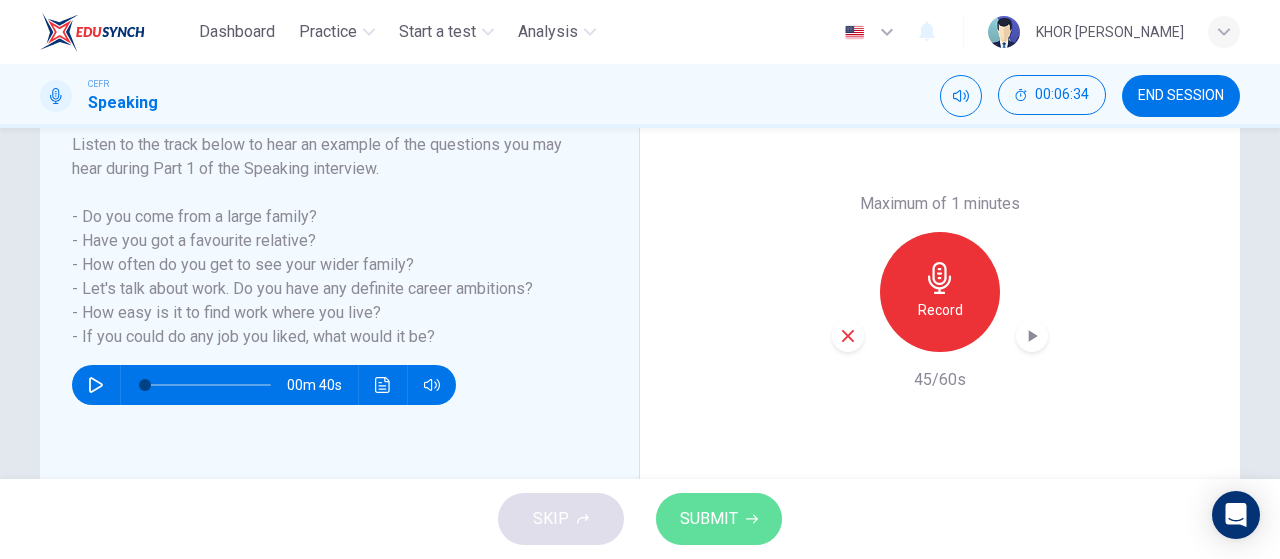 click 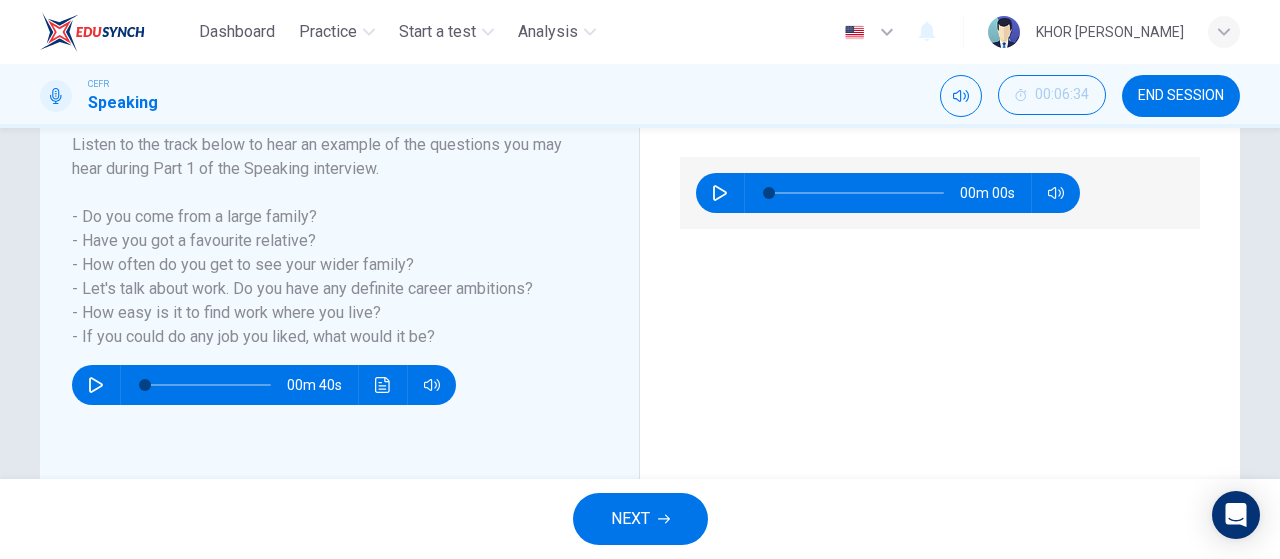 click on "NEXT" at bounding box center [640, 519] 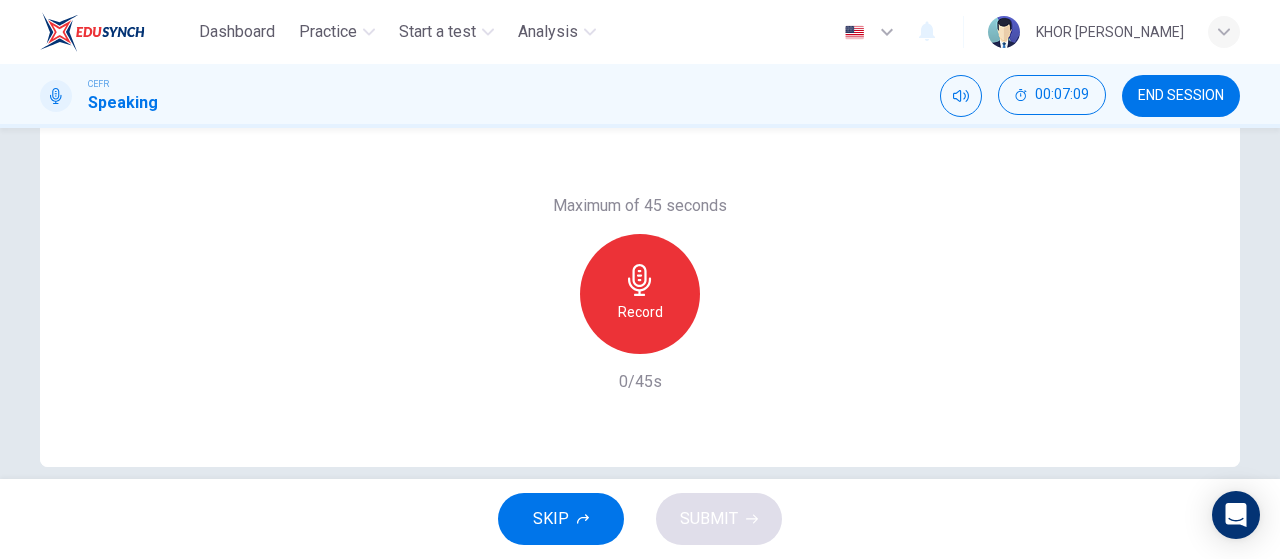 scroll, scrollTop: 400, scrollLeft: 0, axis: vertical 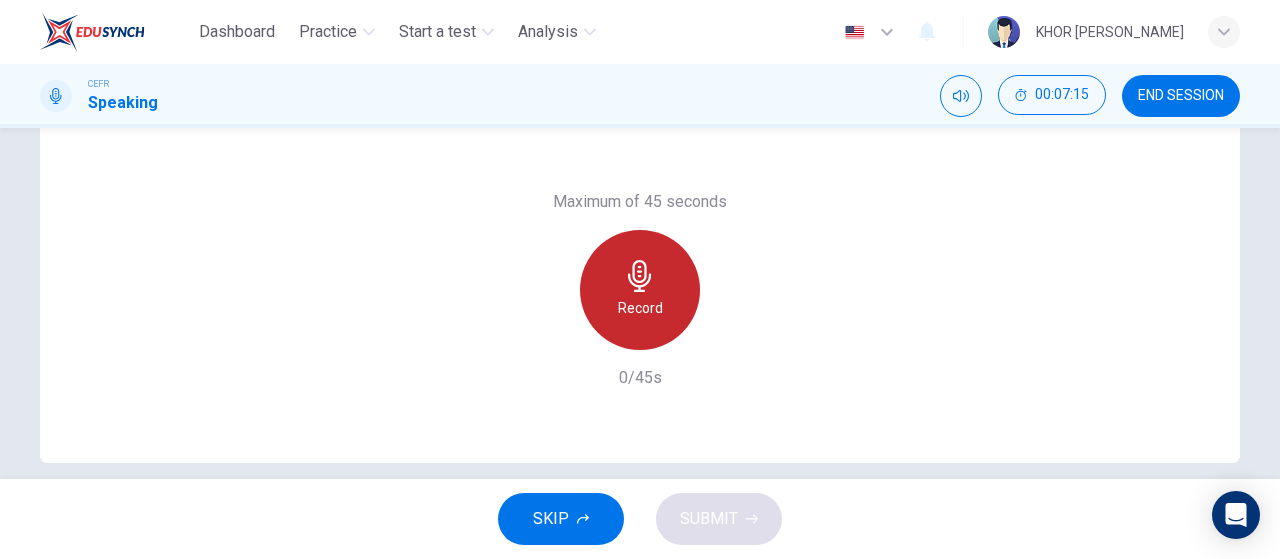 click on "Record" at bounding box center (640, 308) 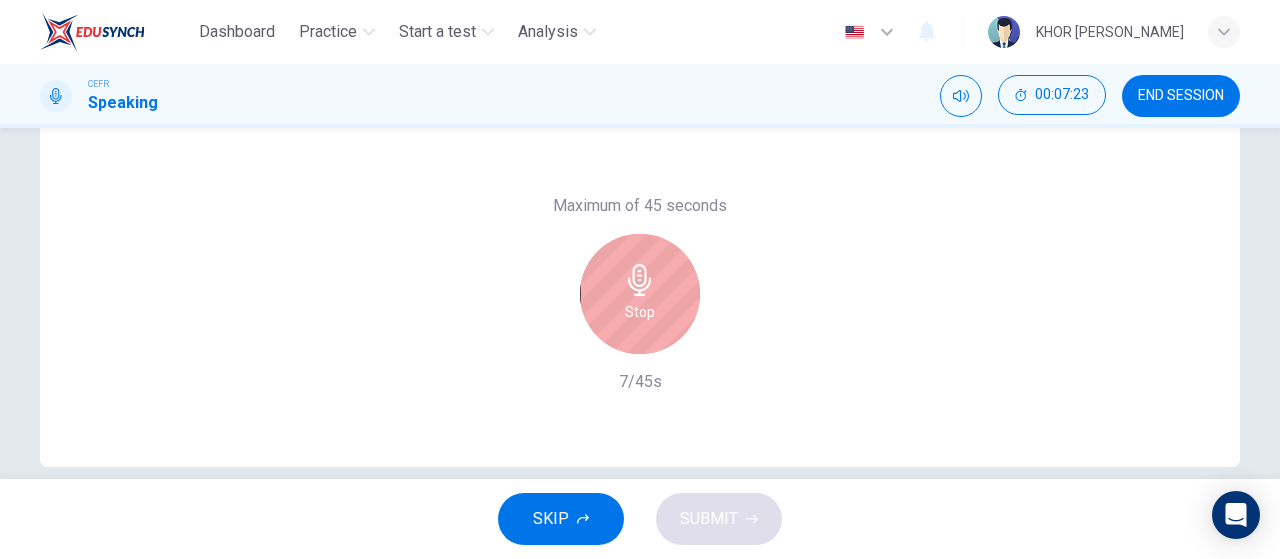 scroll, scrollTop: 400, scrollLeft: 0, axis: vertical 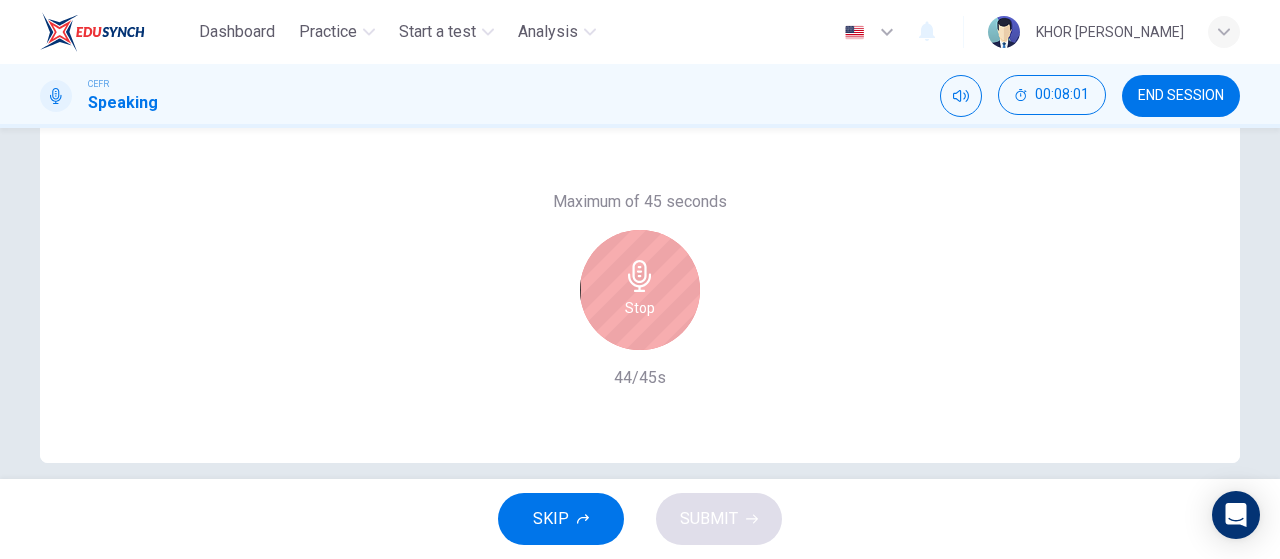 click on "Stop" at bounding box center [640, 290] 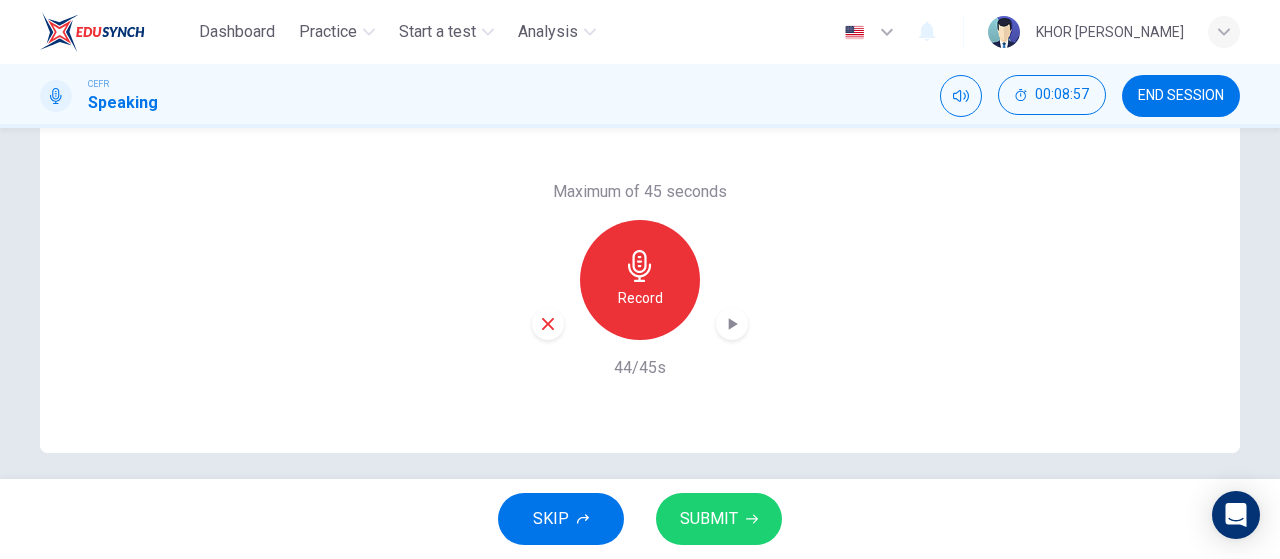 scroll, scrollTop: 424, scrollLeft: 0, axis: vertical 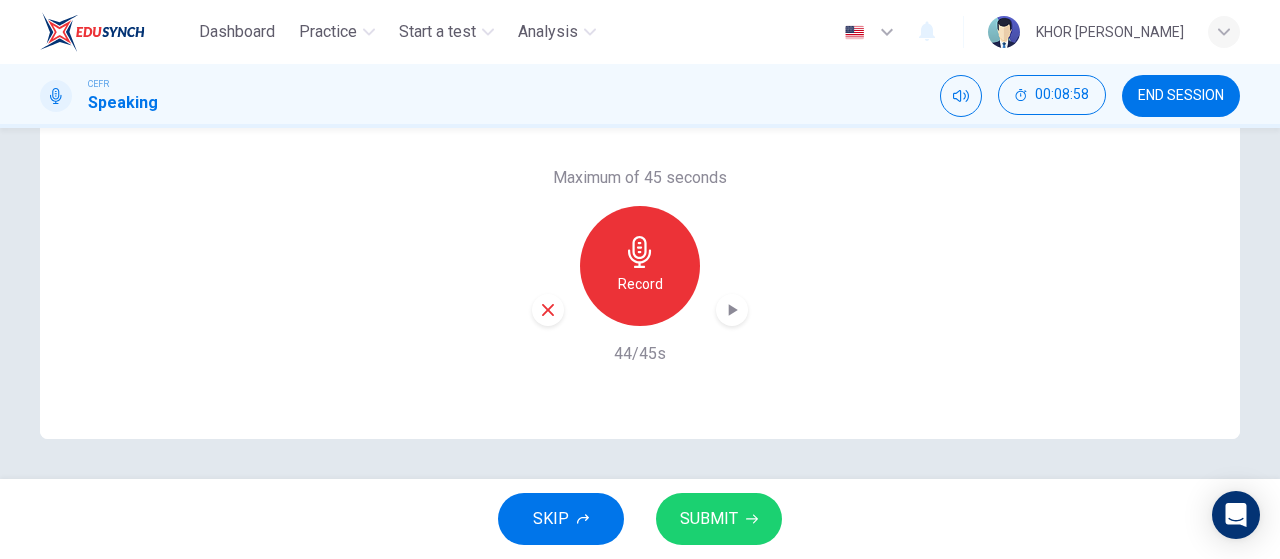 click 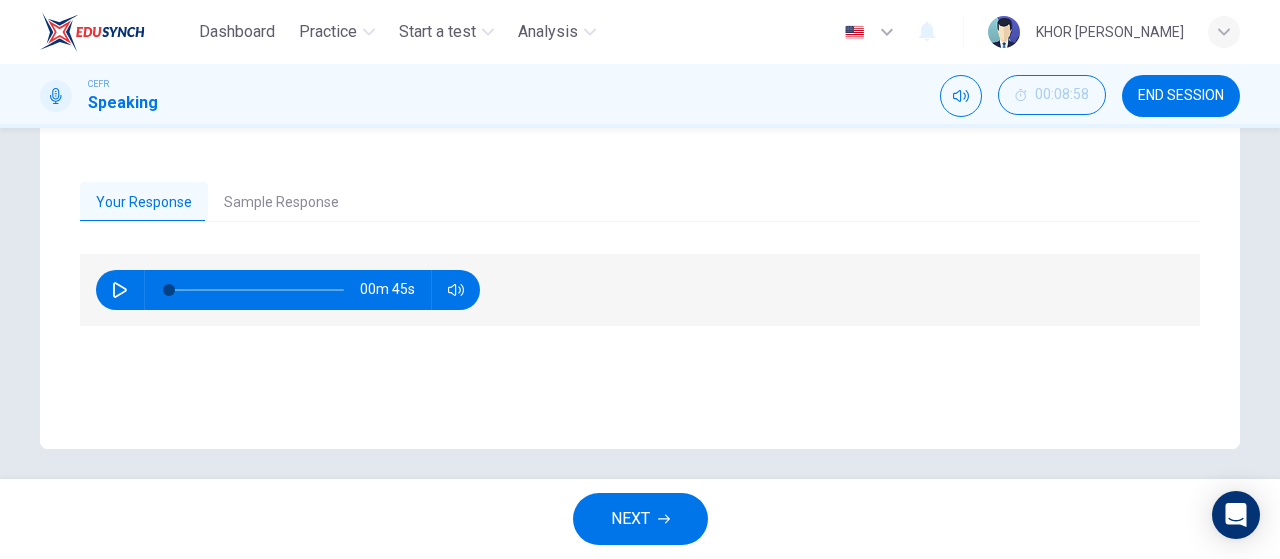 scroll, scrollTop: 424, scrollLeft: 0, axis: vertical 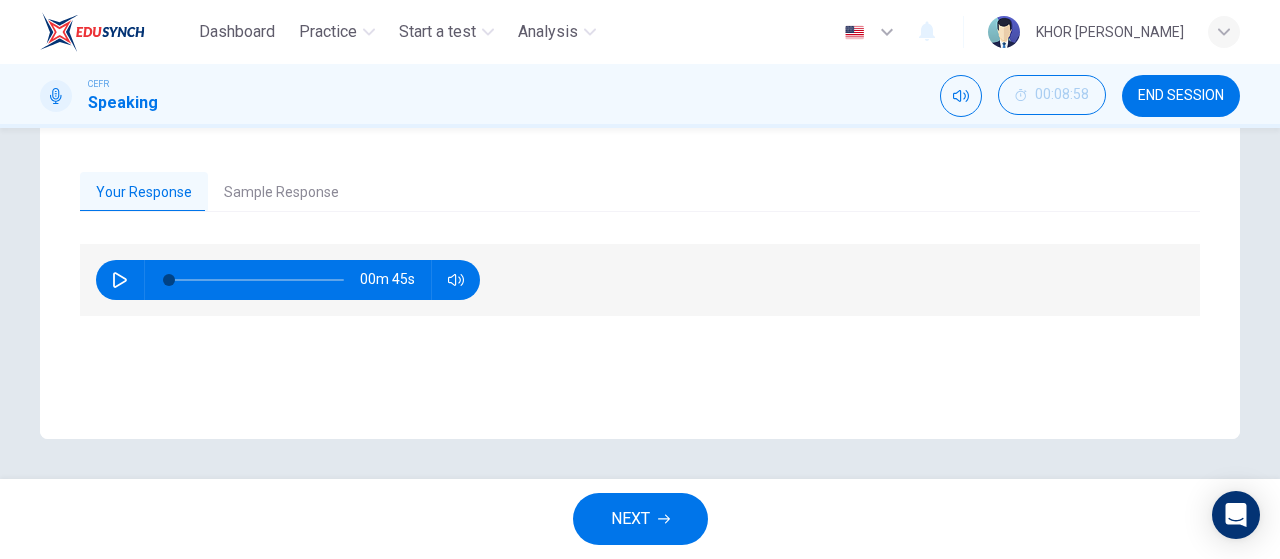 click on "Sample Response" at bounding box center [281, 193] 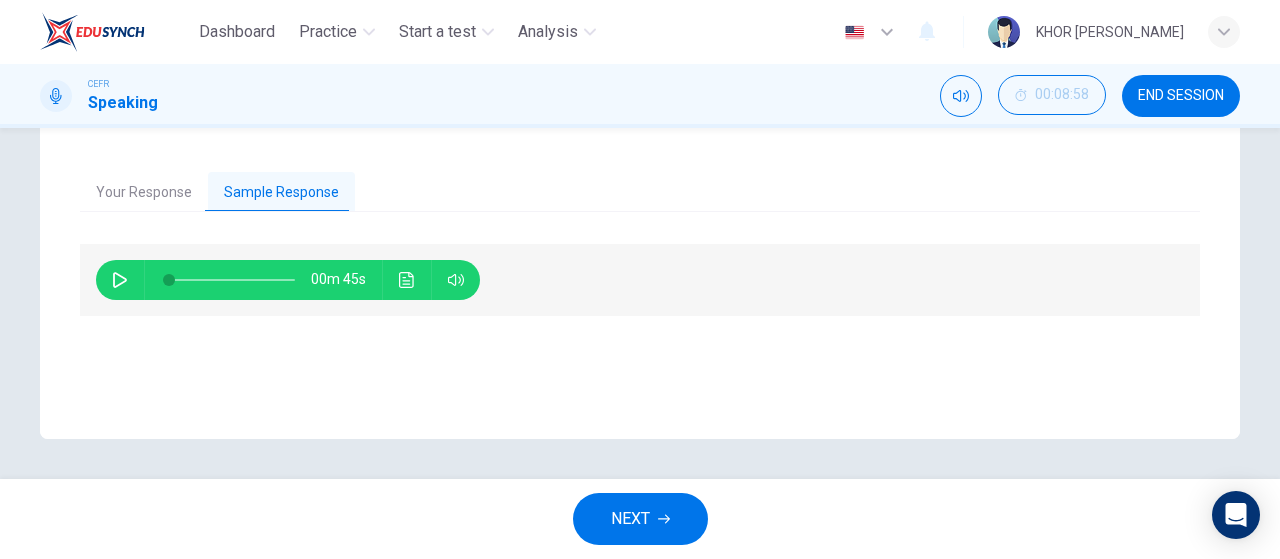 click 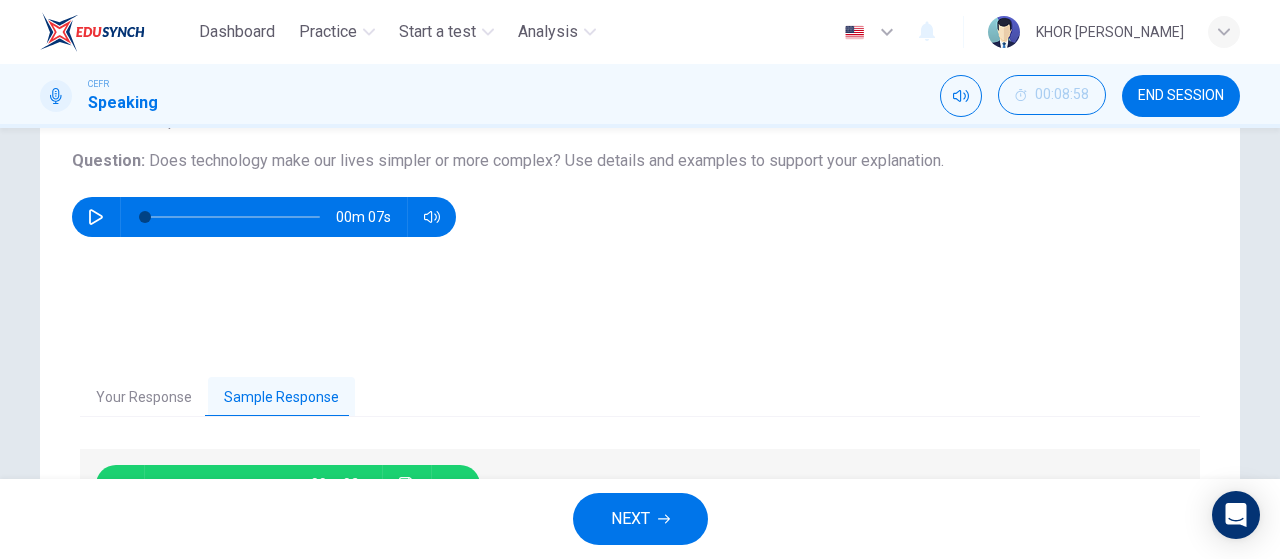 scroll, scrollTop: 224, scrollLeft: 0, axis: vertical 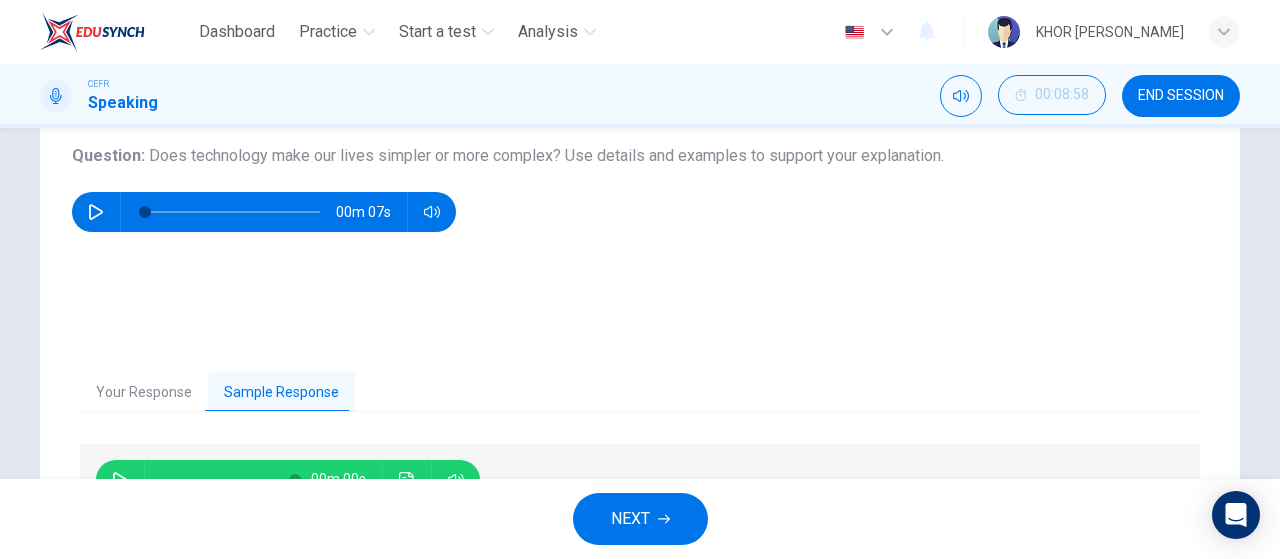 type on "0" 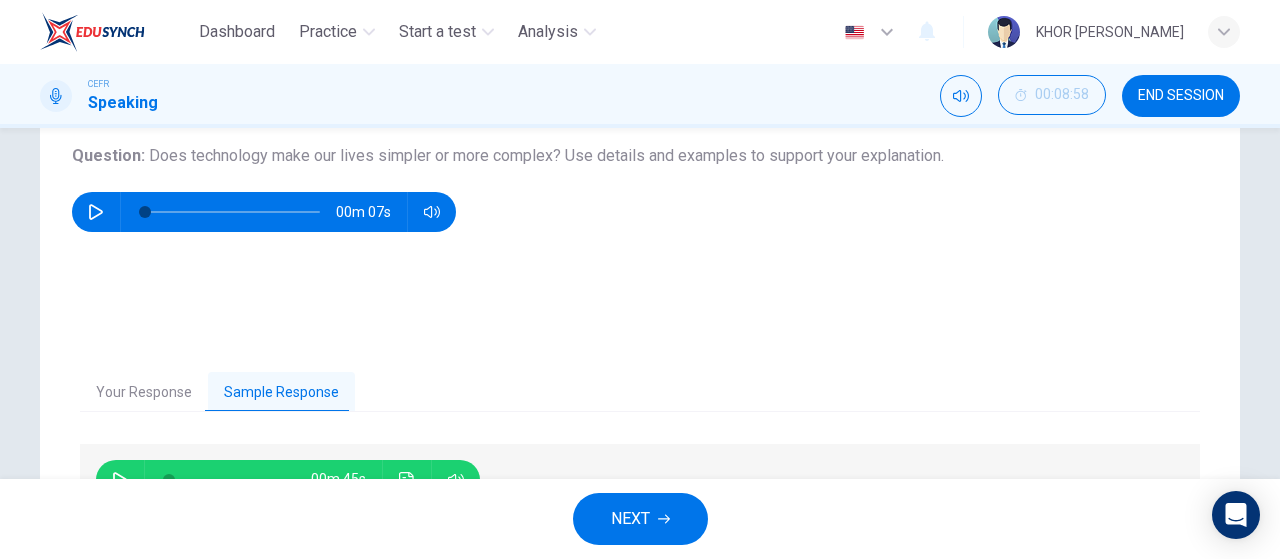 click on "NEXT" at bounding box center (640, 519) 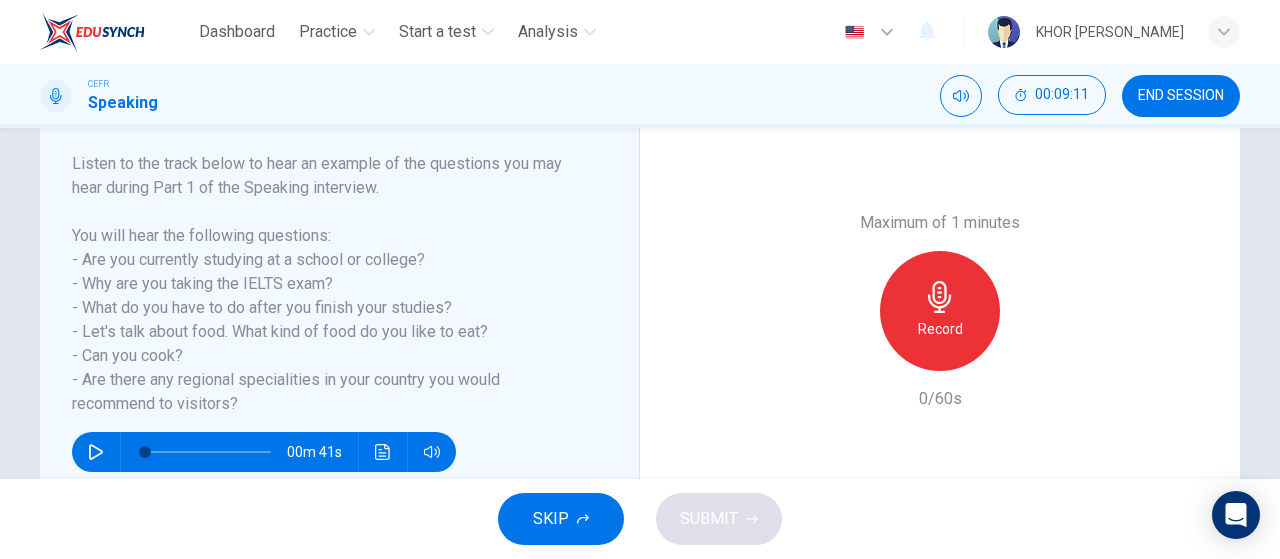 scroll, scrollTop: 300, scrollLeft: 0, axis: vertical 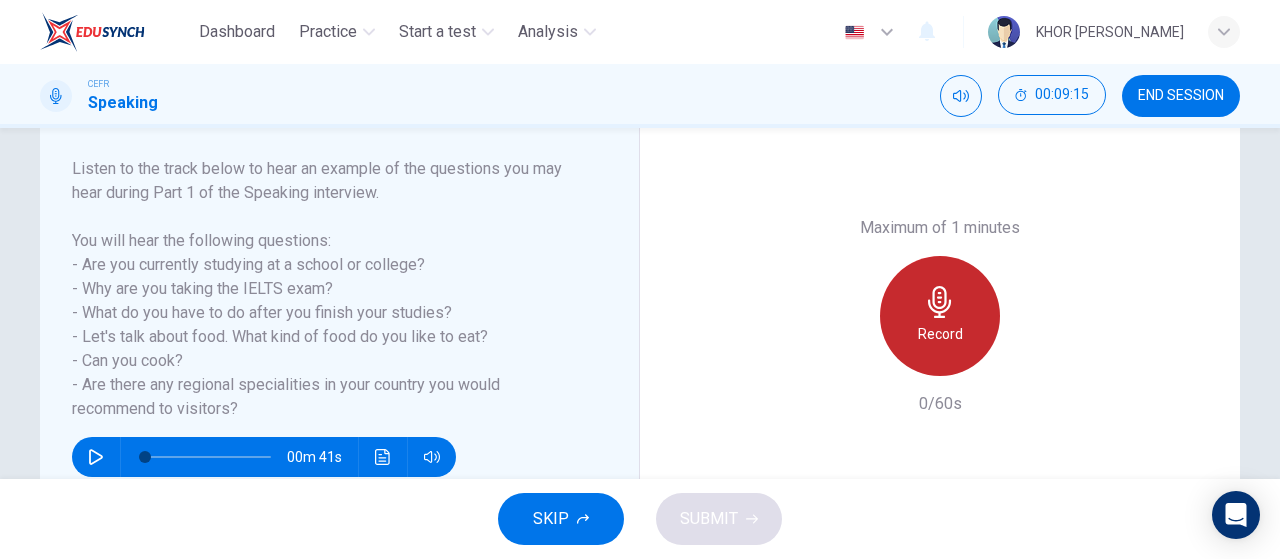 click 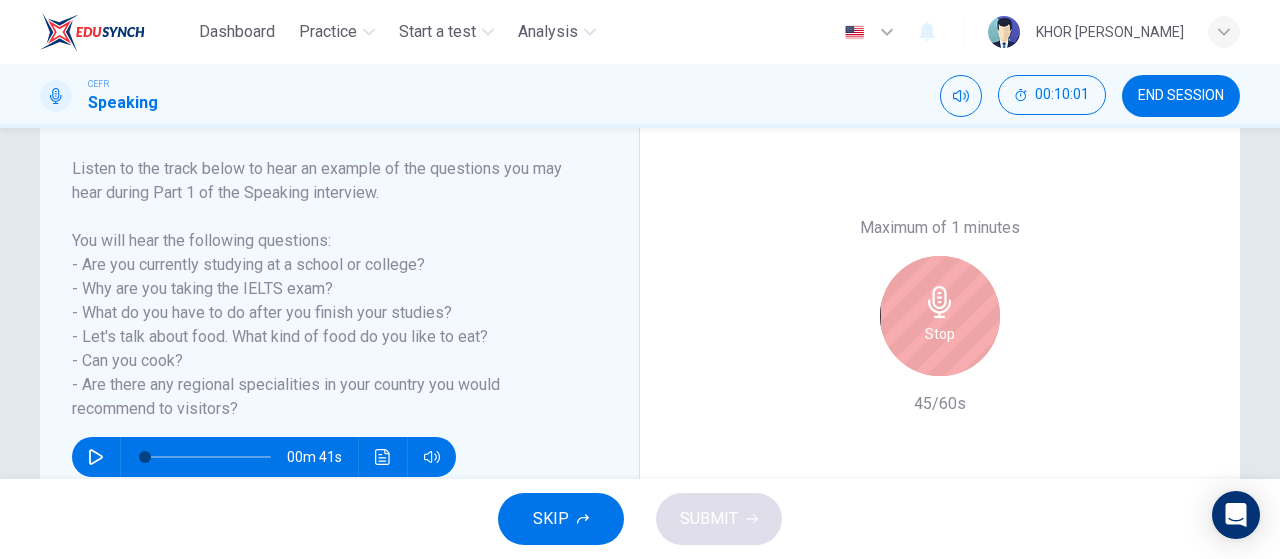 click 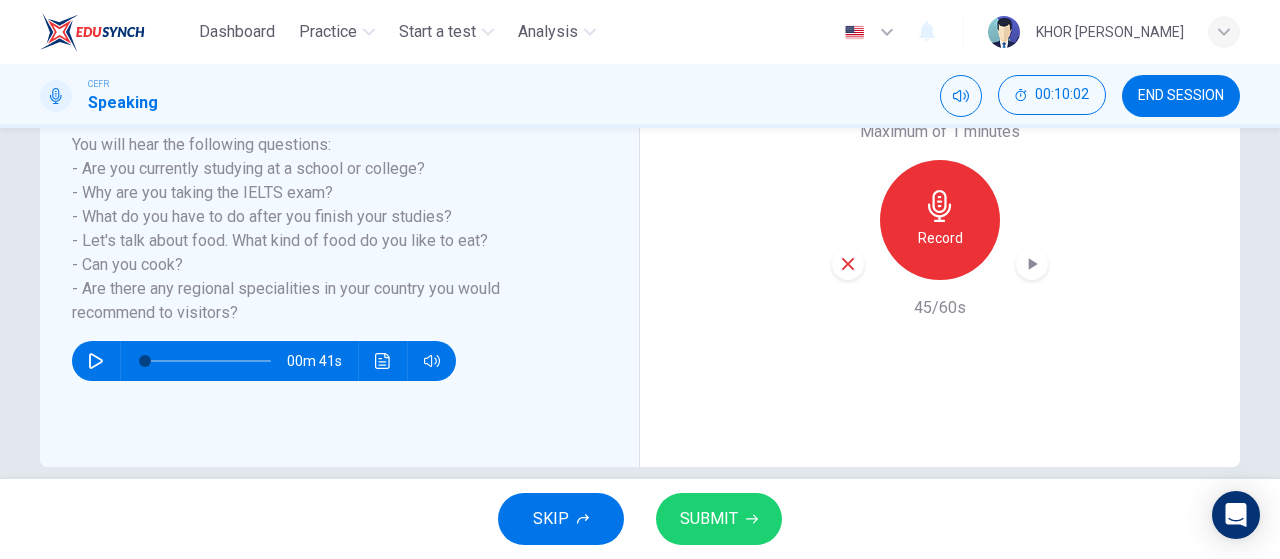 scroll, scrollTop: 400, scrollLeft: 0, axis: vertical 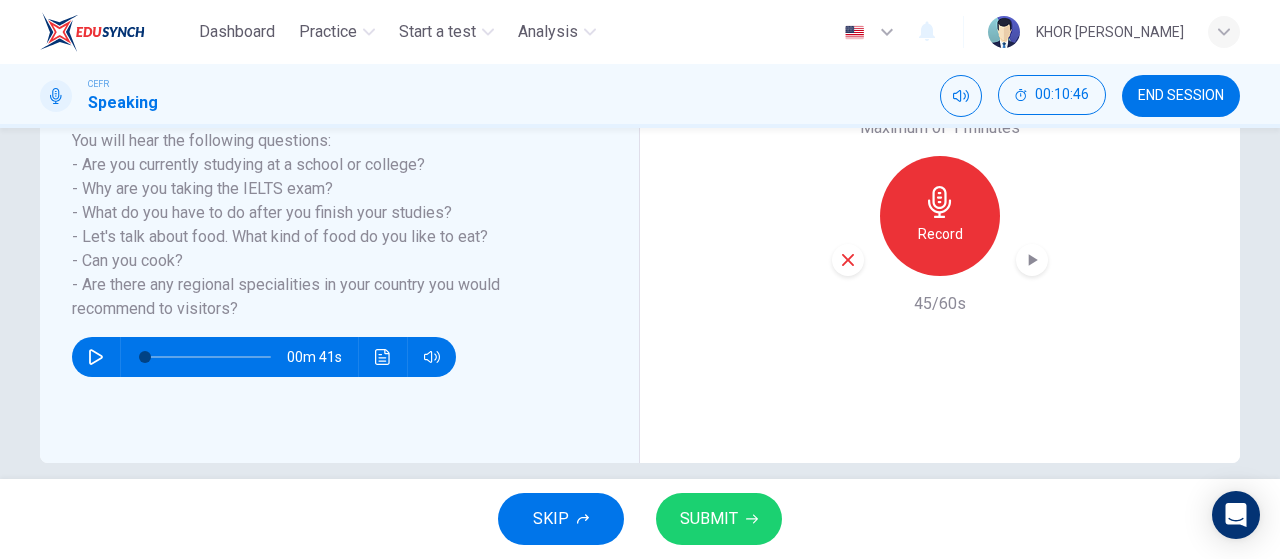 click on "SUBMIT" at bounding box center [719, 519] 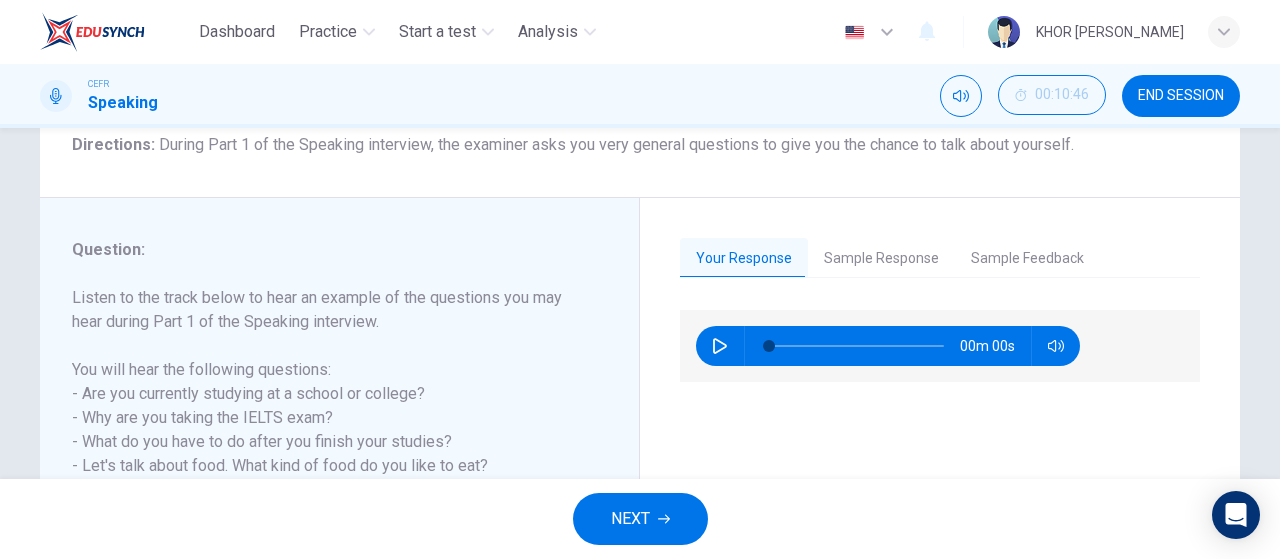 scroll, scrollTop: 200, scrollLeft: 0, axis: vertical 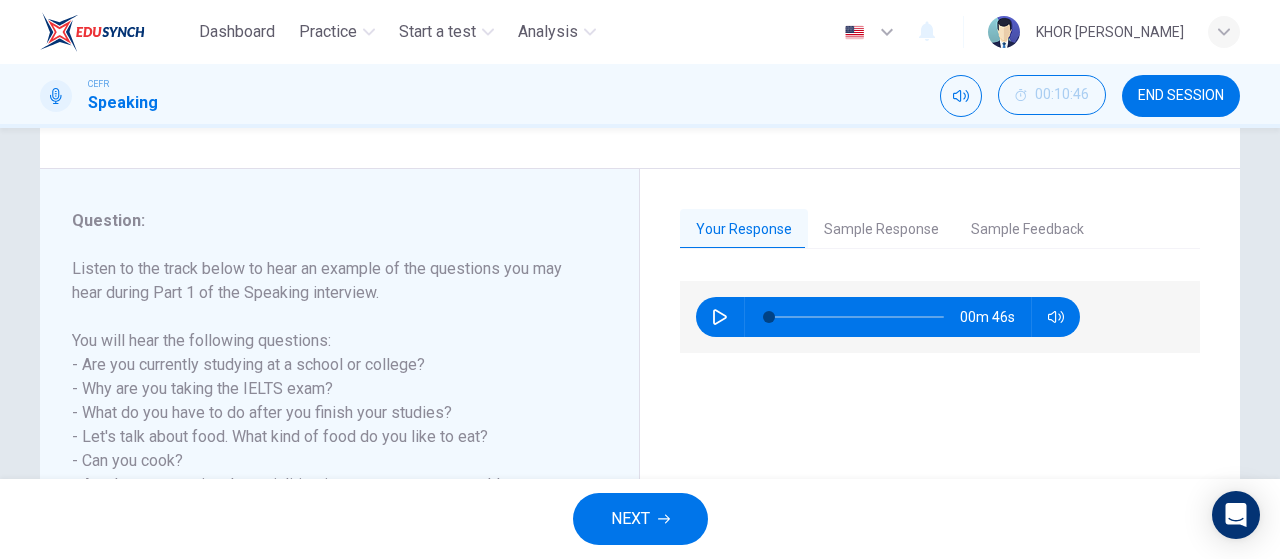 click on "Sample Response" at bounding box center (881, 230) 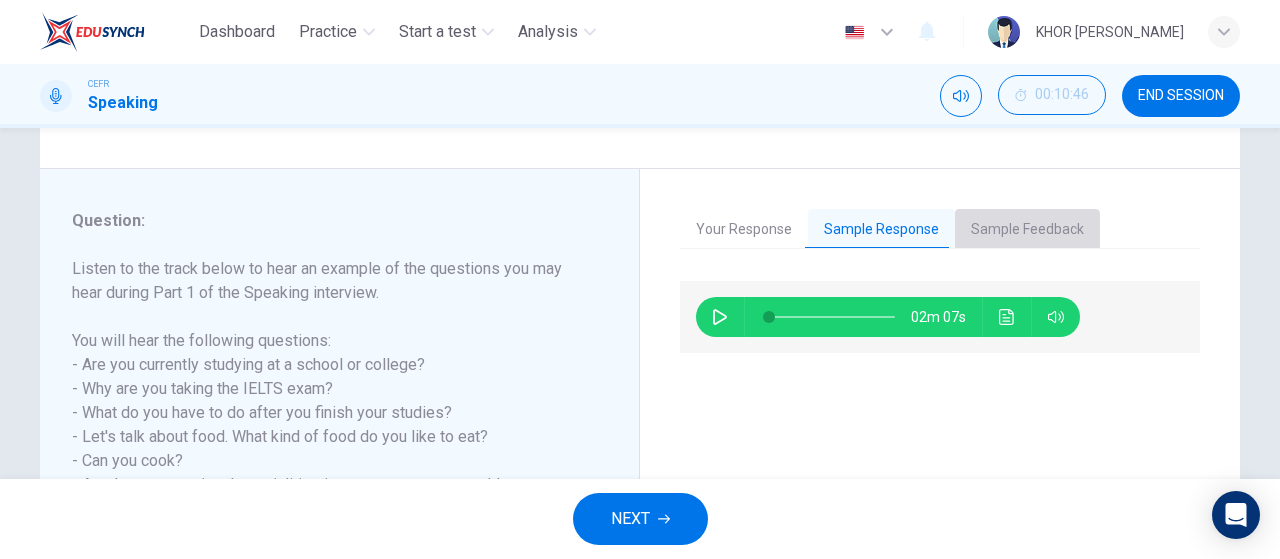 click on "Sample Feedback" at bounding box center (1027, 230) 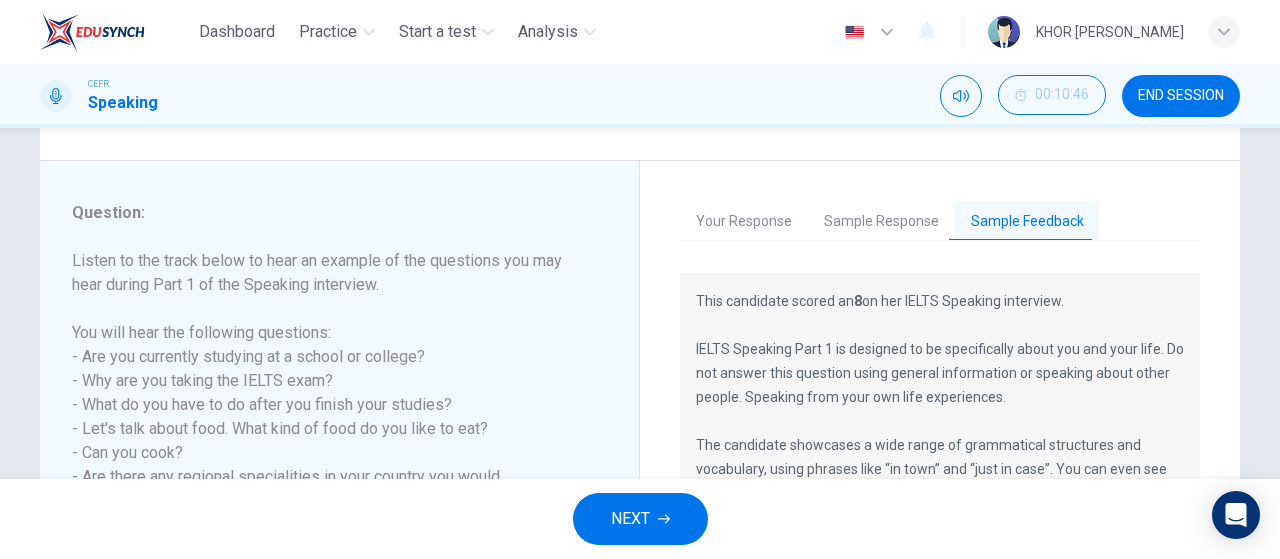 scroll, scrollTop: 200, scrollLeft: 0, axis: vertical 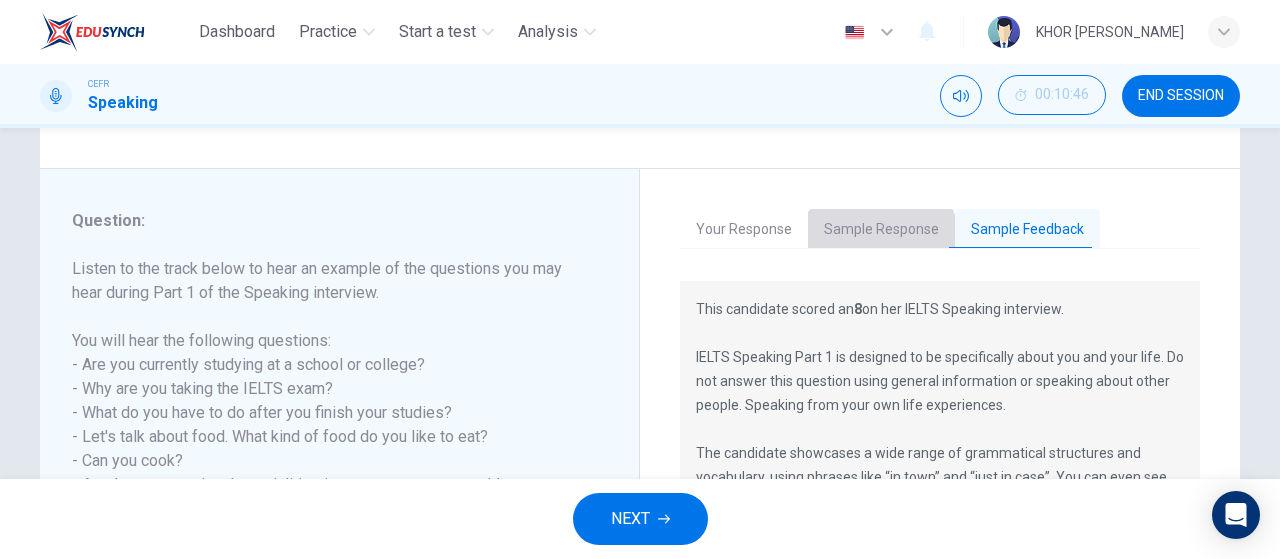 click on "Sample Response" at bounding box center (881, 230) 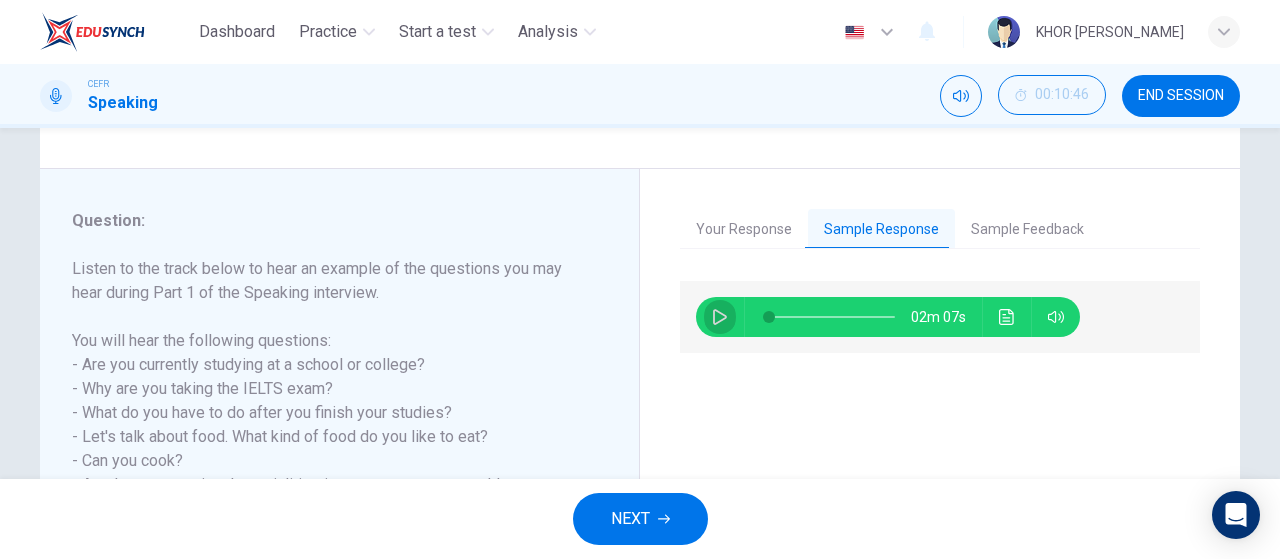 click 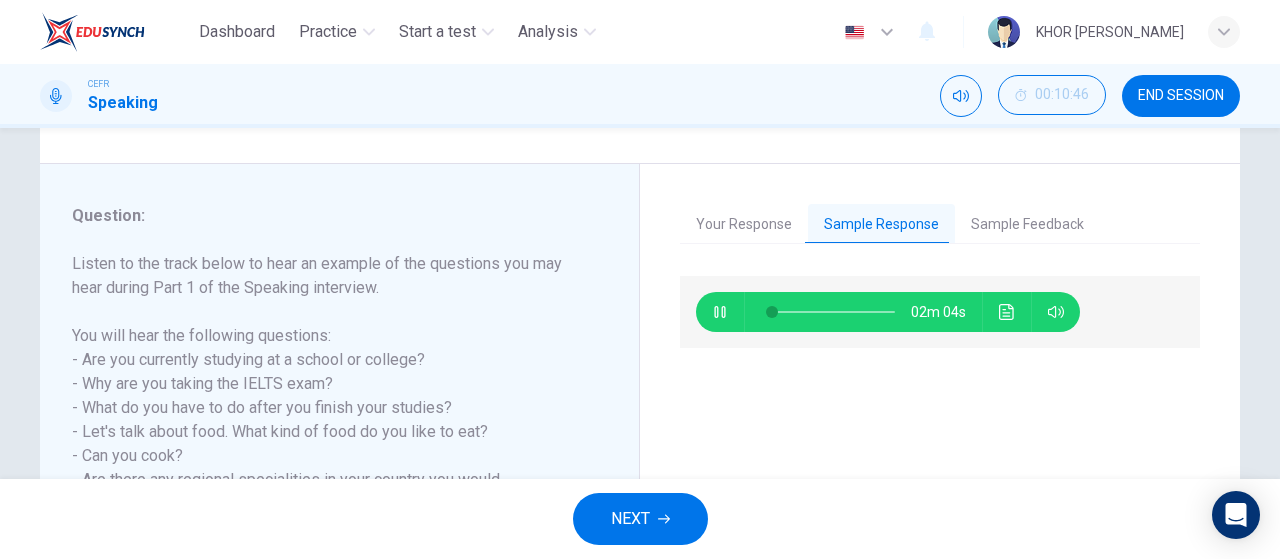 scroll, scrollTop: 200, scrollLeft: 0, axis: vertical 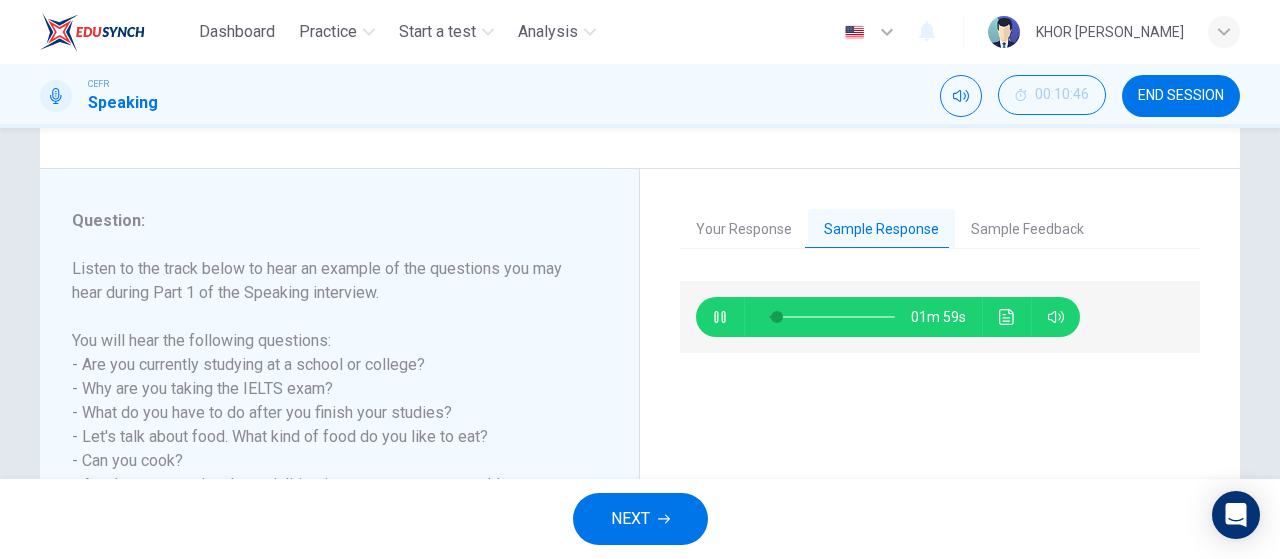 click at bounding box center [720, 317] 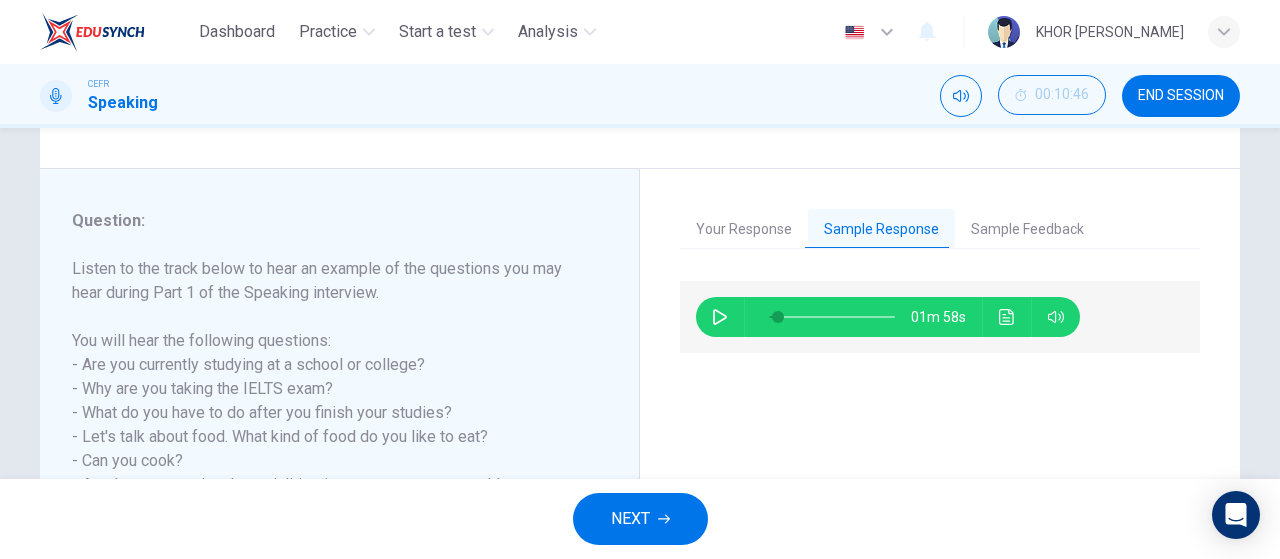 click on "NEXT" at bounding box center (640, 519) 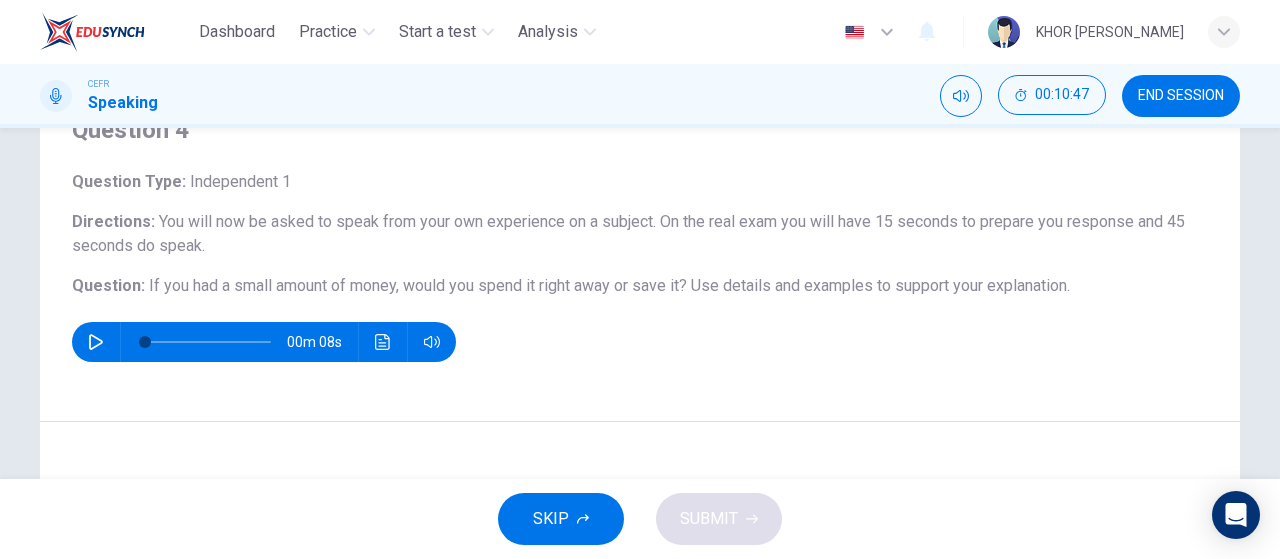 scroll, scrollTop: 100, scrollLeft: 0, axis: vertical 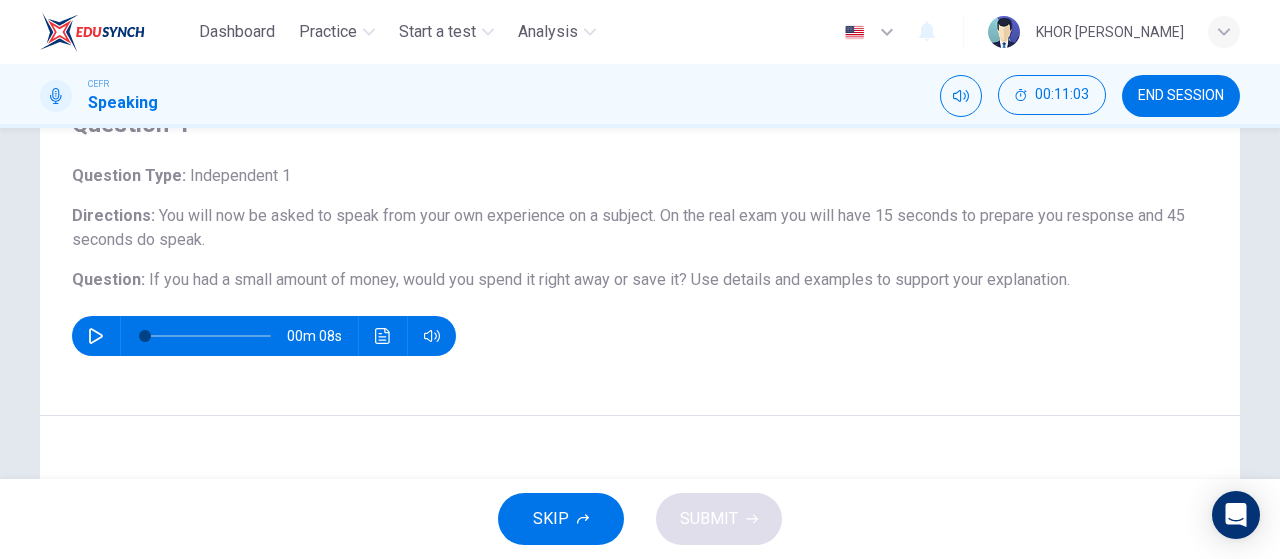 drag, startPoint x: 374, startPoint y: 447, endPoint x: 385, endPoint y: 459, distance: 16.27882 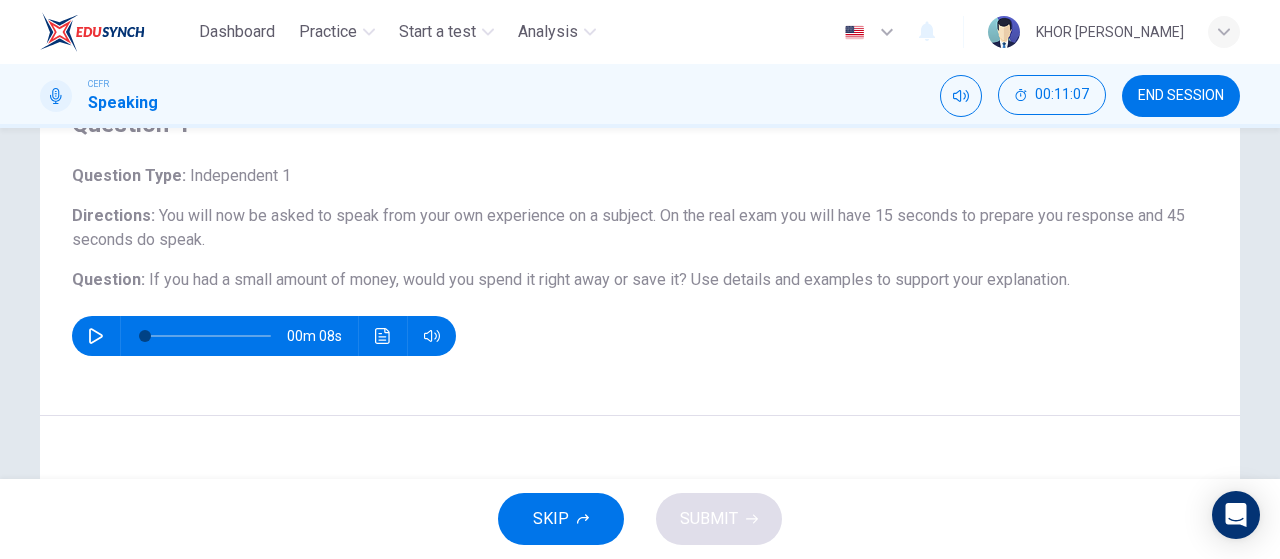 click on "Maximum of 45 seconds Record 0/45s" at bounding box center (640, 589) 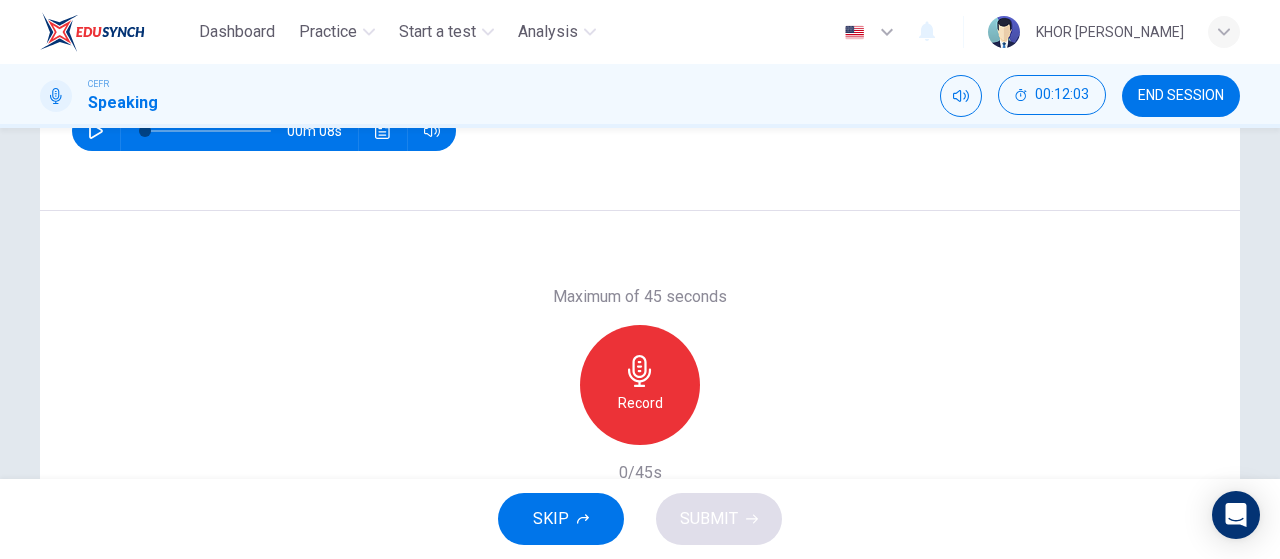 scroll, scrollTop: 300, scrollLeft: 0, axis: vertical 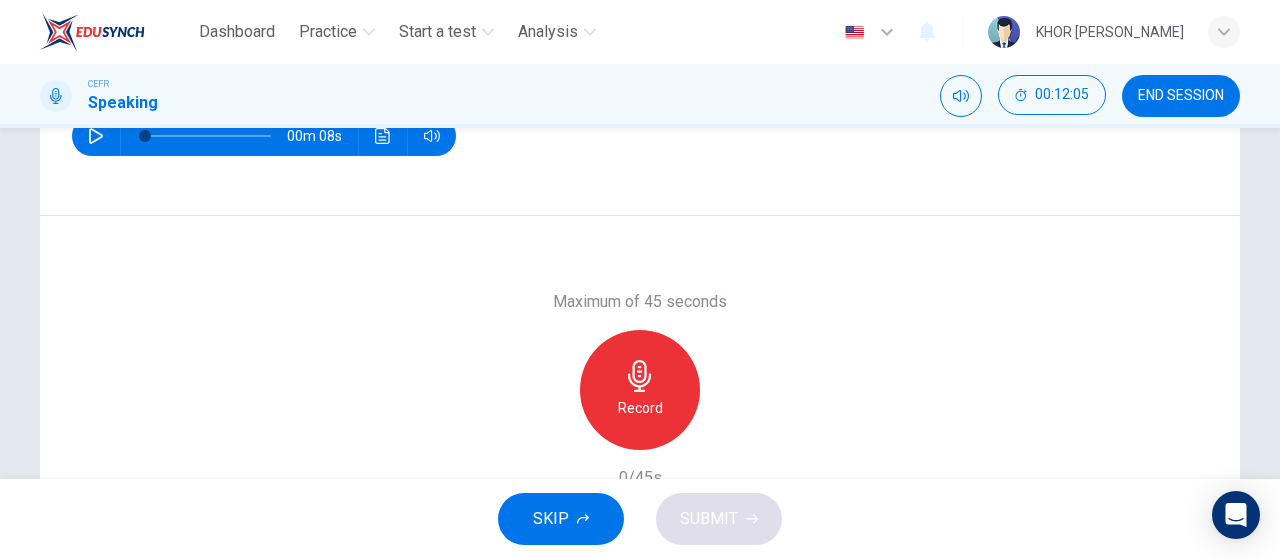 click 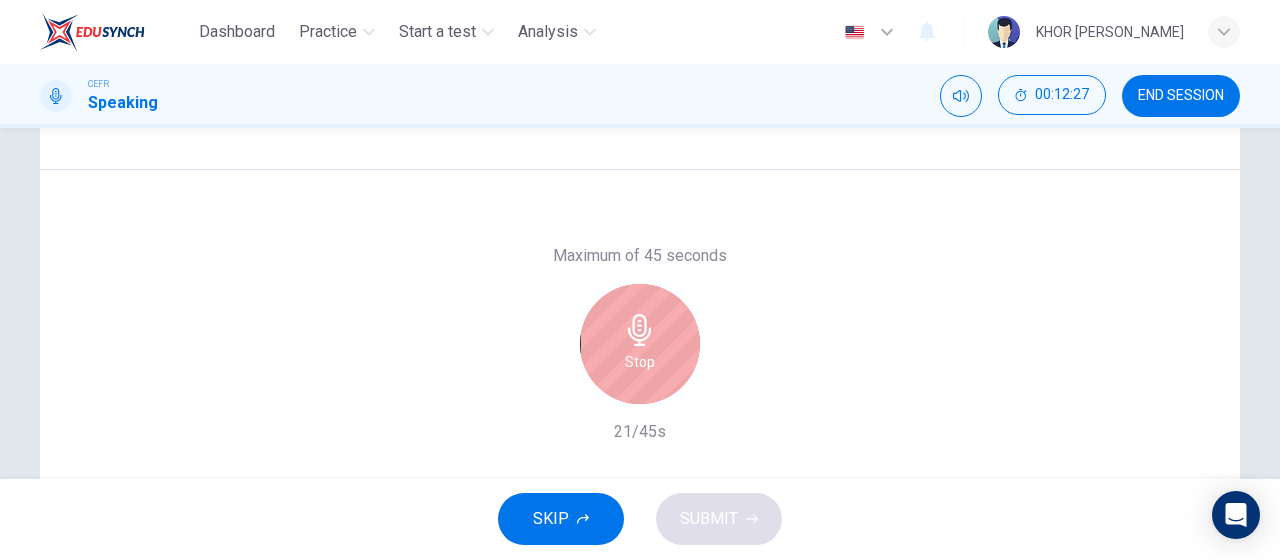 scroll, scrollTop: 400, scrollLeft: 0, axis: vertical 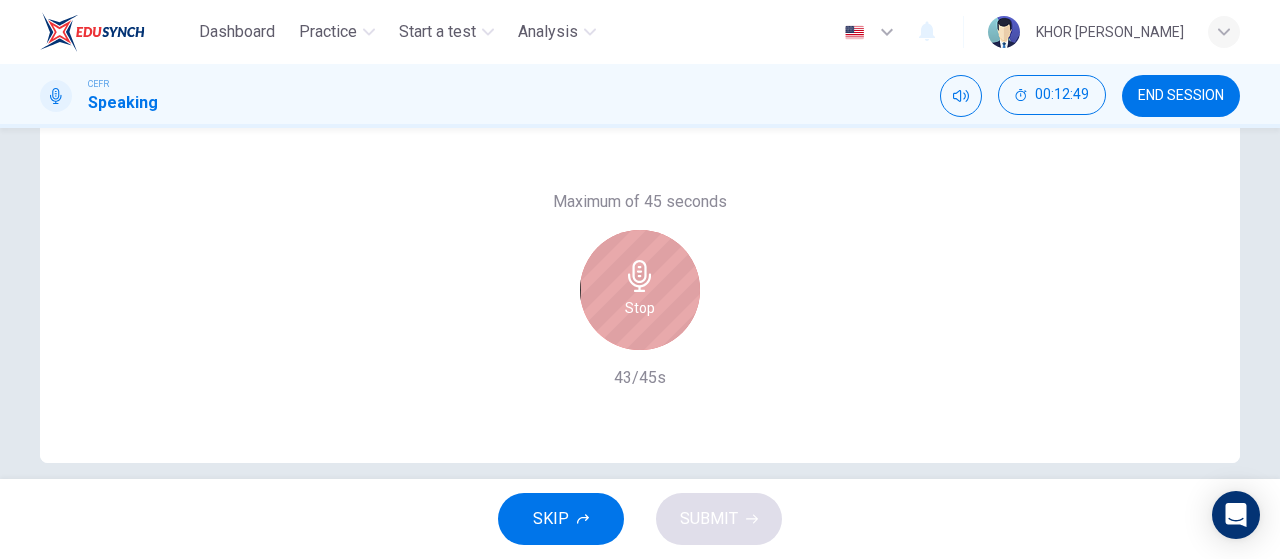 click on "Stop" at bounding box center (640, 308) 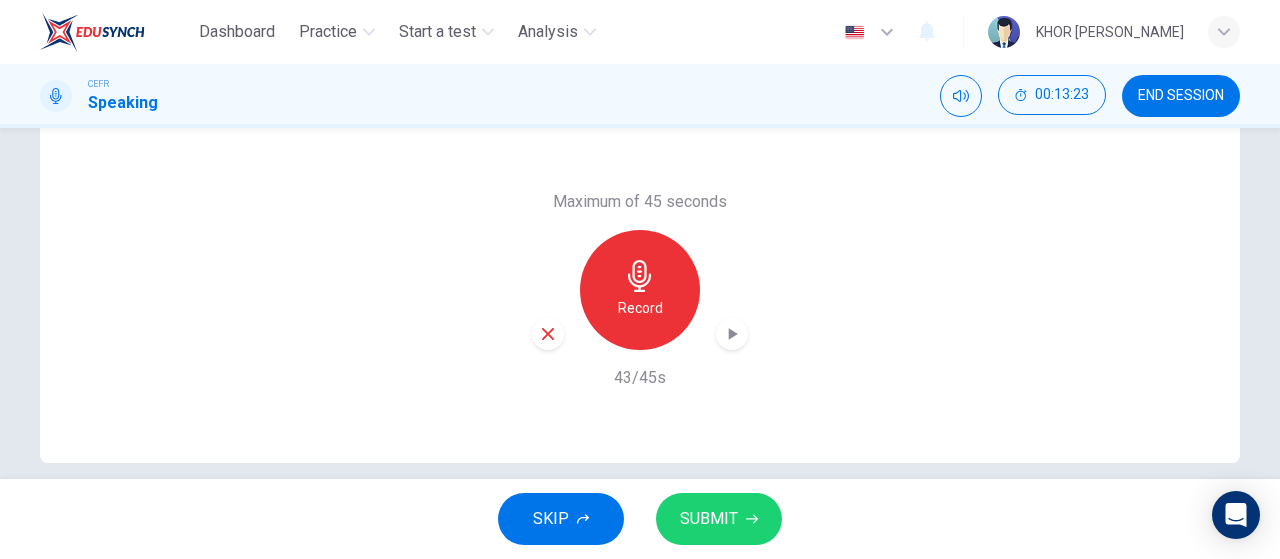 click 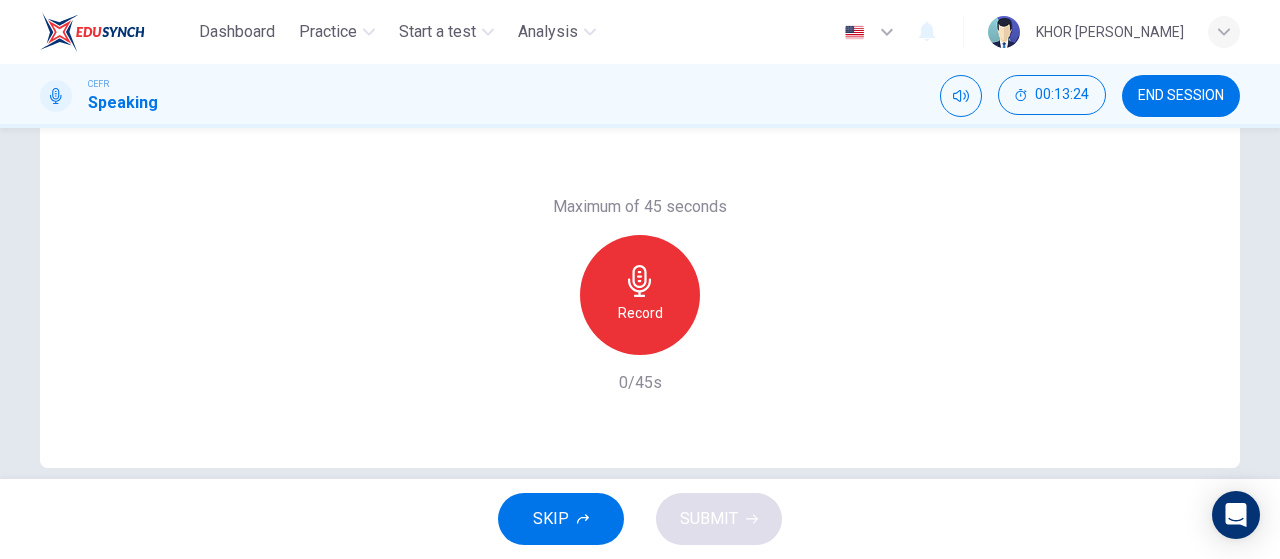scroll, scrollTop: 400, scrollLeft: 0, axis: vertical 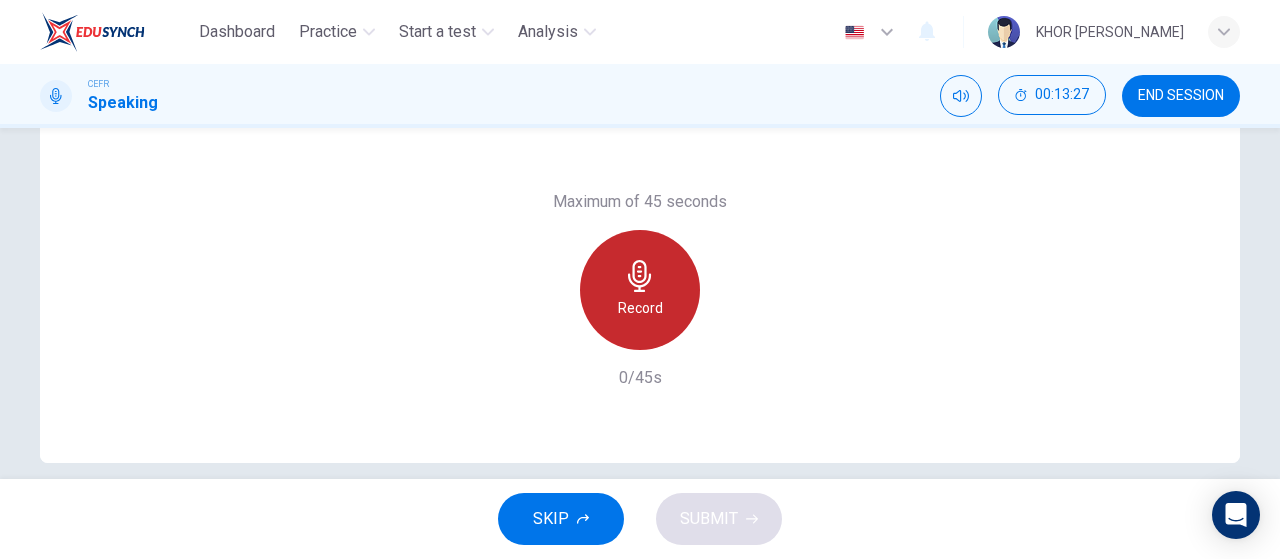 click on "Record" at bounding box center (640, 290) 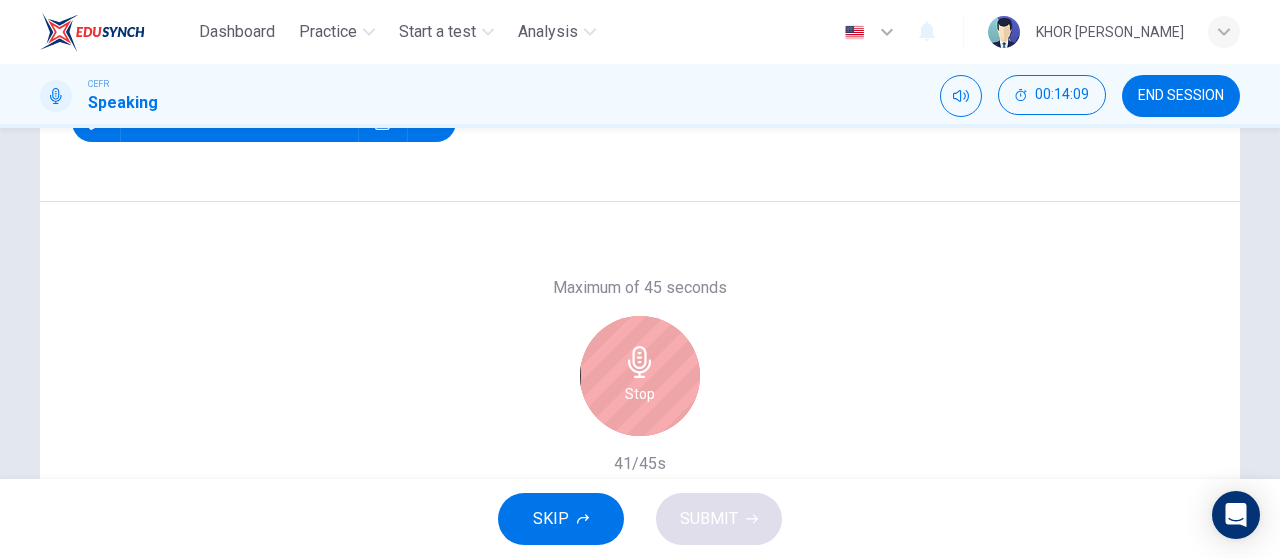 scroll, scrollTop: 400, scrollLeft: 0, axis: vertical 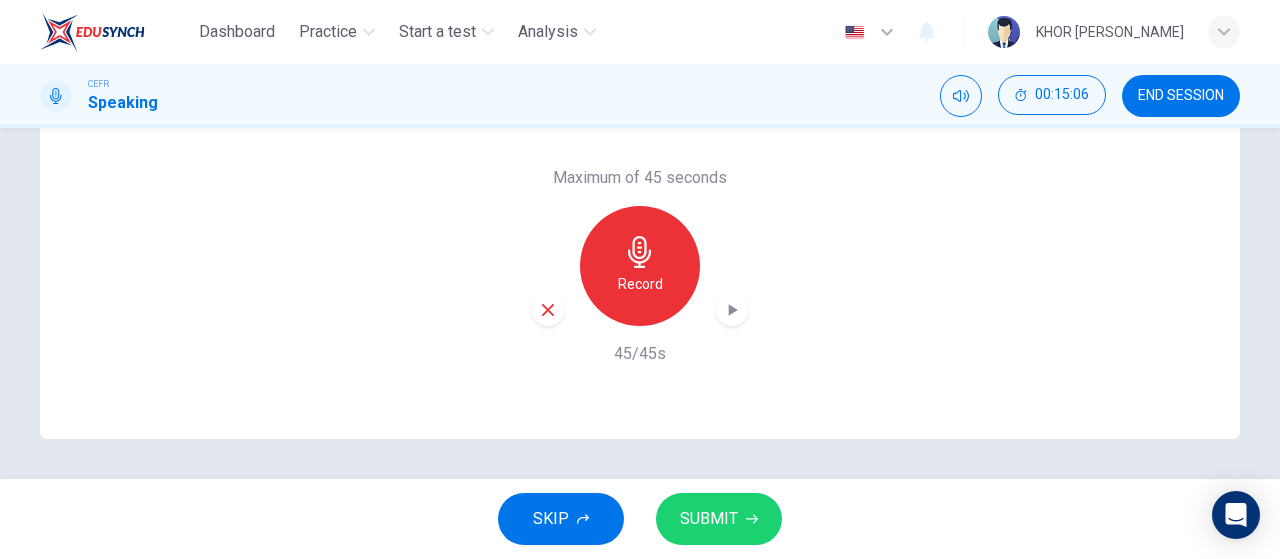click on "SUBMIT" at bounding box center [709, 519] 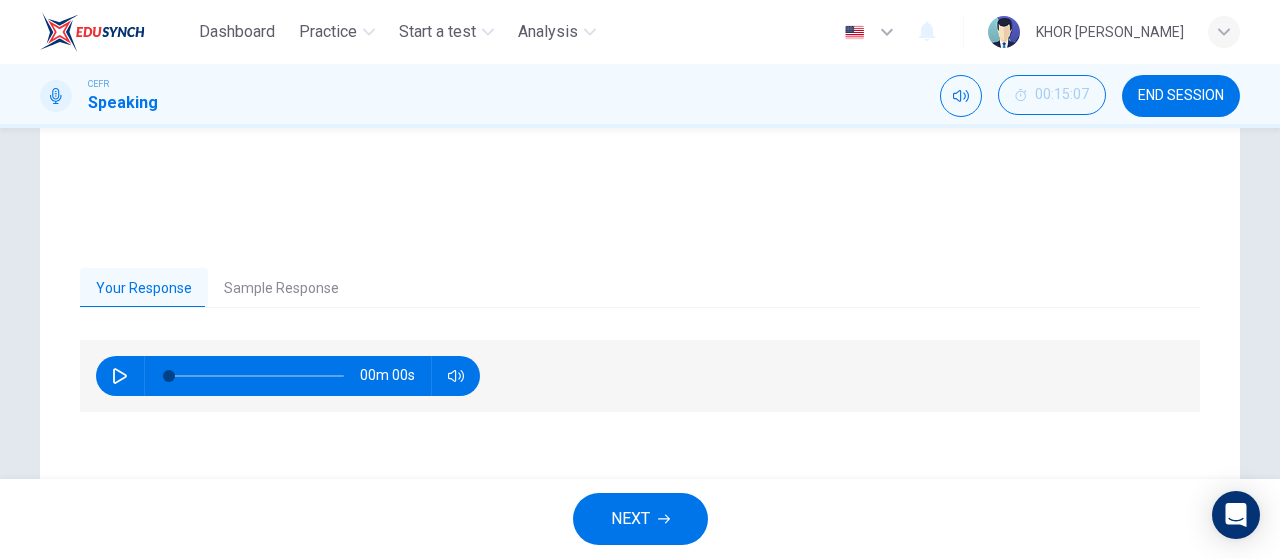 scroll, scrollTop: 324, scrollLeft: 0, axis: vertical 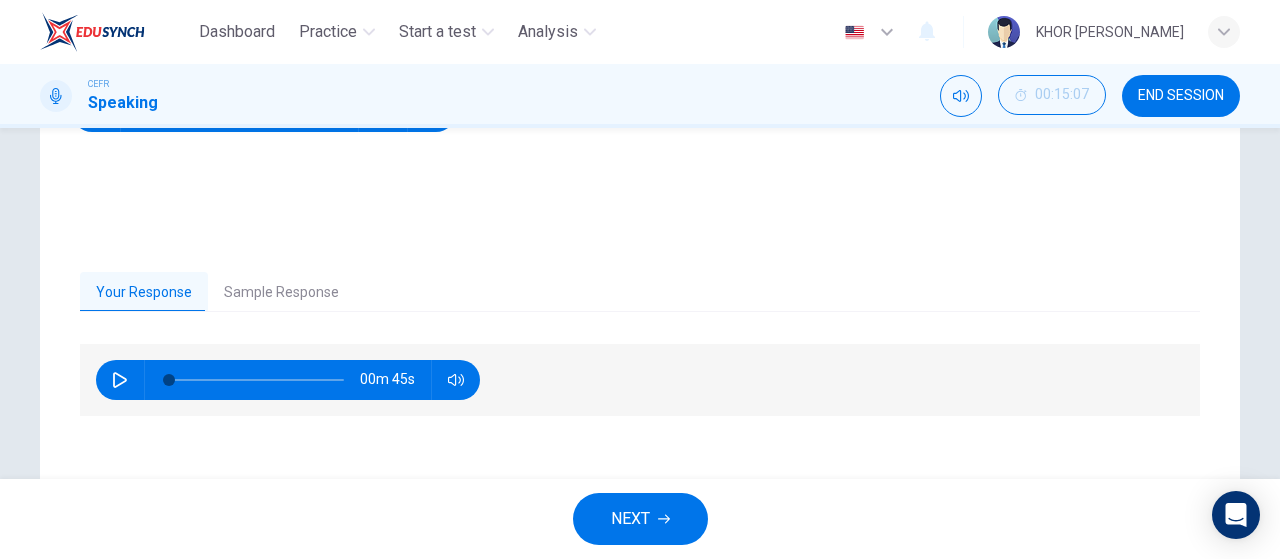 click on "Sample Response" at bounding box center [281, 293] 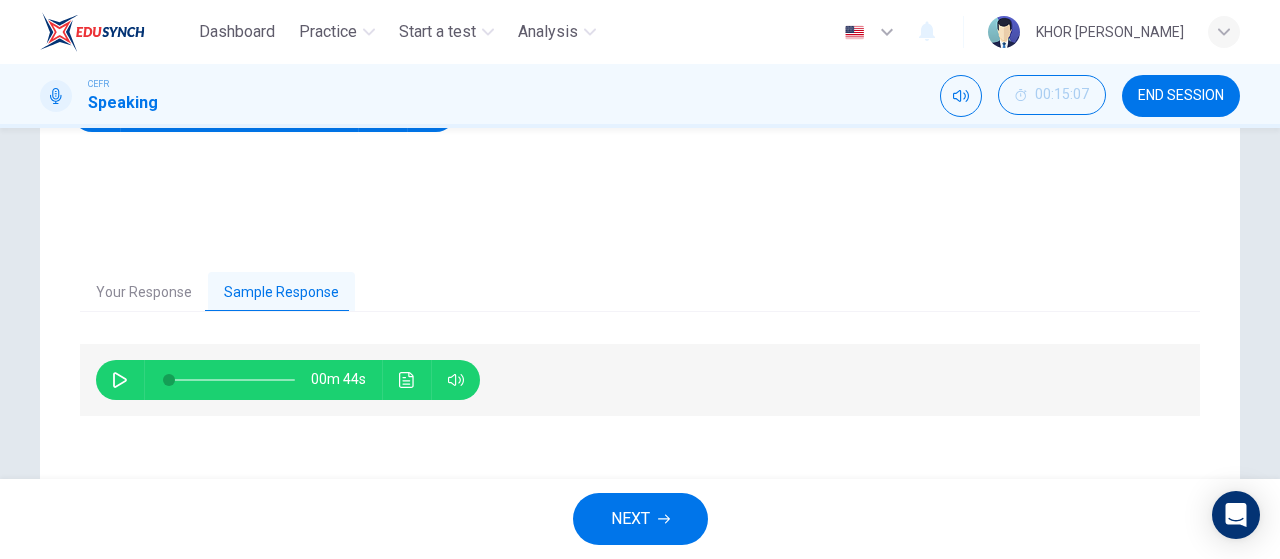 click 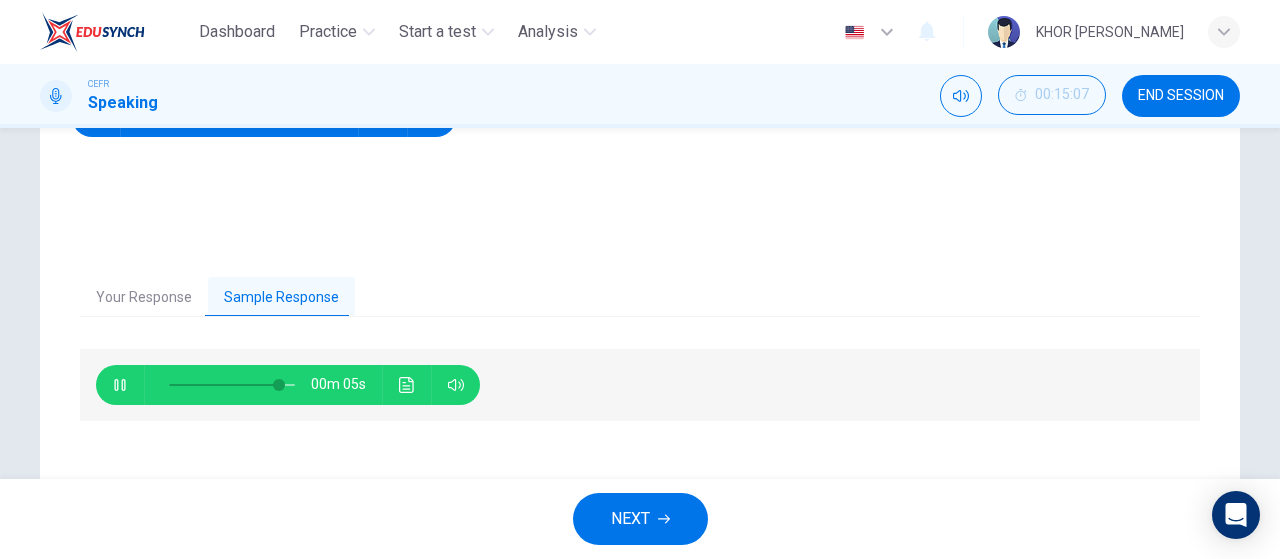 scroll, scrollTop: 324, scrollLeft: 0, axis: vertical 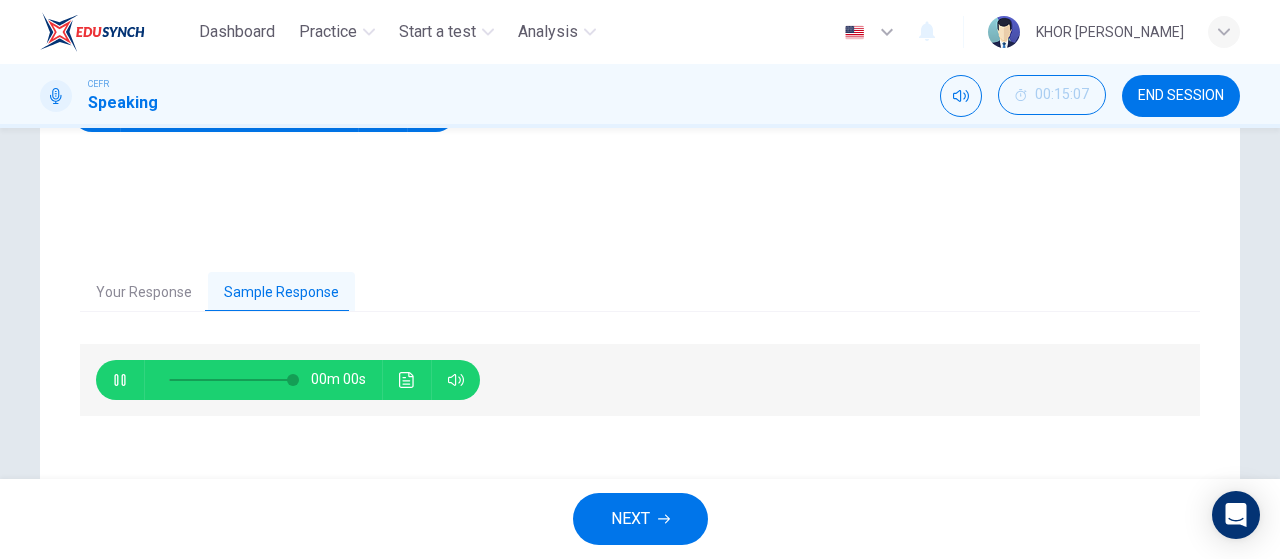 type on "0" 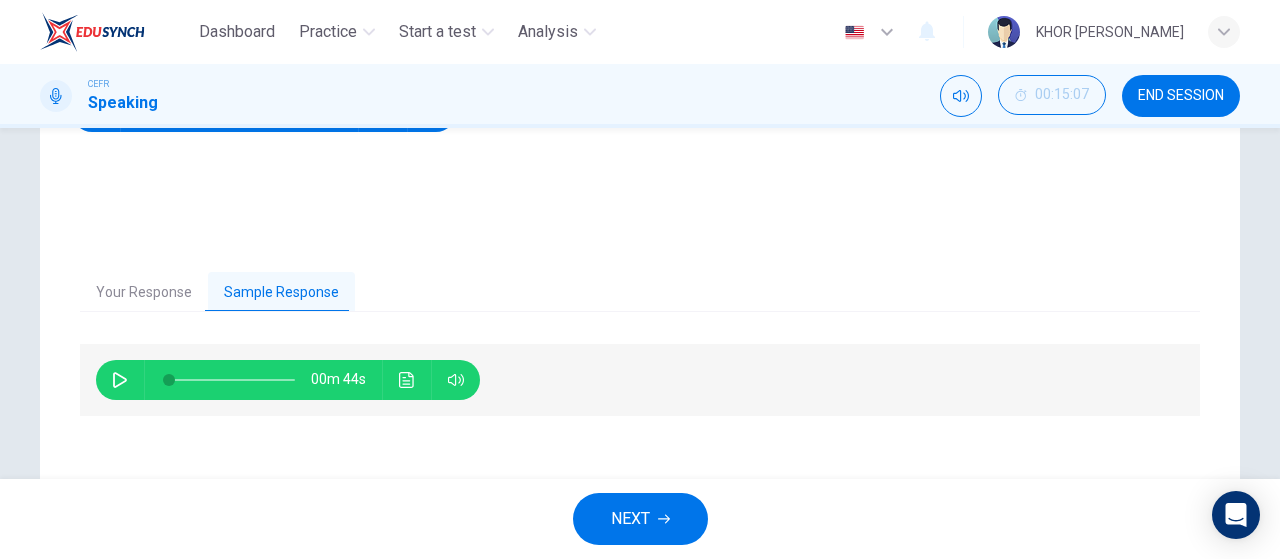 click on "NEXT" at bounding box center (630, 519) 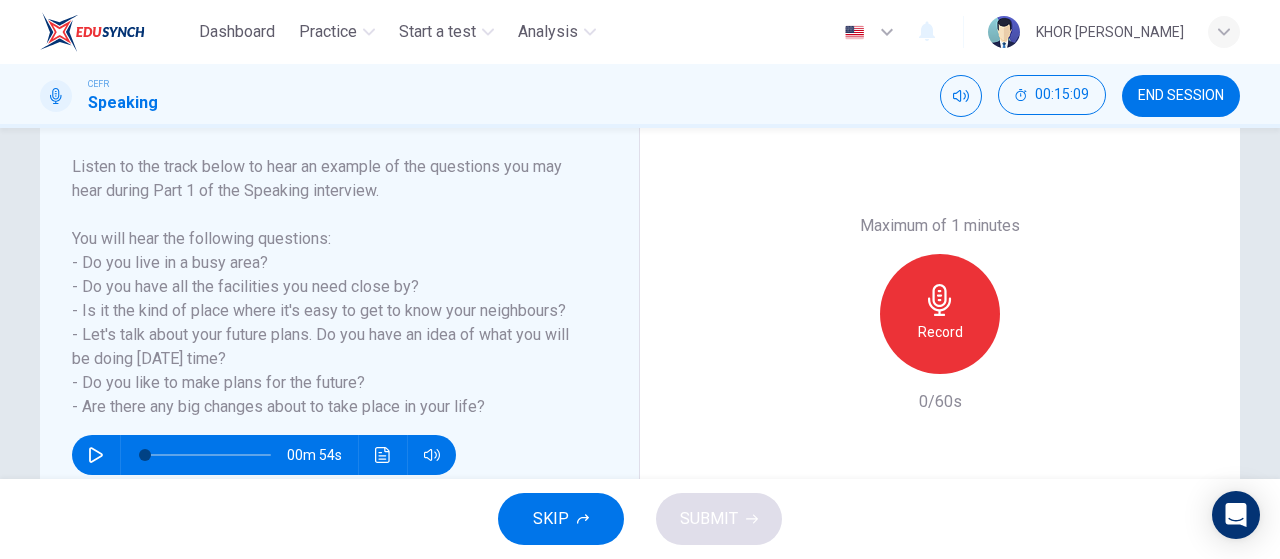 scroll, scrollTop: 300, scrollLeft: 0, axis: vertical 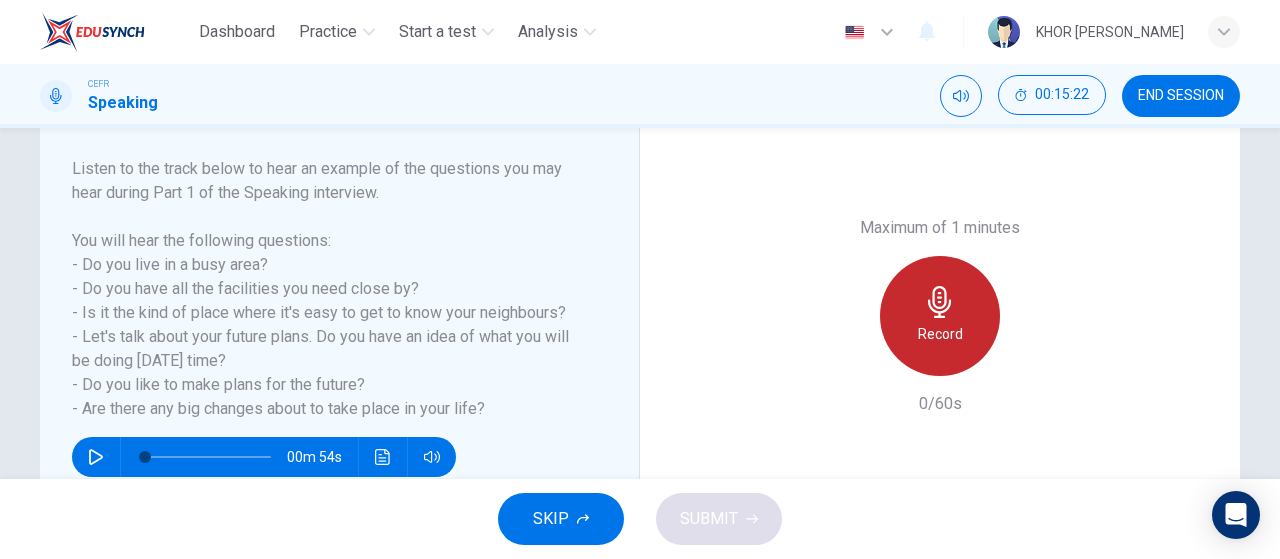 click 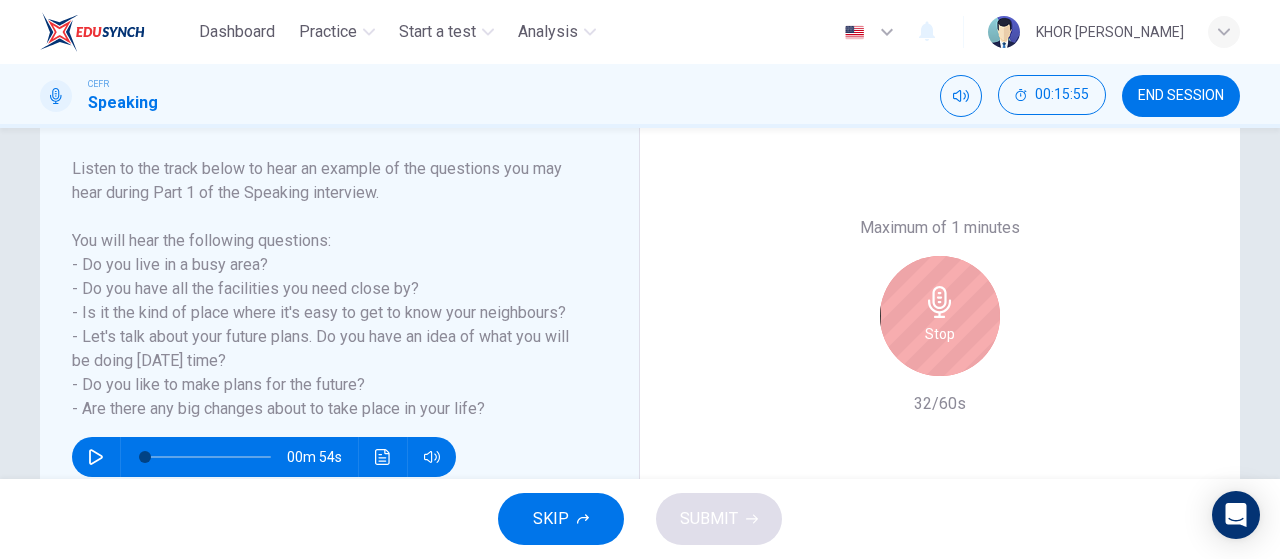 click 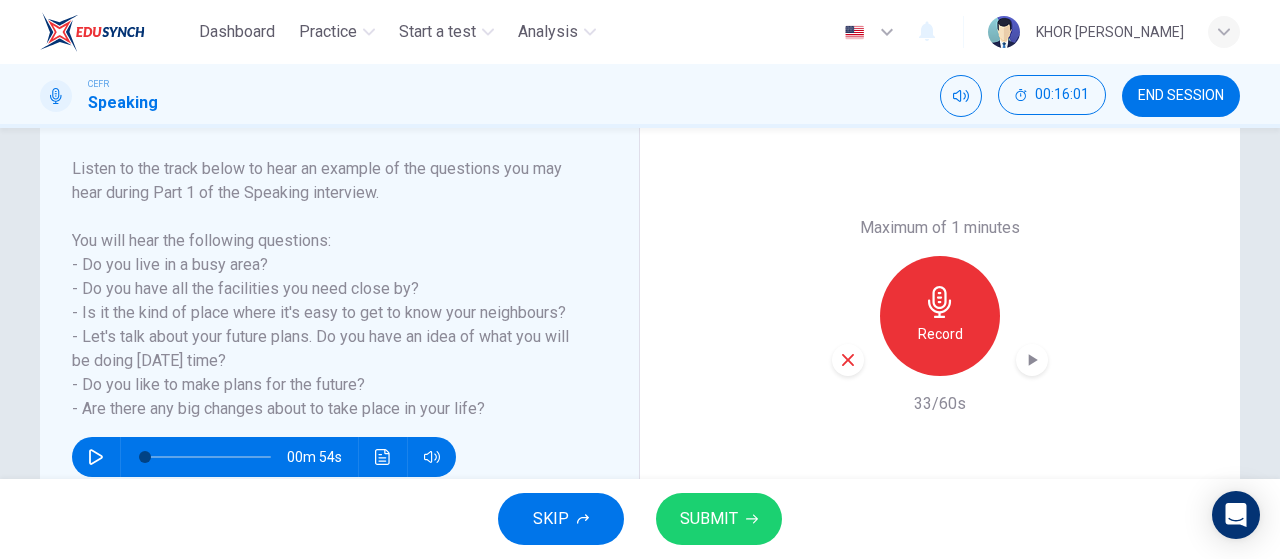 click 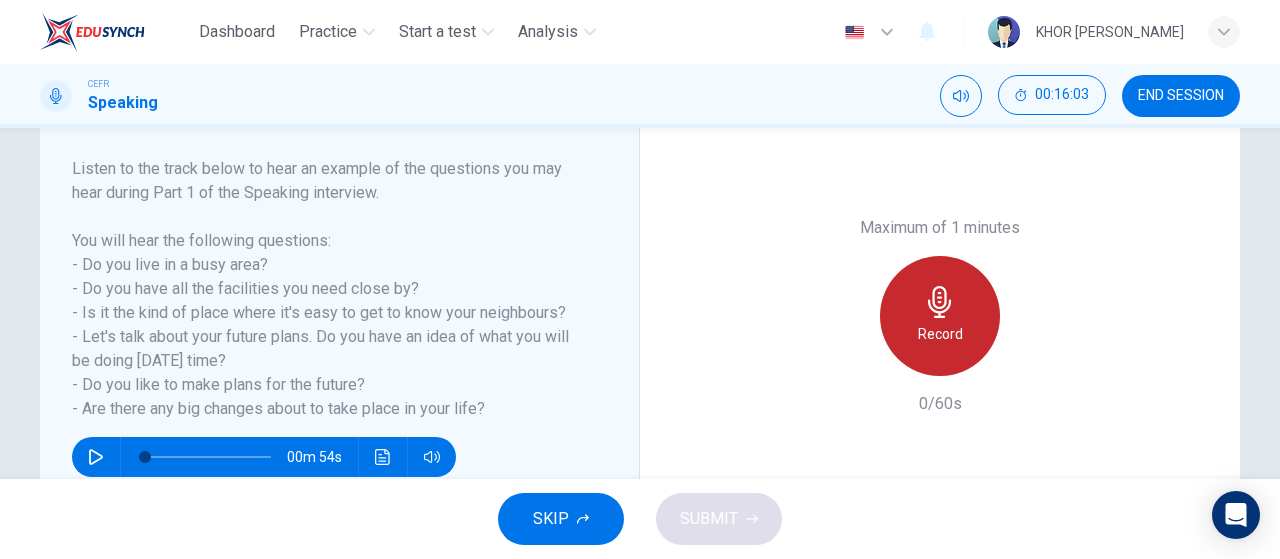 click on "Record" at bounding box center (940, 316) 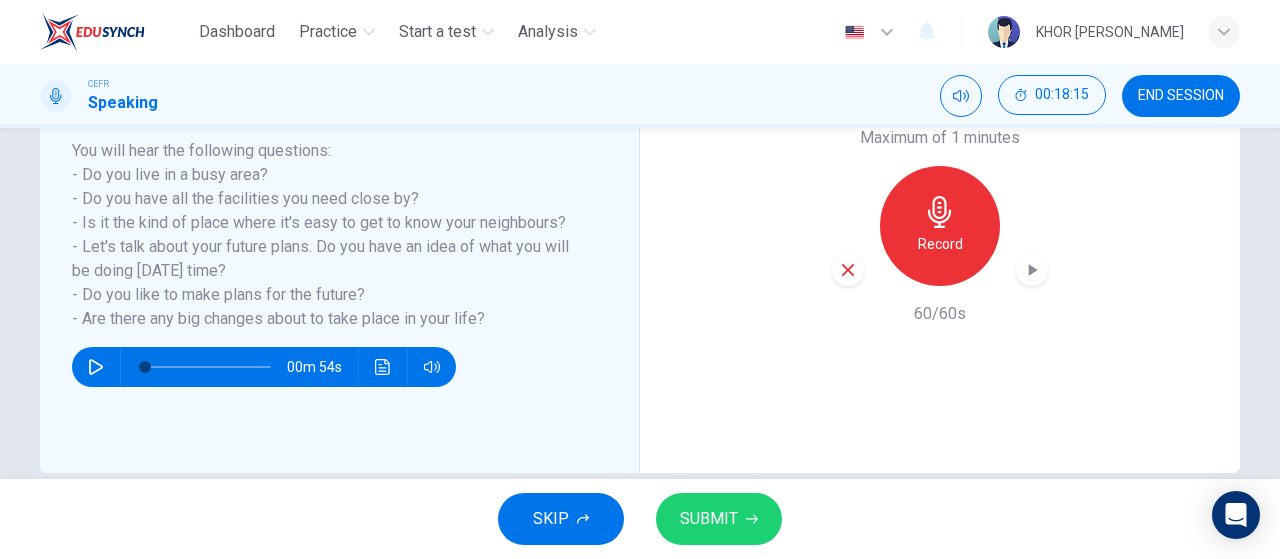 scroll, scrollTop: 424, scrollLeft: 0, axis: vertical 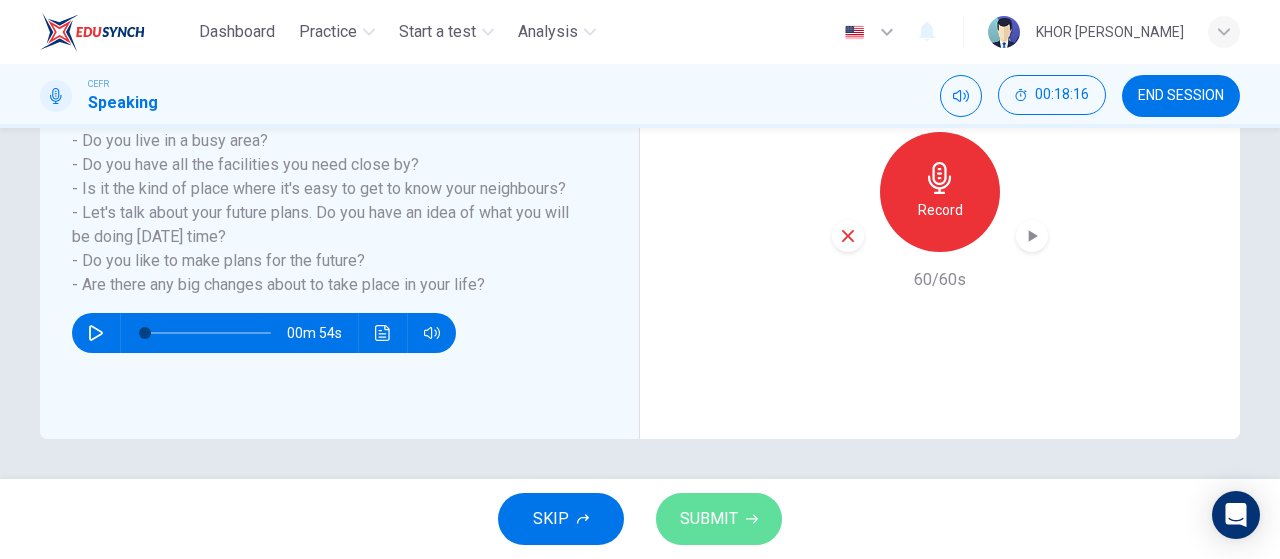 click on "SUBMIT" at bounding box center (709, 519) 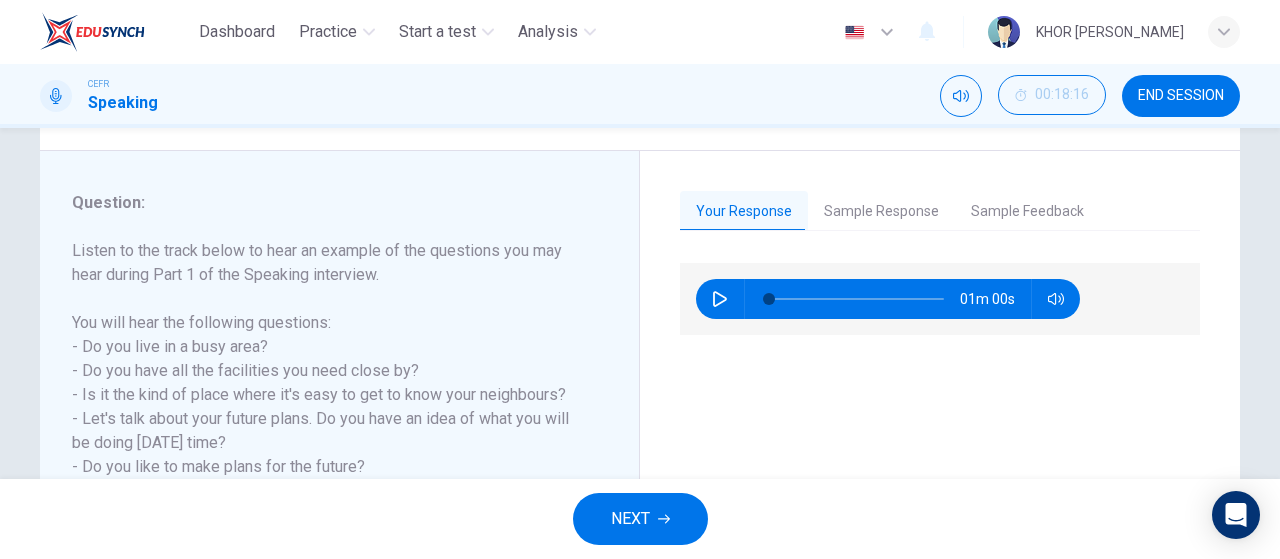 scroll, scrollTop: 224, scrollLeft: 0, axis: vertical 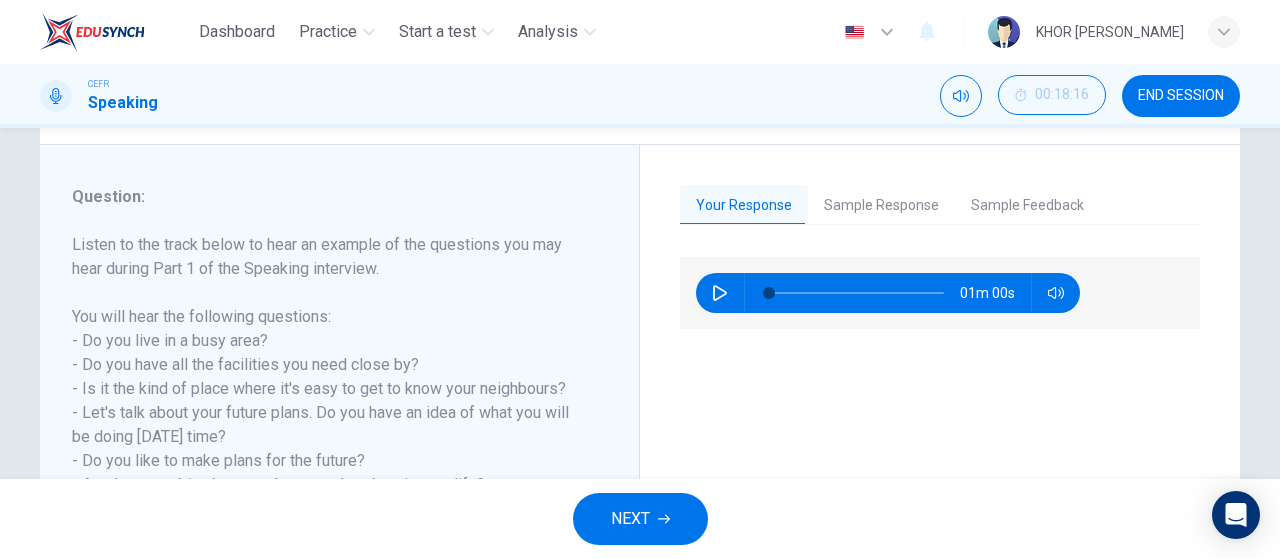 click on "Sample Response" at bounding box center (881, 206) 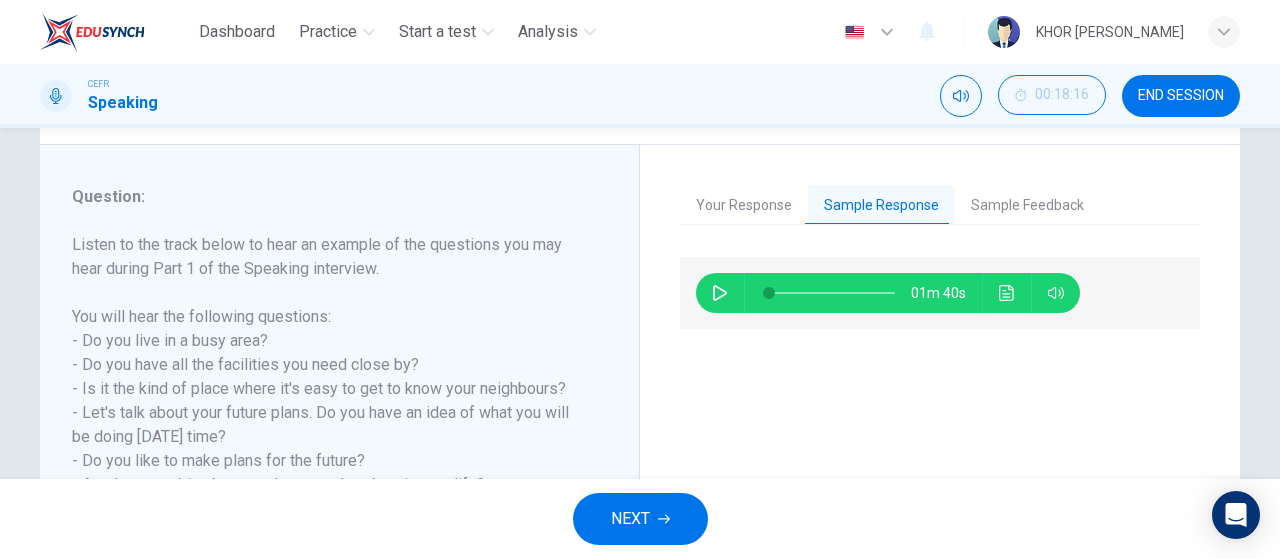 click 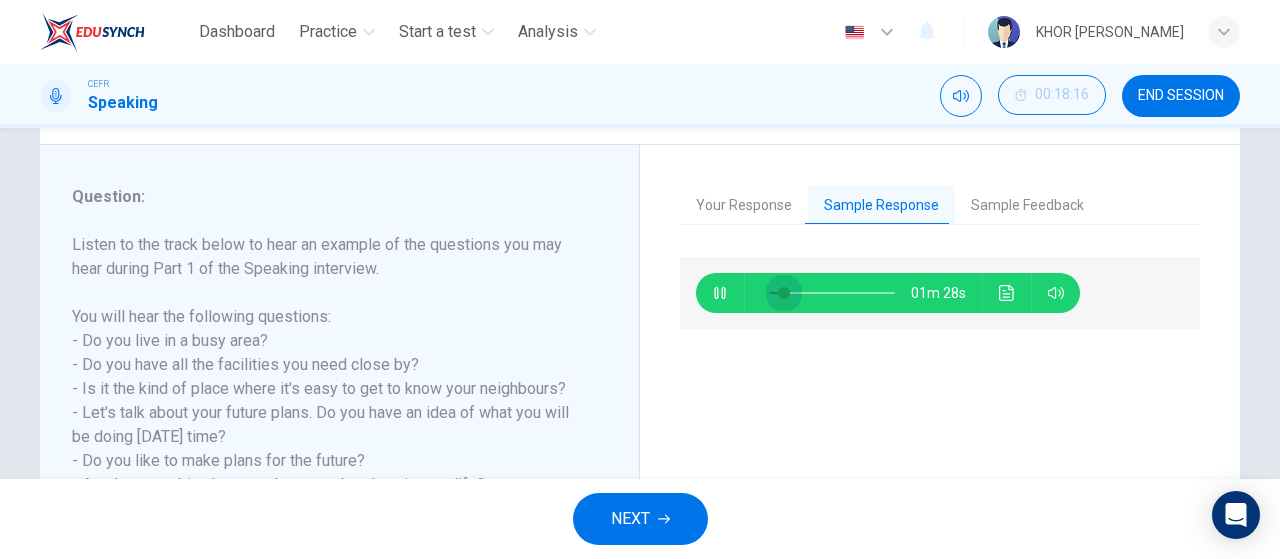 click at bounding box center [784, 293] 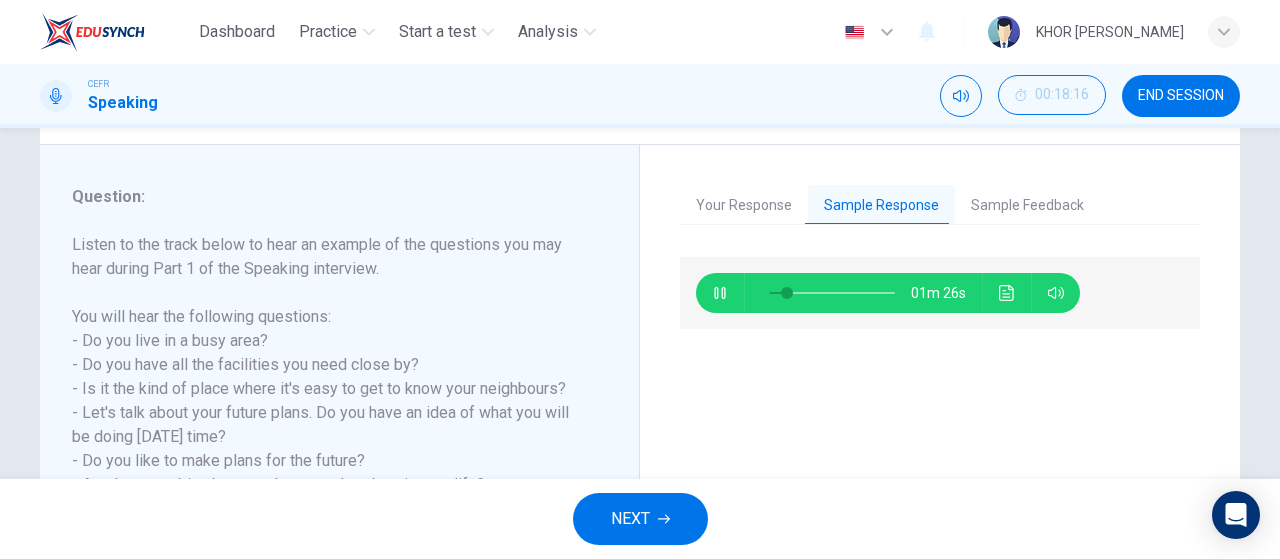 click 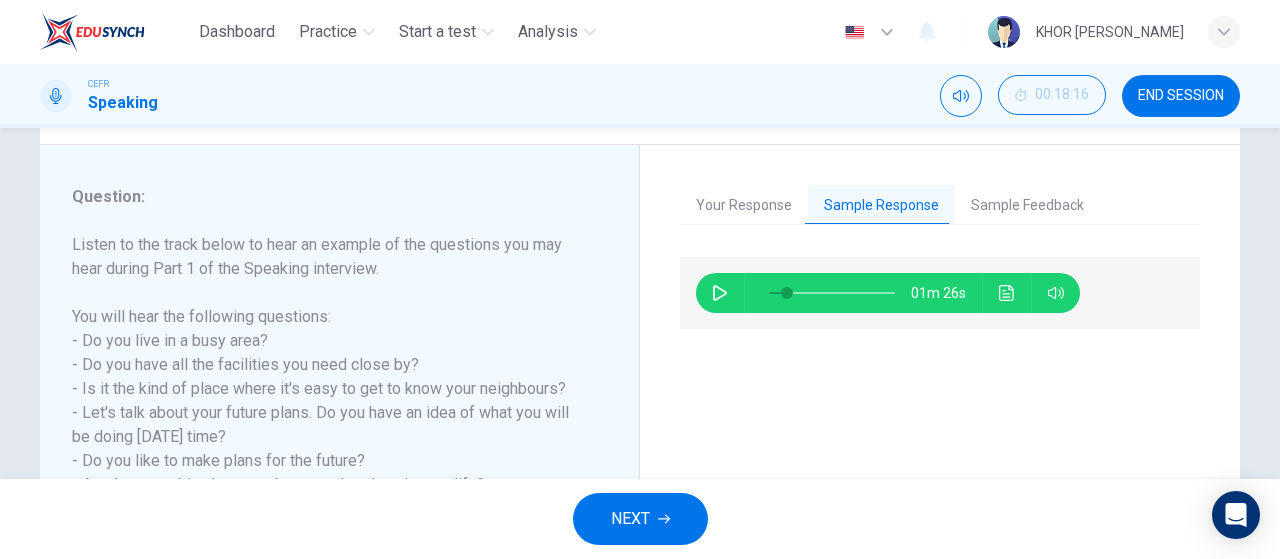 click on "NEXT" at bounding box center (640, 519) 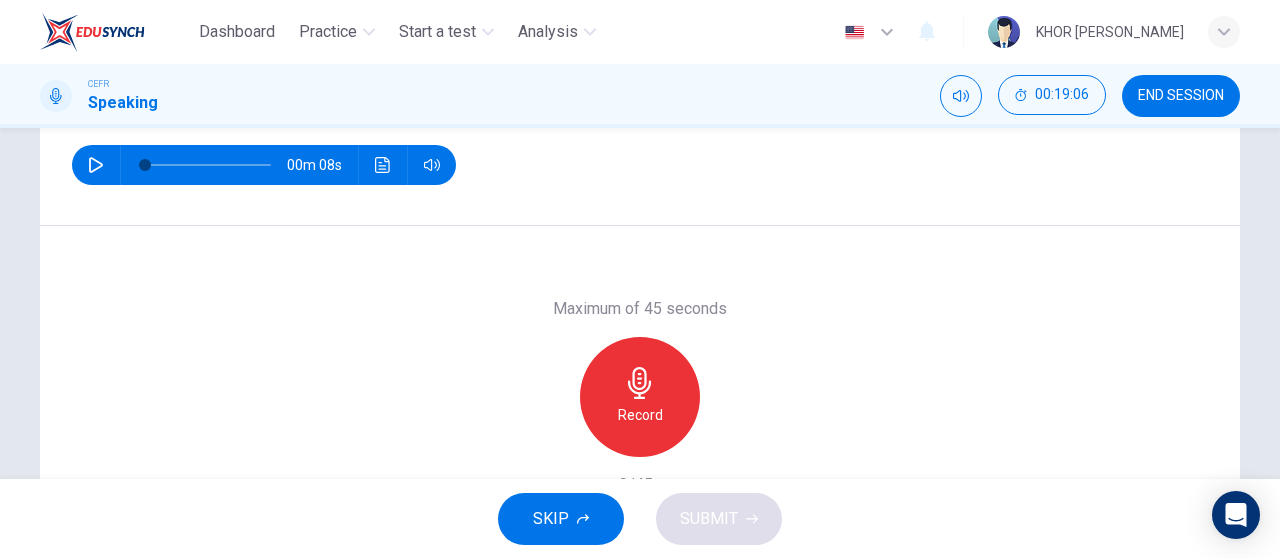 scroll, scrollTop: 300, scrollLeft: 0, axis: vertical 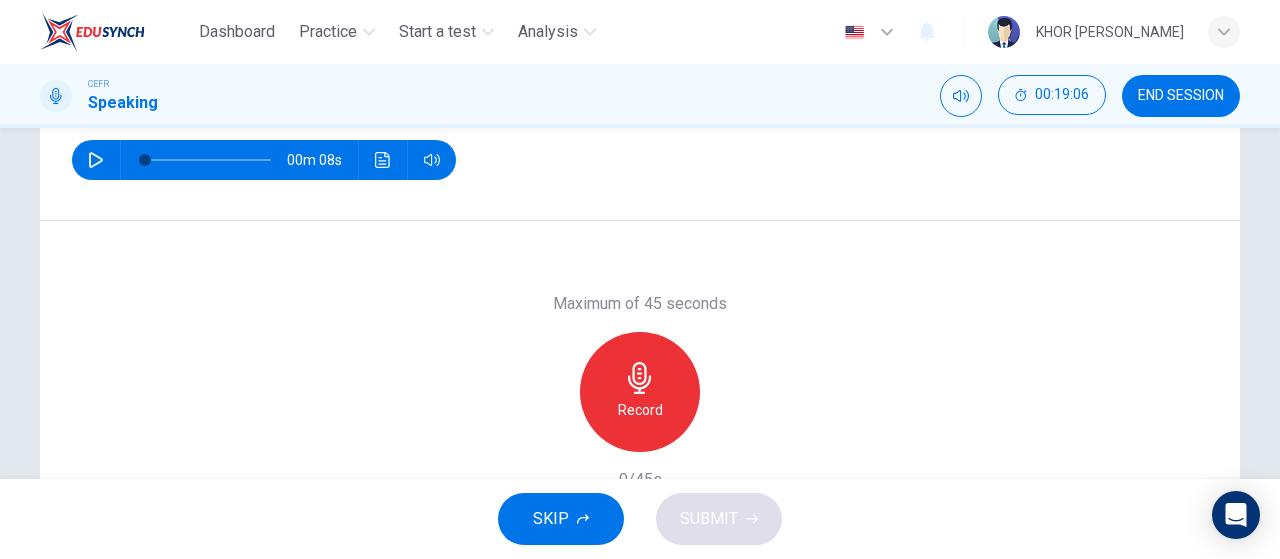 click on "Record" at bounding box center (640, 392) 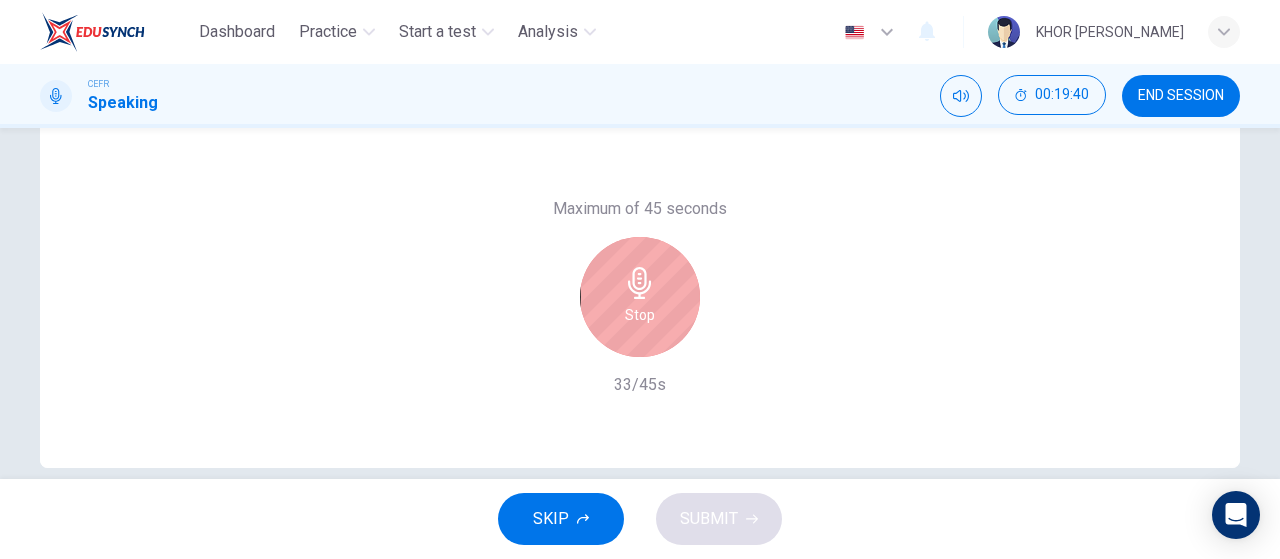 scroll, scrollTop: 400, scrollLeft: 0, axis: vertical 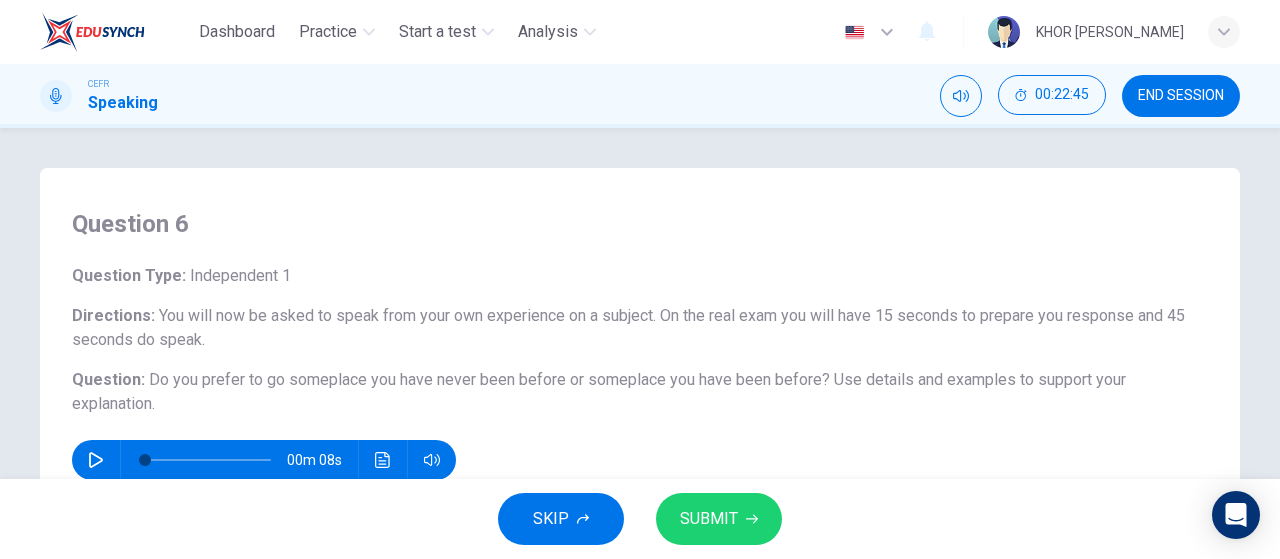 click 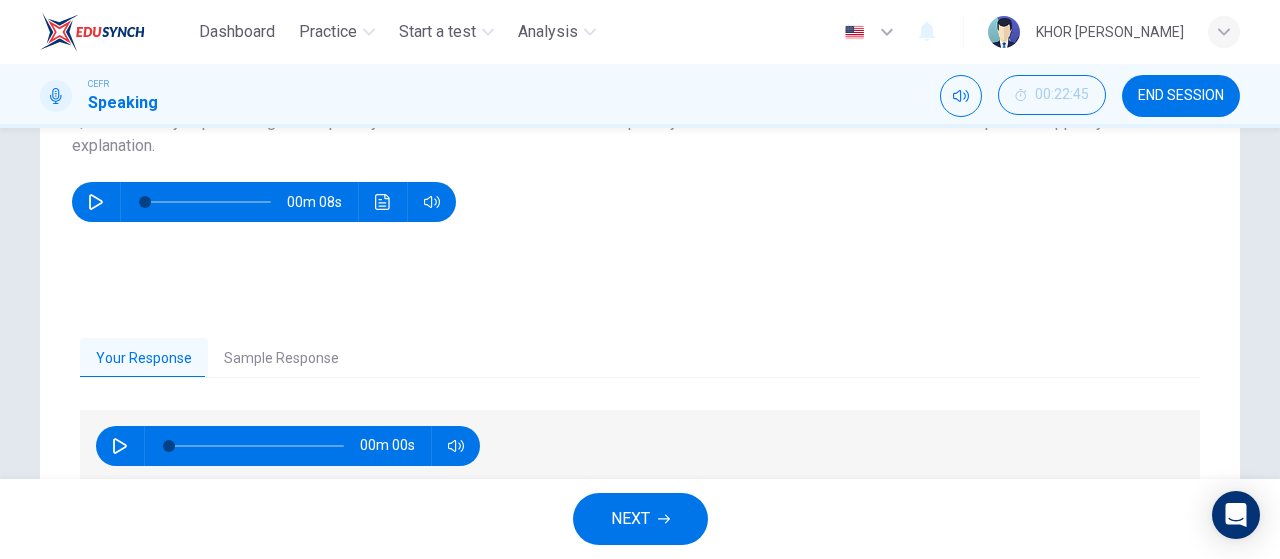 scroll, scrollTop: 300, scrollLeft: 0, axis: vertical 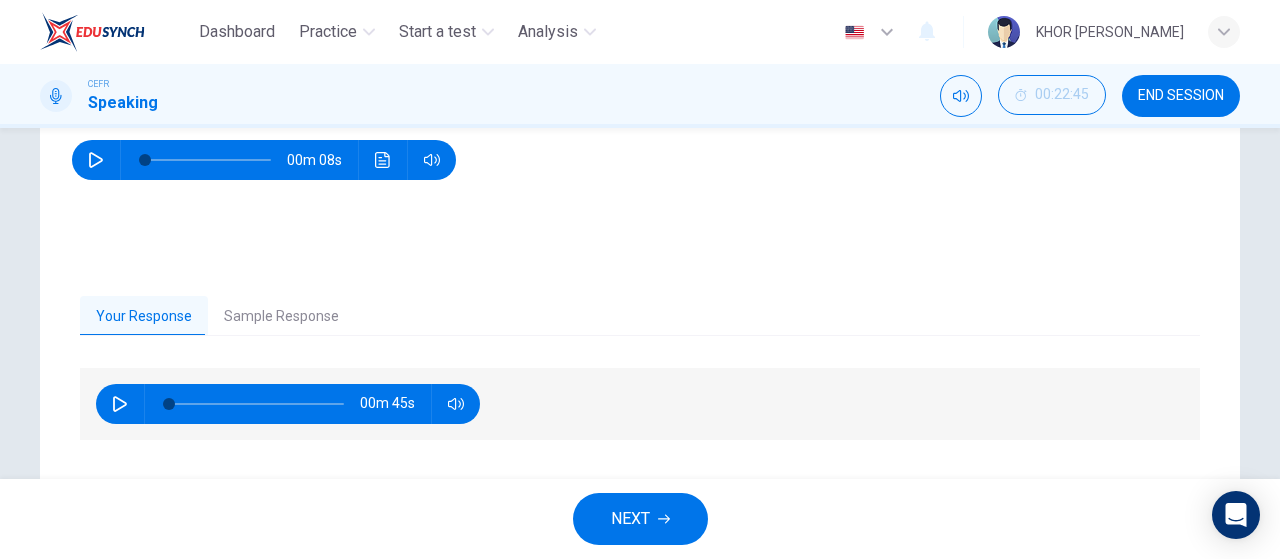 click on "Sample Response" at bounding box center [281, 317] 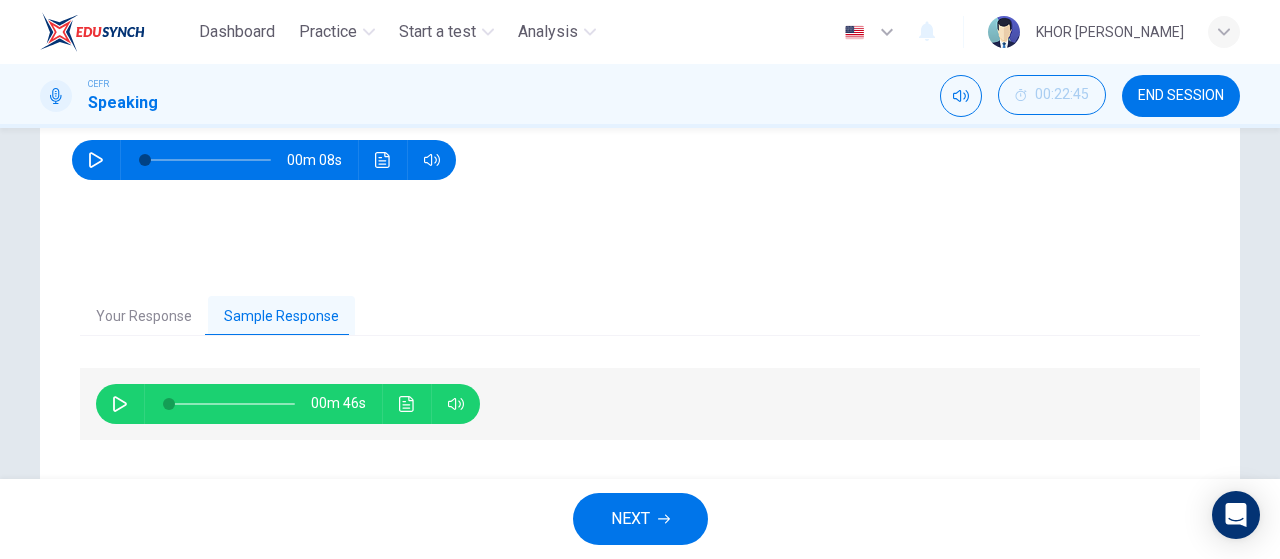 click at bounding box center (120, 404) 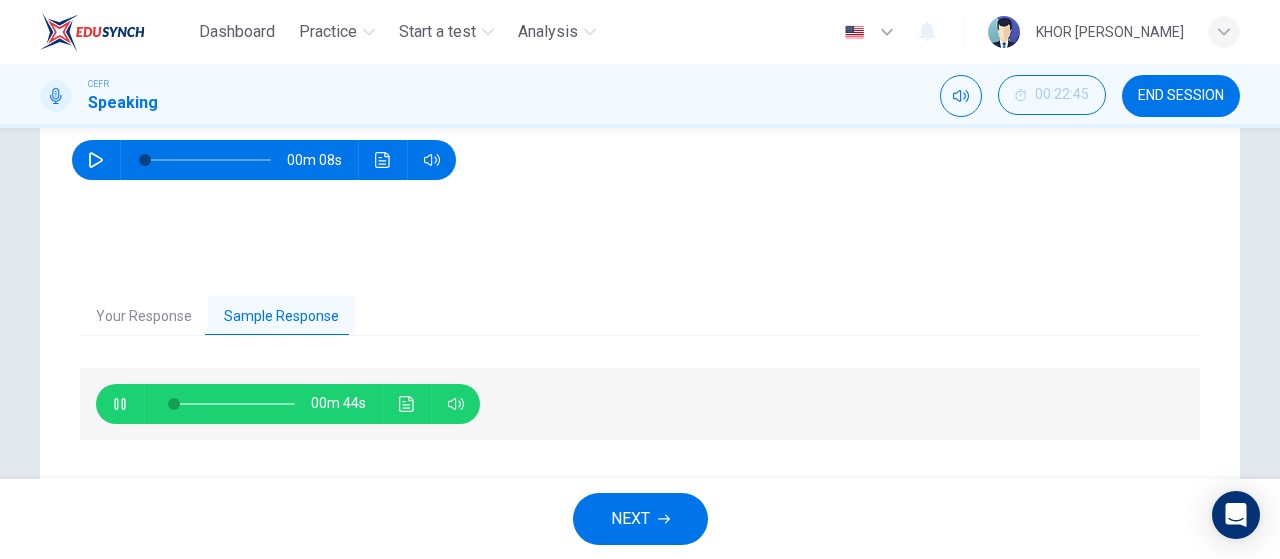 type on "6" 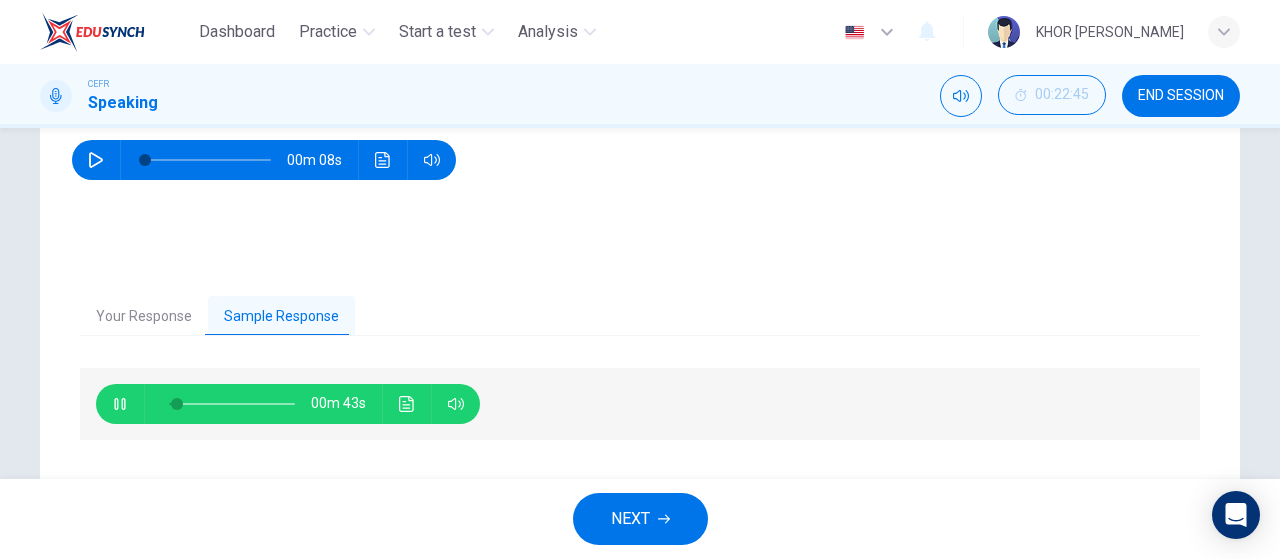 type 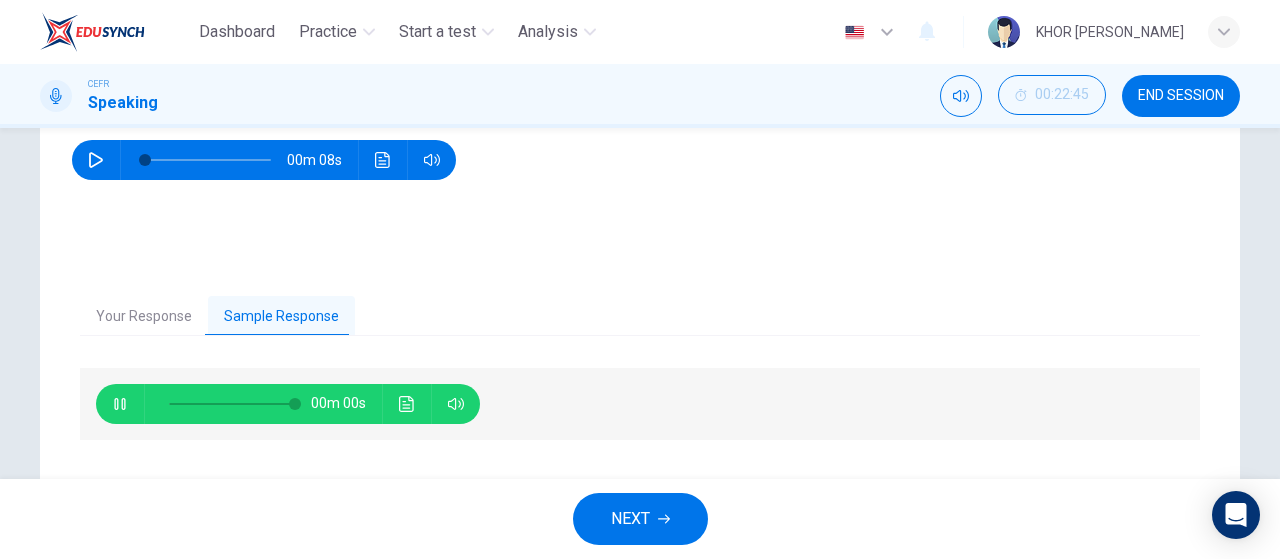 type on "0" 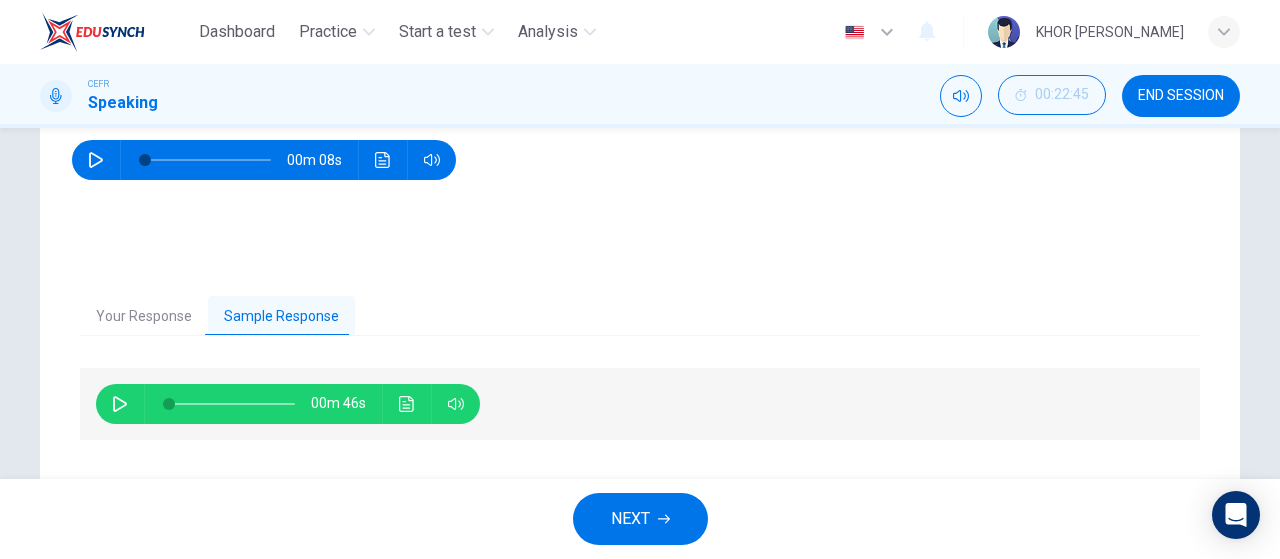 click on "Your Response" at bounding box center [144, 317] 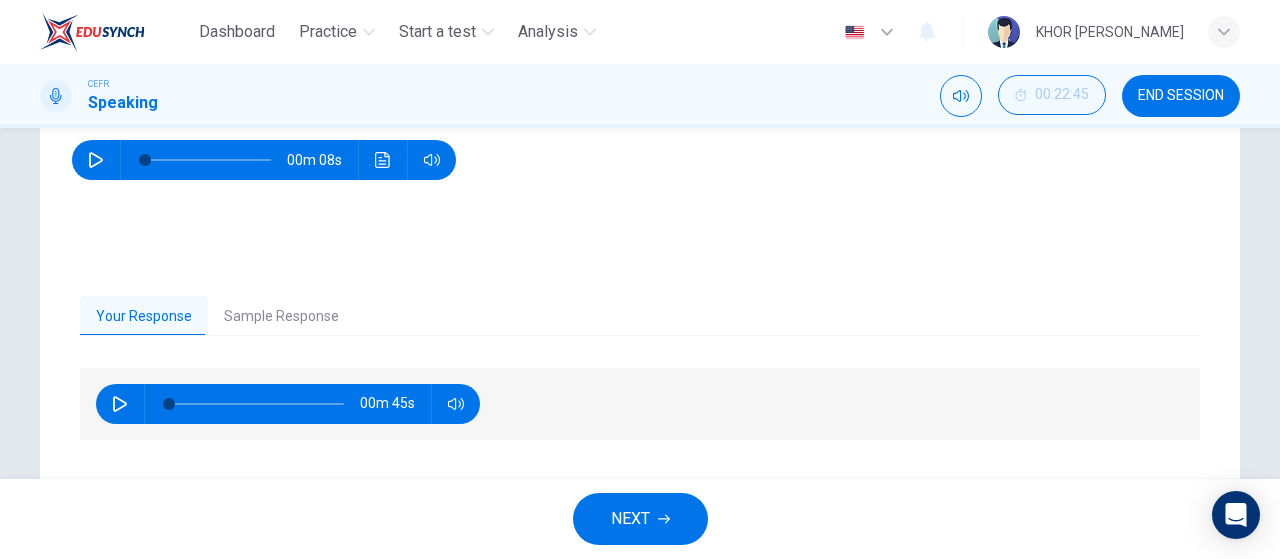 click 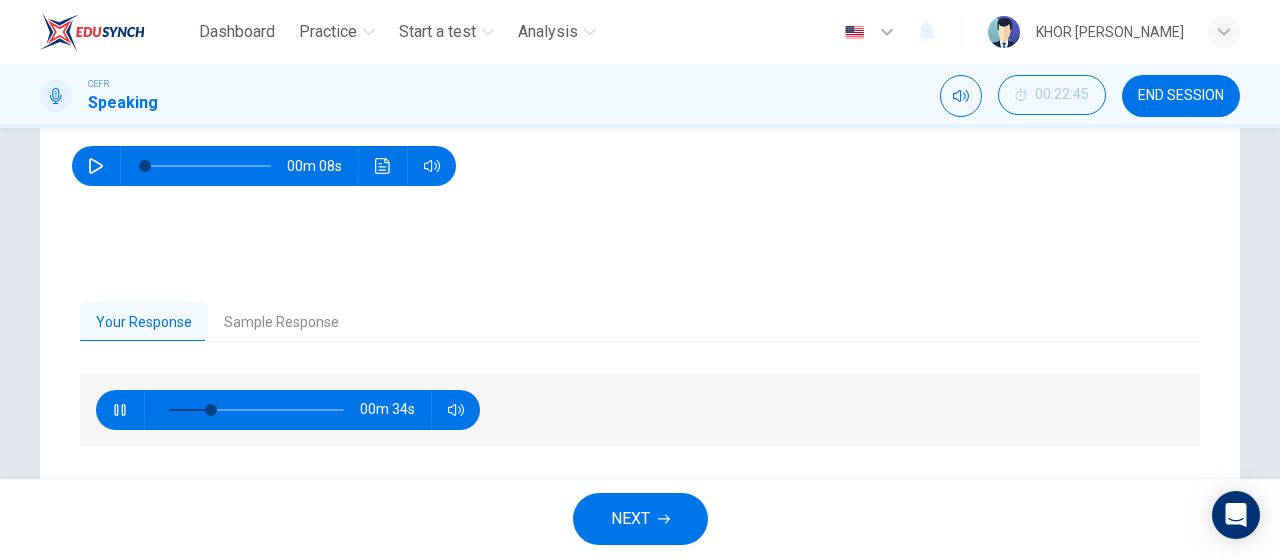 scroll, scrollTop: 300, scrollLeft: 0, axis: vertical 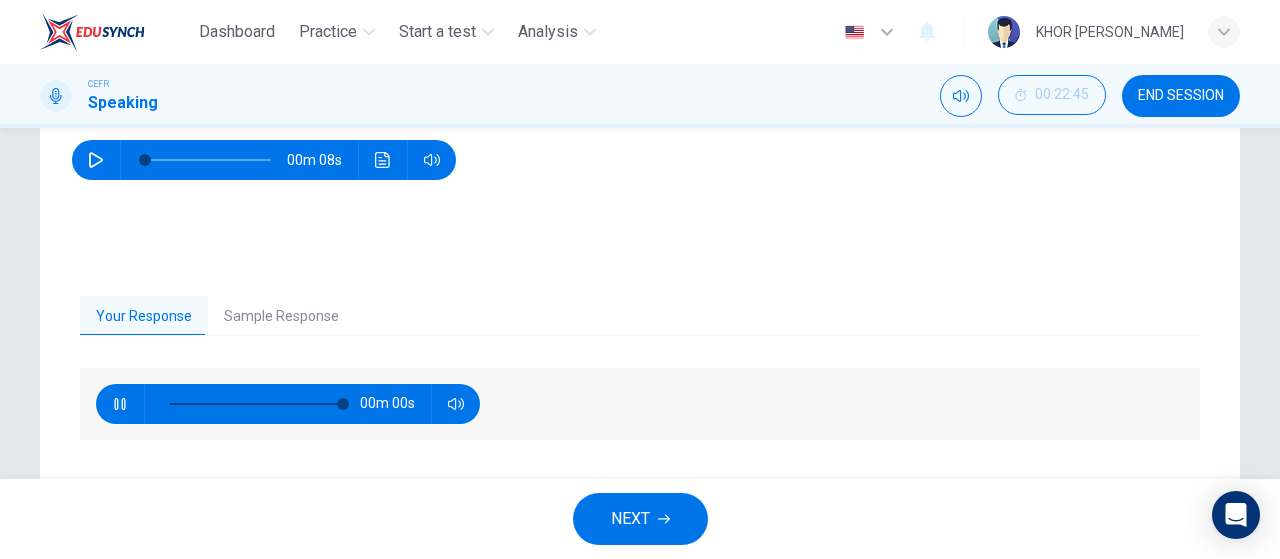 type on "0" 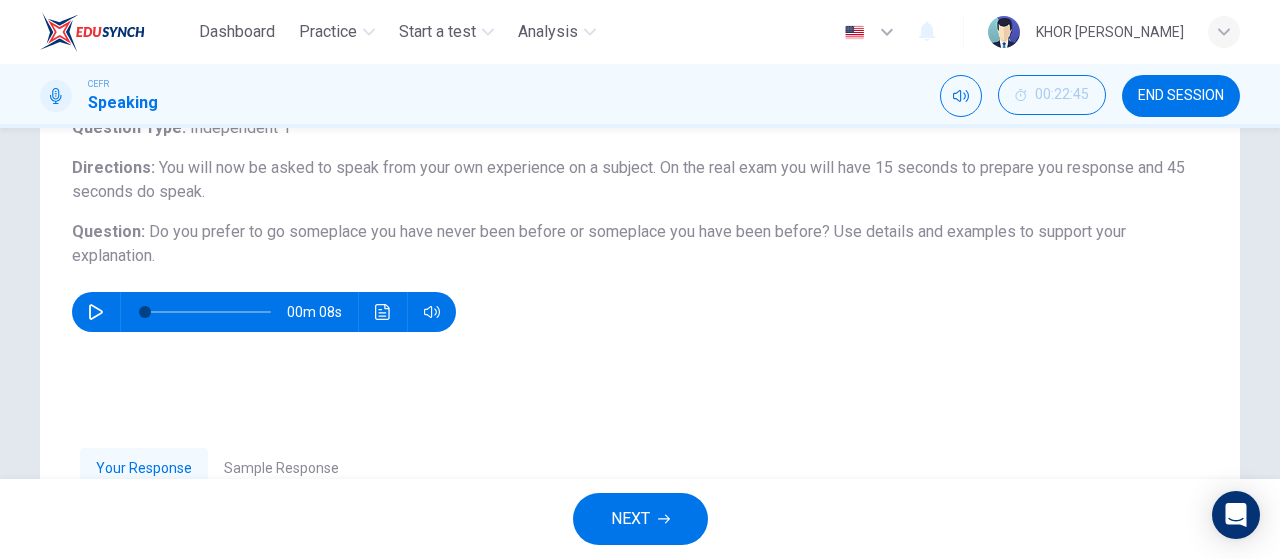 scroll, scrollTop: 300, scrollLeft: 0, axis: vertical 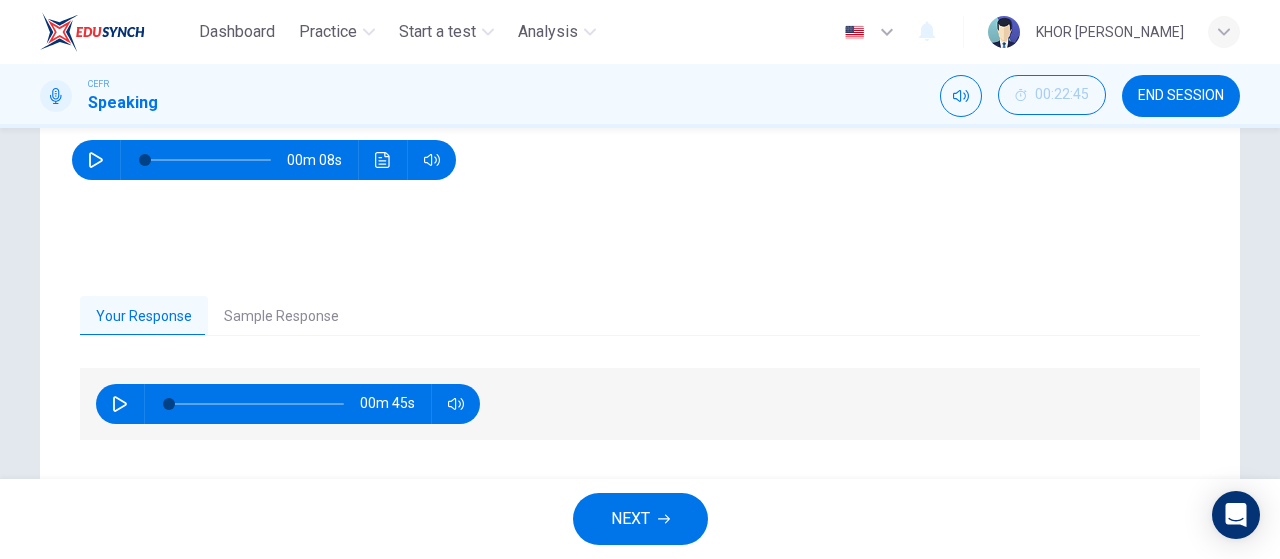 click on "NEXT" at bounding box center [640, 519] 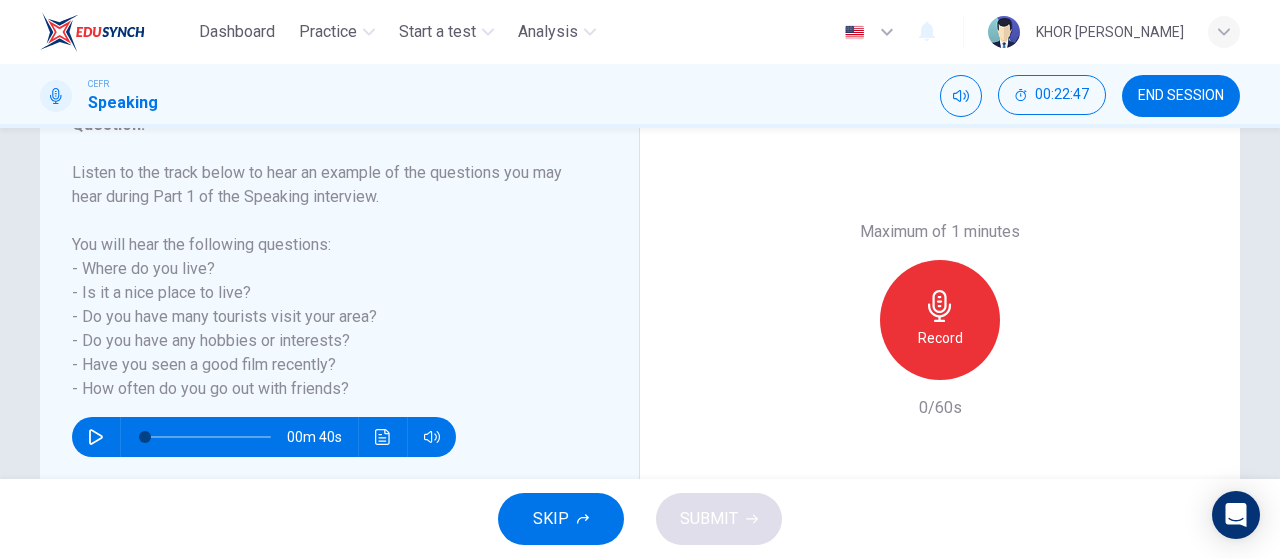 scroll, scrollTop: 300, scrollLeft: 0, axis: vertical 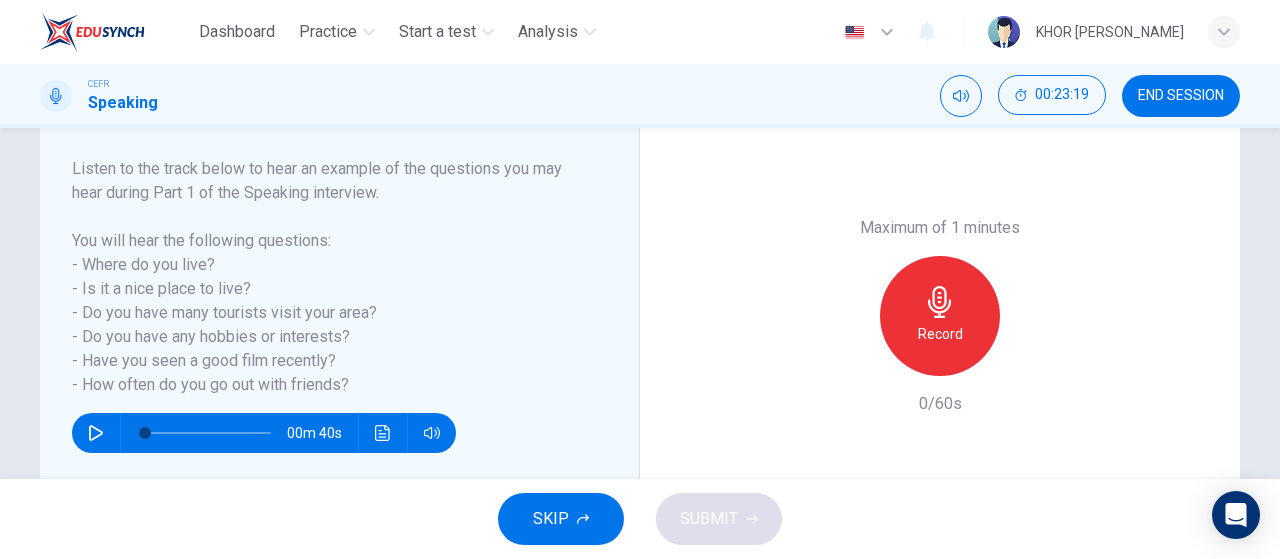click on "Record" at bounding box center [940, 334] 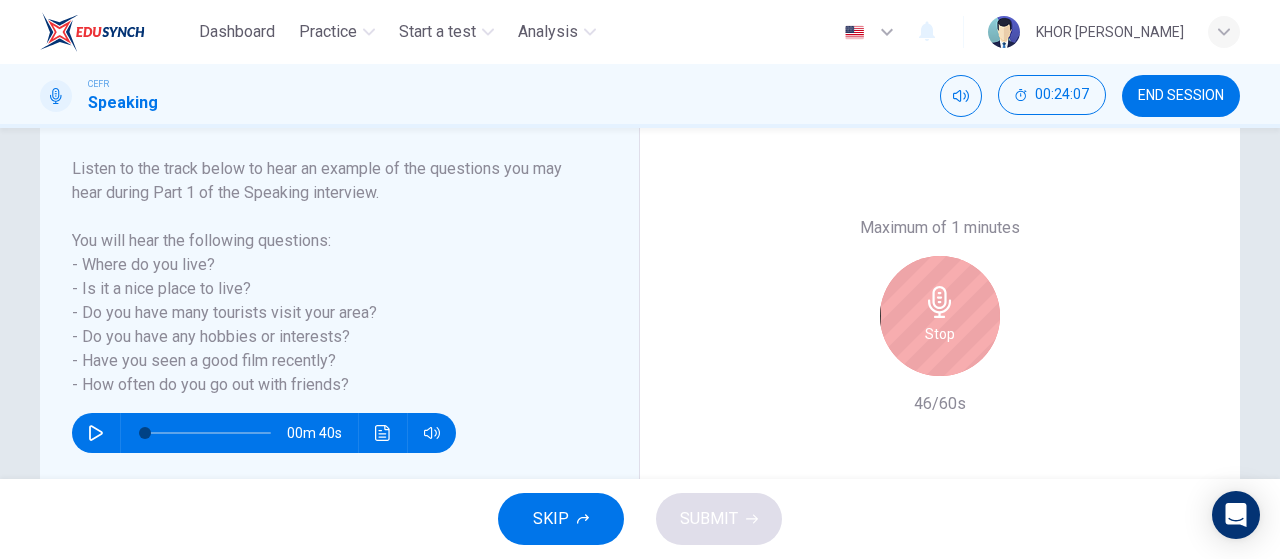 click on "Stop" at bounding box center [940, 334] 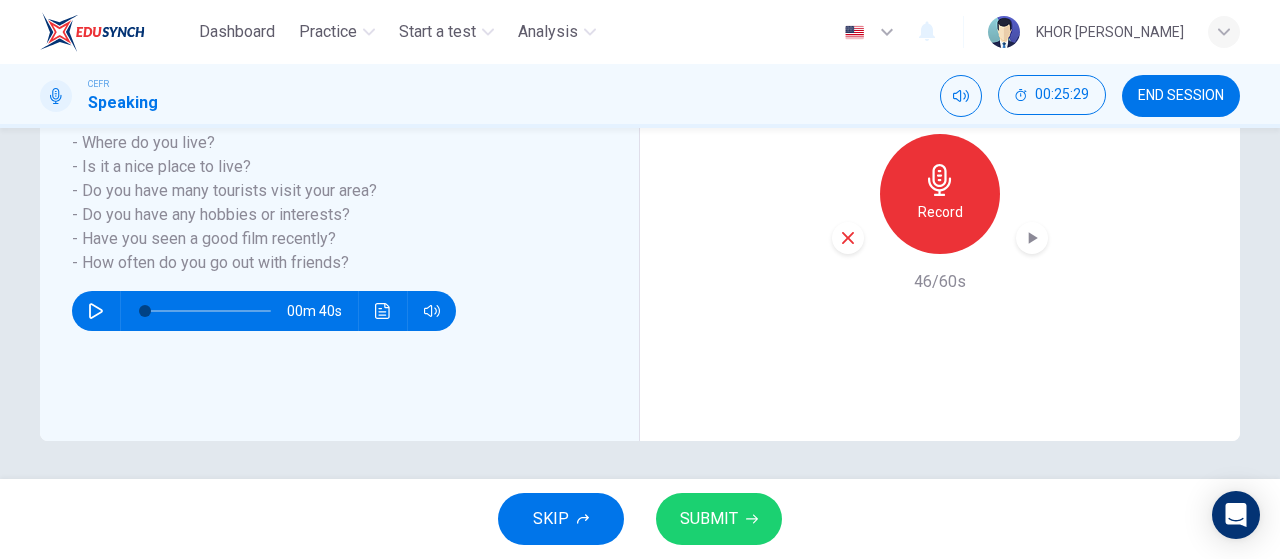scroll, scrollTop: 424, scrollLeft: 0, axis: vertical 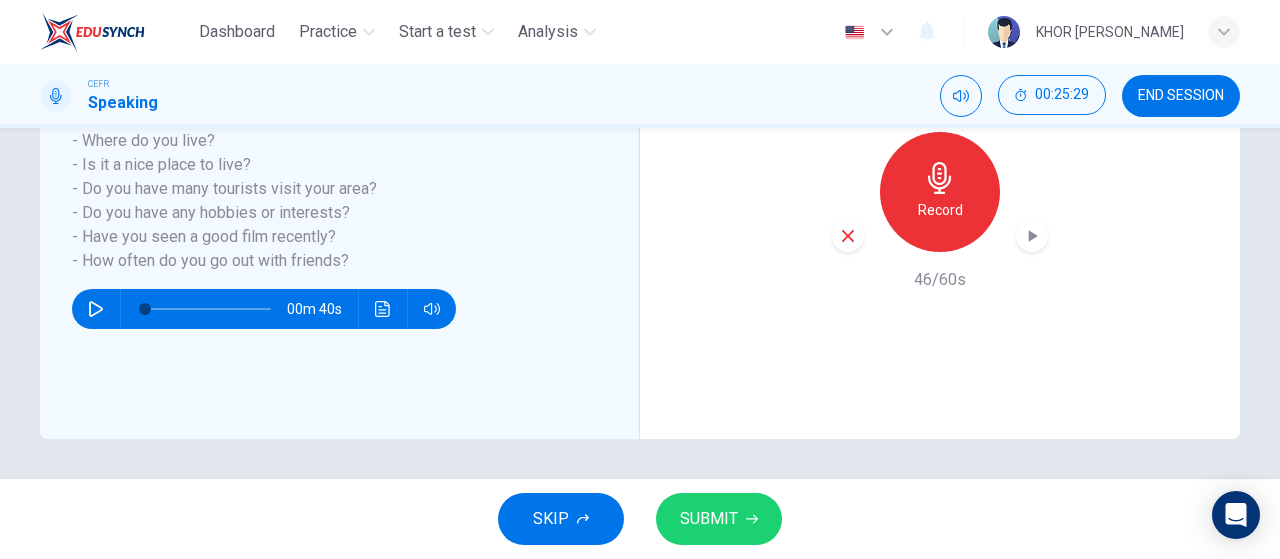 click on "SUBMIT" at bounding box center (719, 519) 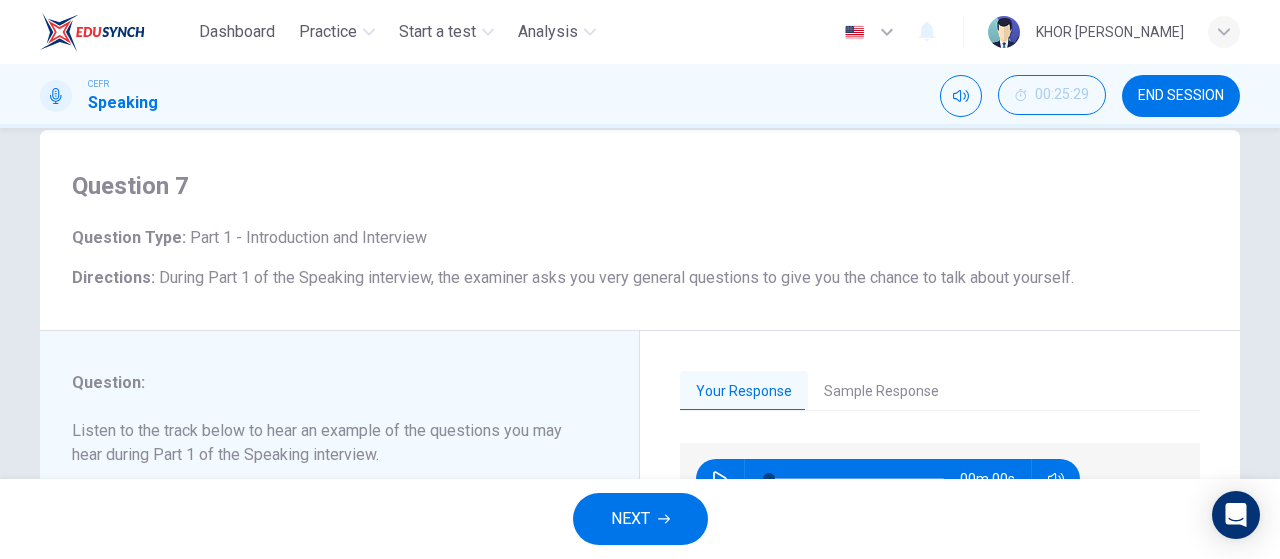 scroll, scrollTop: 200, scrollLeft: 0, axis: vertical 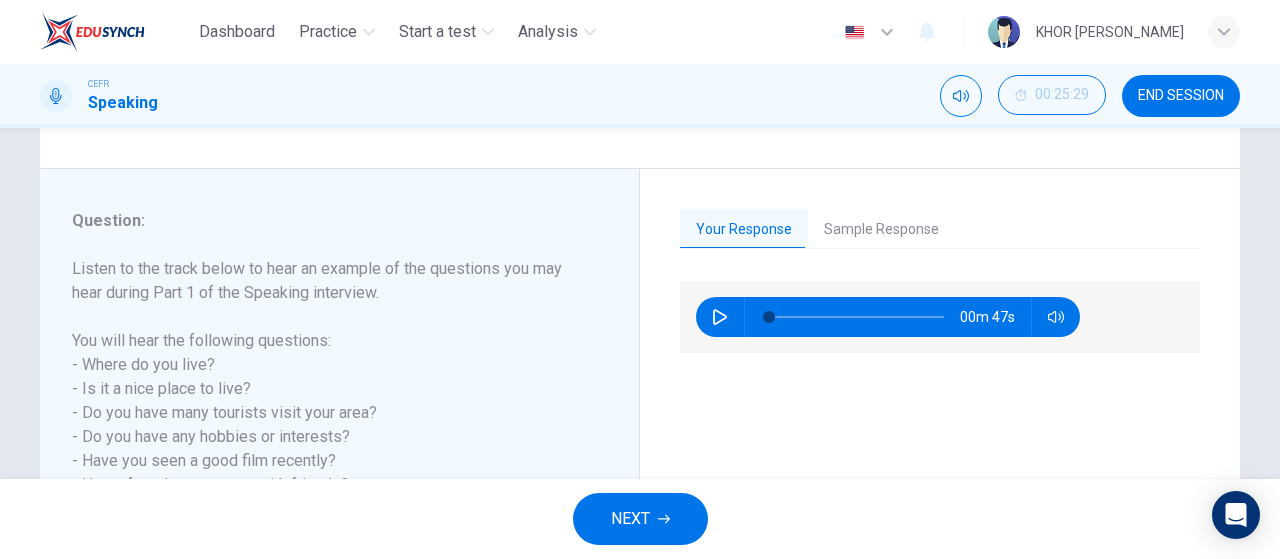 click 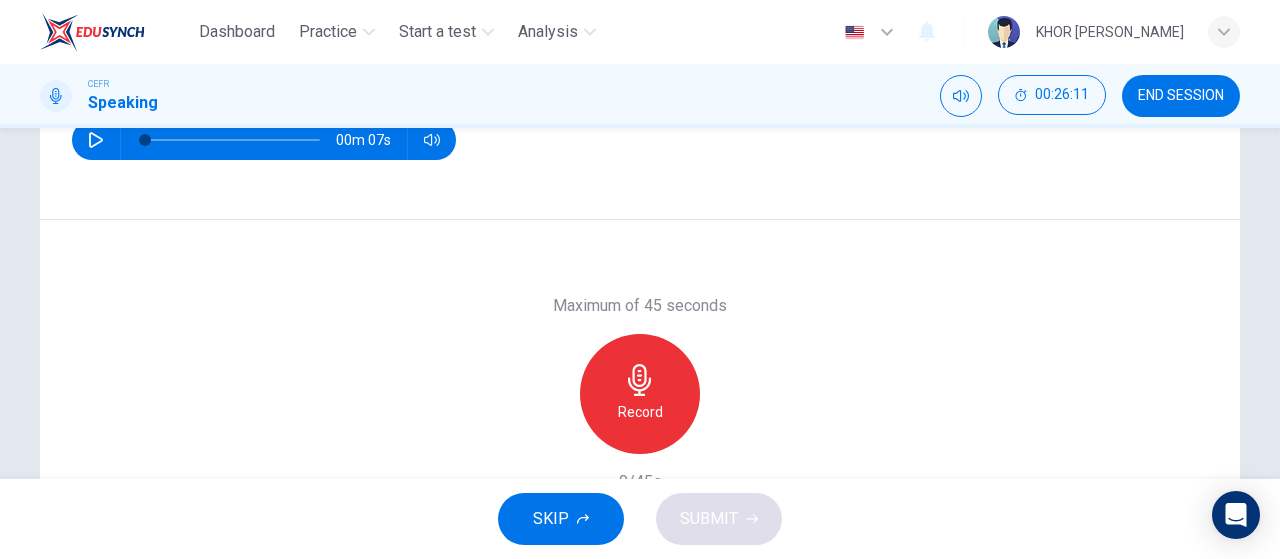 scroll, scrollTop: 300, scrollLeft: 0, axis: vertical 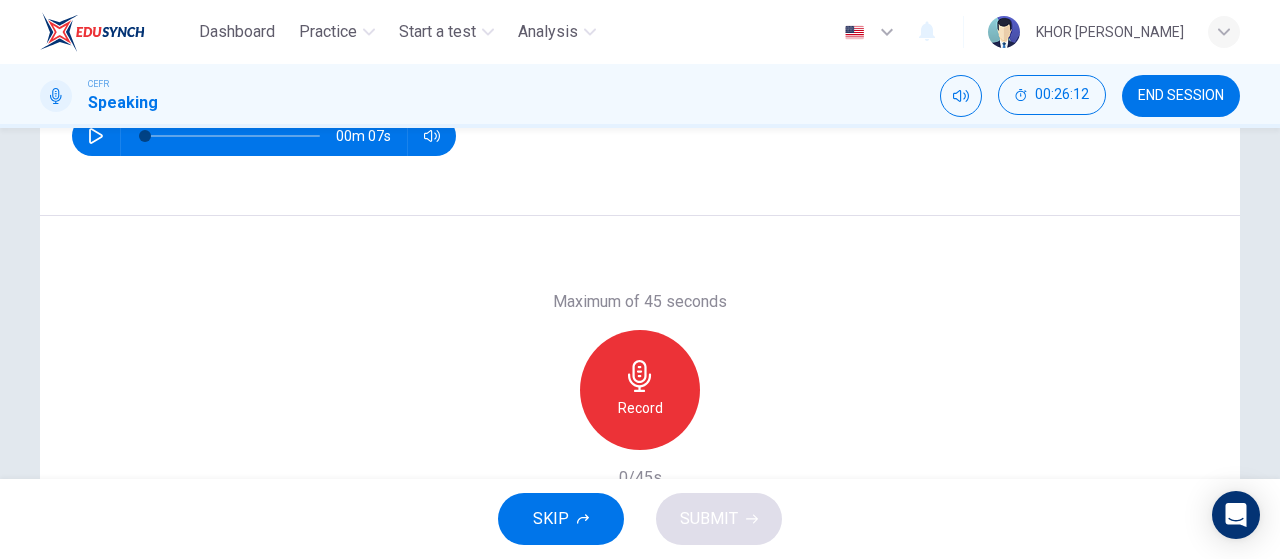 click 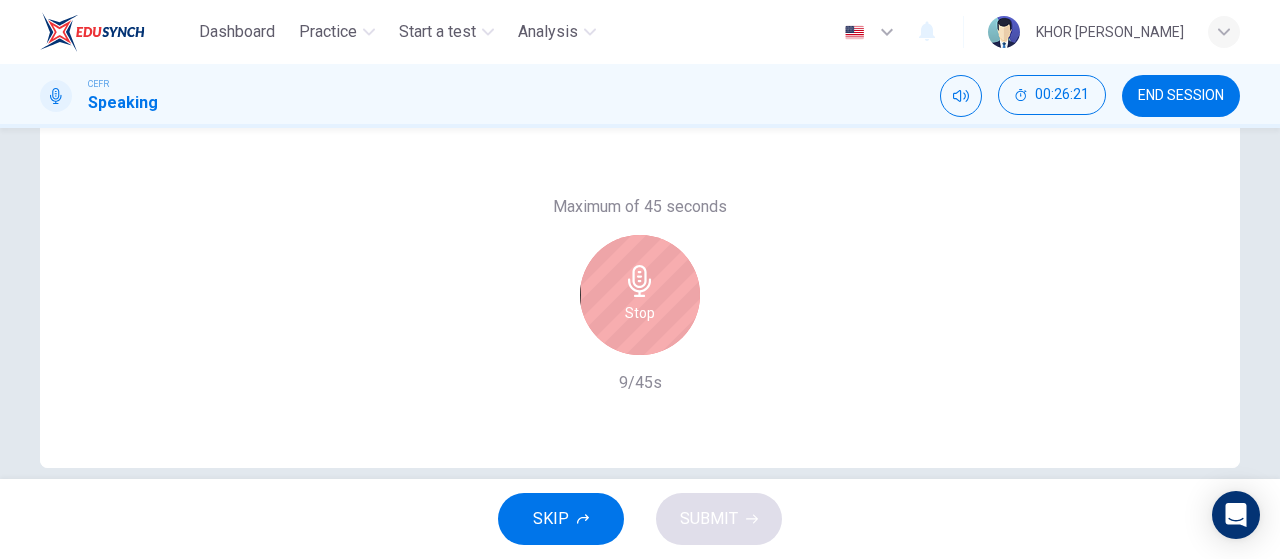 scroll, scrollTop: 400, scrollLeft: 0, axis: vertical 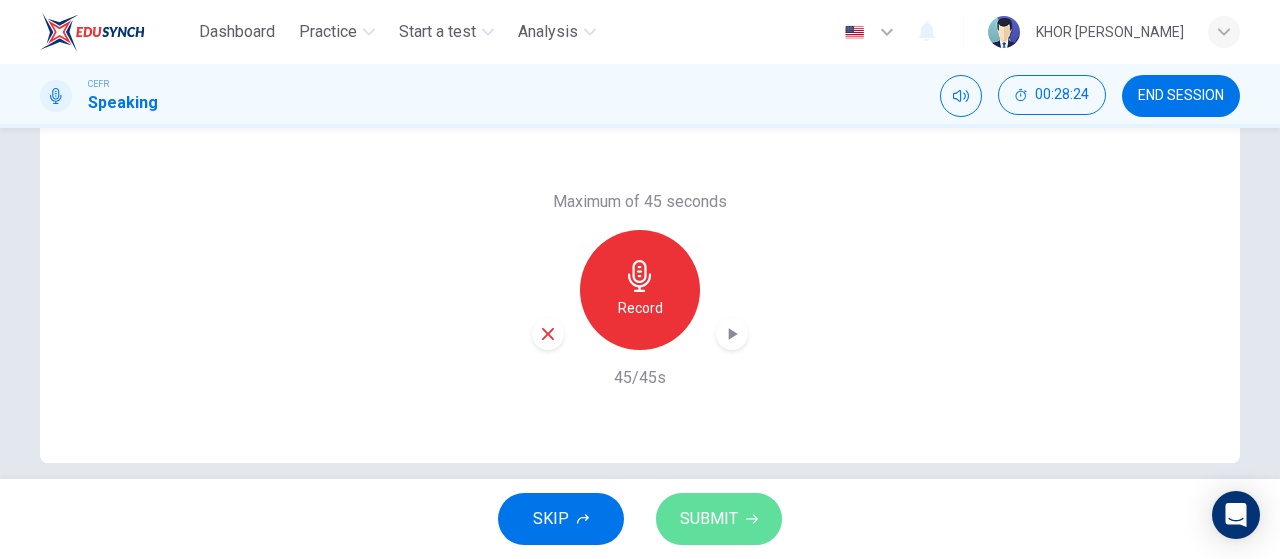 click on "SUBMIT" at bounding box center (709, 519) 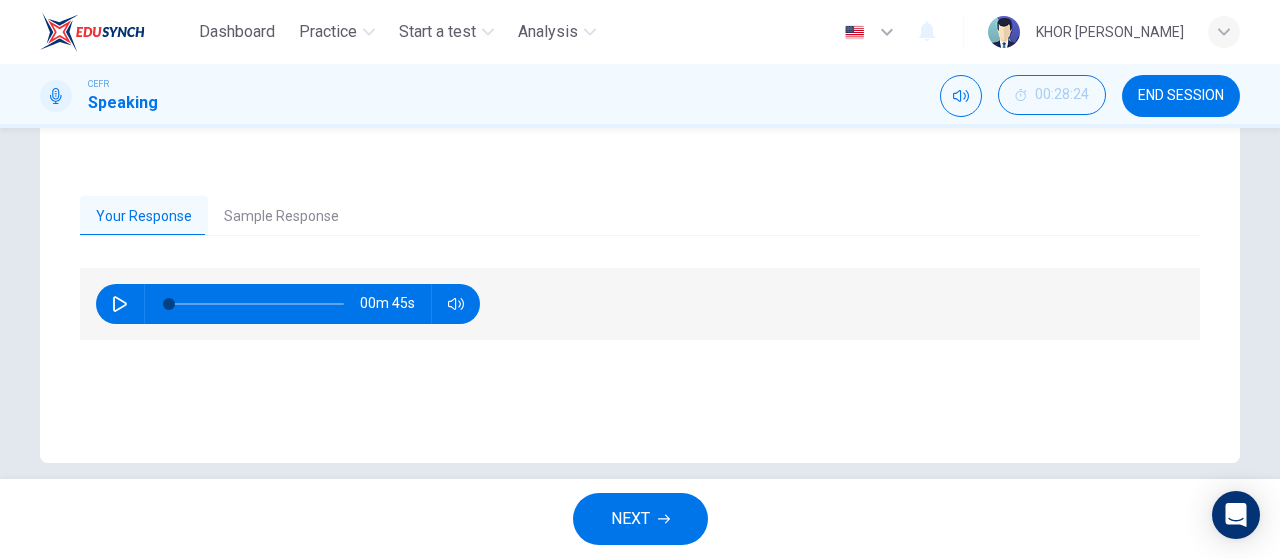 click 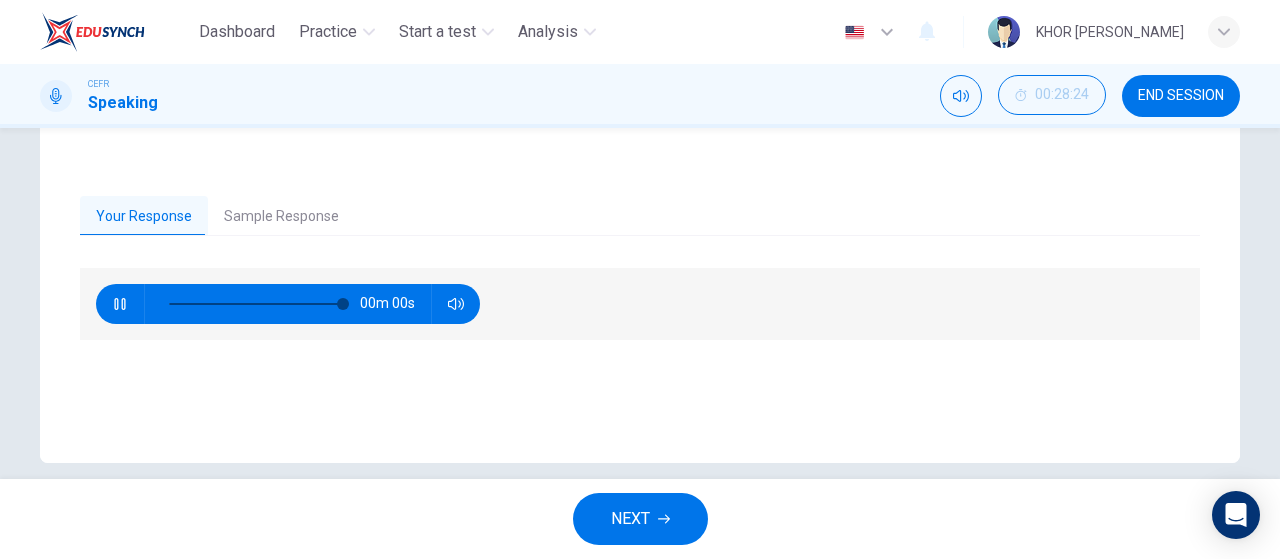 type on "0" 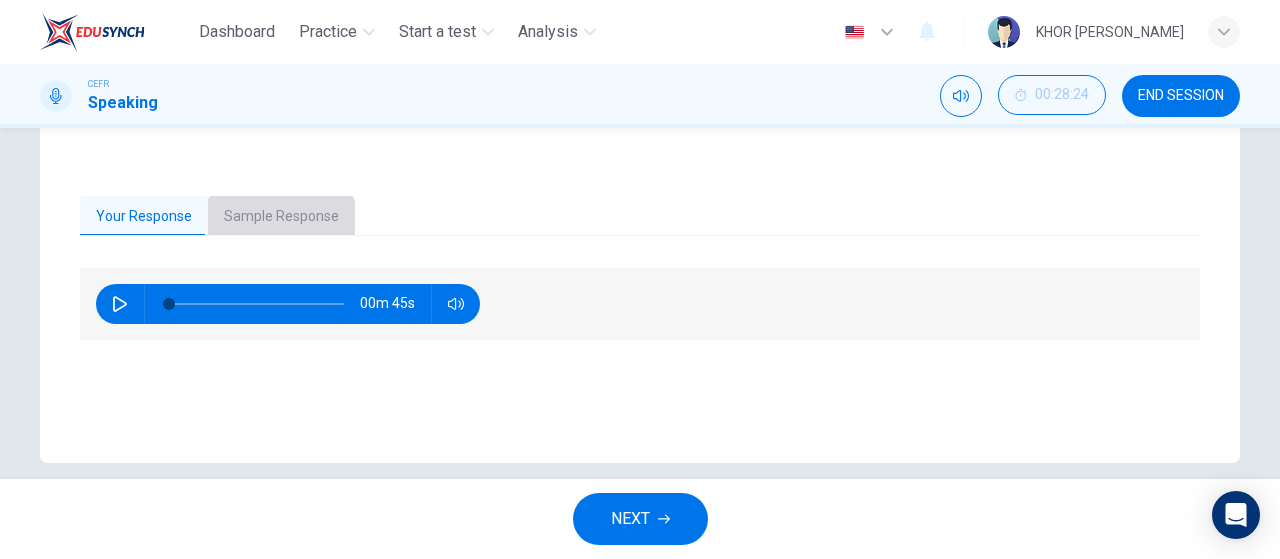 click on "Sample Response" at bounding box center (281, 217) 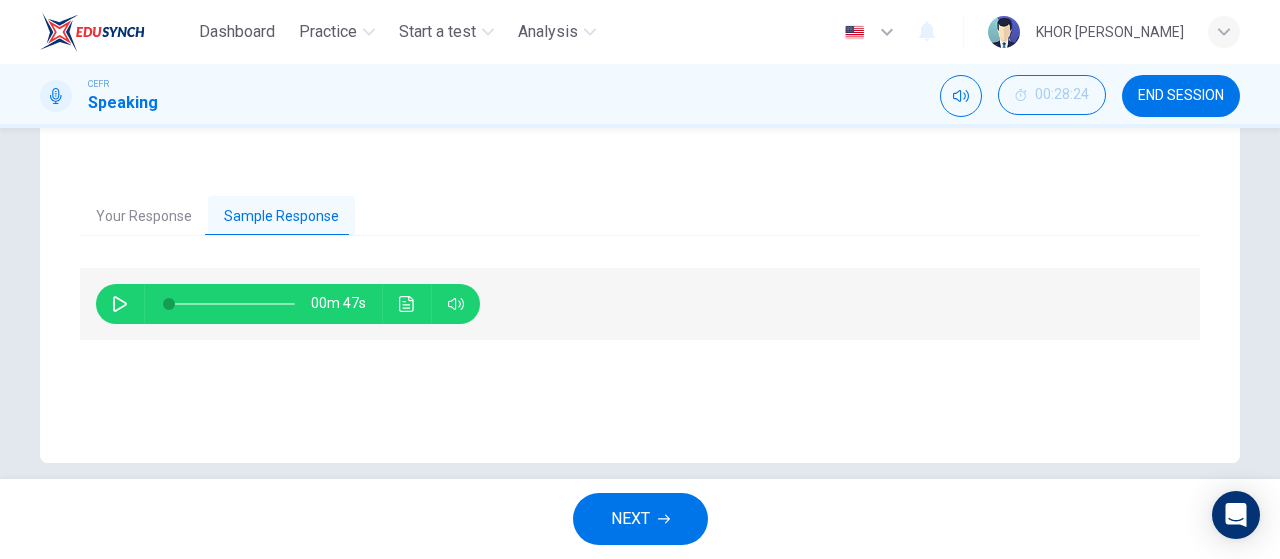 click on "Your Response" at bounding box center (144, 217) 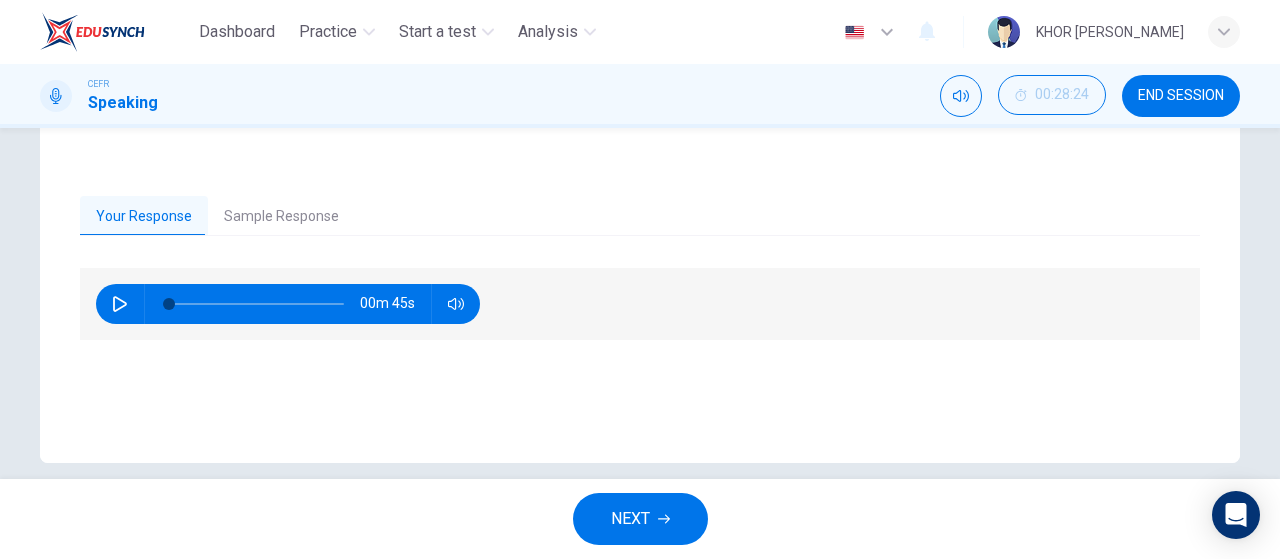 click on "NEXT" at bounding box center (630, 519) 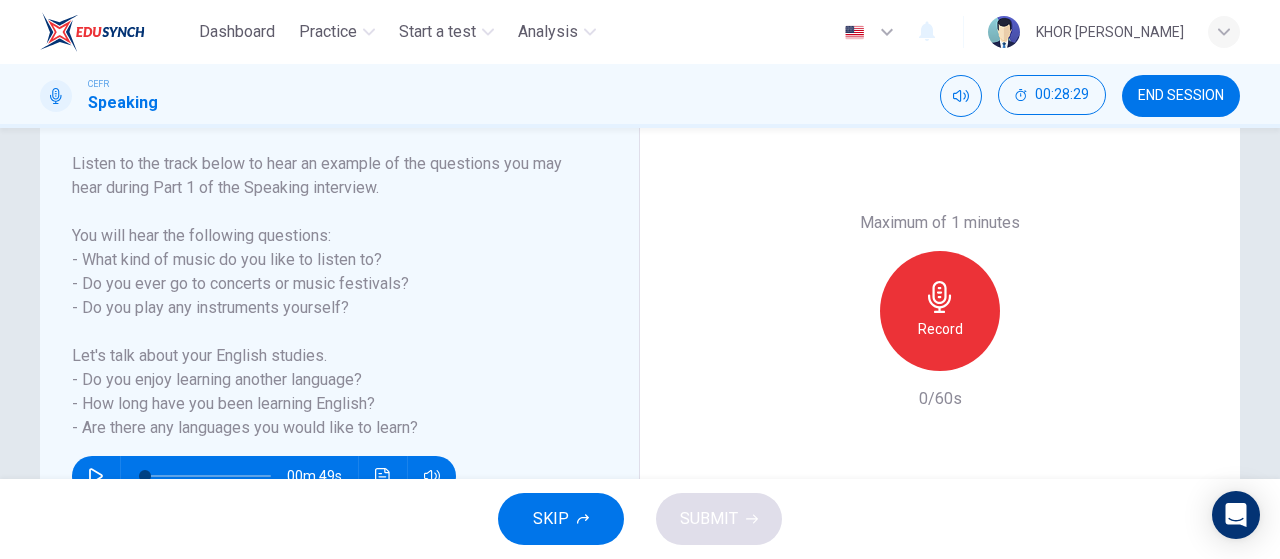 scroll, scrollTop: 300, scrollLeft: 0, axis: vertical 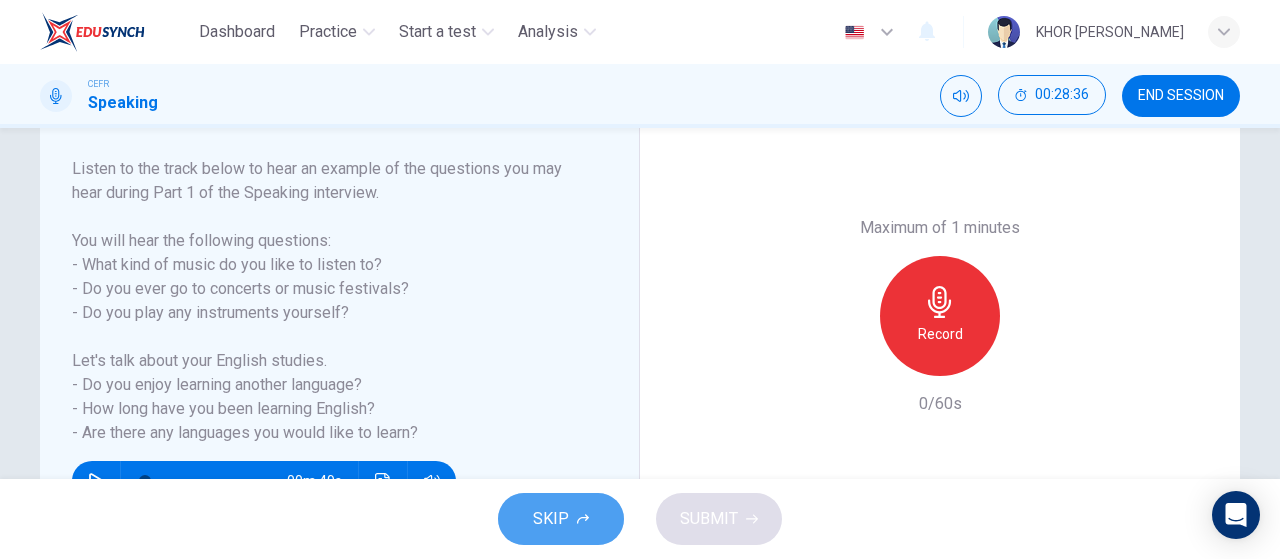click on "SKIP" at bounding box center (561, 519) 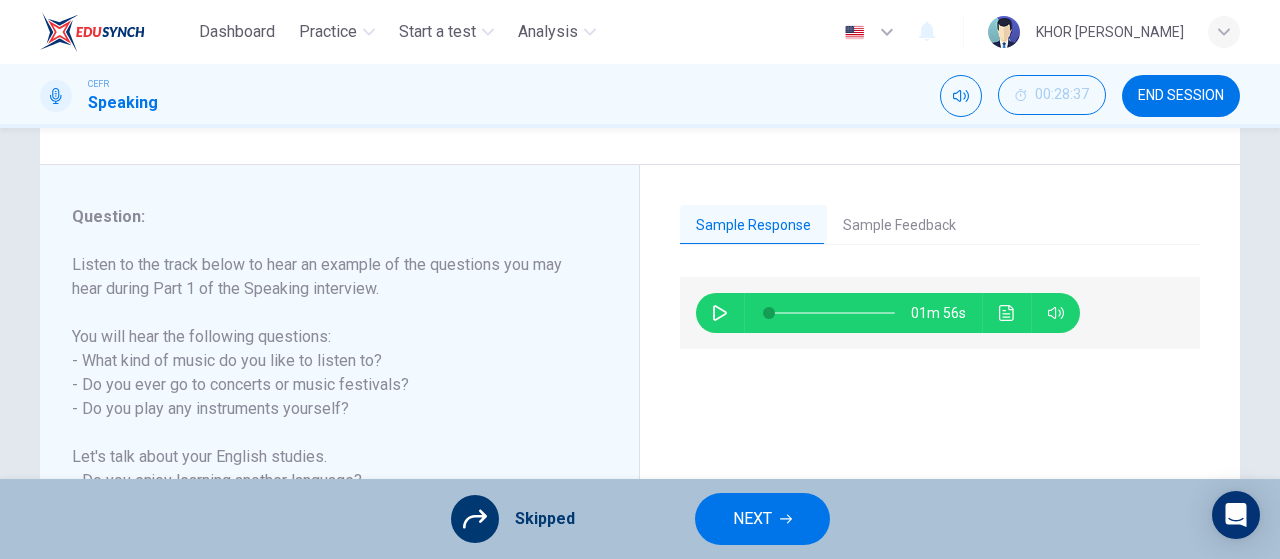 scroll, scrollTop: 200, scrollLeft: 0, axis: vertical 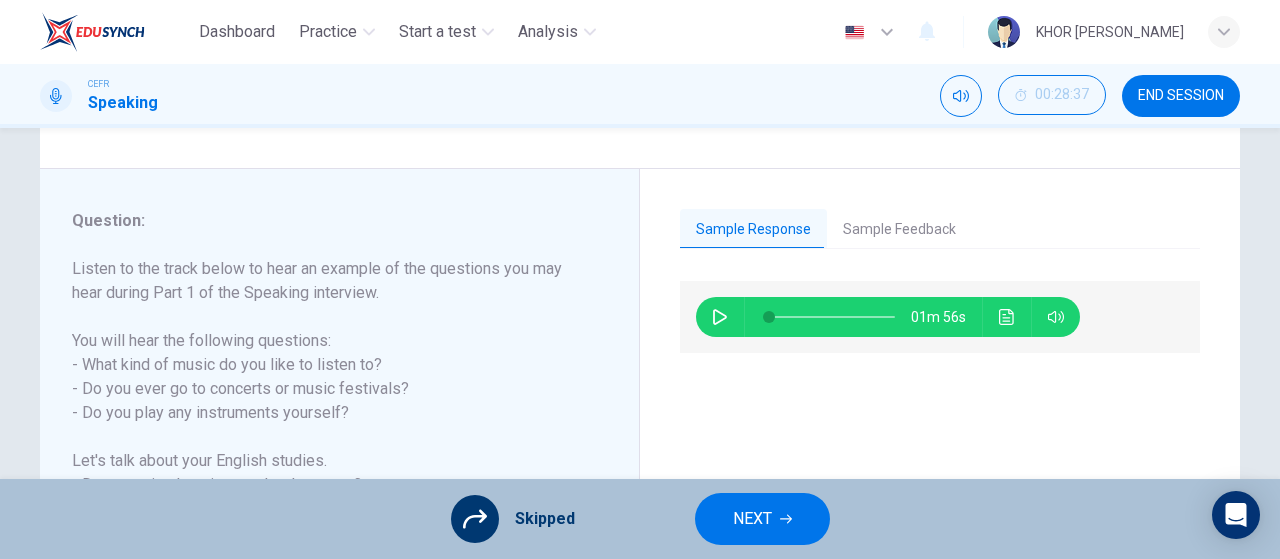 click at bounding box center [720, 317] 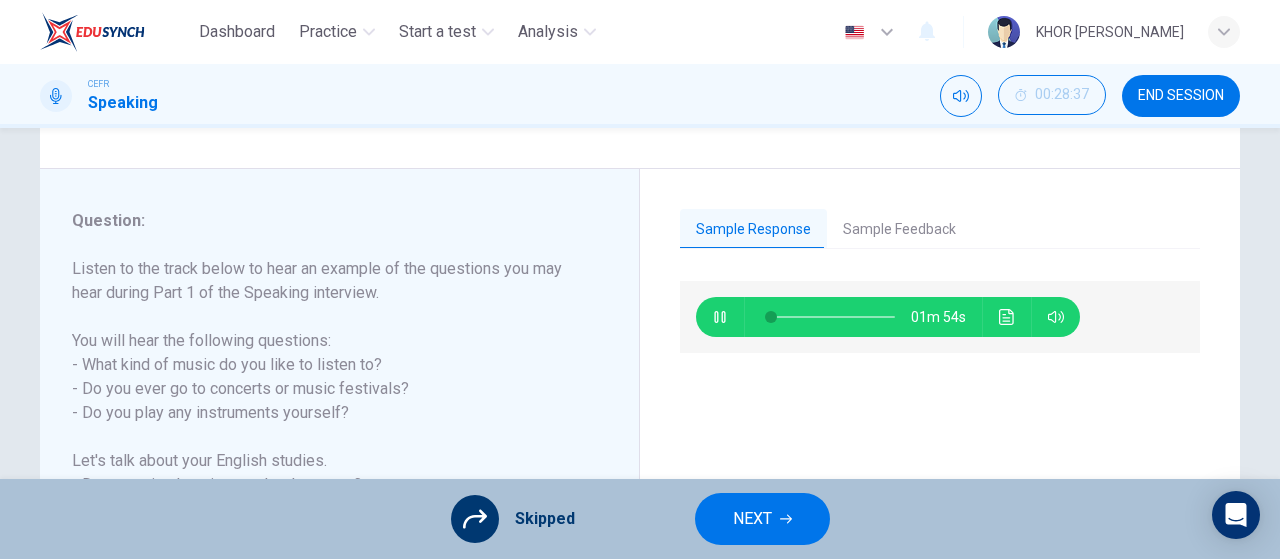 click at bounding box center (720, 317) 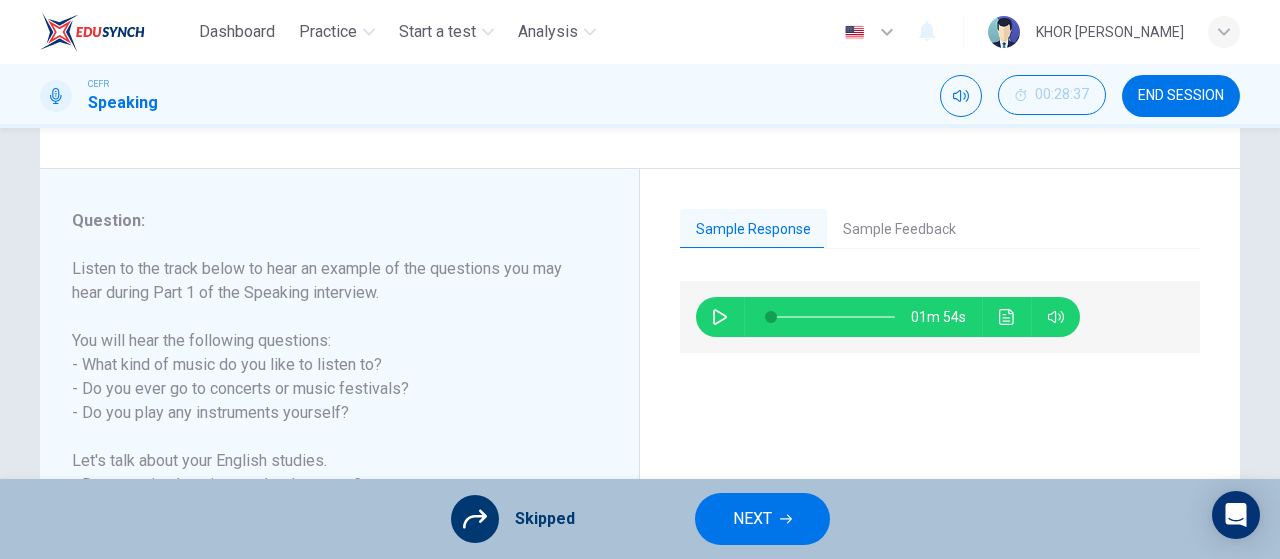 click on "NEXT" at bounding box center (752, 519) 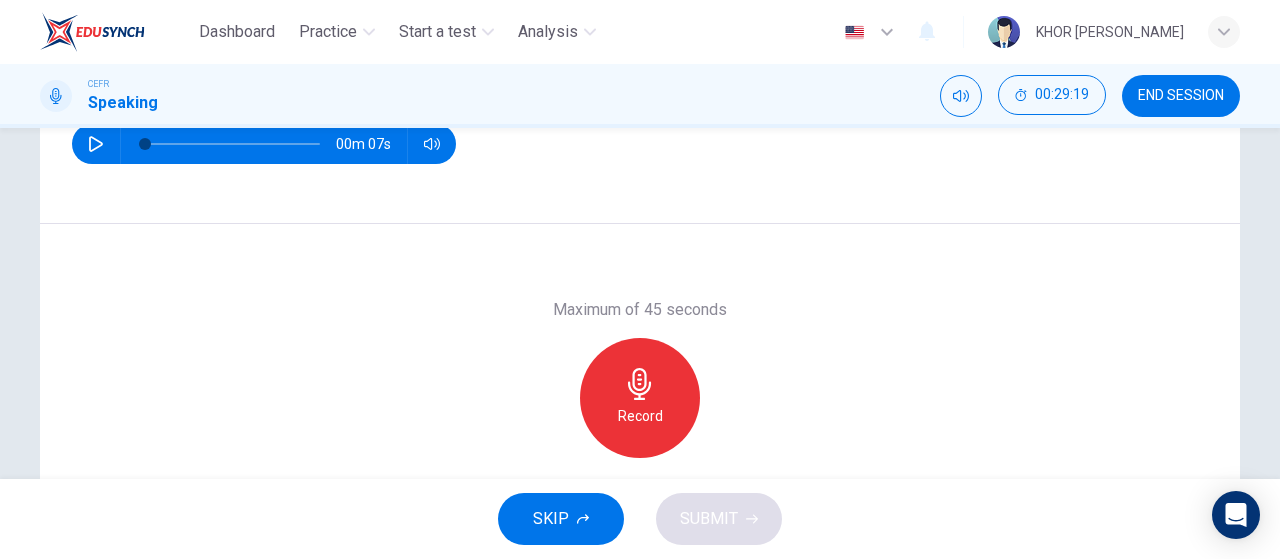 scroll, scrollTop: 300, scrollLeft: 0, axis: vertical 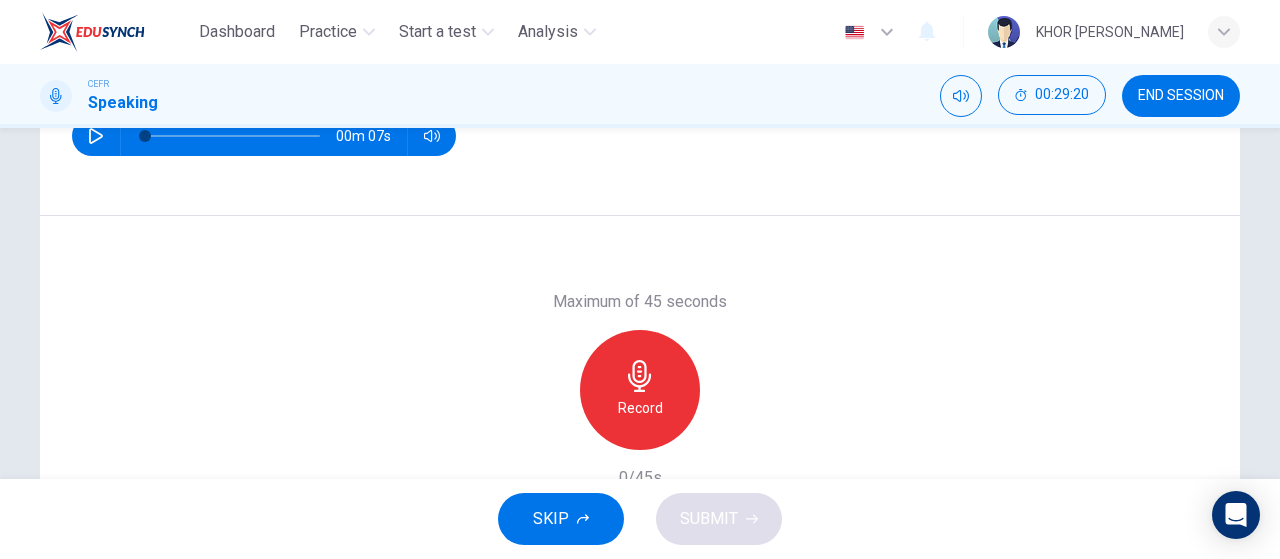 click 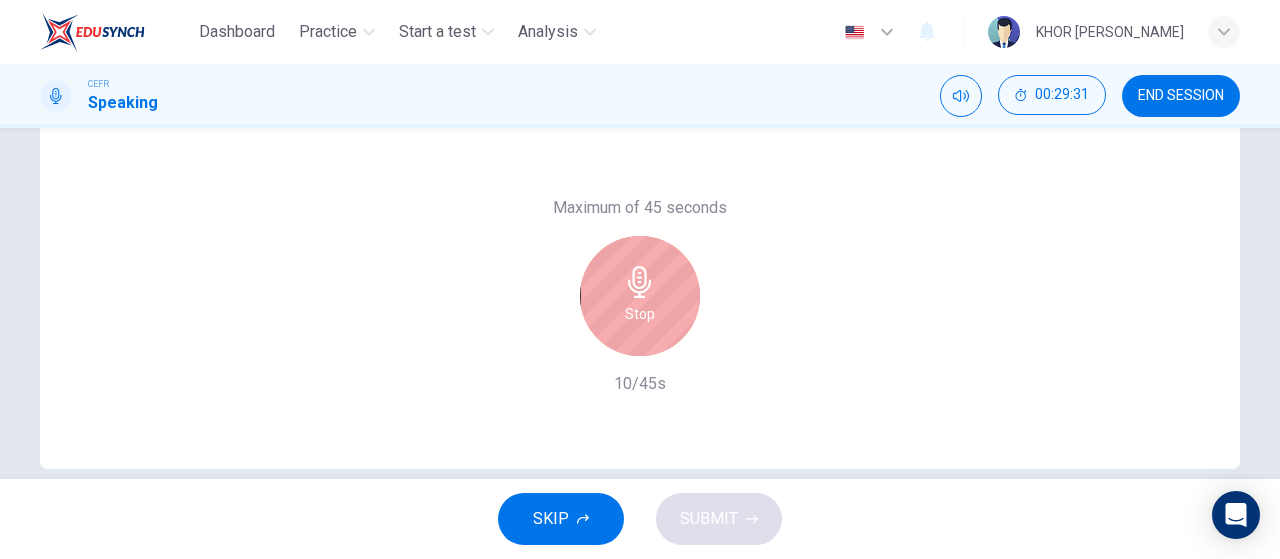 scroll, scrollTop: 400, scrollLeft: 0, axis: vertical 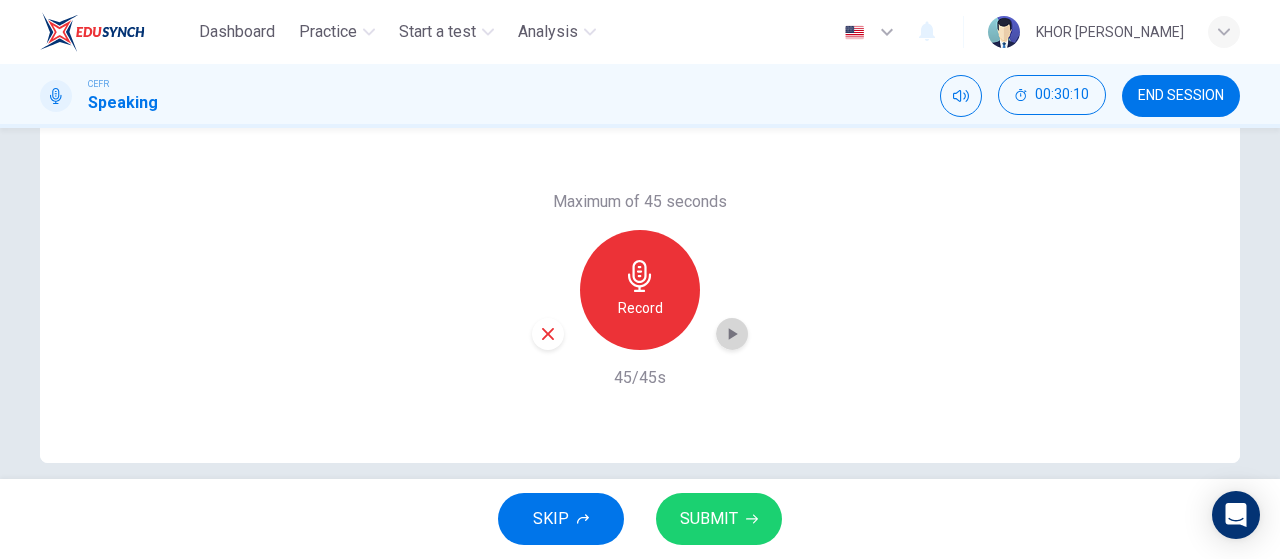 click at bounding box center [732, 334] 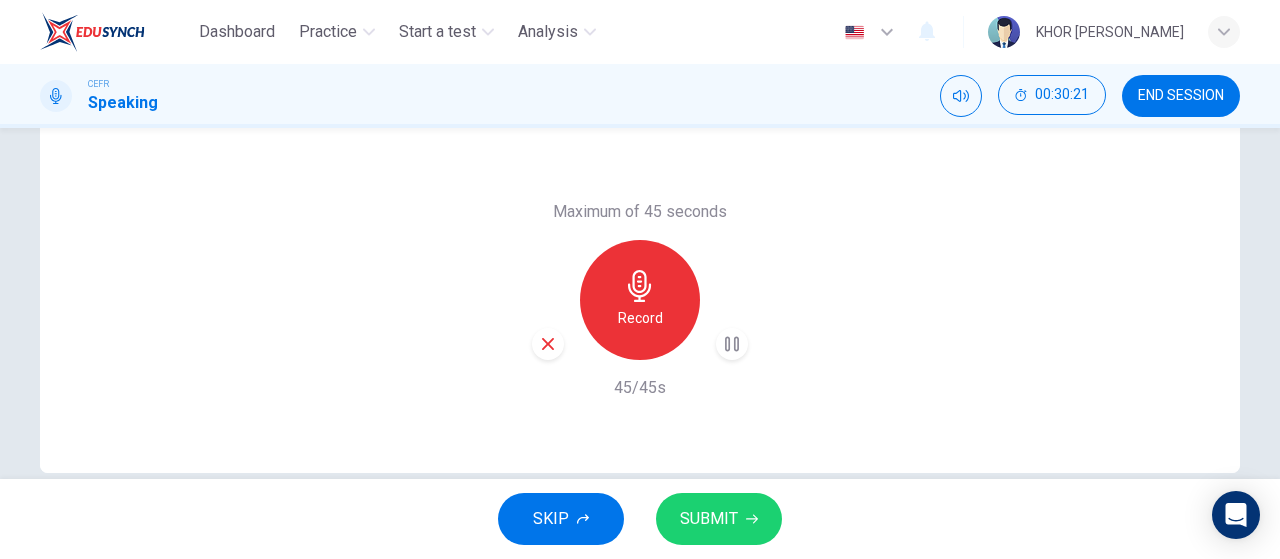 scroll, scrollTop: 400, scrollLeft: 0, axis: vertical 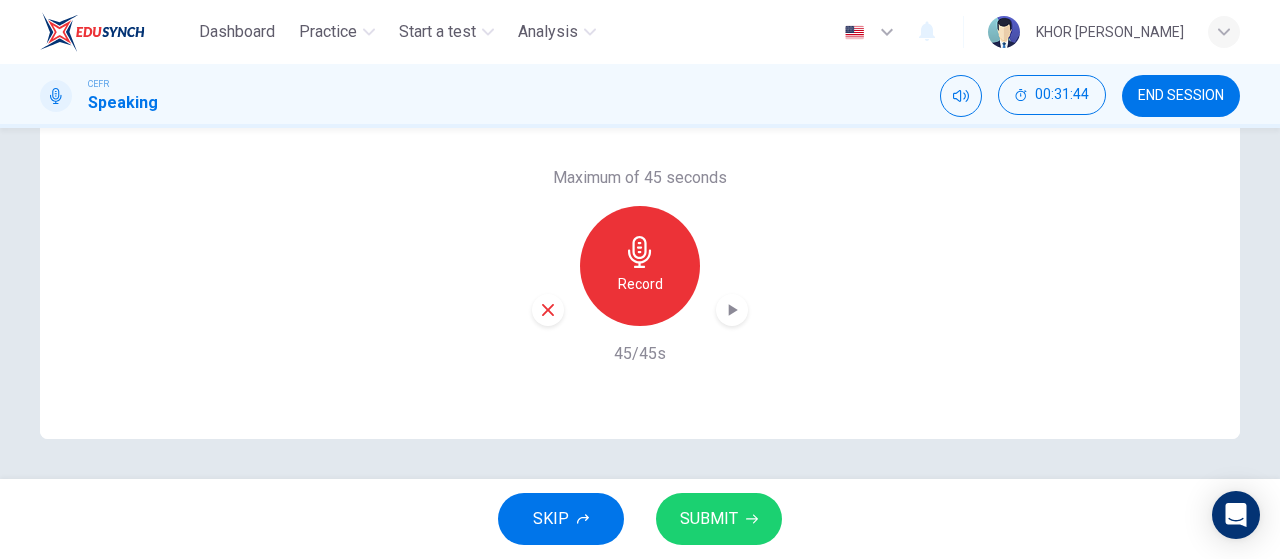 click on "SUBMIT" at bounding box center (709, 519) 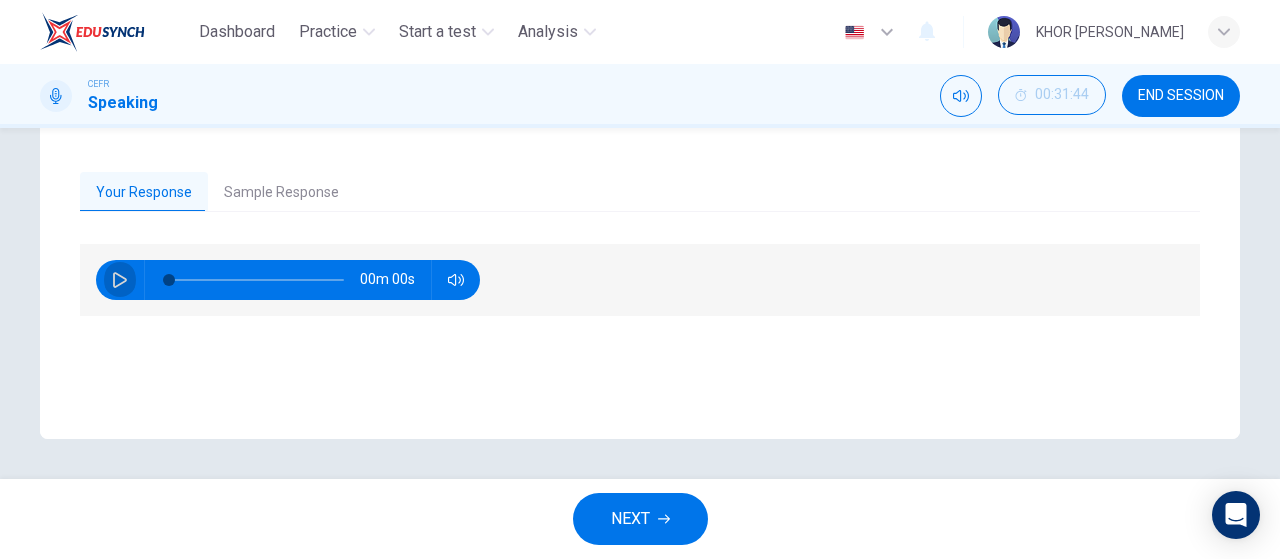 click at bounding box center [120, 280] 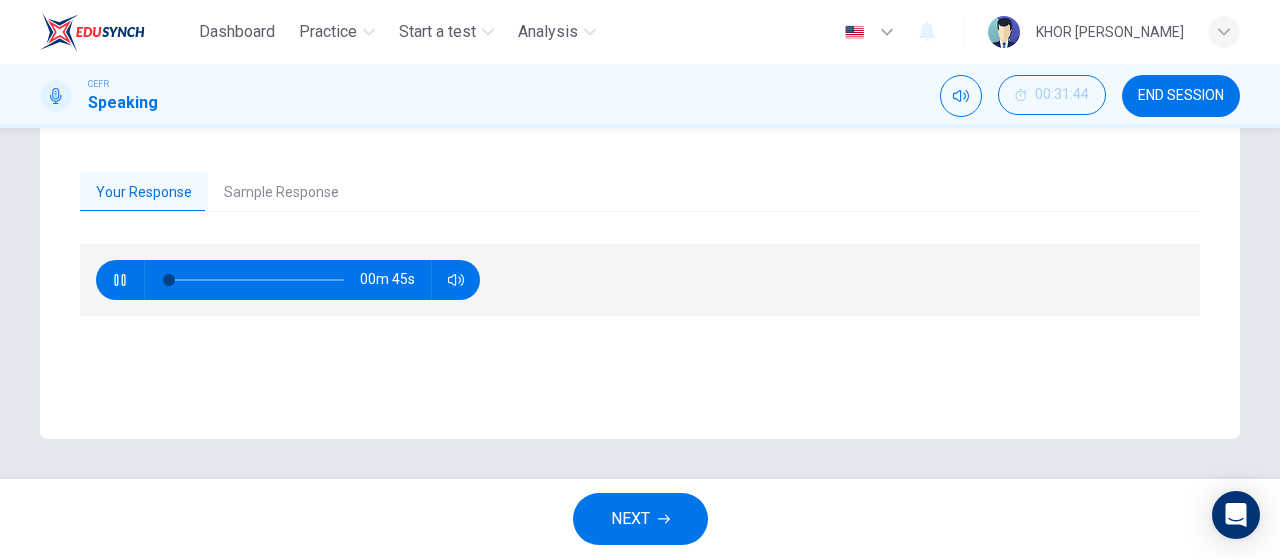 click on "Sample Response" at bounding box center [281, 193] 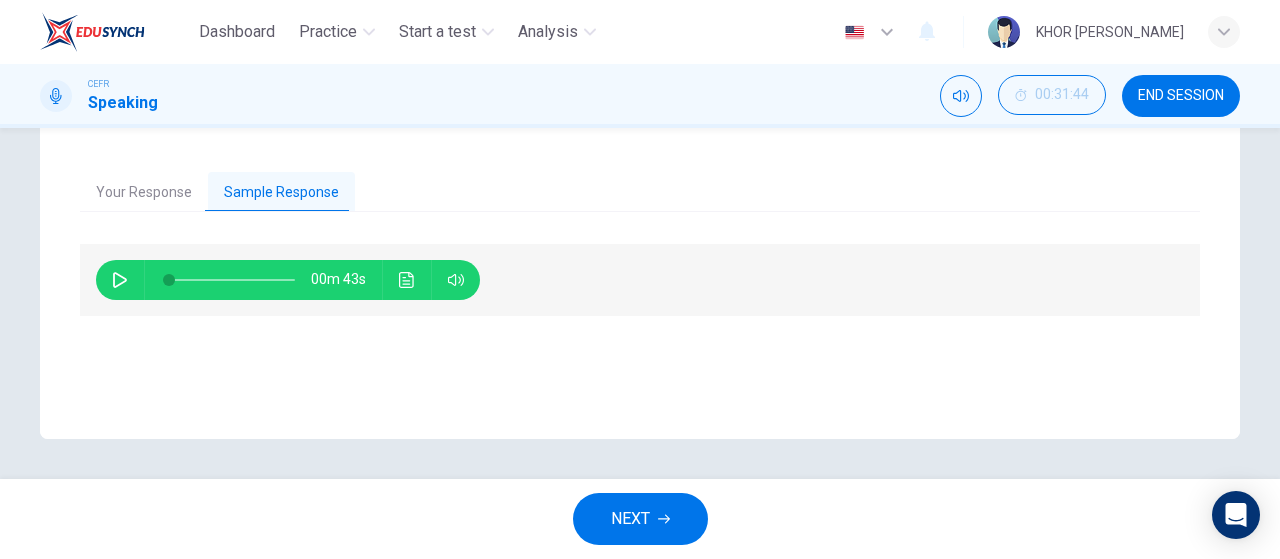 type on "2" 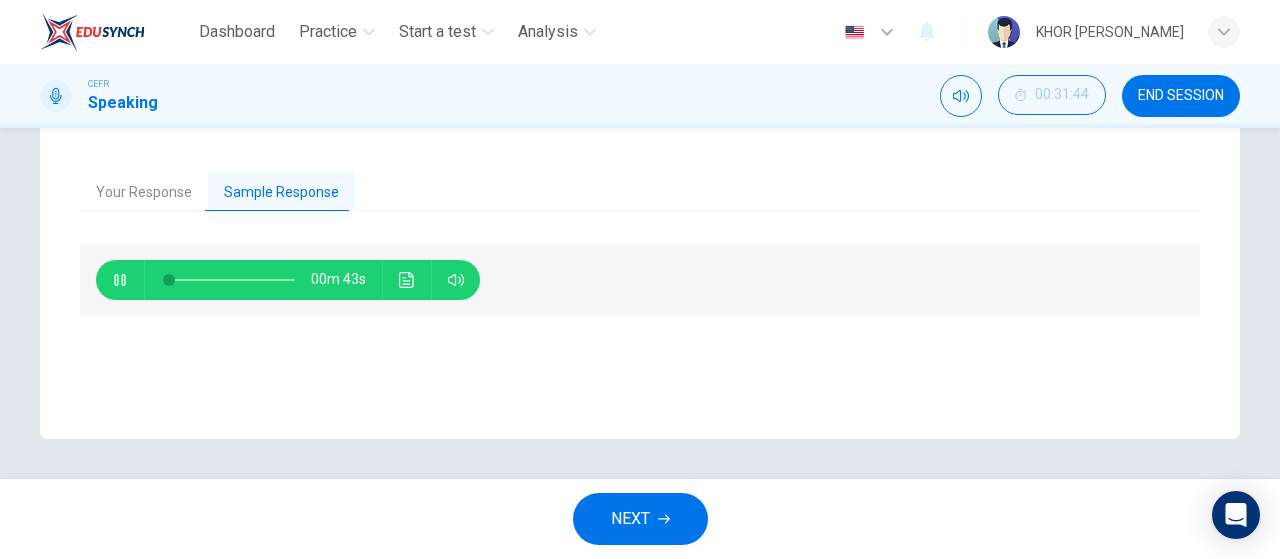 click on "Your Response" at bounding box center [144, 193] 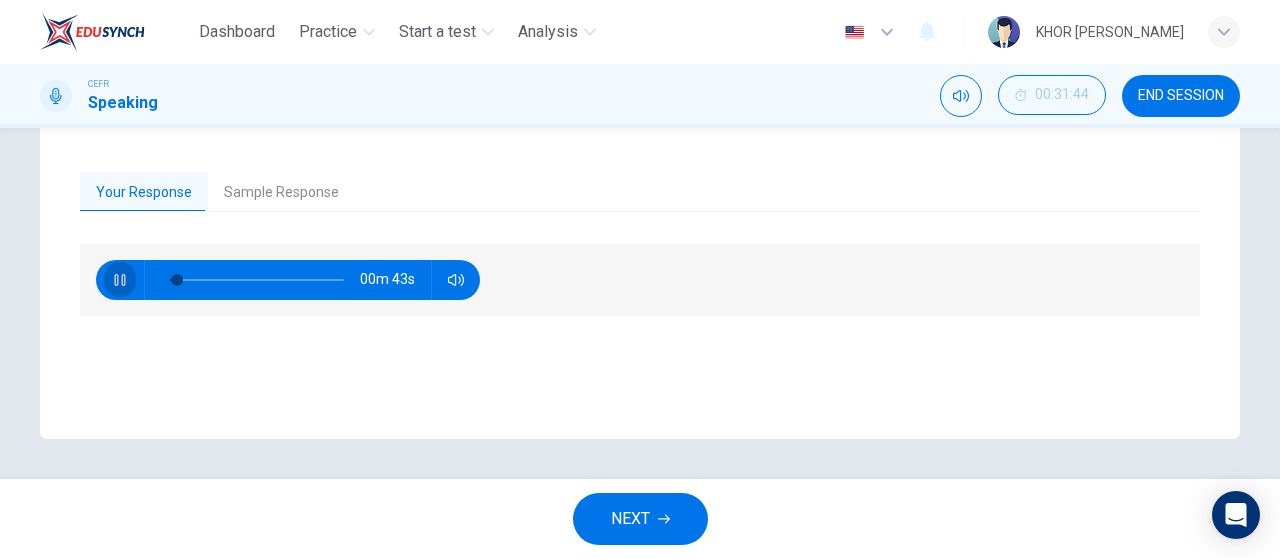 click 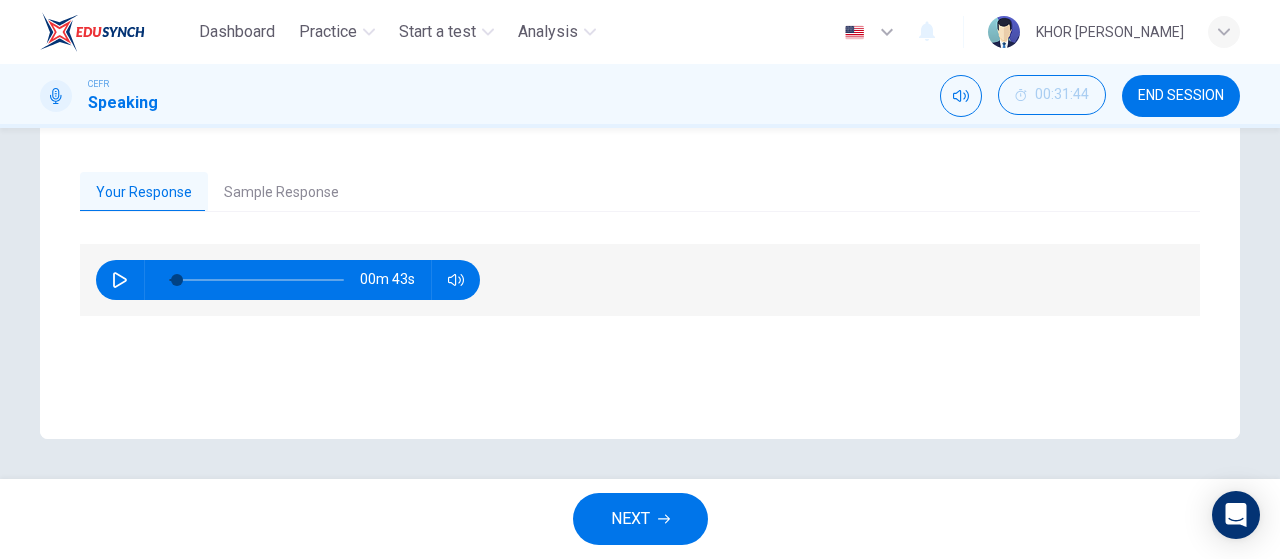 click on "Sample Response" at bounding box center [281, 193] 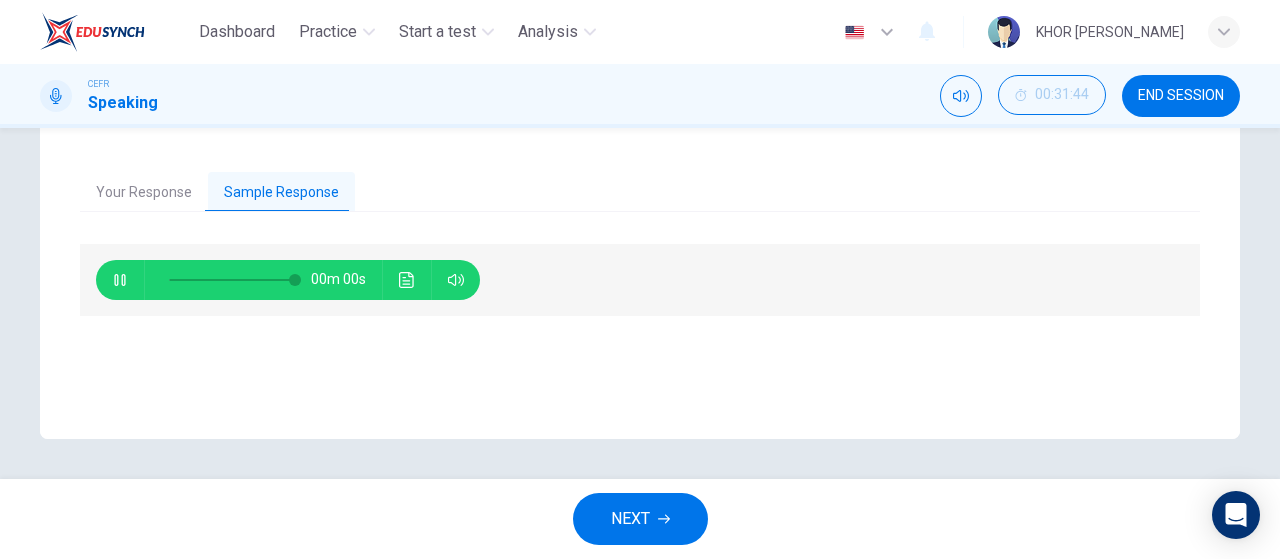 type on "0" 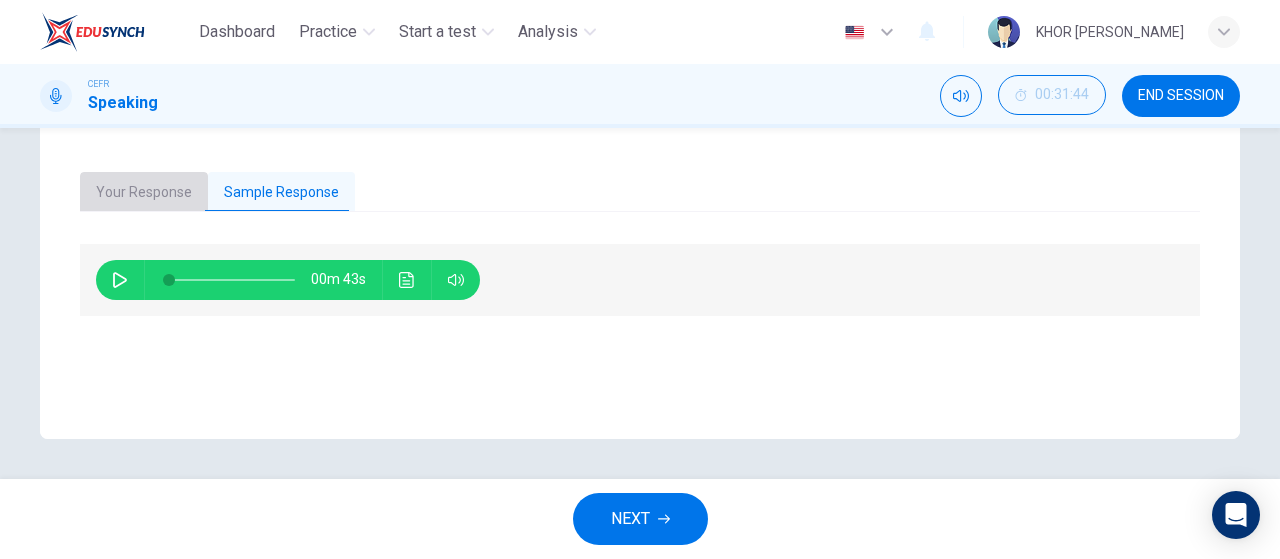 click on "Your Response" at bounding box center (144, 193) 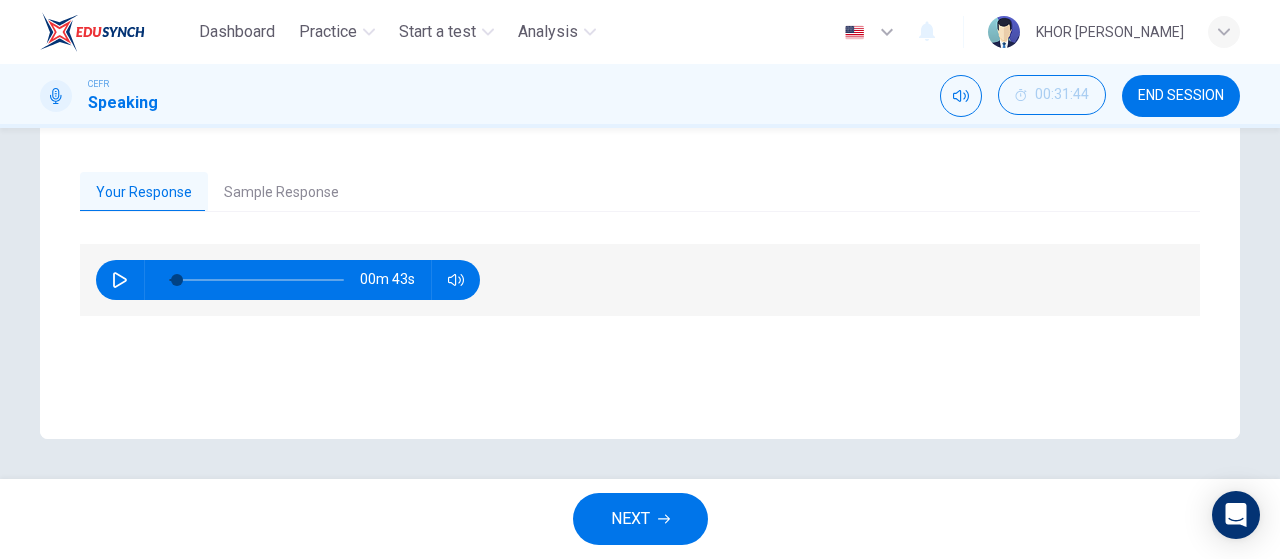 click 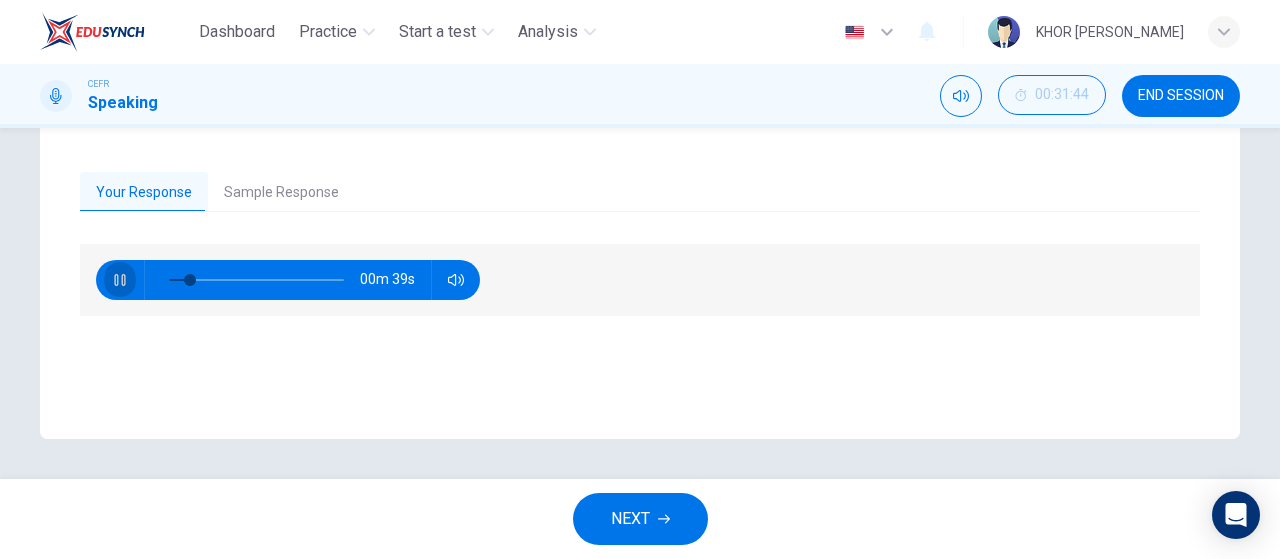 click 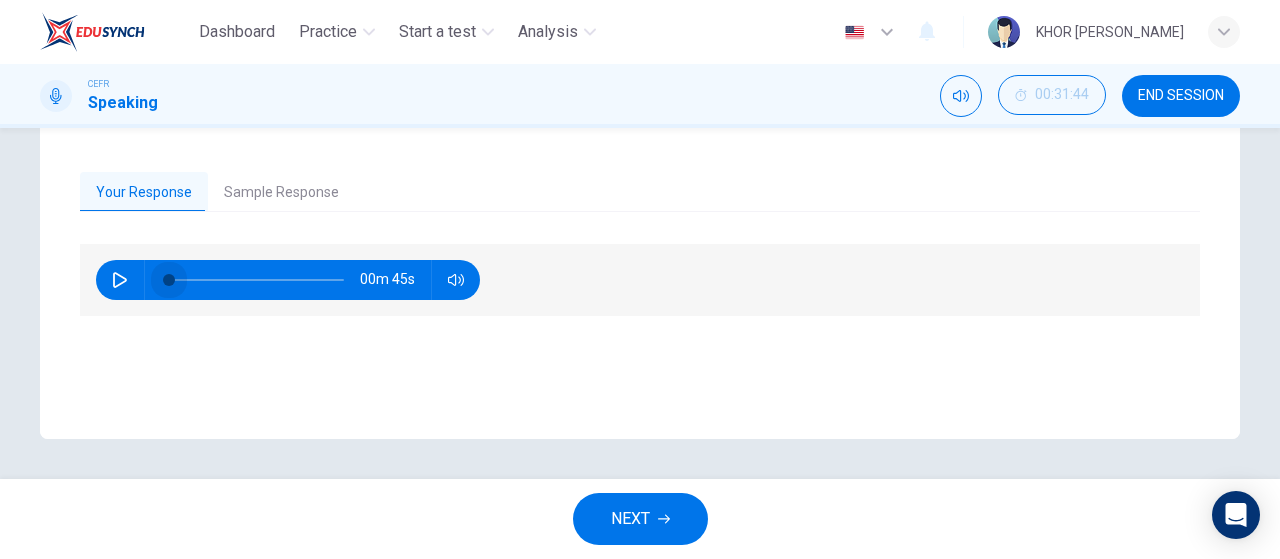 drag, startPoint x: 185, startPoint y: 279, endPoint x: 101, endPoint y: 296, distance: 85.70297 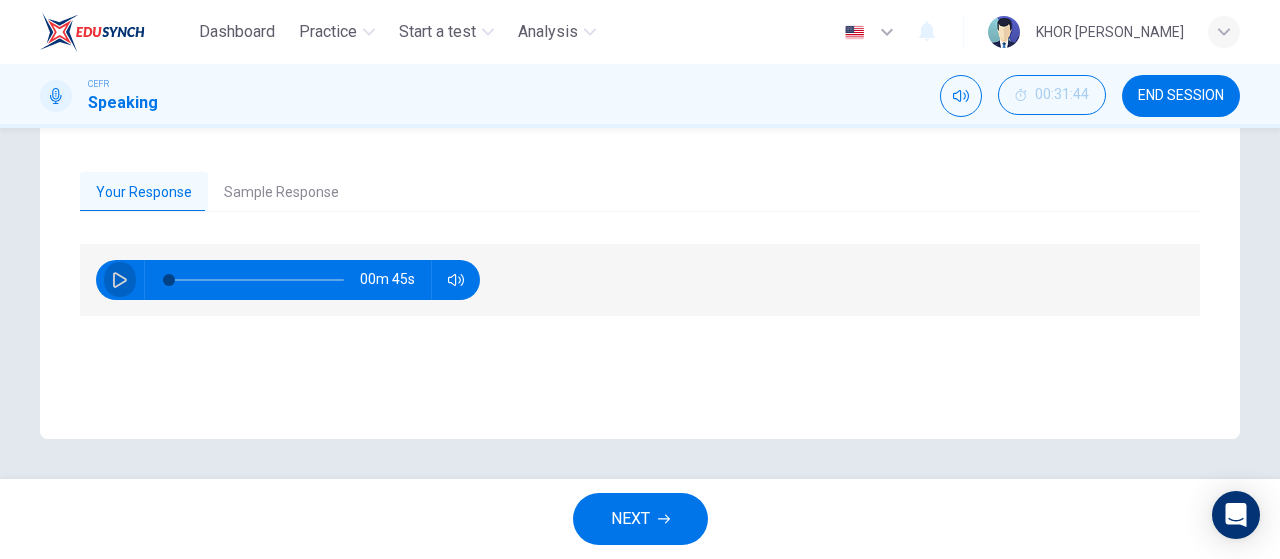 click at bounding box center (120, 280) 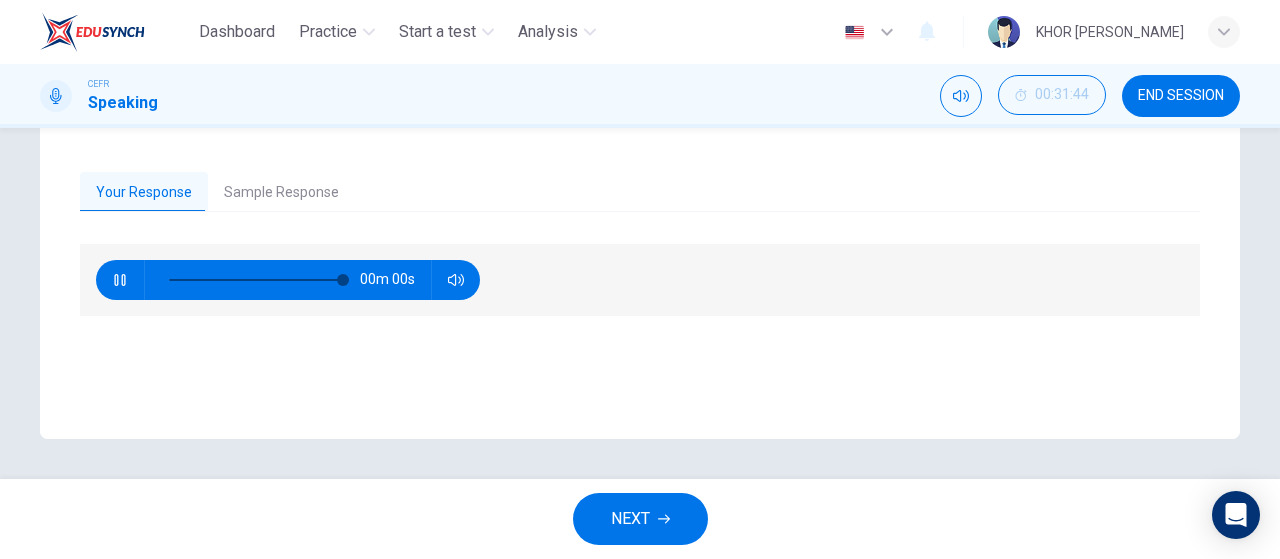 type on "0" 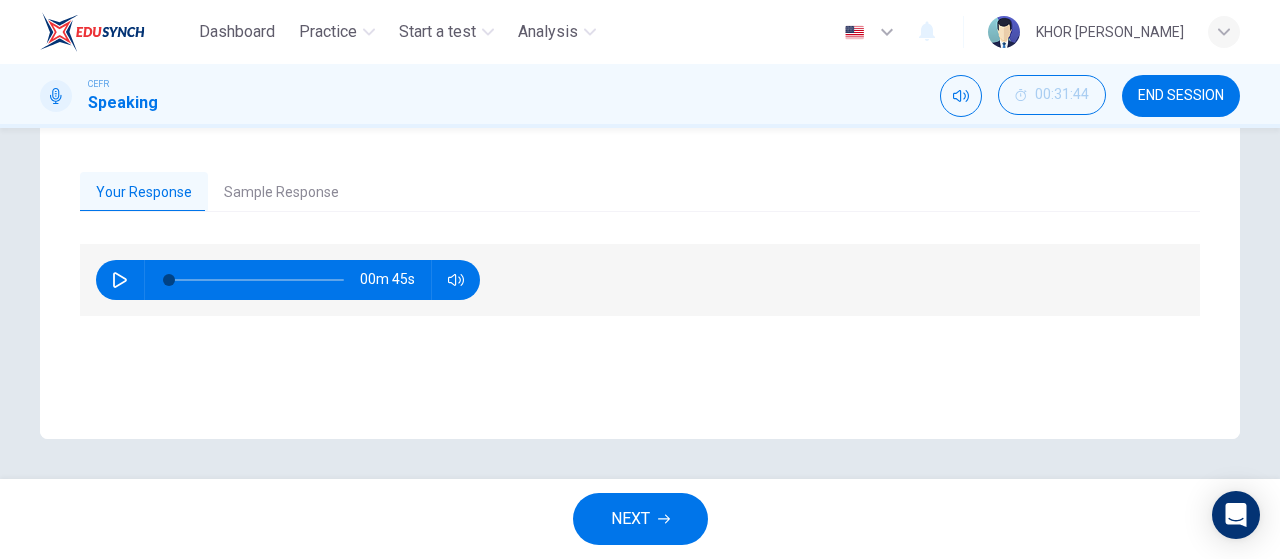 click on "NEXT" at bounding box center [630, 519] 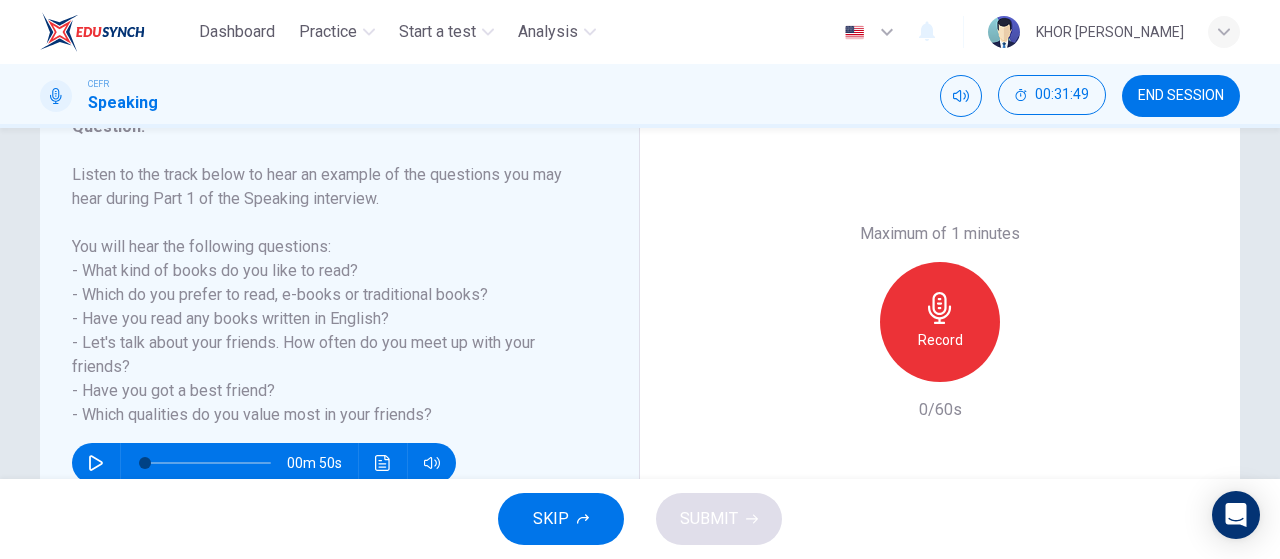 scroll, scrollTop: 300, scrollLeft: 0, axis: vertical 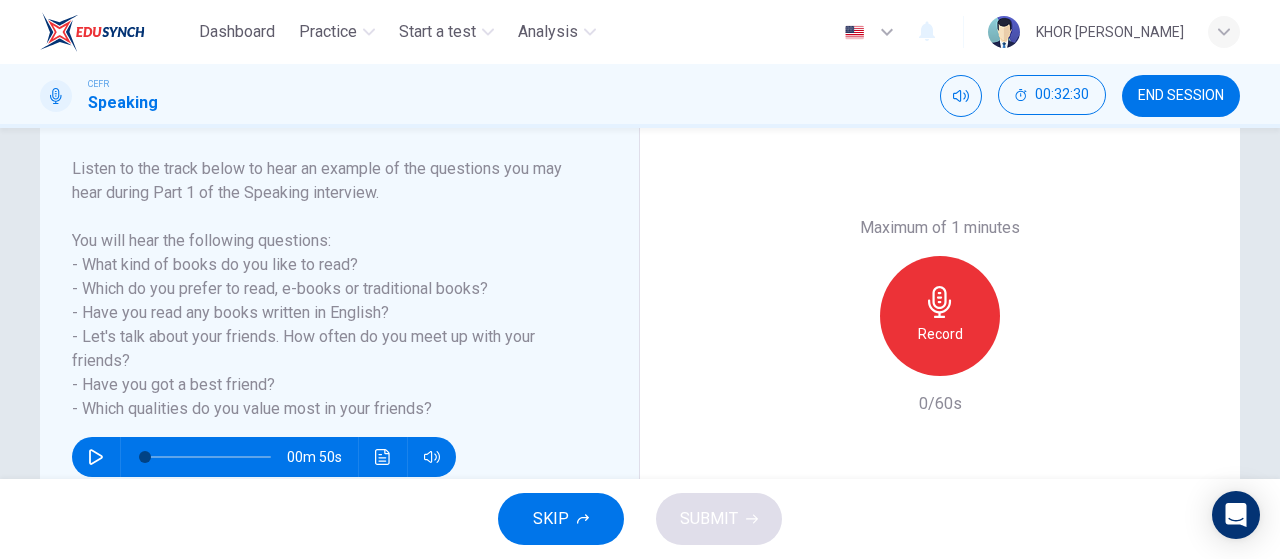 click on "Record" at bounding box center (940, 334) 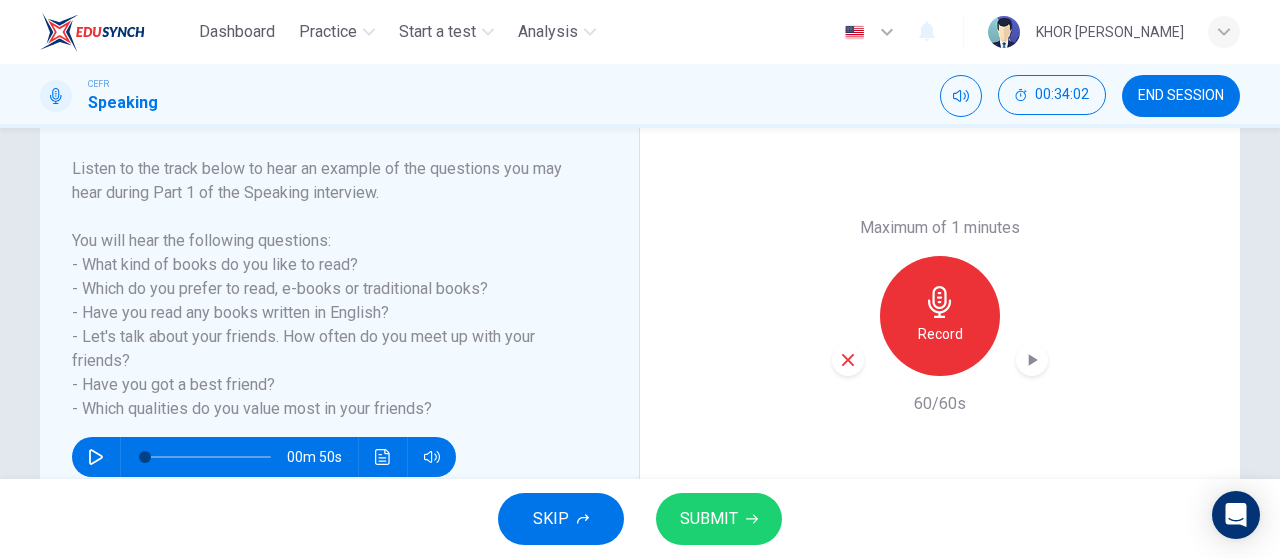 click on "SUBMIT" at bounding box center [709, 519] 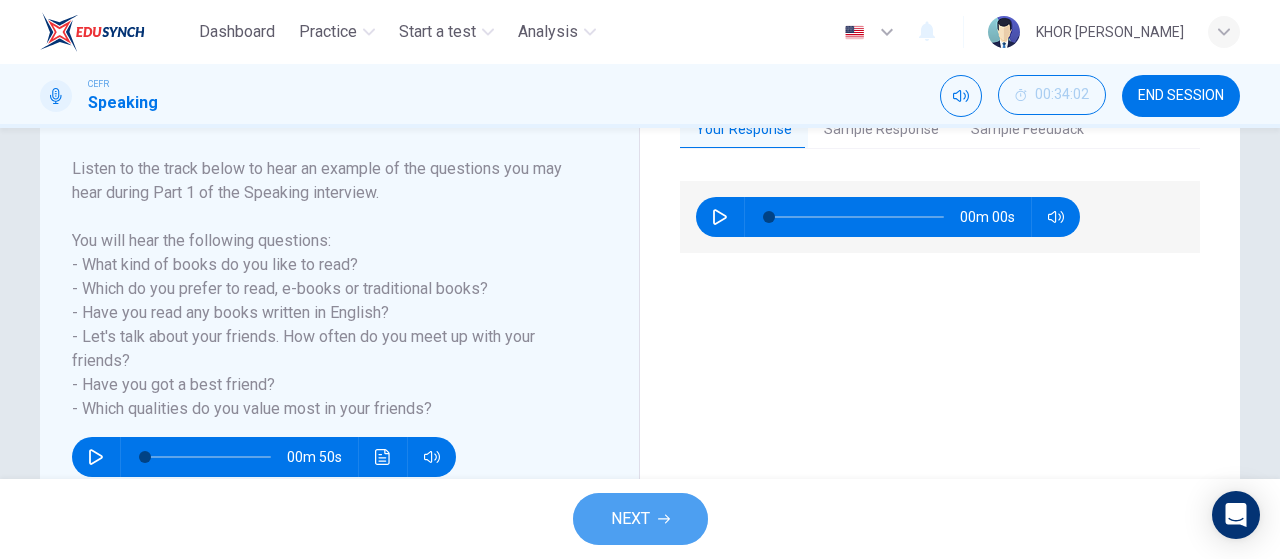 click on "NEXT" at bounding box center (640, 519) 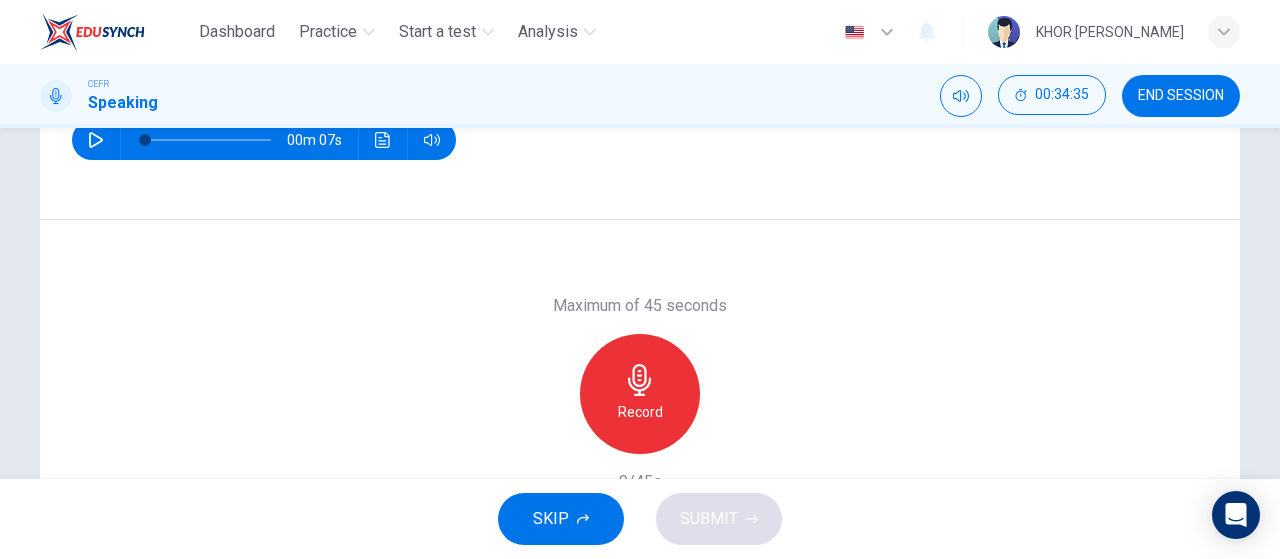scroll, scrollTop: 300, scrollLeft: 0, axis: vertical 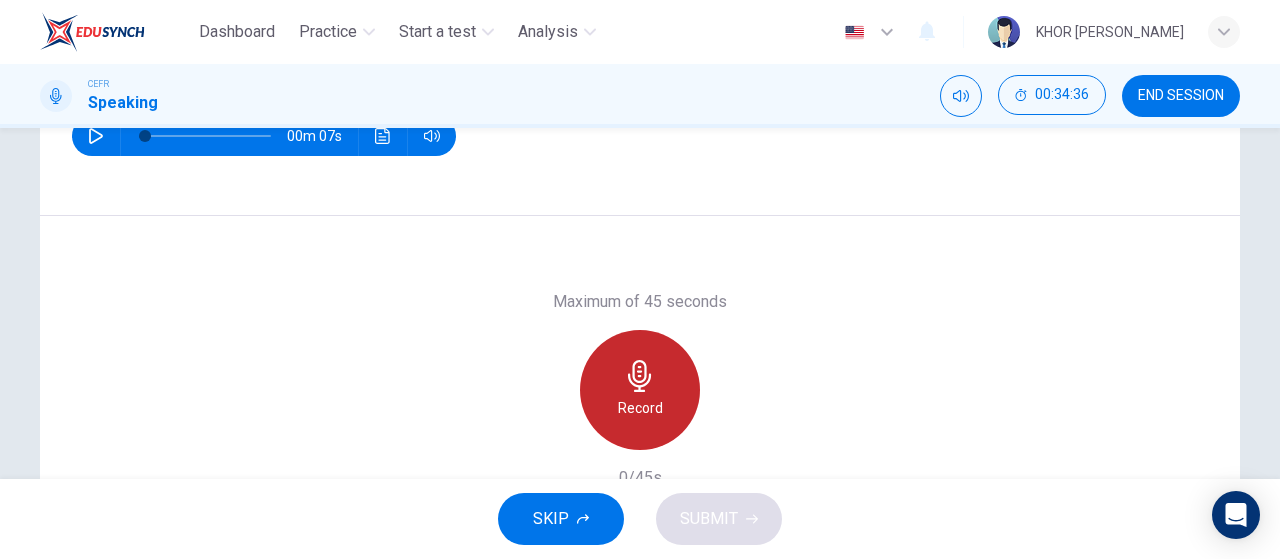 click 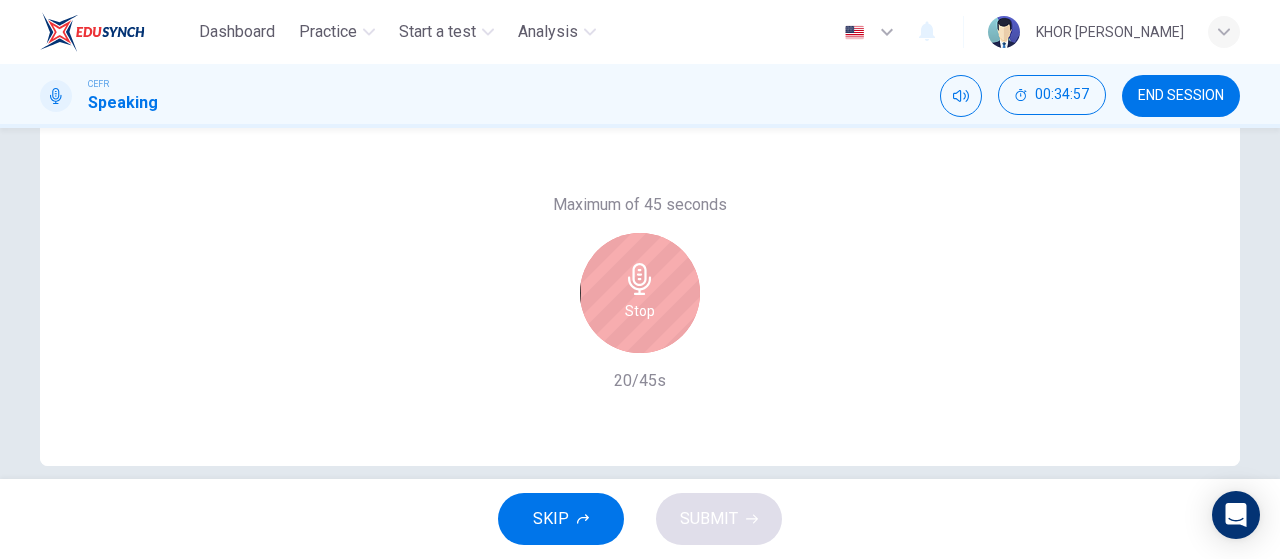 scroll, scrollTop: 400, scrollLeft: 0, axis: vertical 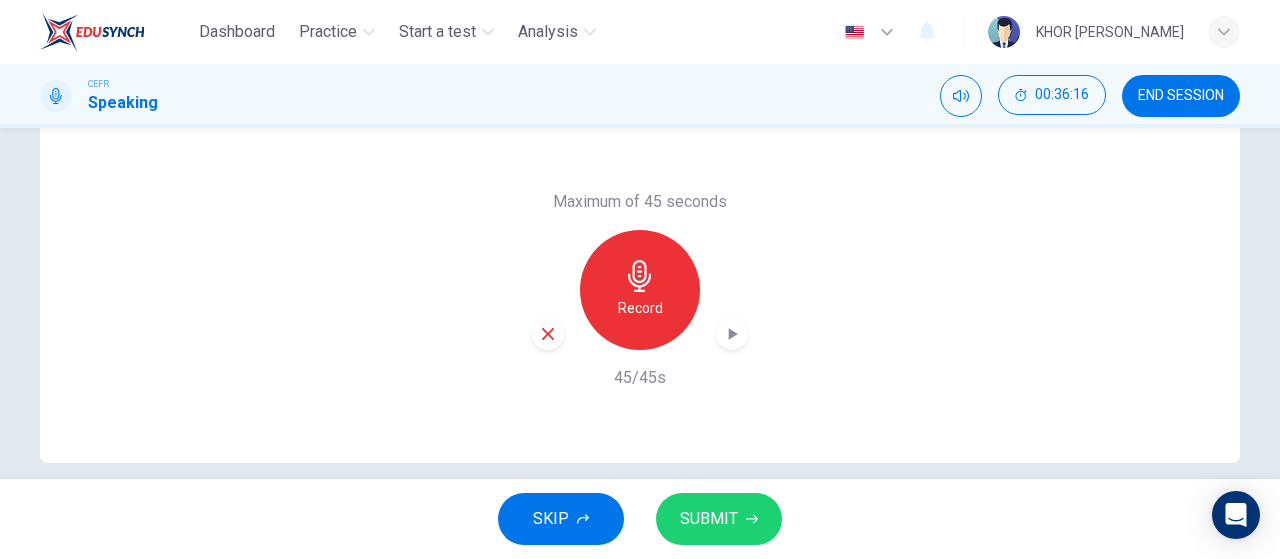 click on "SUBMIT" at bounding box center [719, 519] 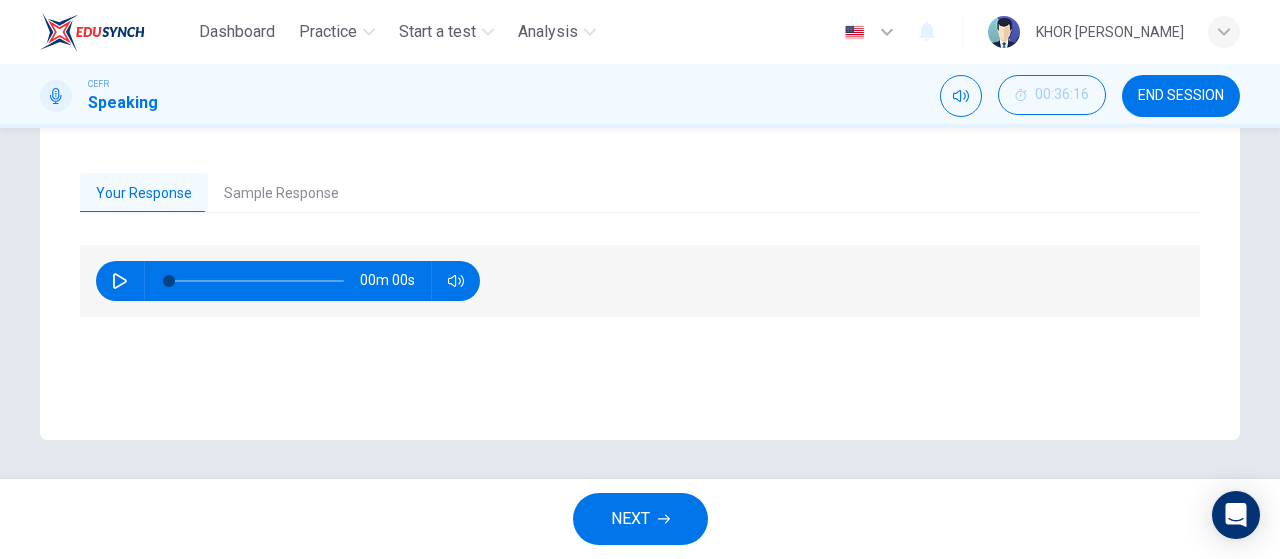 scroll, scrollTop: 424, scrollLeft: 0, axis: vertical 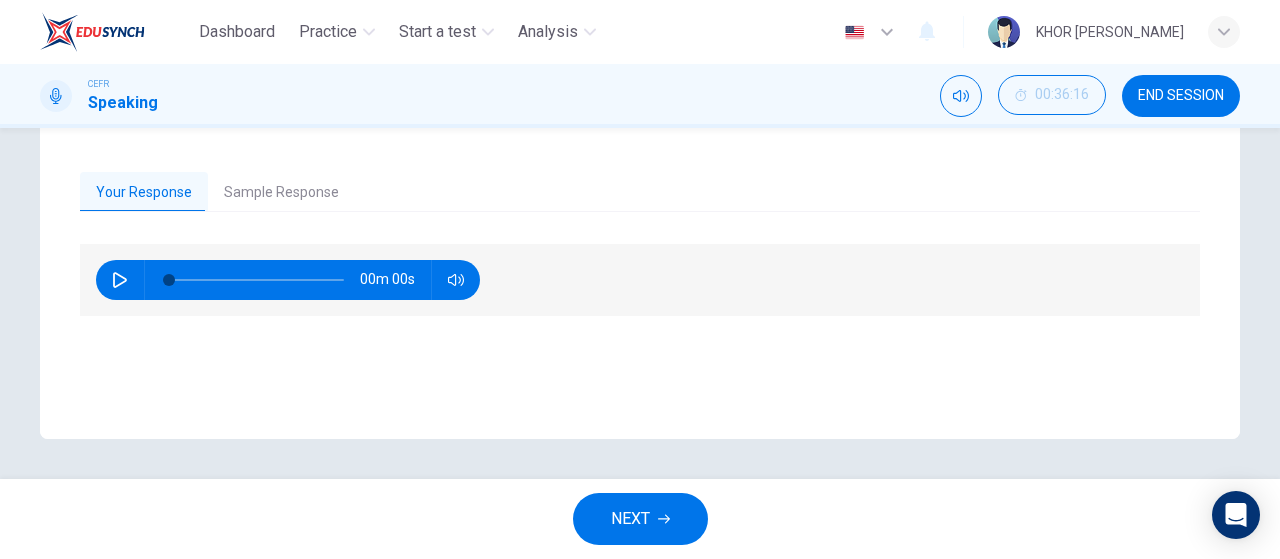 click at bounding box center (120, 280) 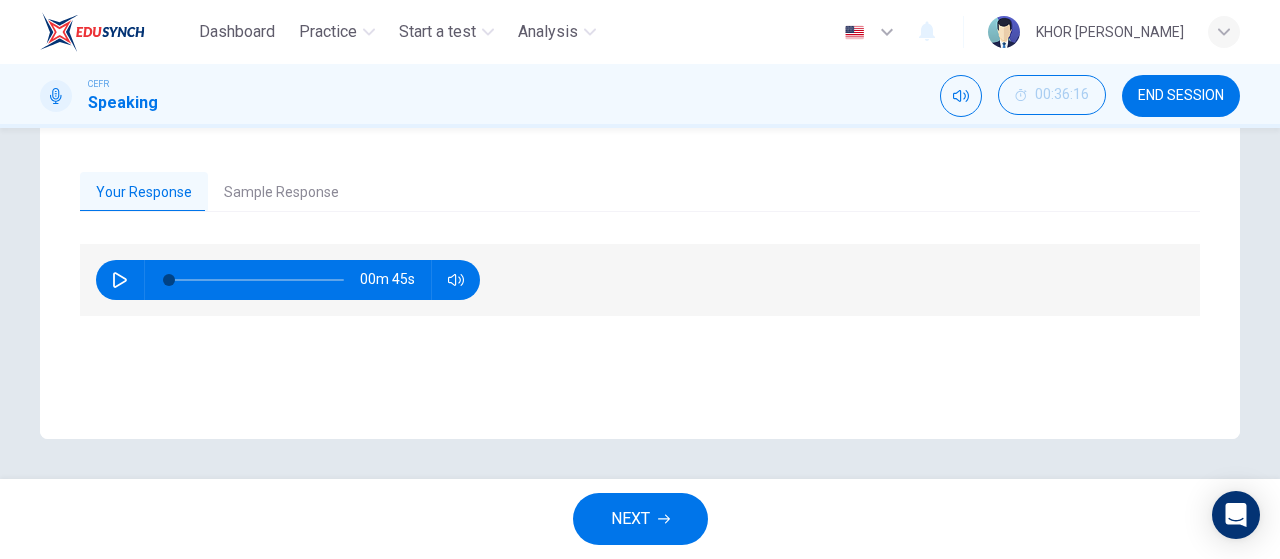 click 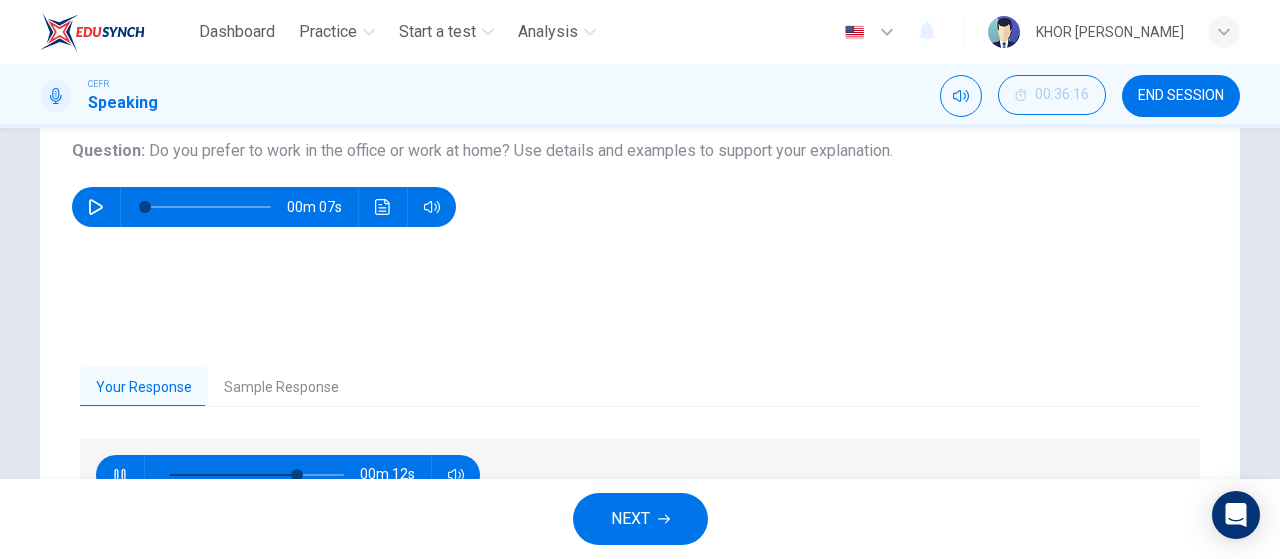 scroll, scrollTop: 424, scrollLeft: 0, axis: vertical 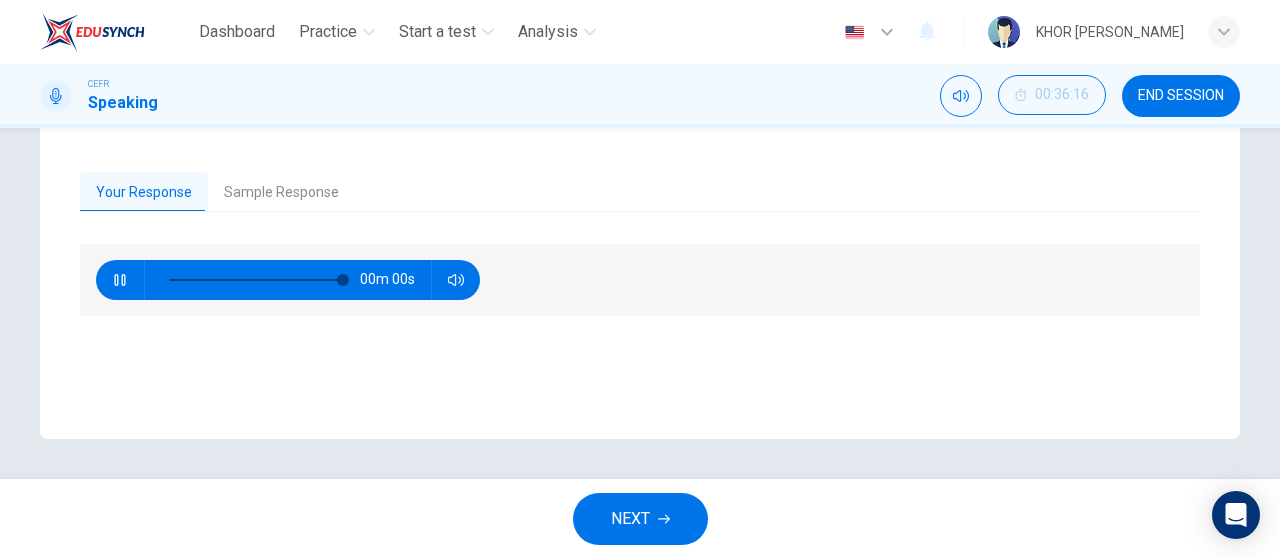 type on "0" 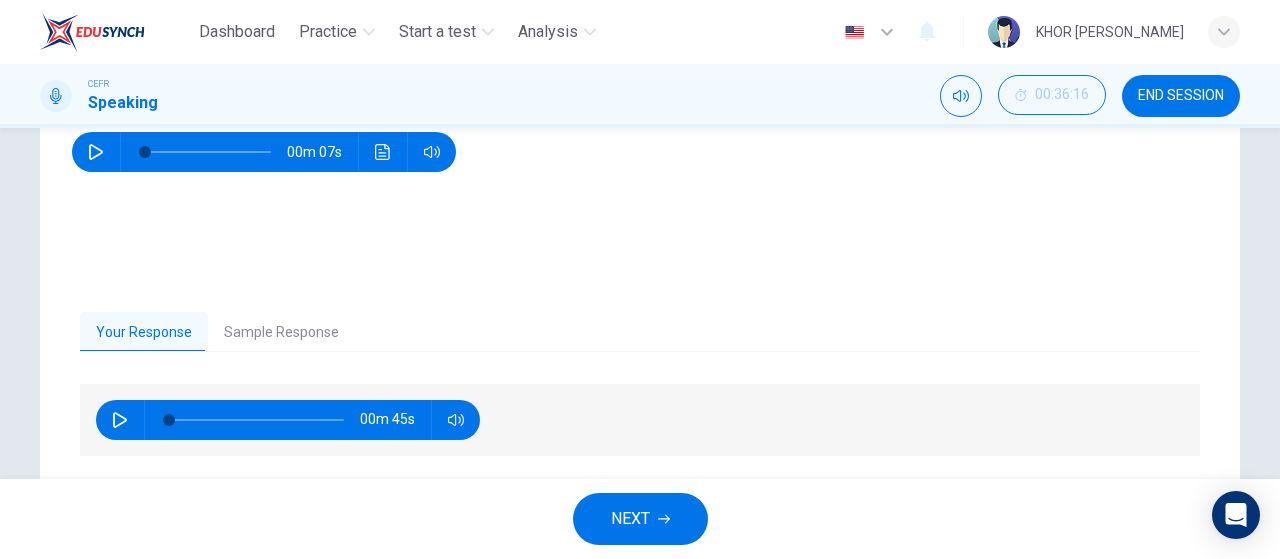 scroll, scrollTop: 24, scrollLeft: 0, axis: vertical 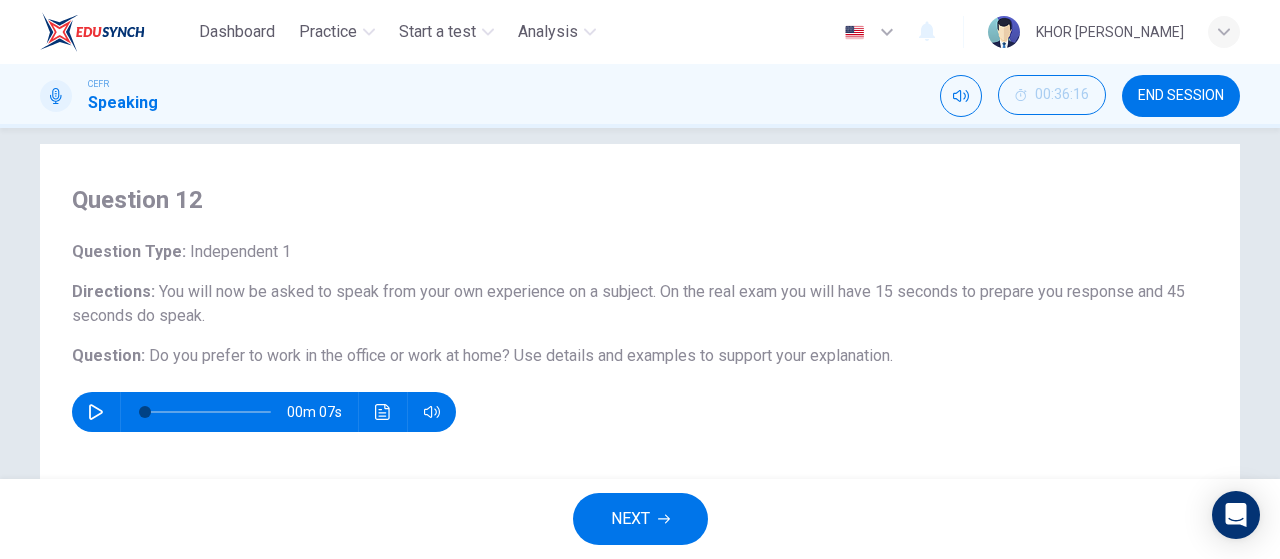 click on "NEXT" at bounding box center (640, 519) 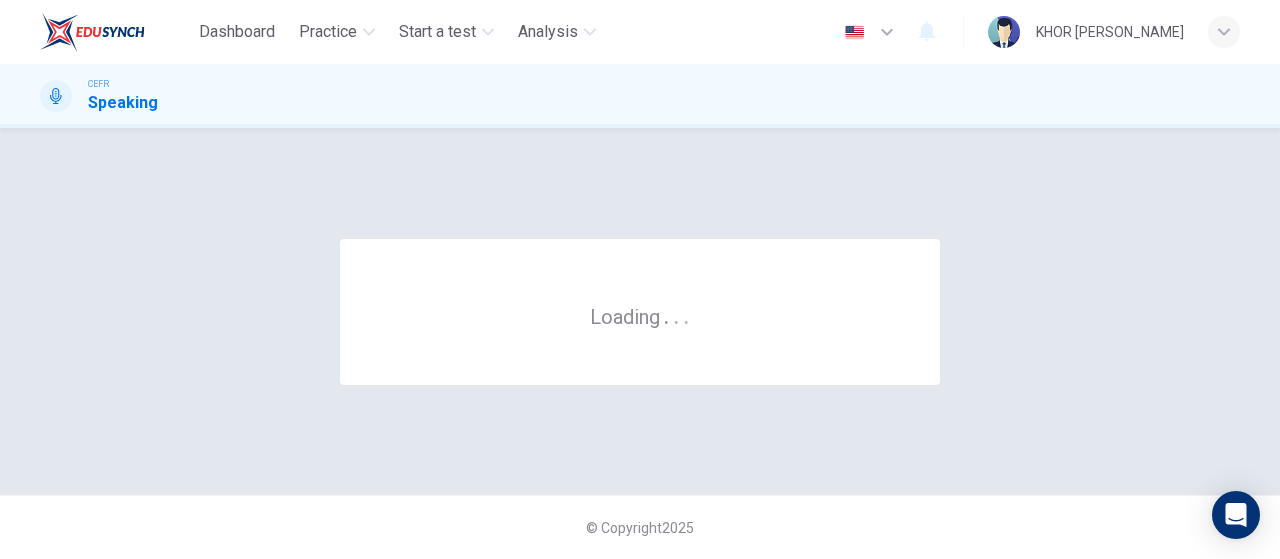 scroll, scrollTop: 0, scrollLeft: 0, axis: both 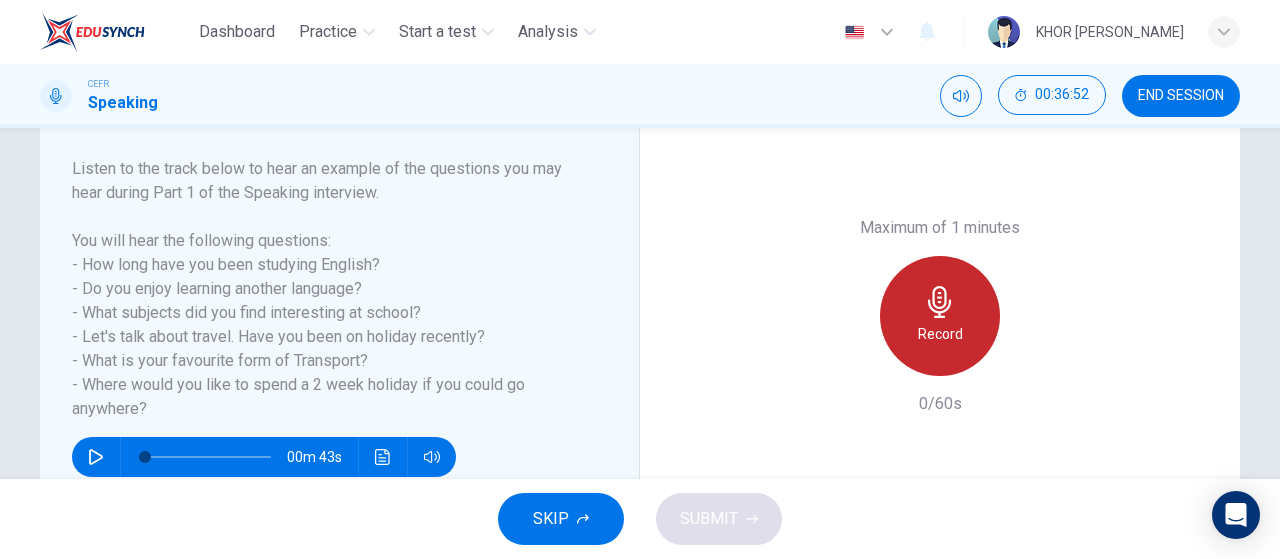 click on "Record" at bounding box center (940, 334) 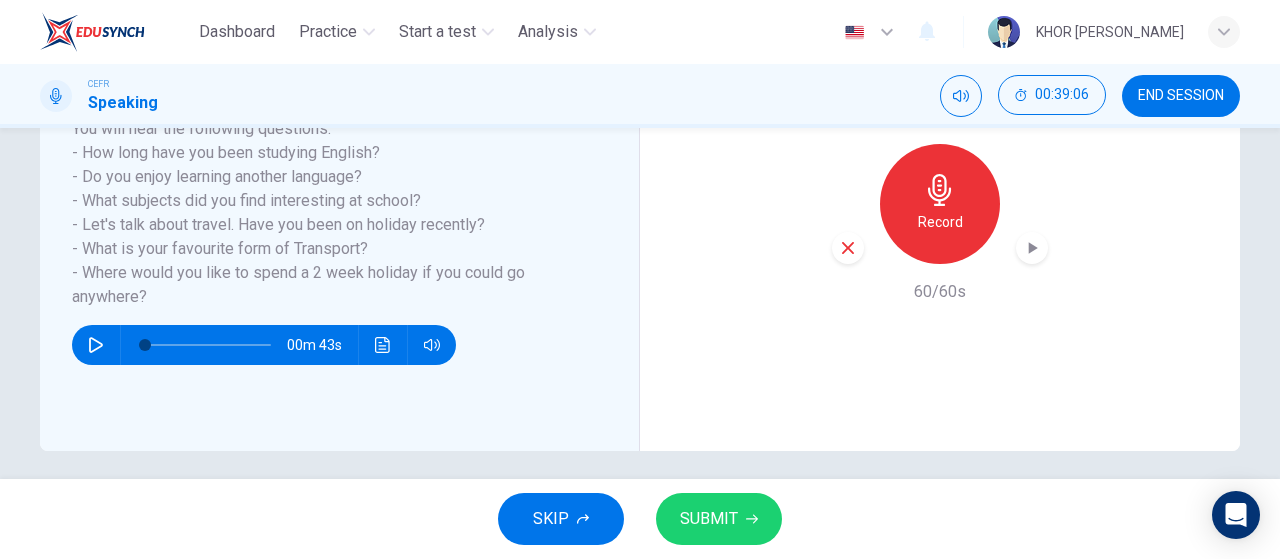 scroll, scrollTop: 424, scrollLeft: 0, axis: vertical 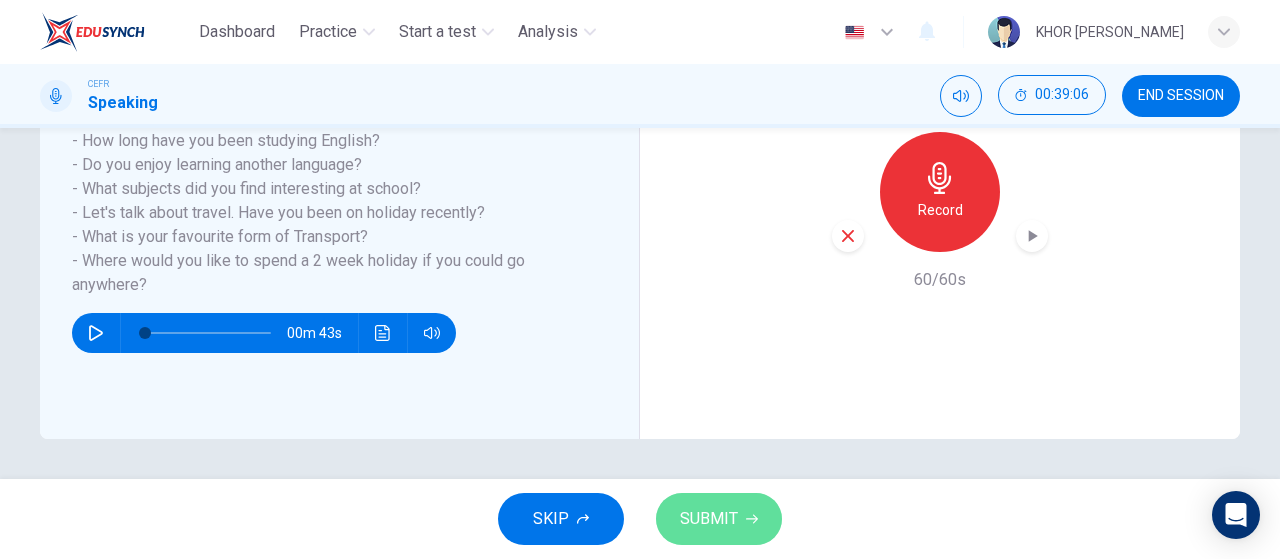 click on "SUBMIT" at bounding box center [719, 519] 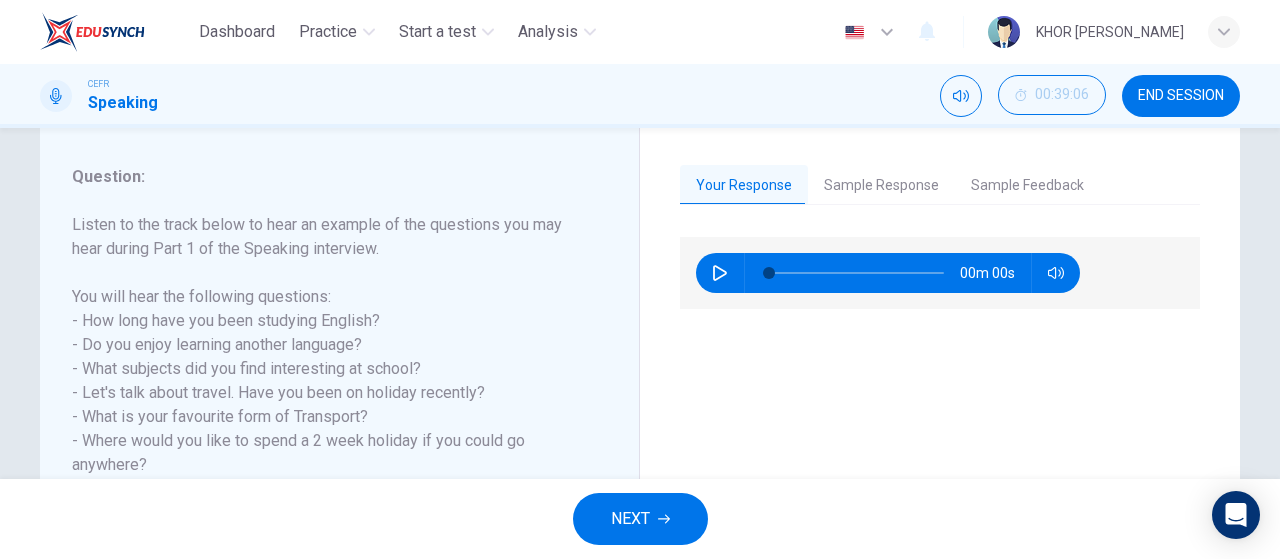 scroll, scrollTop: 124, scrollLeft: 0, axis: vertical 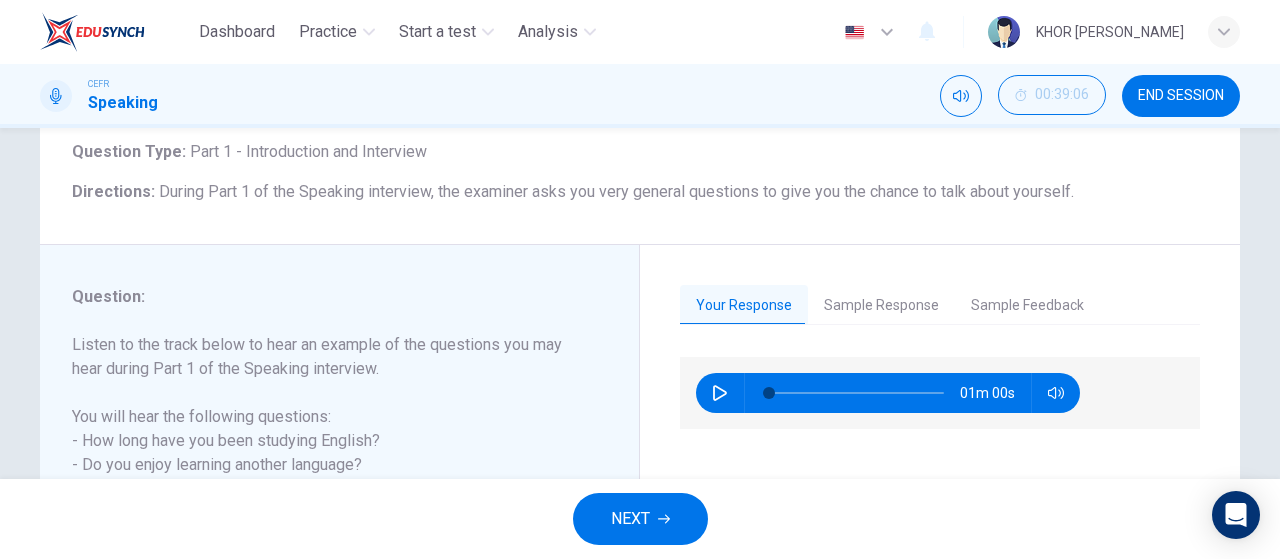 click 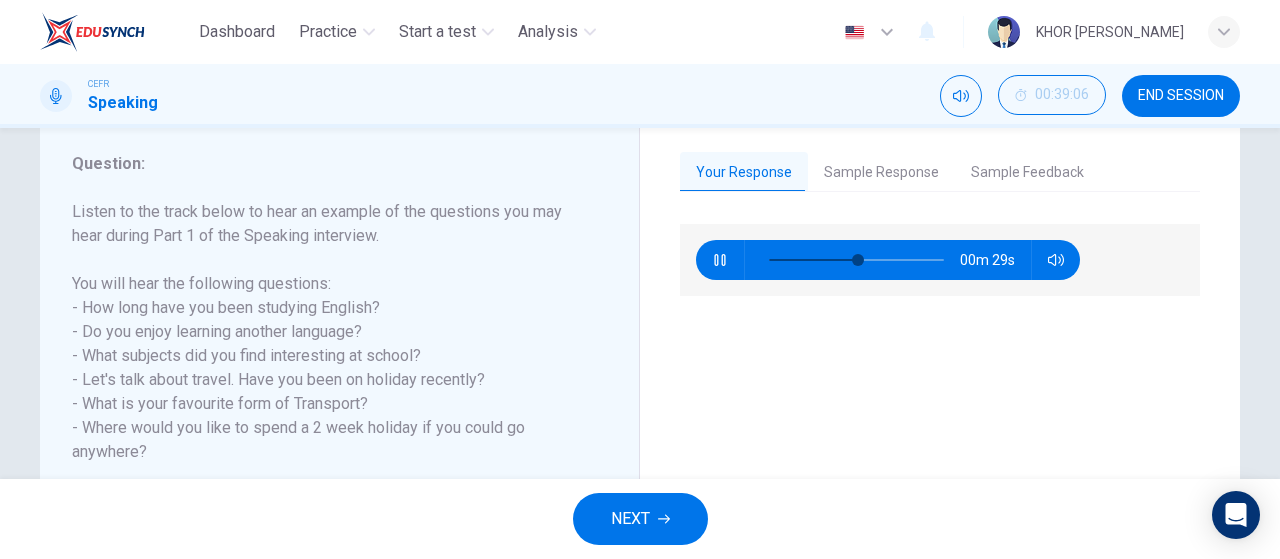 scroll, scrollTop: 324, scrollLeft: 0, axis: vertical 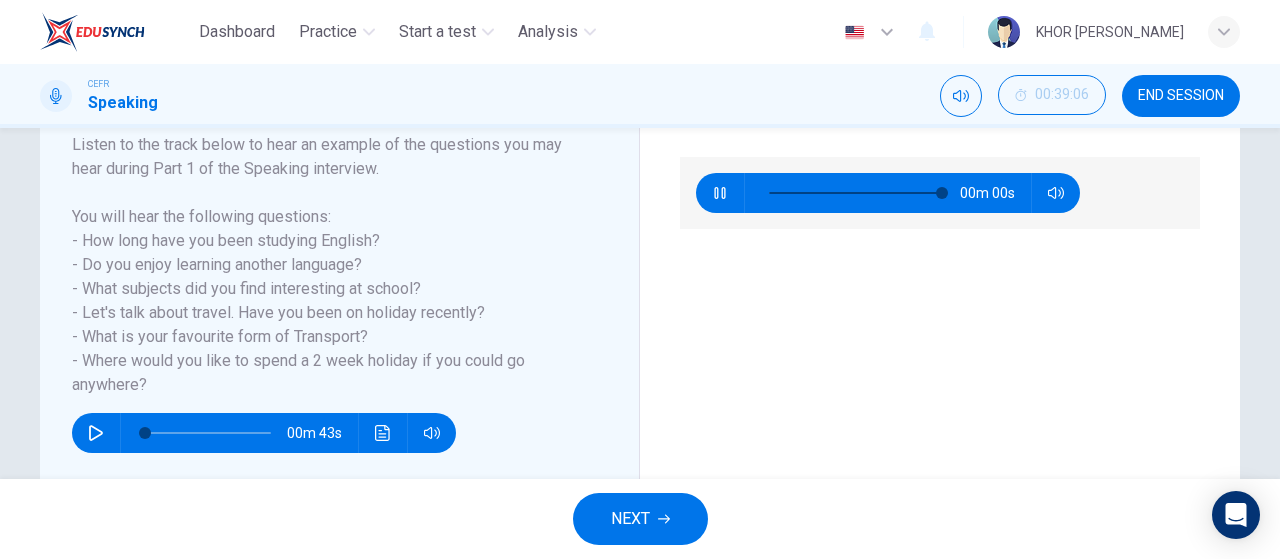 type on "0" 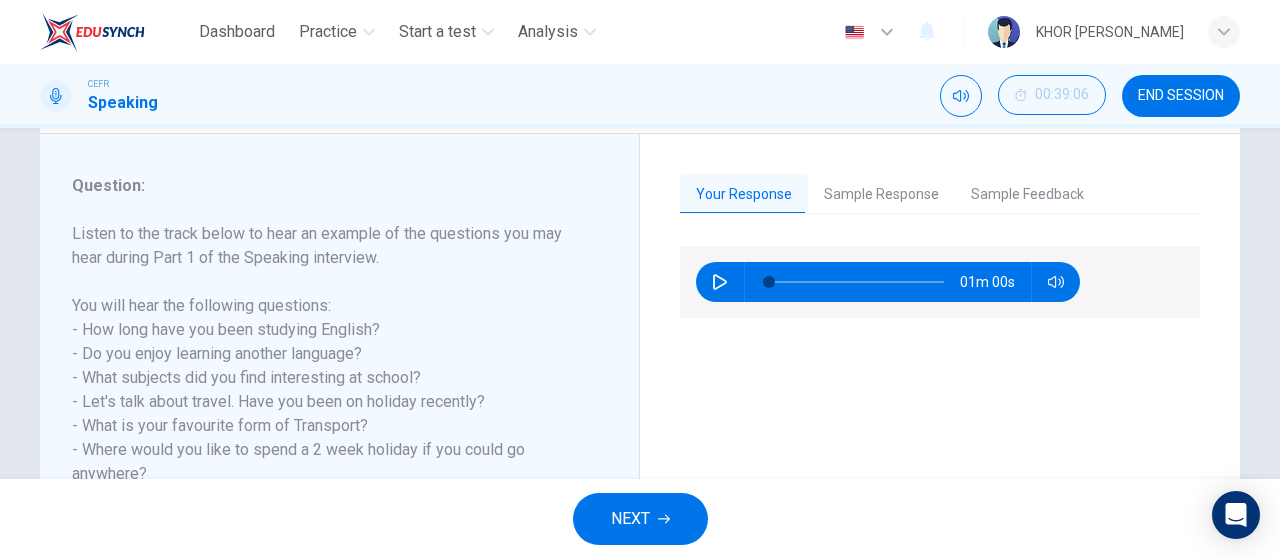 scroll, scrollTop: 224, scrollLeft: 0, axis: vertical 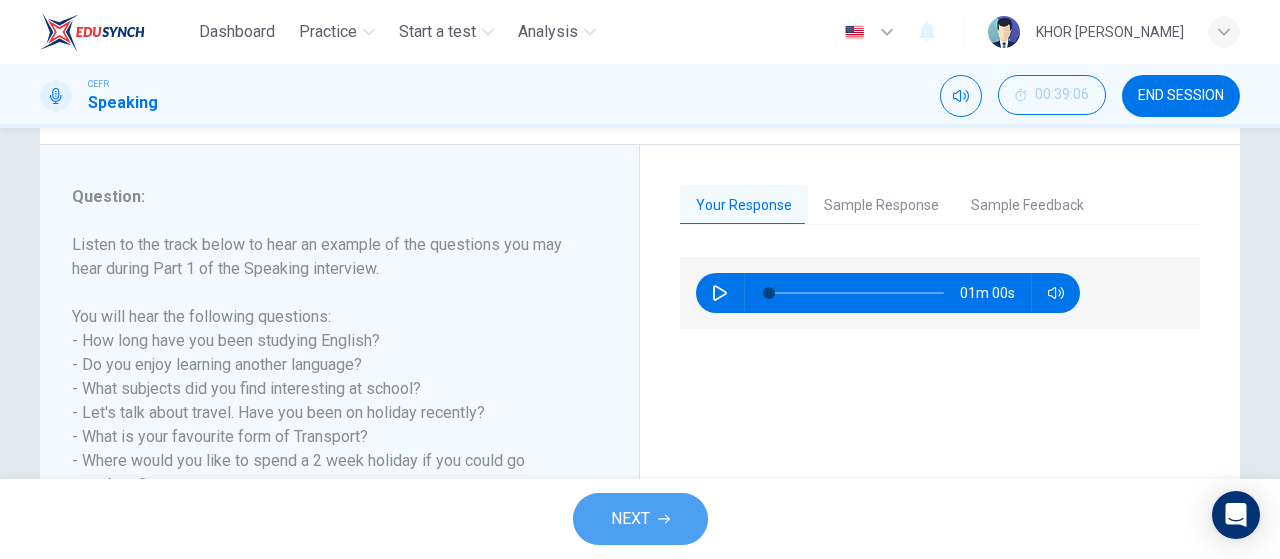 click on "NEXT" at bounding box center (630, 519) 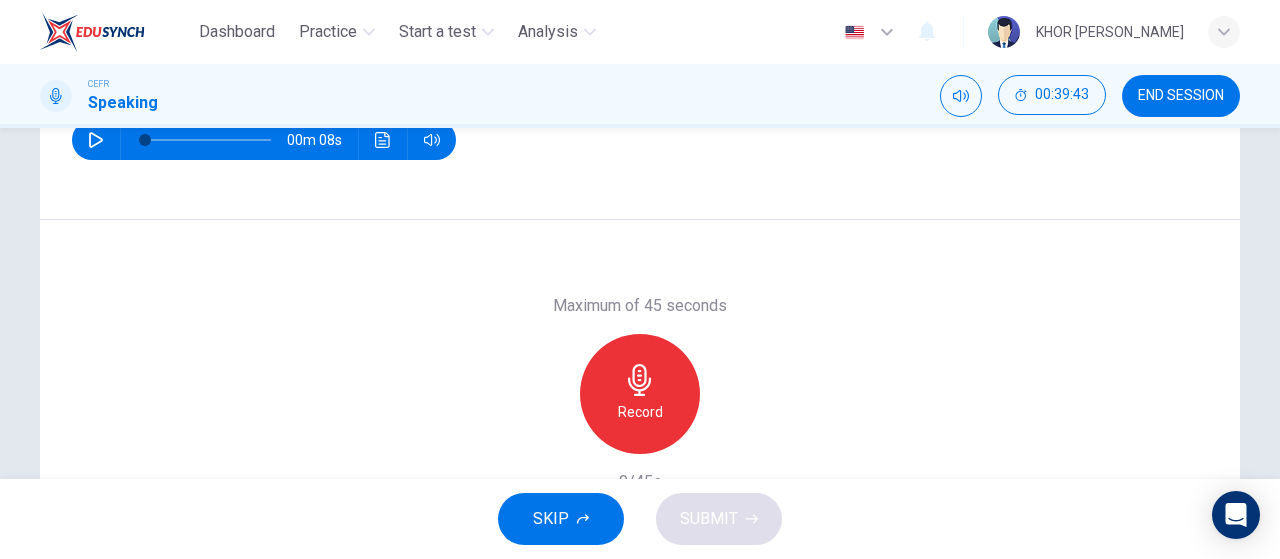 scroll, scrollTop: 300, scrollLeft: 0, axis: vertical 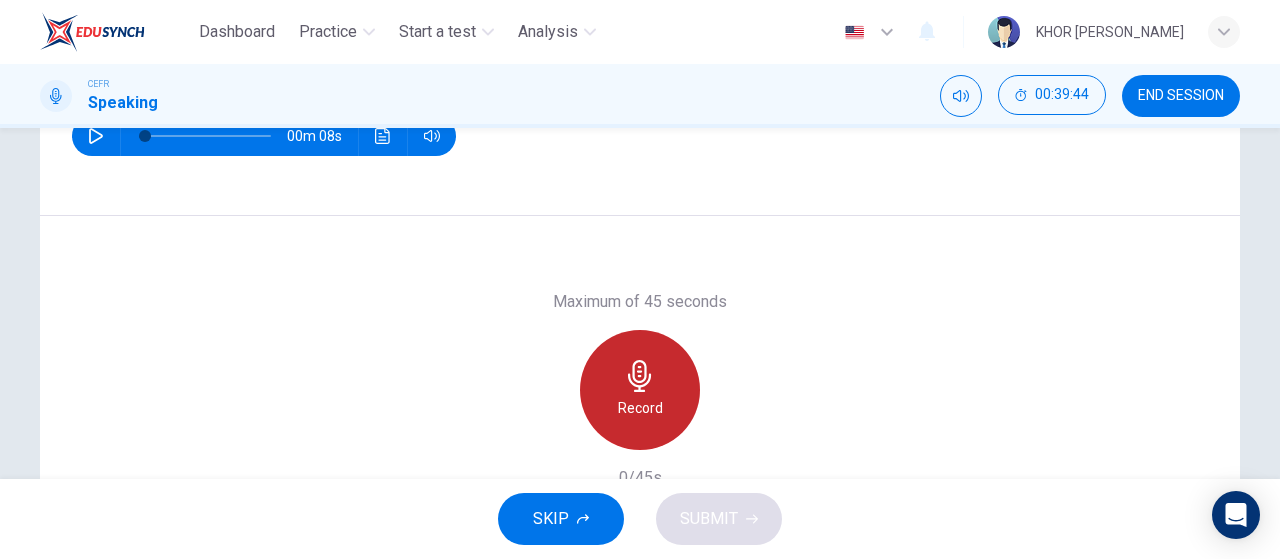 click 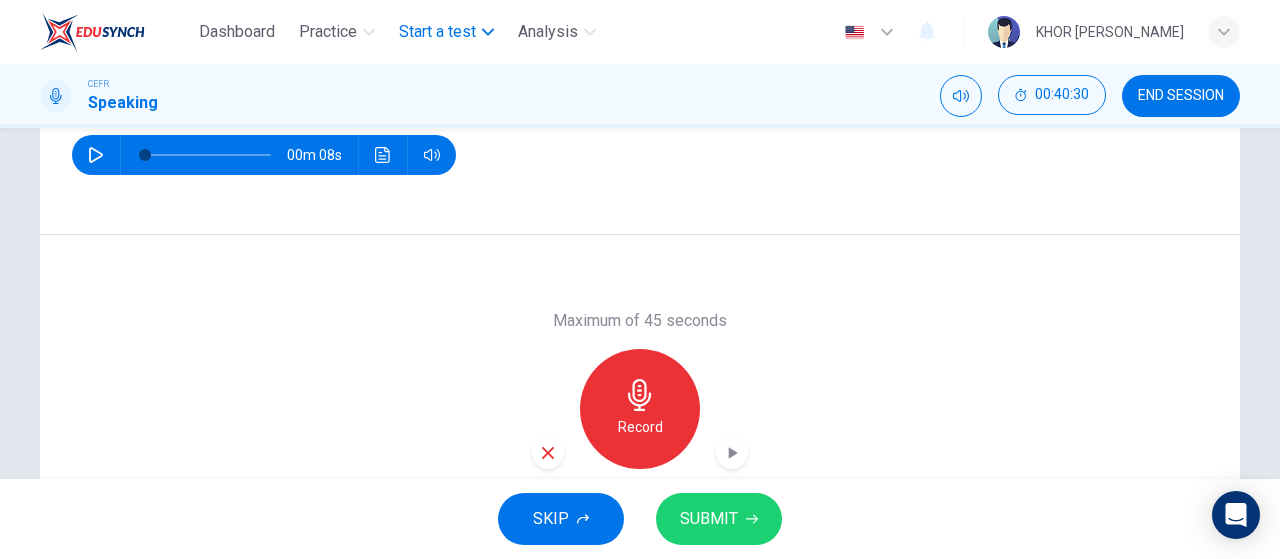 scroll, scrollTop: 124, scrollLeft: 0, axis: vertical 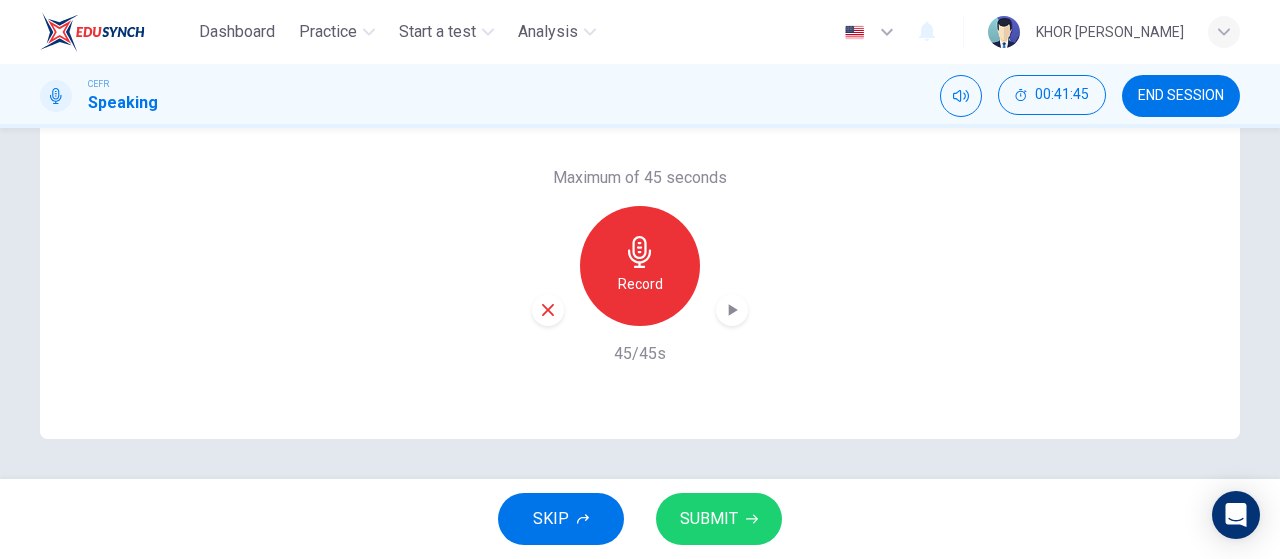 click on "SUBMIT" at bounding box center (709, 519) 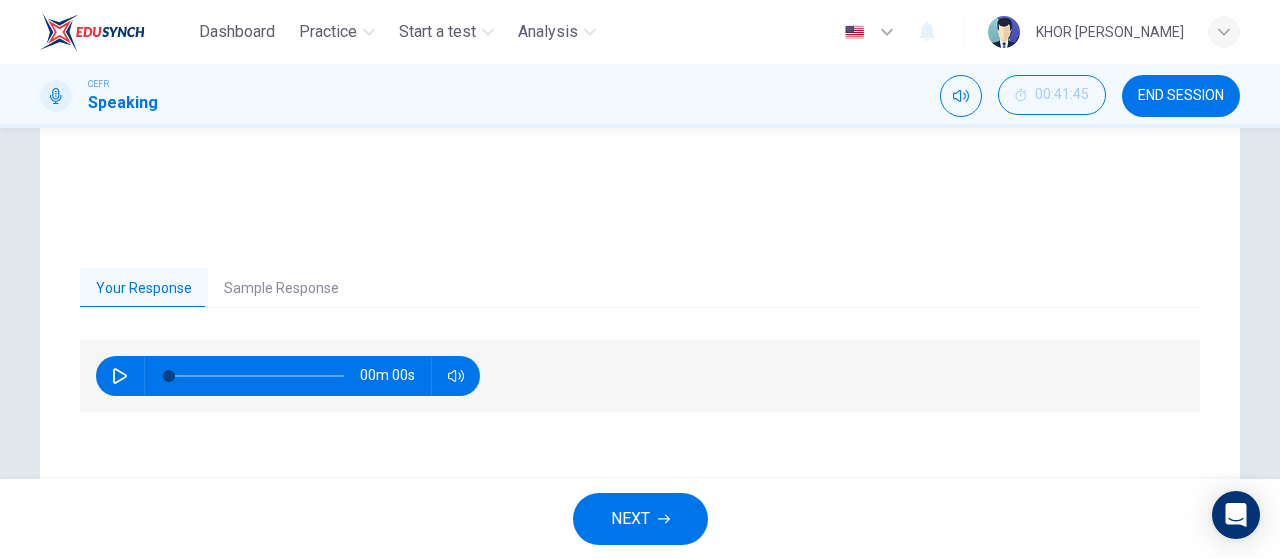 scroll, scrollTop: 324, scrollLeft: 0, axis: vertical 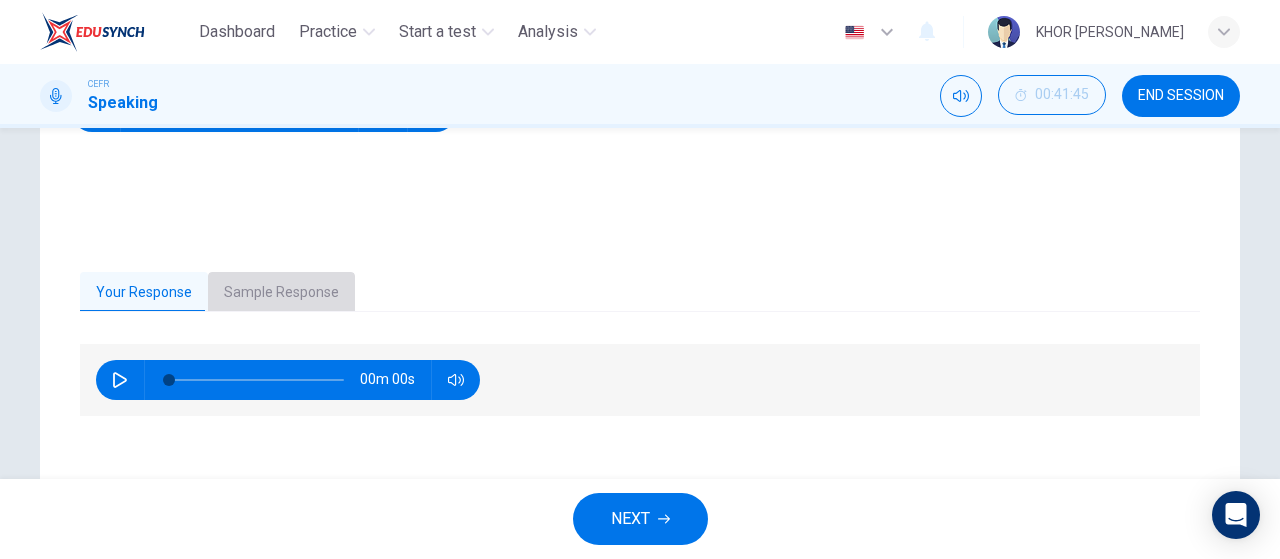 click on "Sample Response" at bounding box center [281, 293] 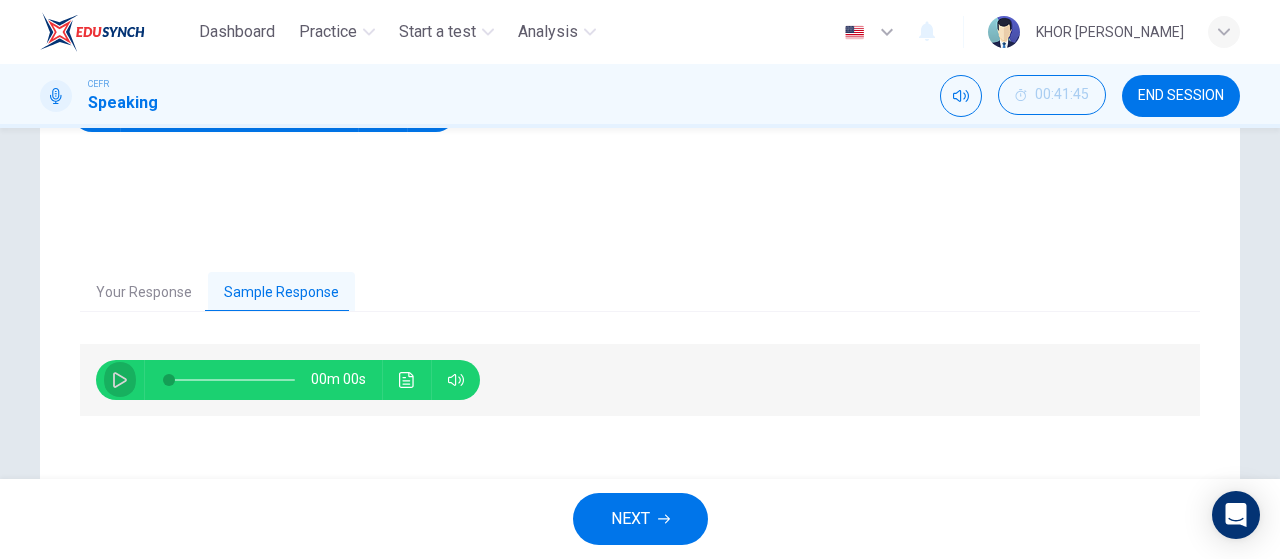 click 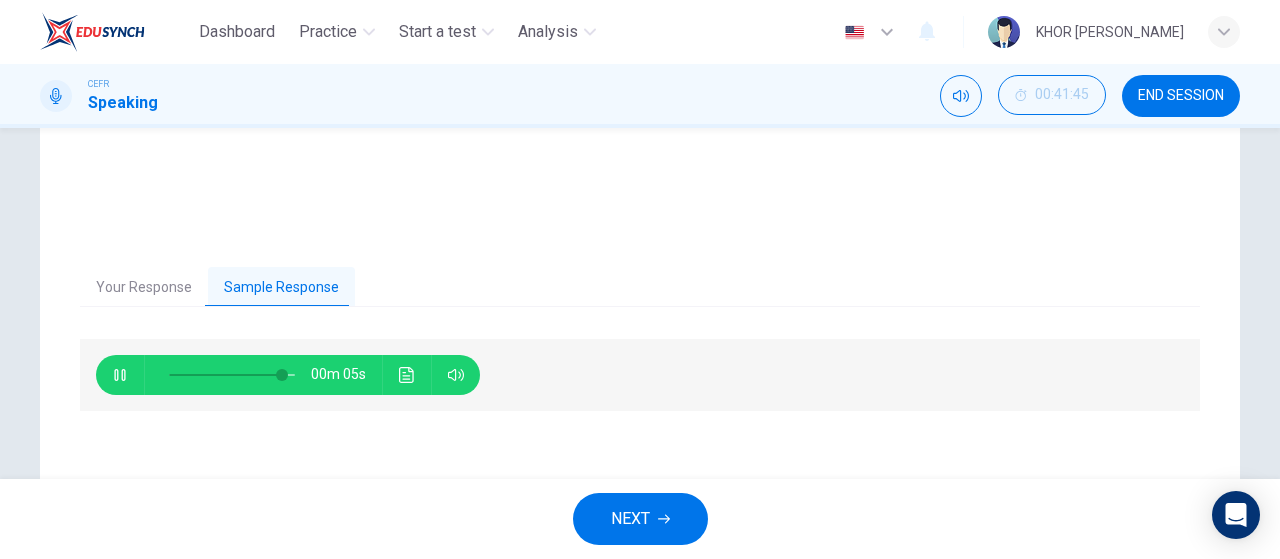 scroll, scrollTop: 324, scrollLeft: 0, axis: vertical 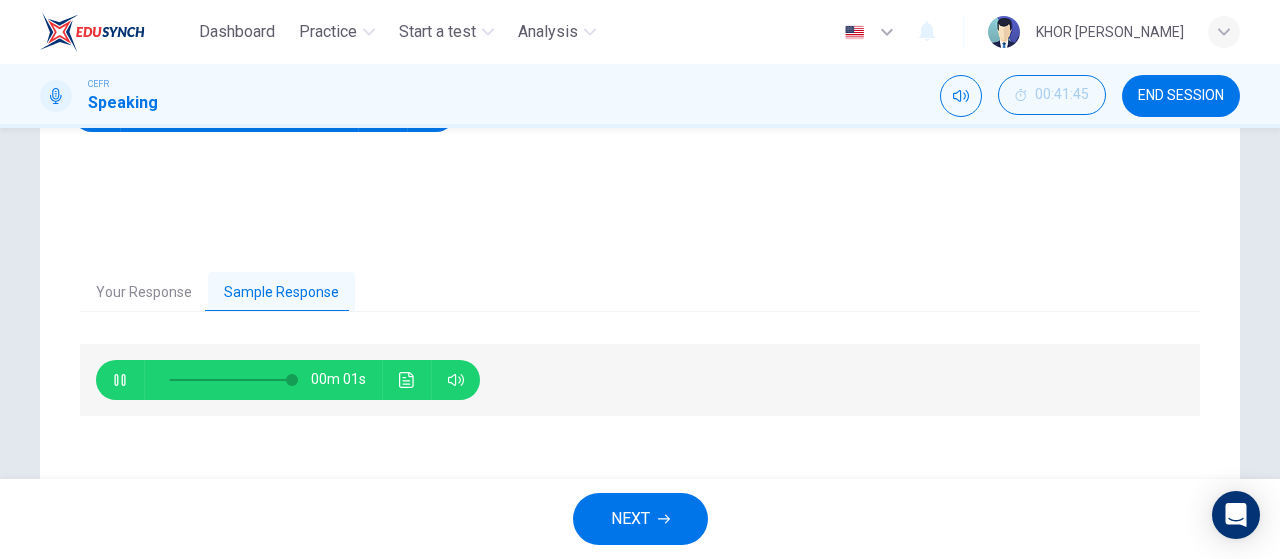 type on "0" 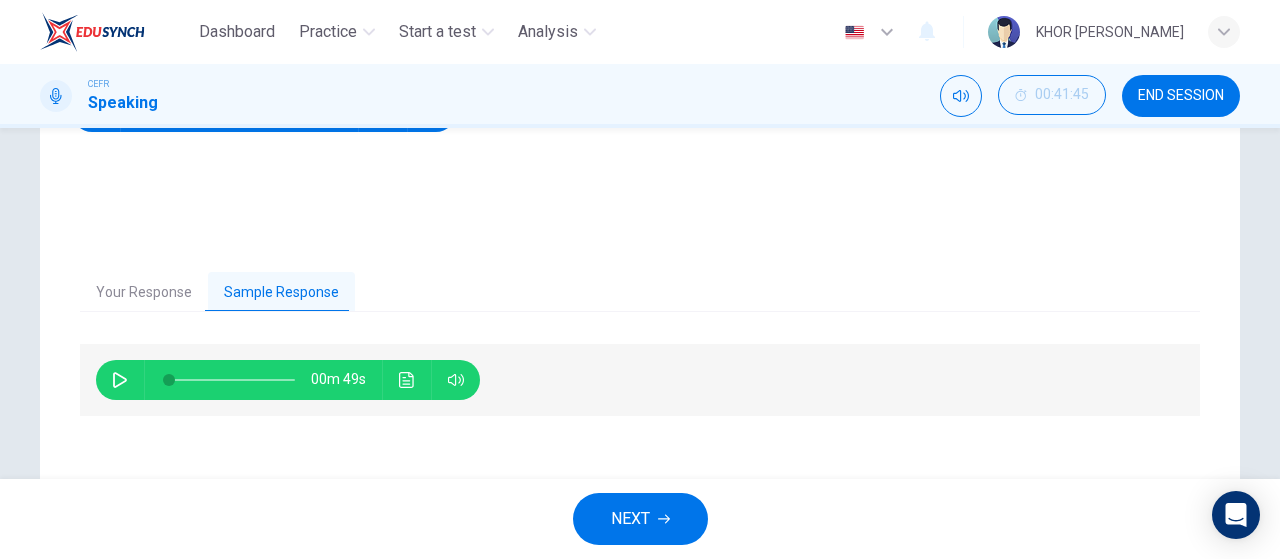 click on "Your Response" at bounding box center (144, 293) 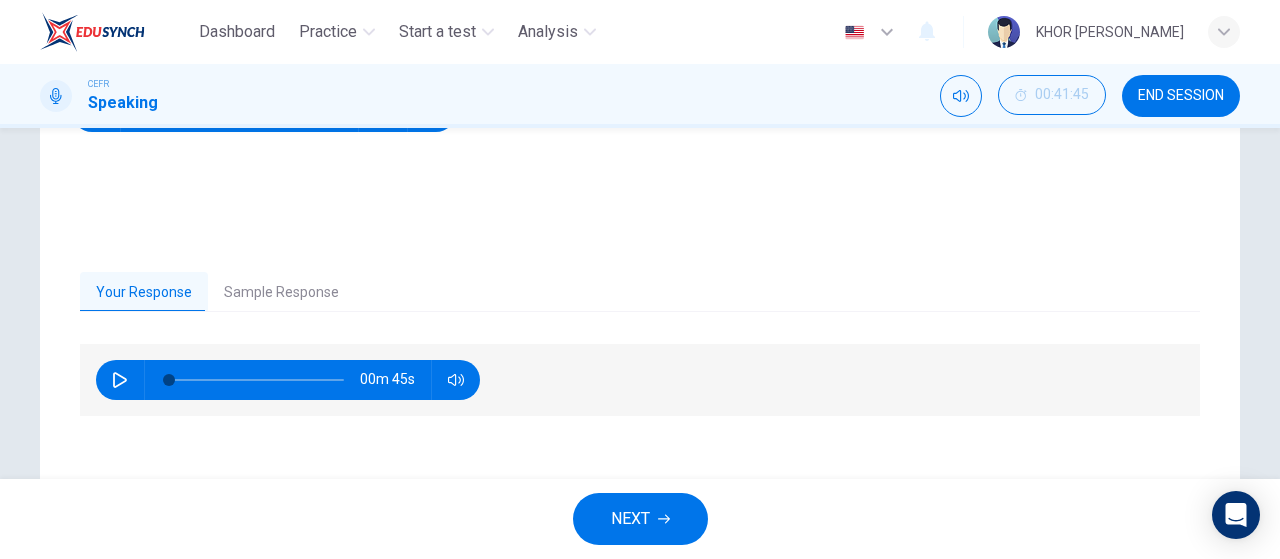 click at bounding box center [120, 380] 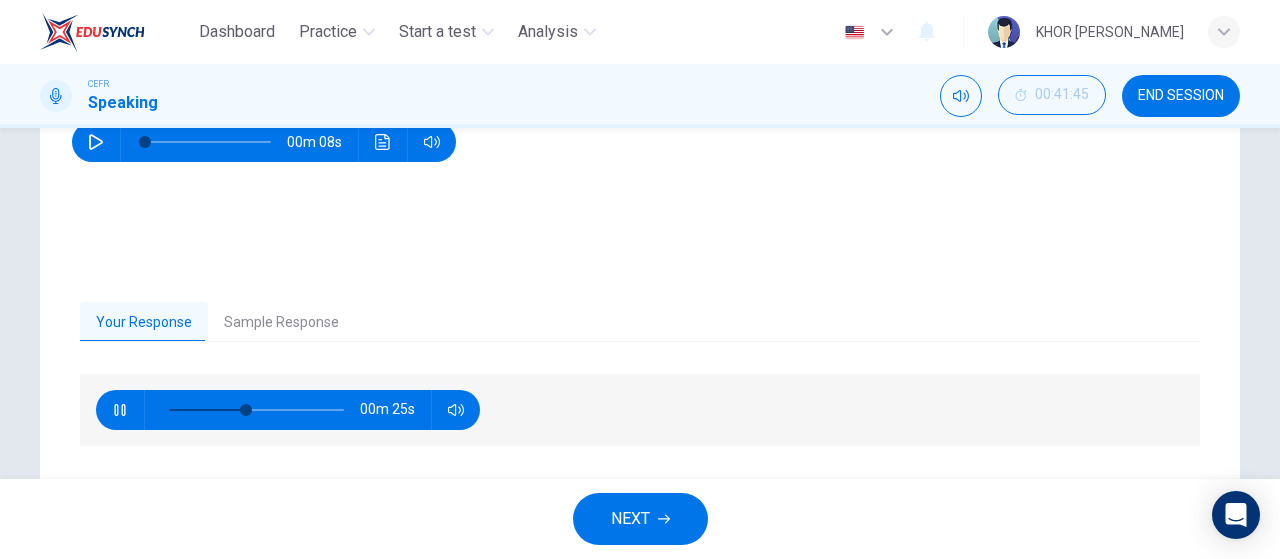 scroll, scrollTop: 324, scrollLeft: 0, axis: vertical 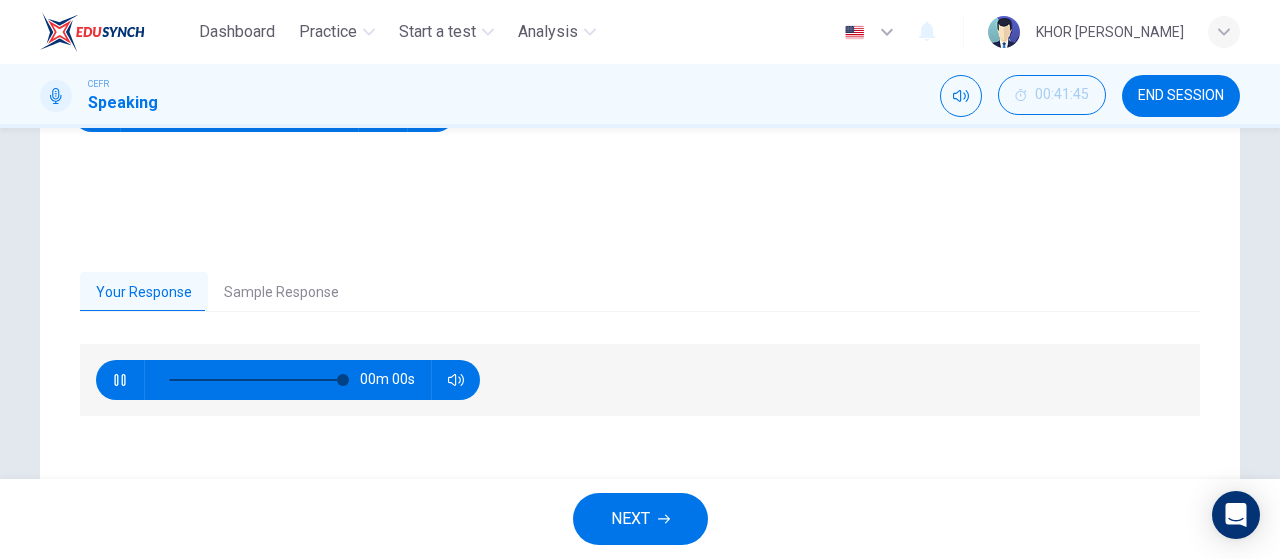 type on "0" 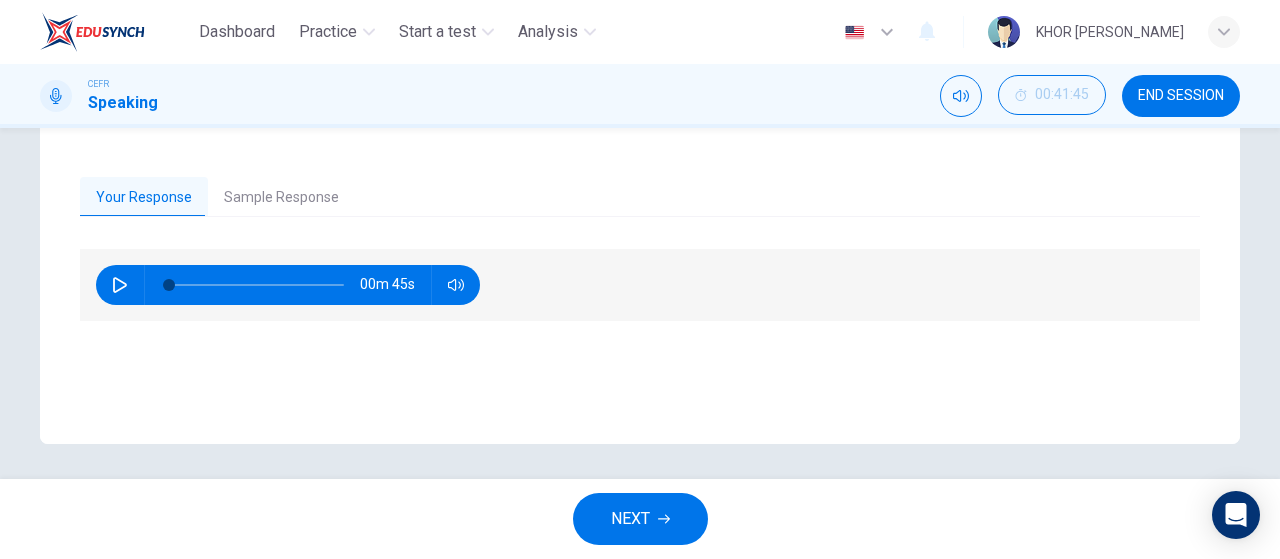 scroll, scrollTop: 424, scrollLeft: 0, axis: vertical 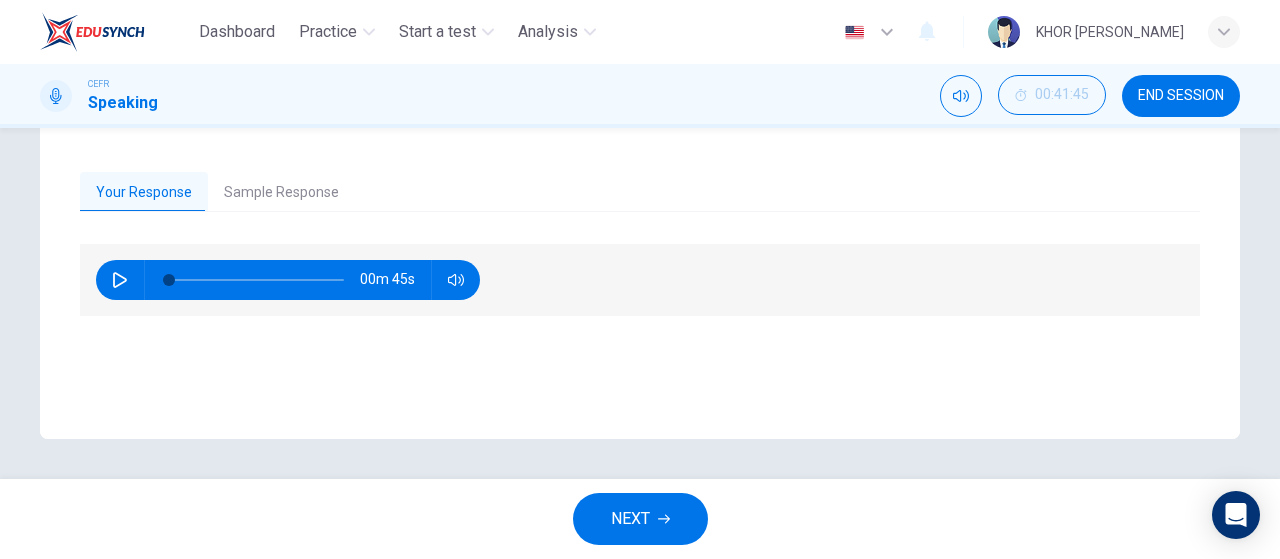 click on "NEXT" at bounding box center [640, 519] 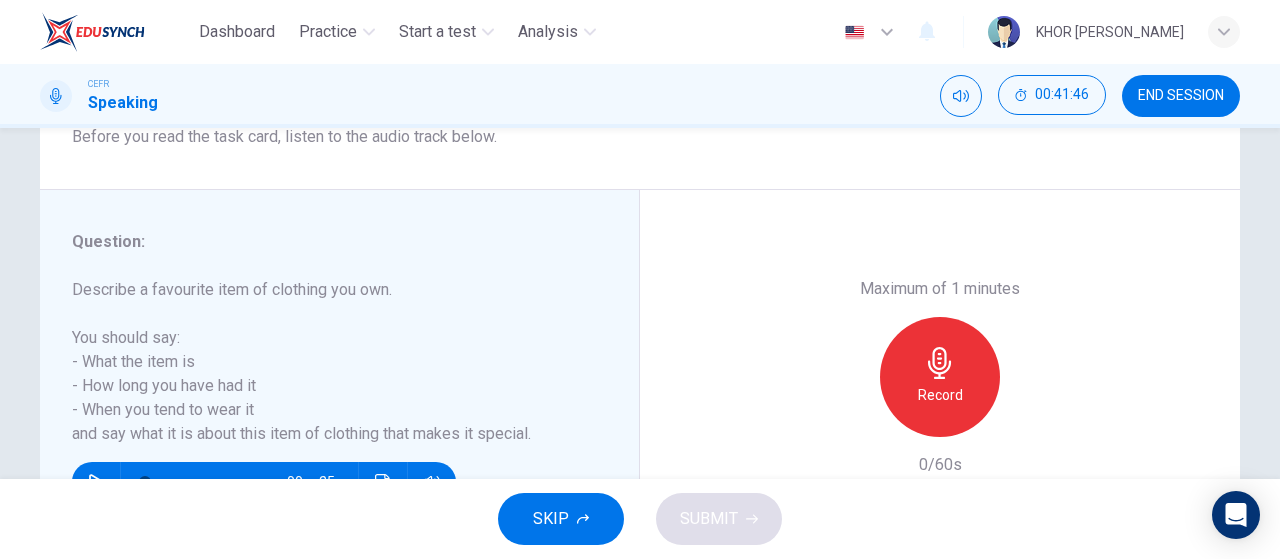 scroll, scrollTop: 400, scrollLeft: 0, axis: vertical 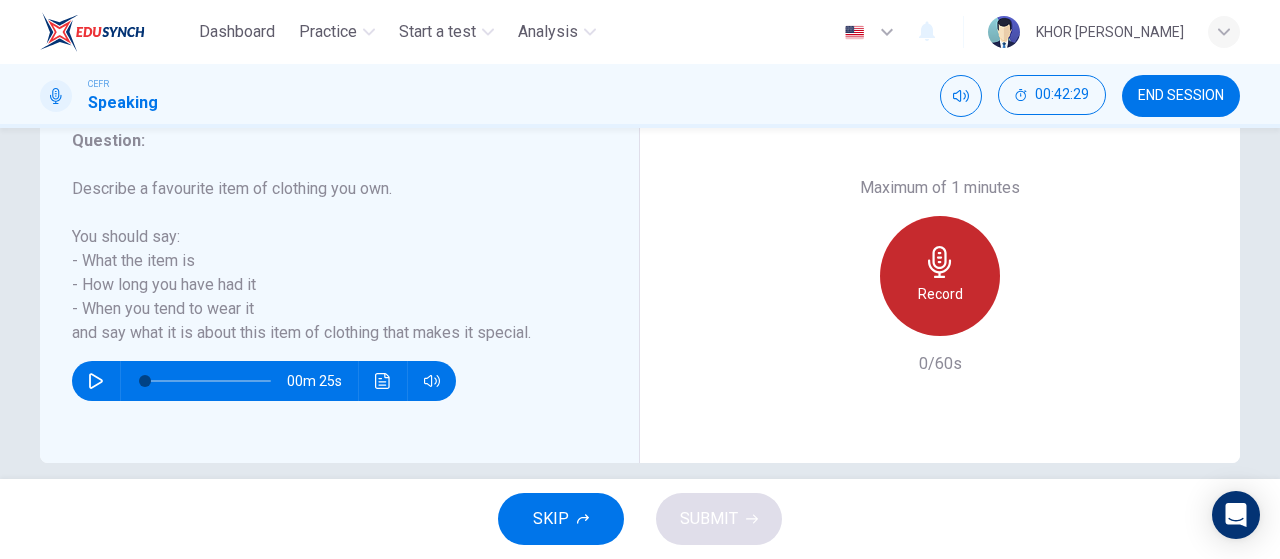click on "Record" at bounding box center [940, 276] 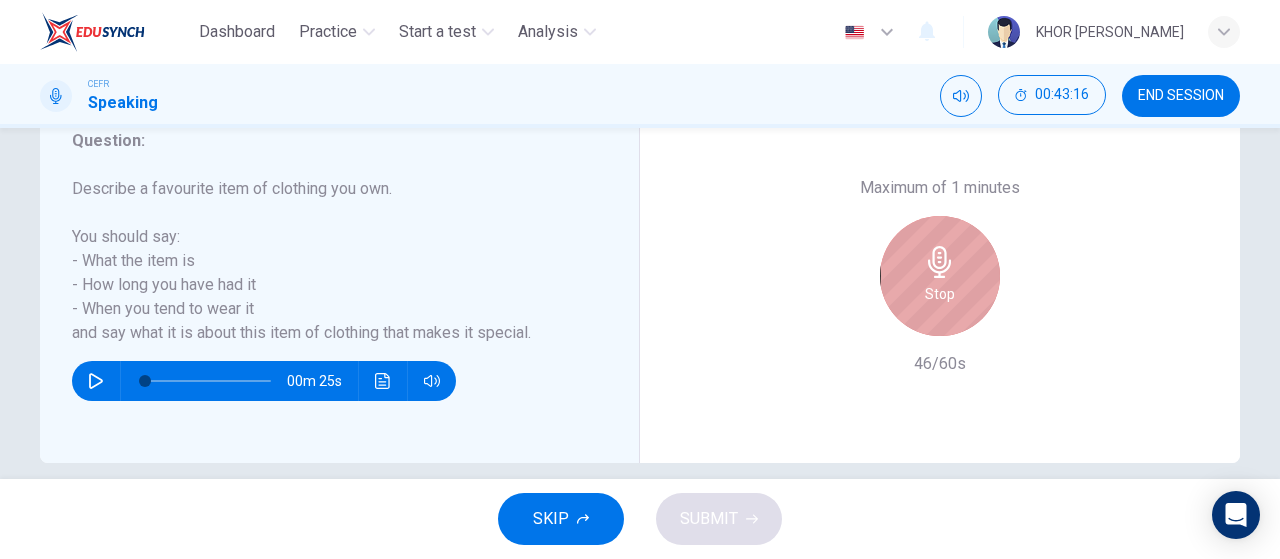 click on "Stop" at bounding box center [940, 276] 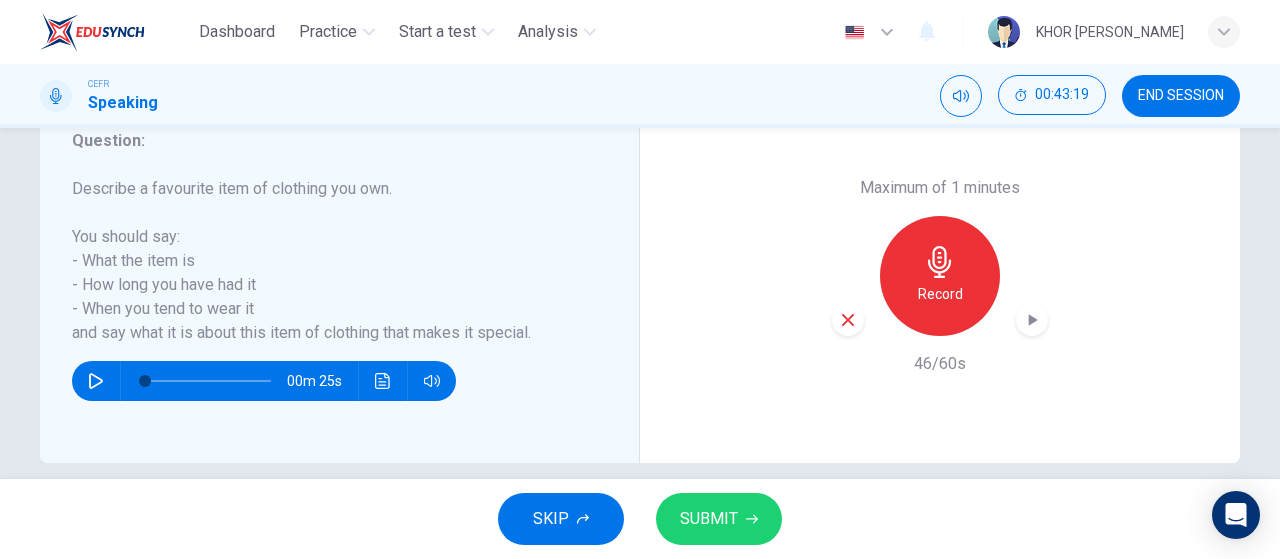 click 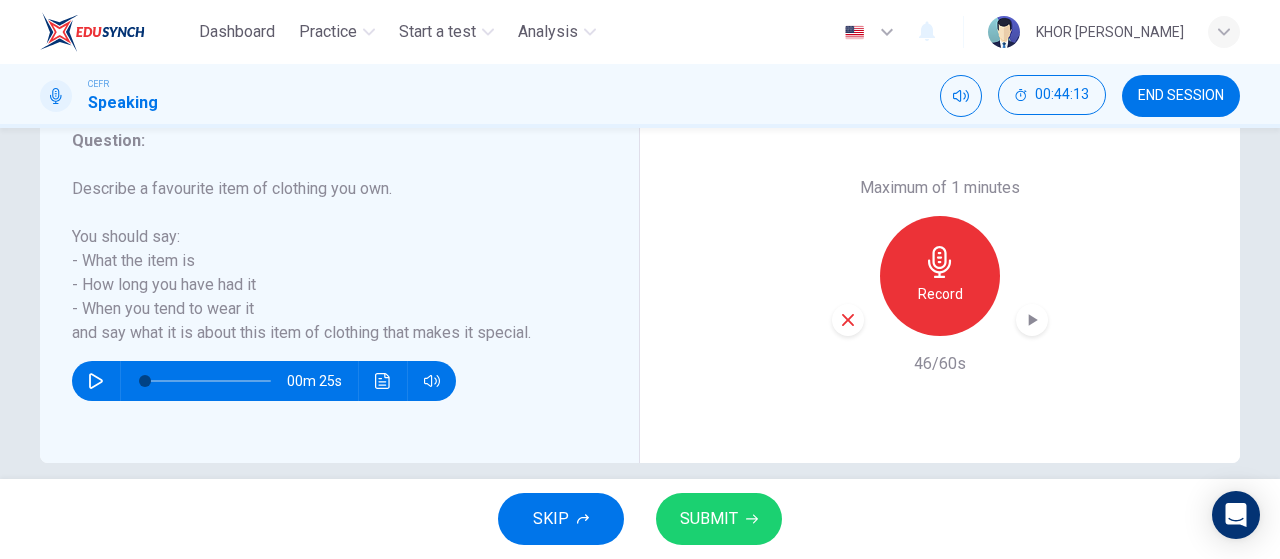 click on "SUBMIT" at bounding box center [709, 519] 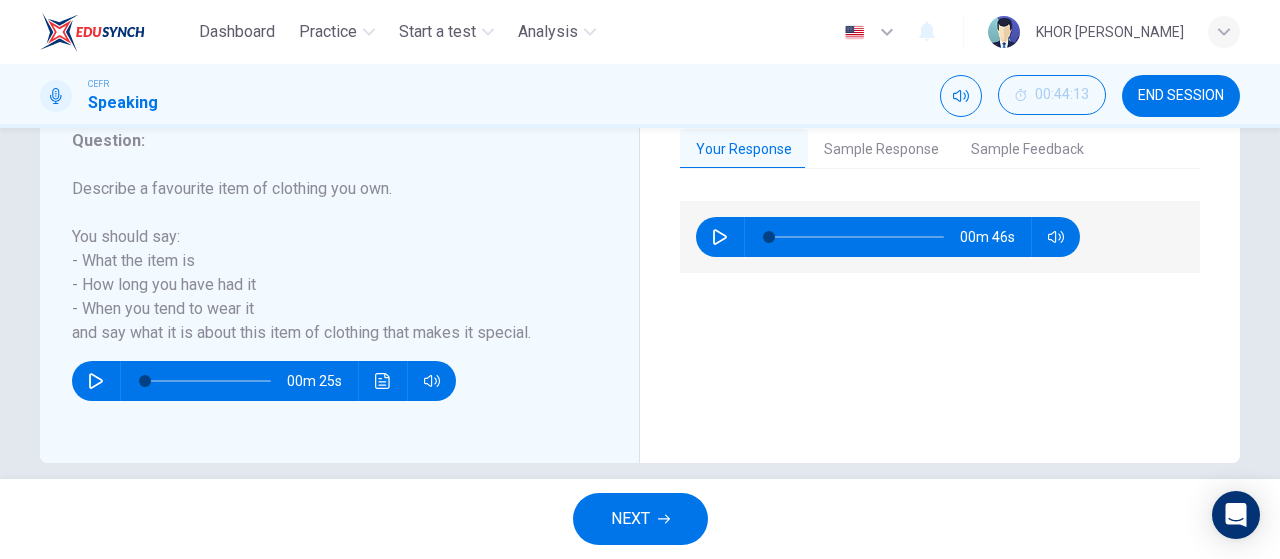 click on "Sample Response" at bounding box center (881, 150) 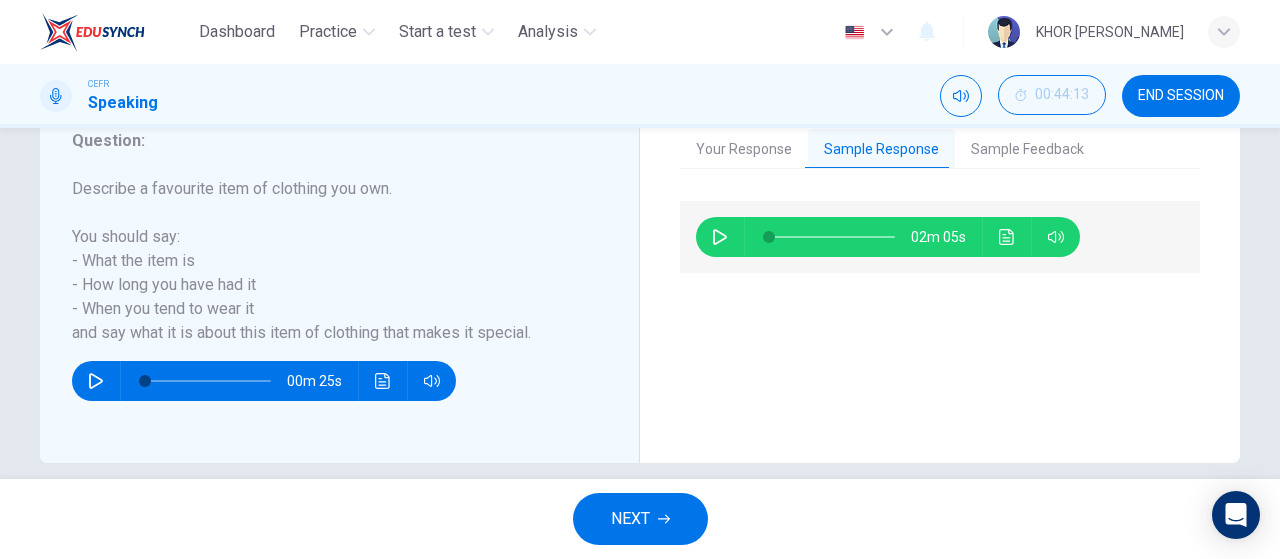 click on "Your Response" at bounding box center [744, 150] 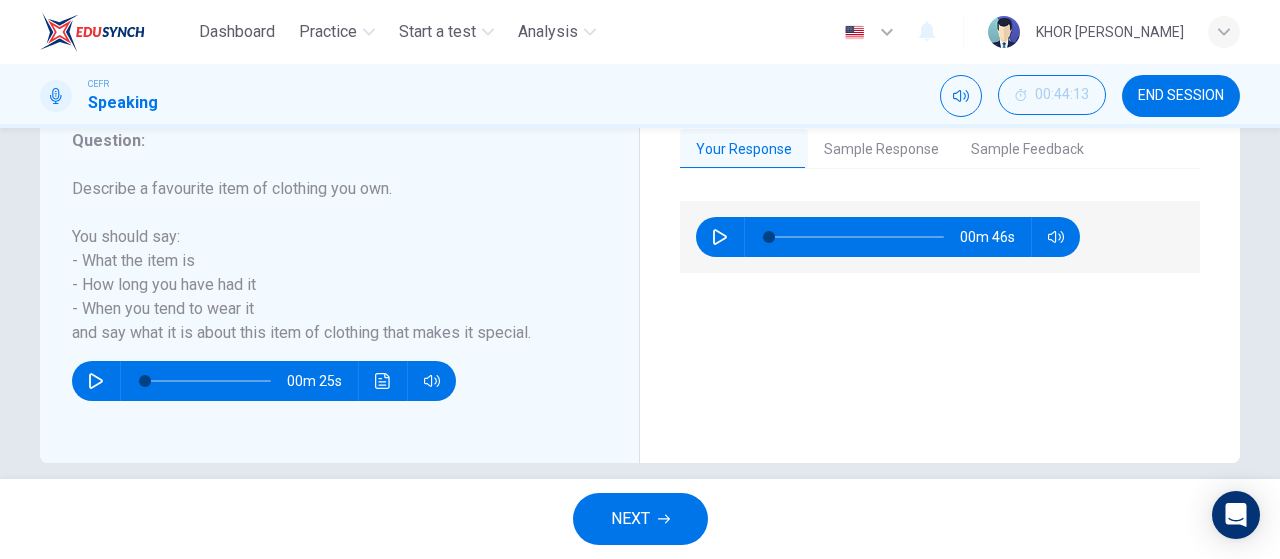 click 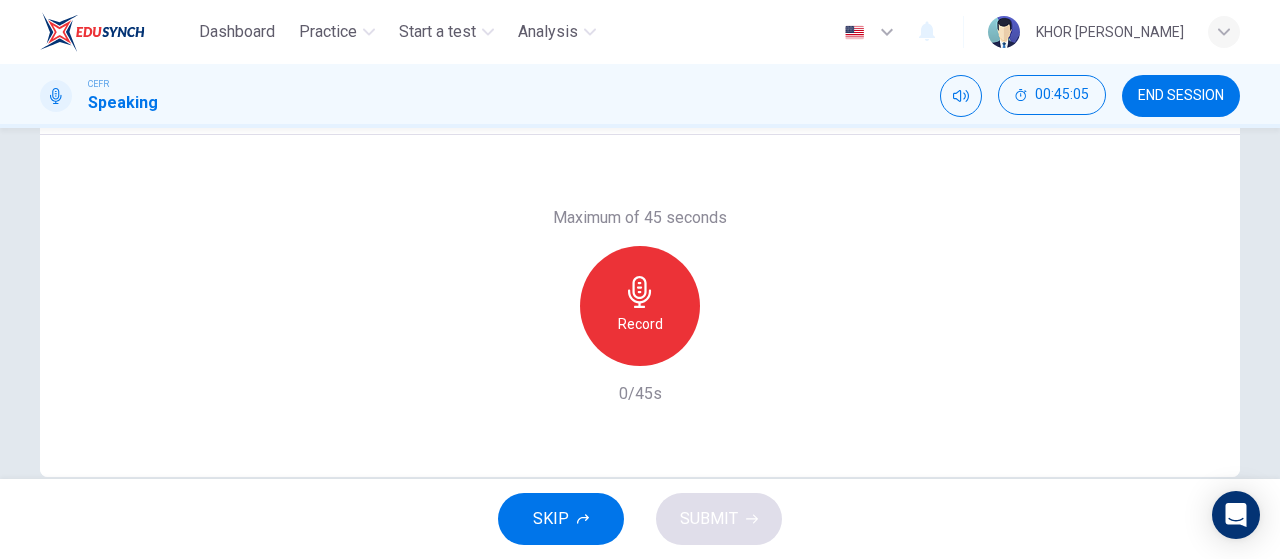scroll, scrollTop: 424, scrollLeft: 0, axis: vertical 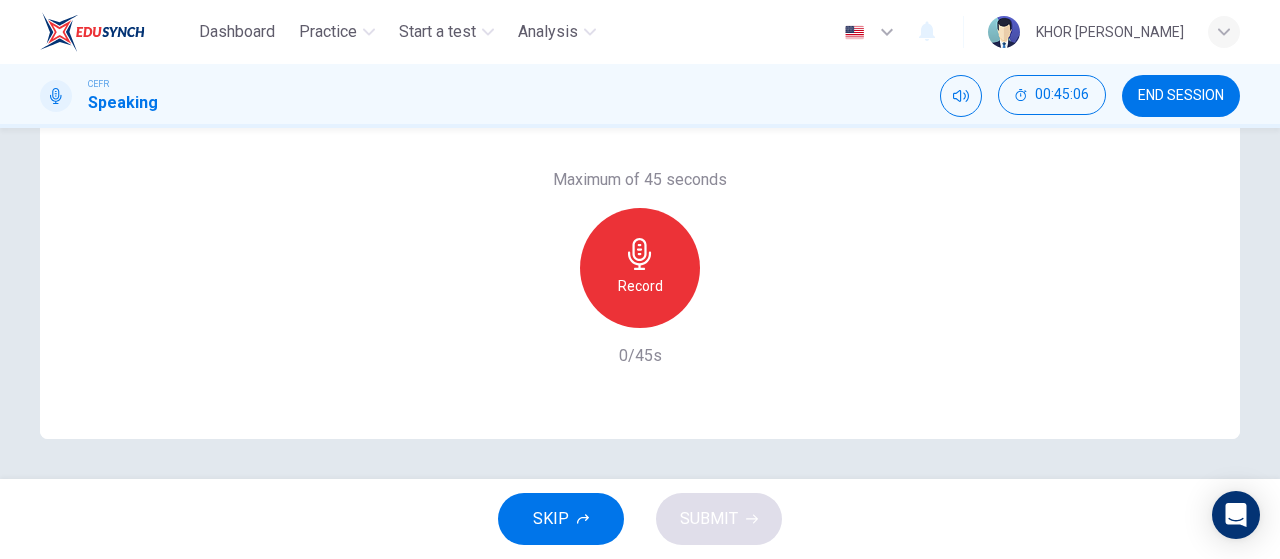 click on "Record" at bounding box center (640, 286) 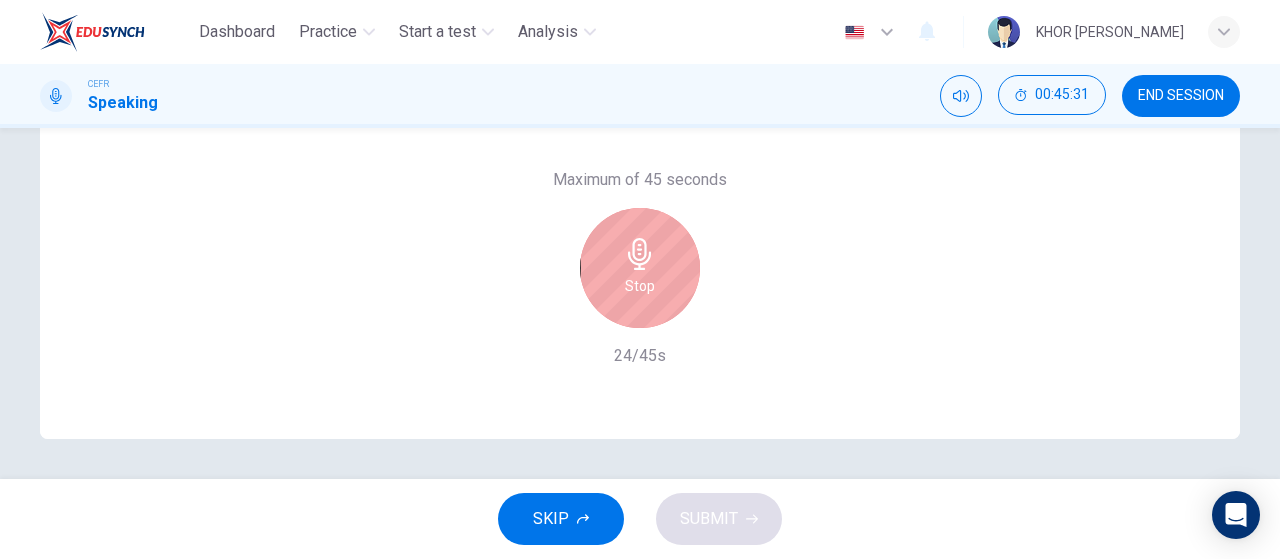 click on "Stop" at bounding box center [640, 286] 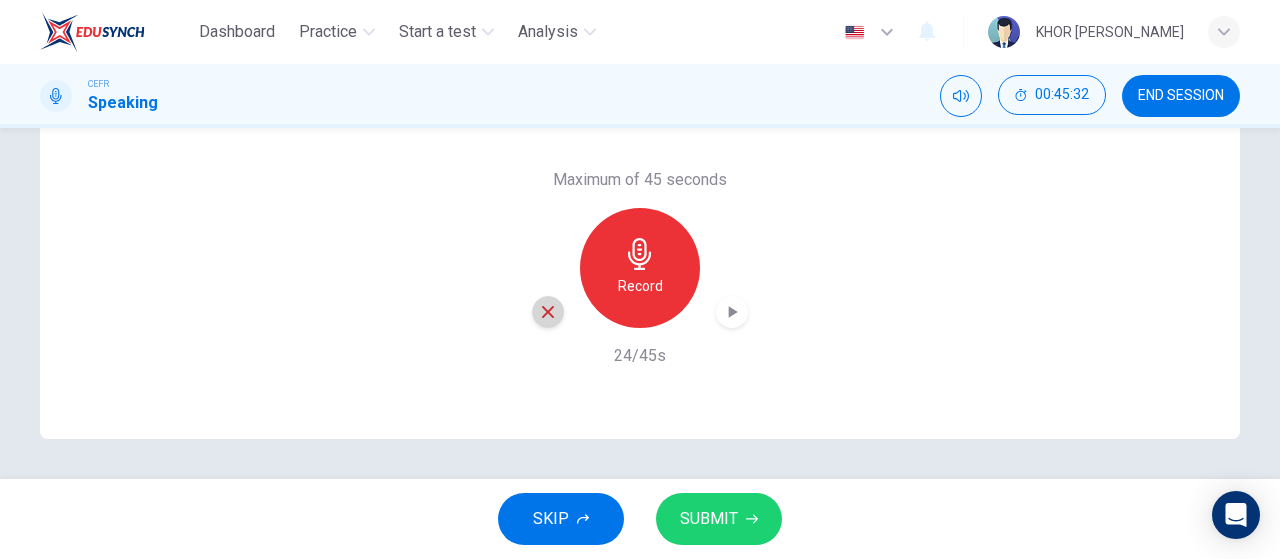 click 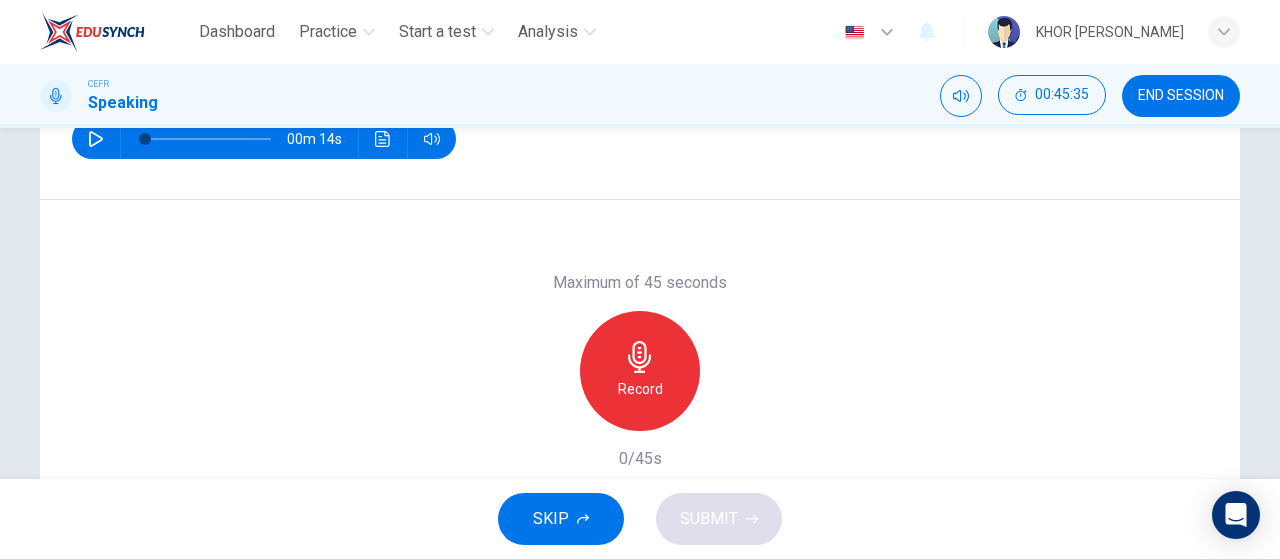 scroll, scrollTop: 324, scrollLeft: 0, axis: vertical 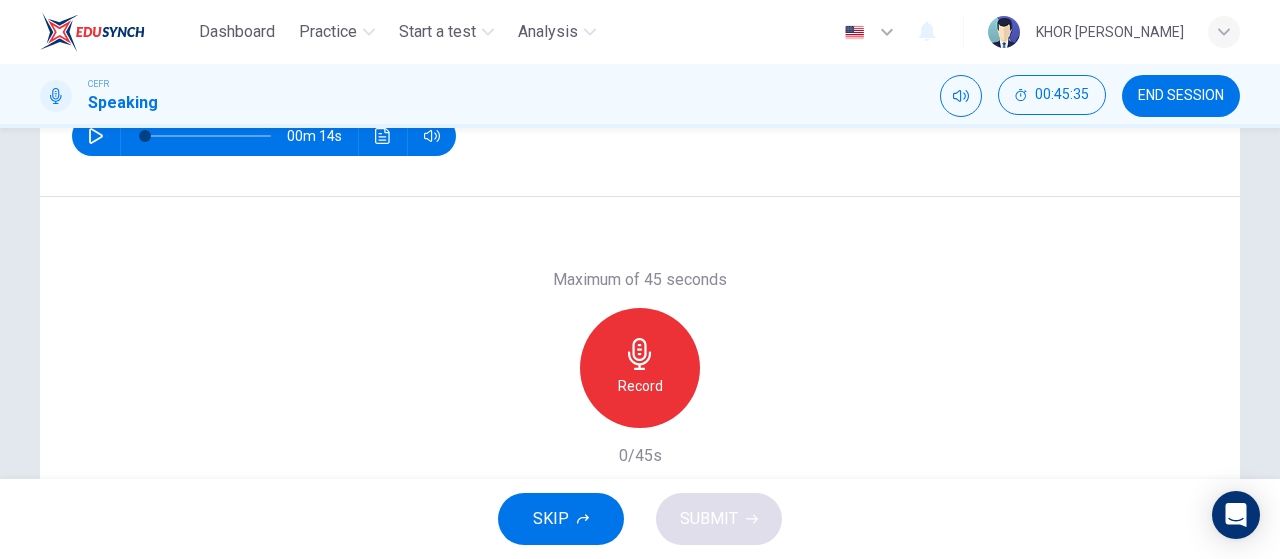 click on "Record" at bounding box center (640, 368) 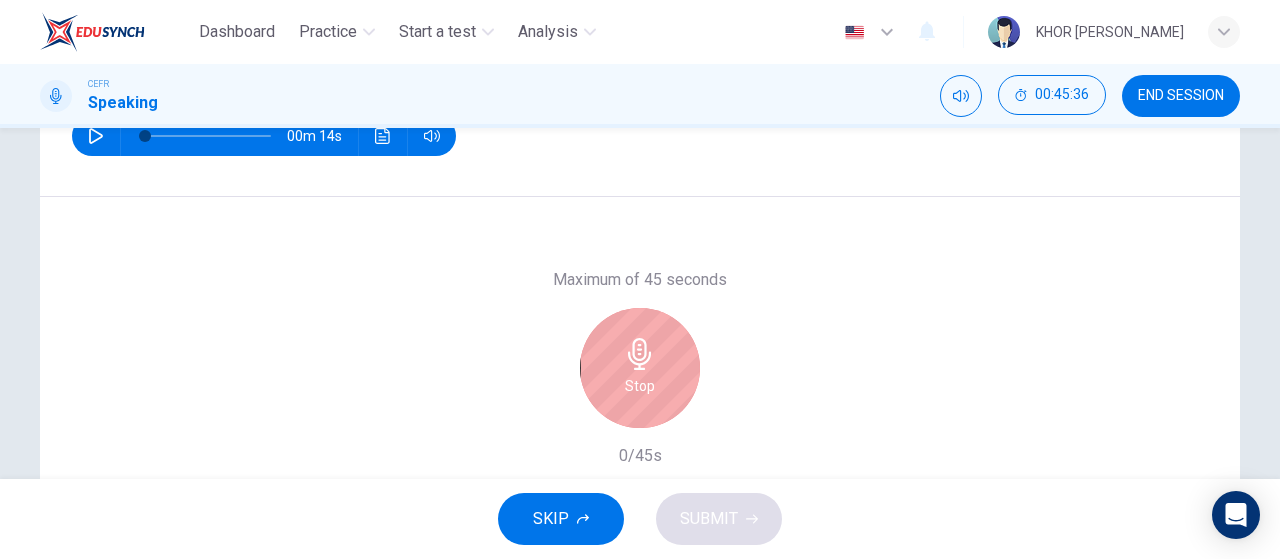 click 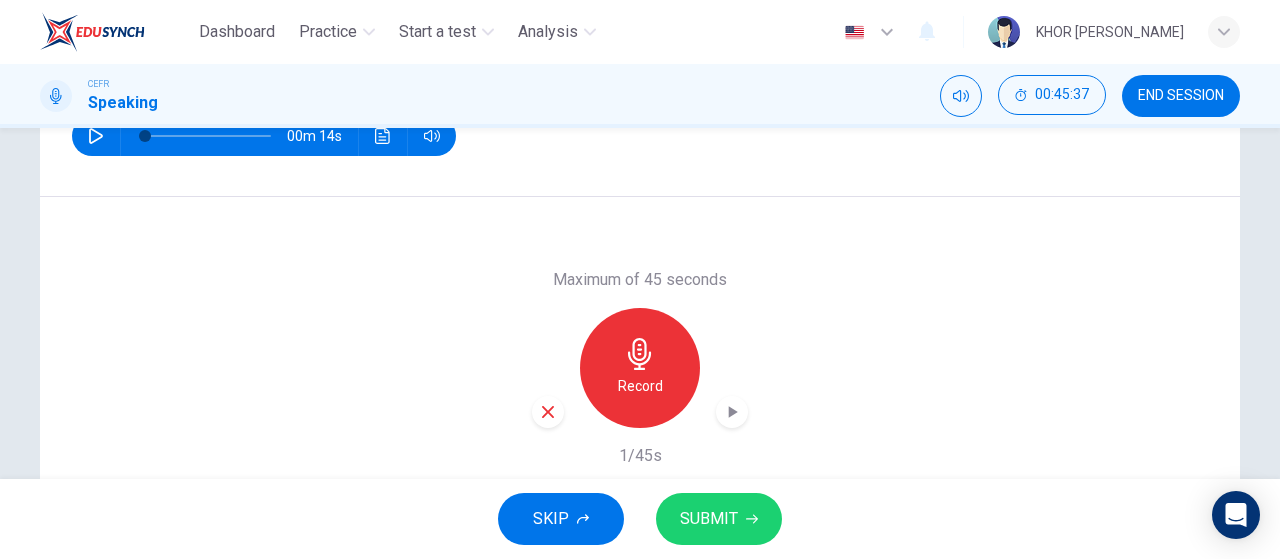 click 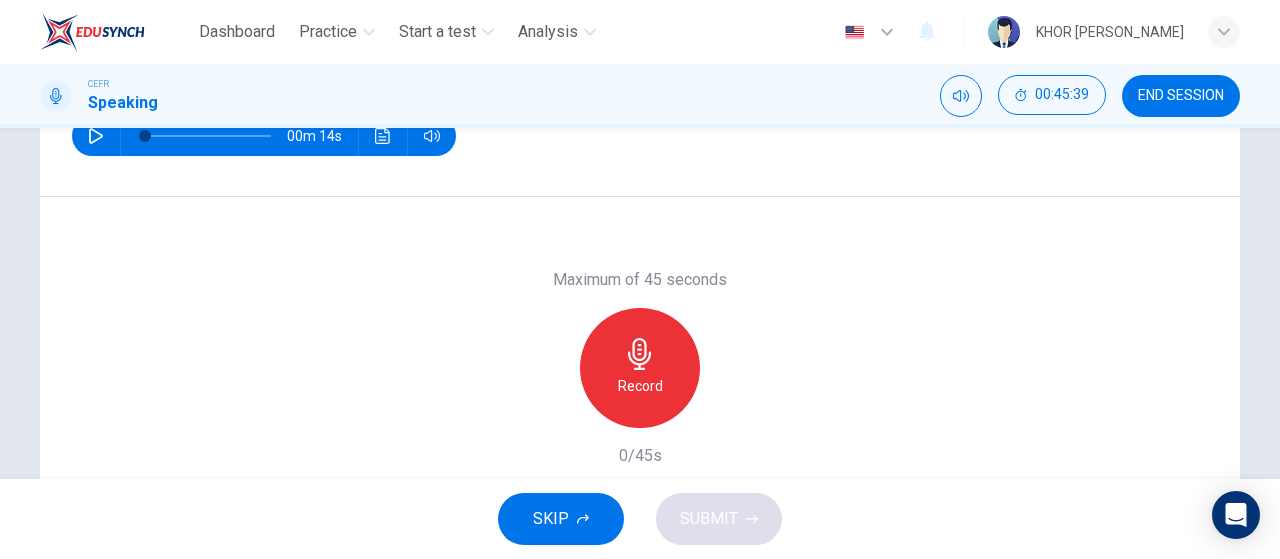 click on "Record" at bounding box center [640, 368] 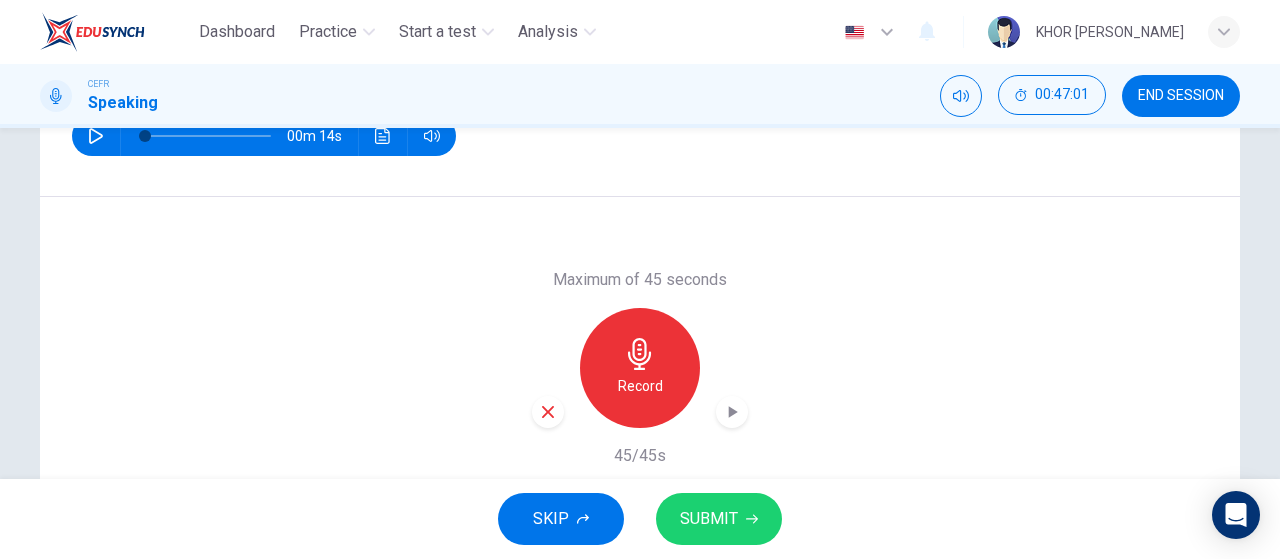 click 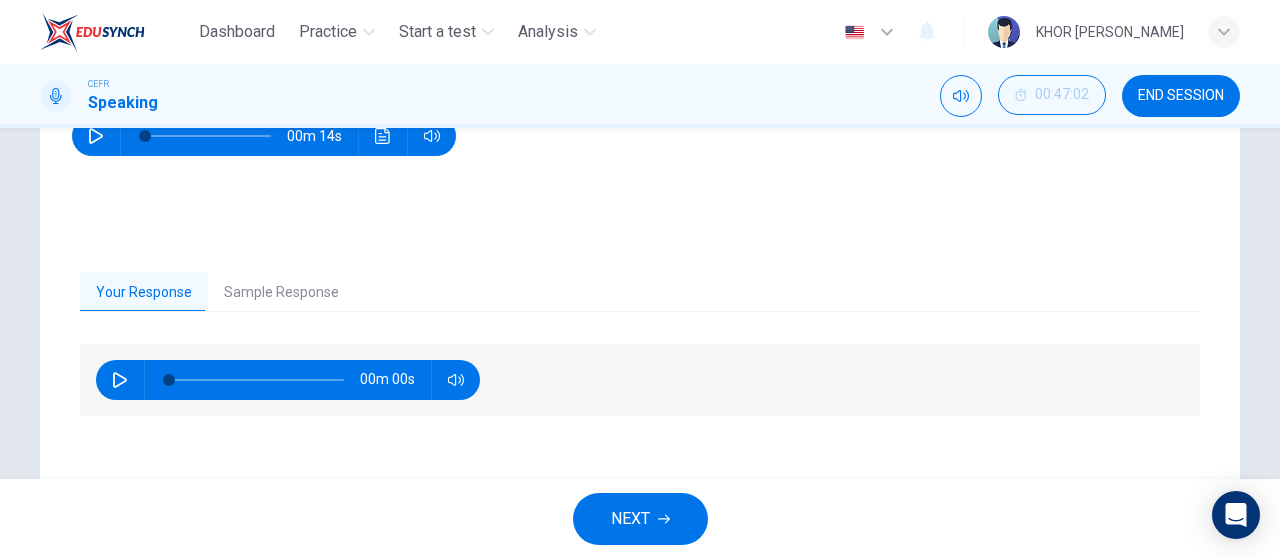 click 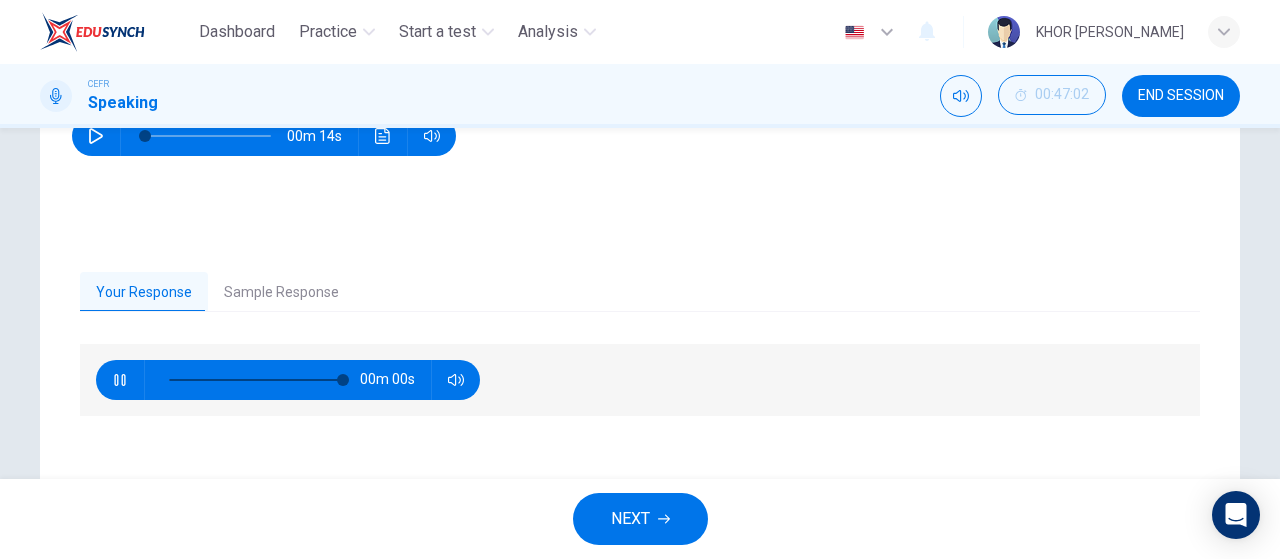 type on "0" 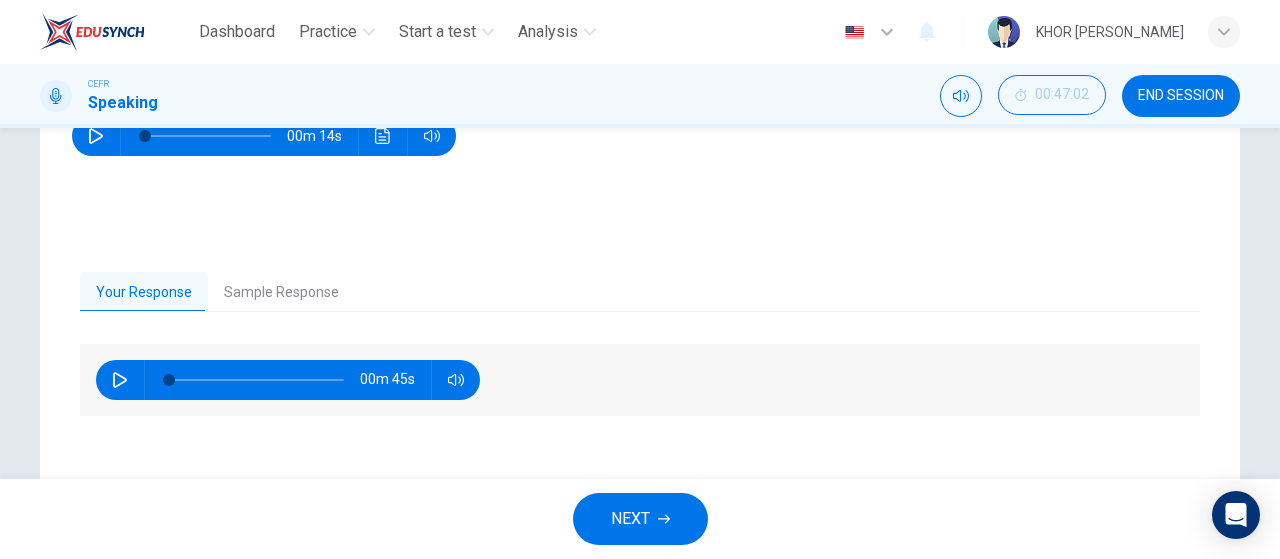 click on "NEXT" at bounding box center (630, 519) 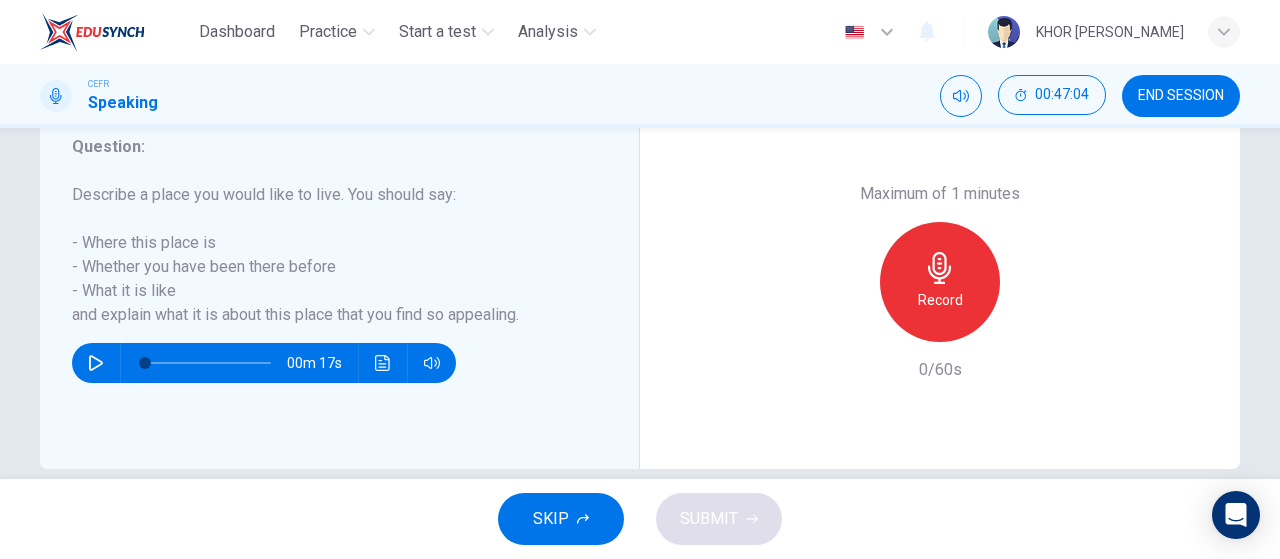 scroll, scrollTop: 400, scrollLeft: 0, axis: vertical 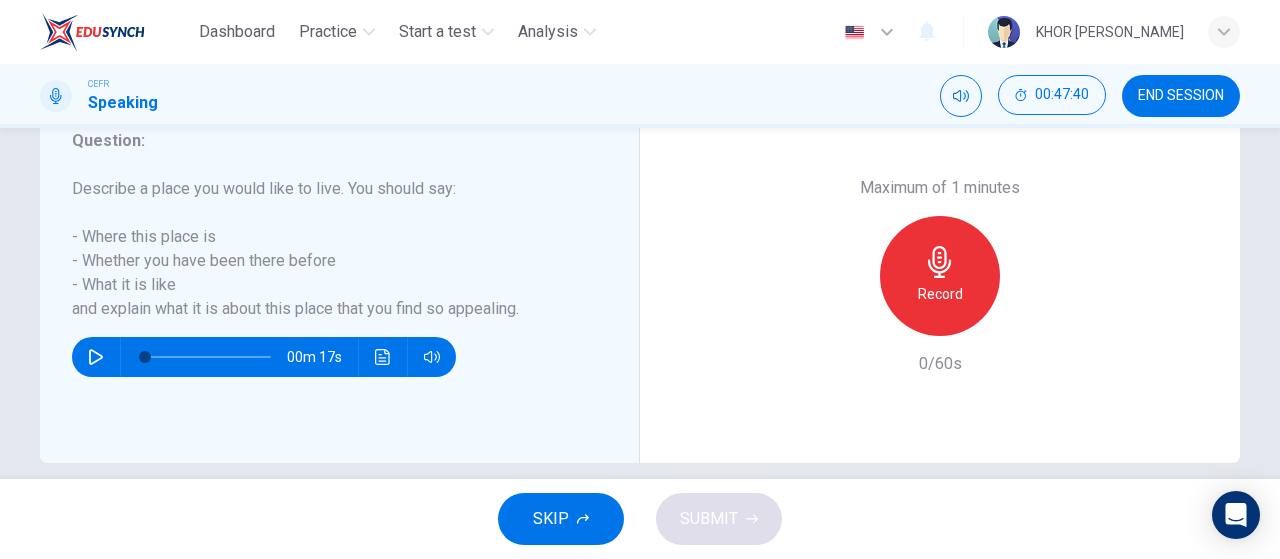 click 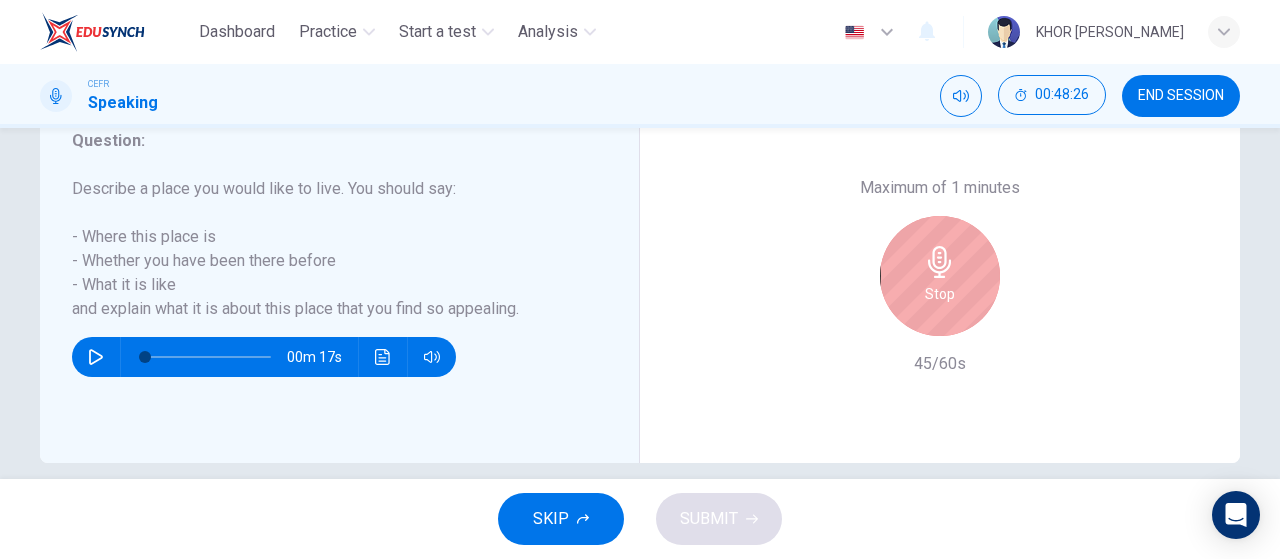 click 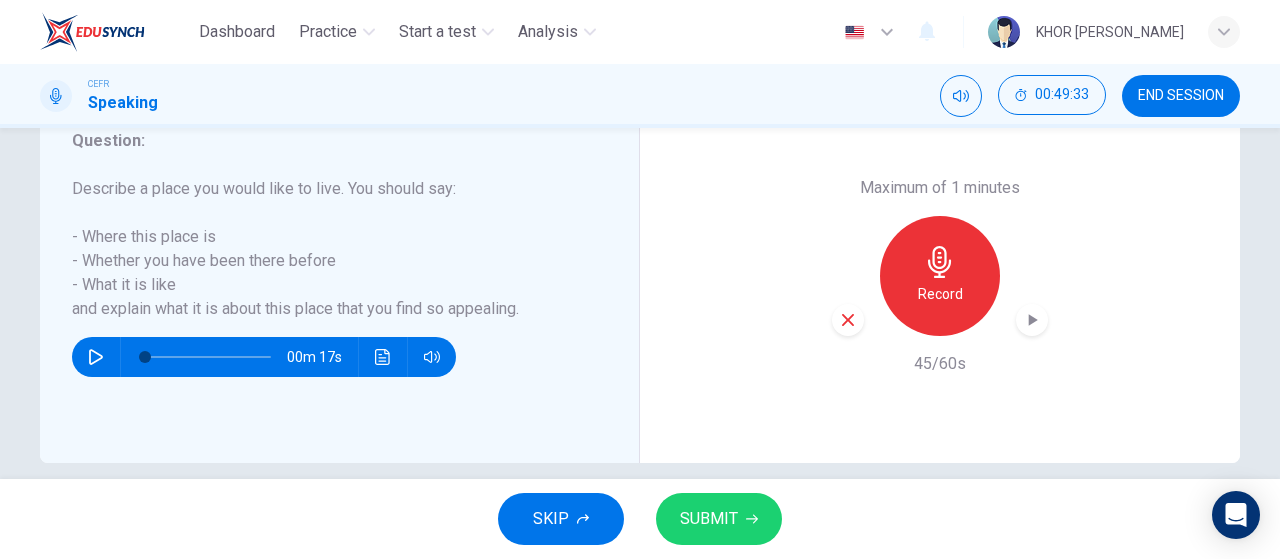 click on "SUBMIT" at bounding box center [709, 519] 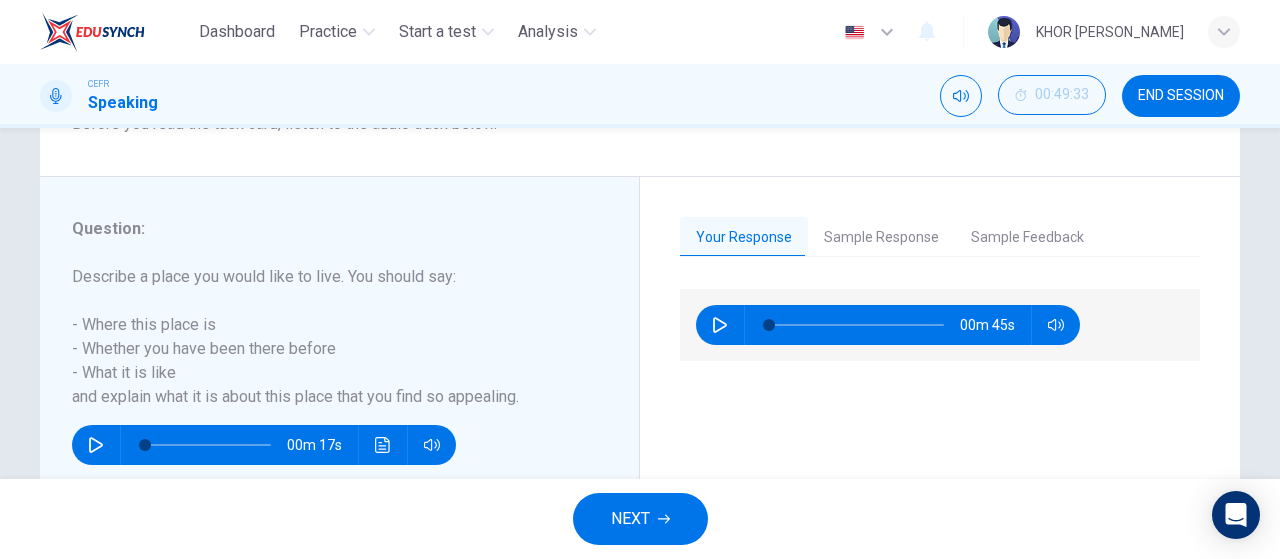 scroll, scrollTop: 324, scrollLeft: 0, axis: vertical 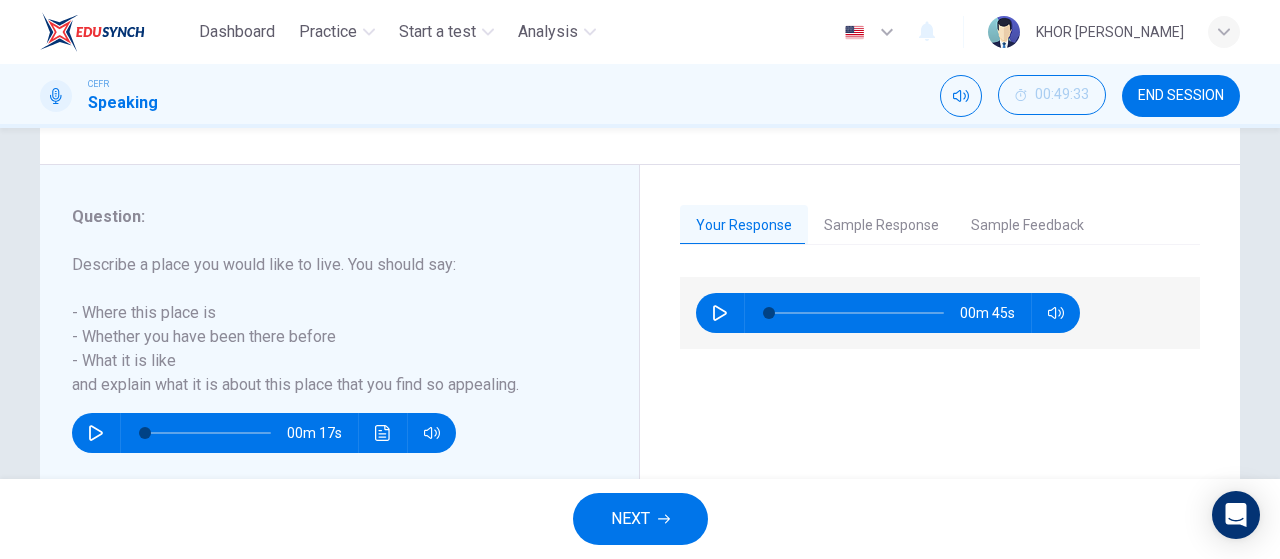 click at bounding box center [720, 313] 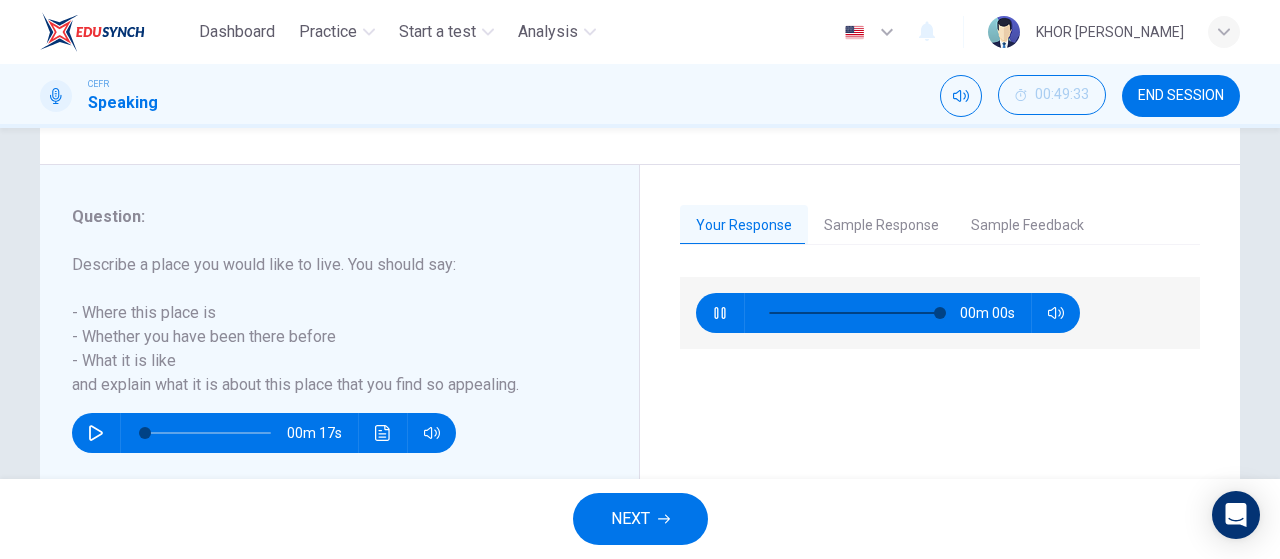 type on "0" 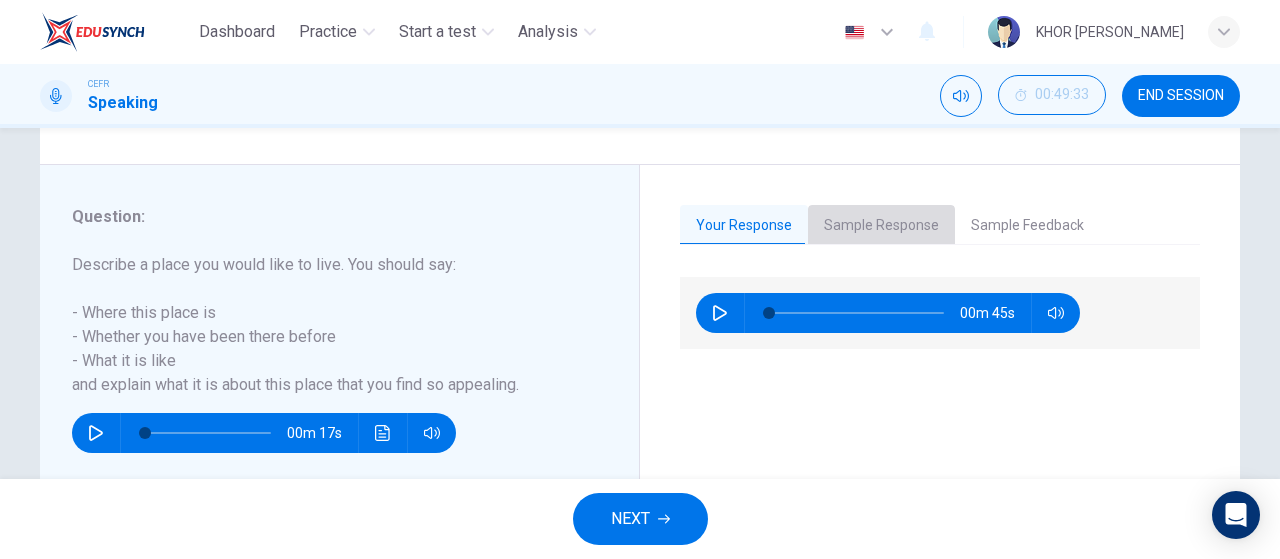 click on "Sample Response" at bounding box center [881, 226] 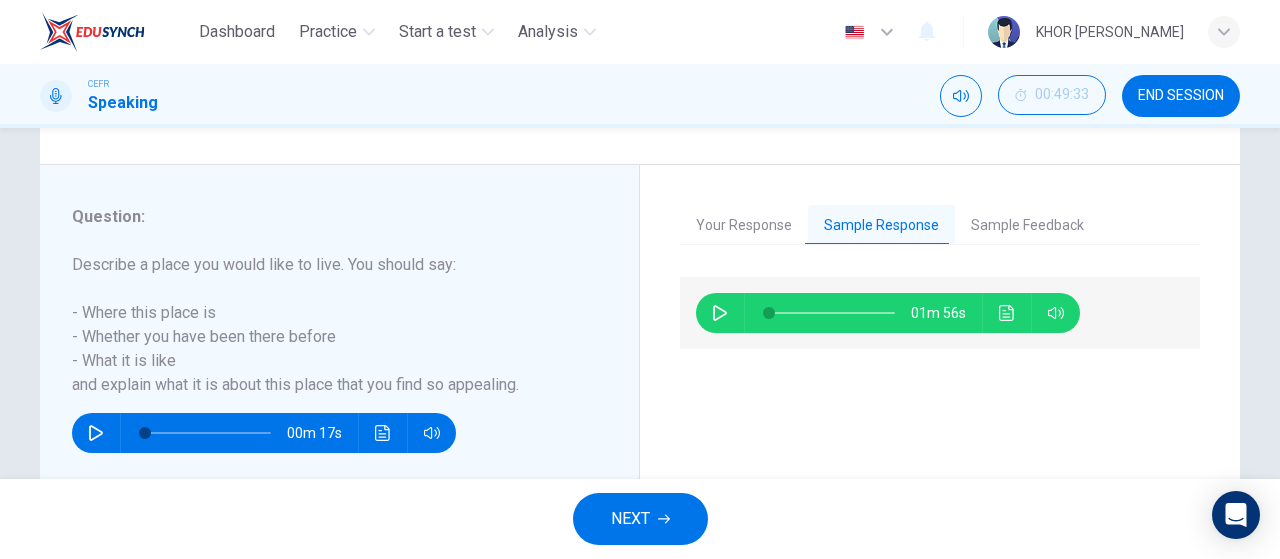 click on "Your Response" at bounding box center [744, 226] 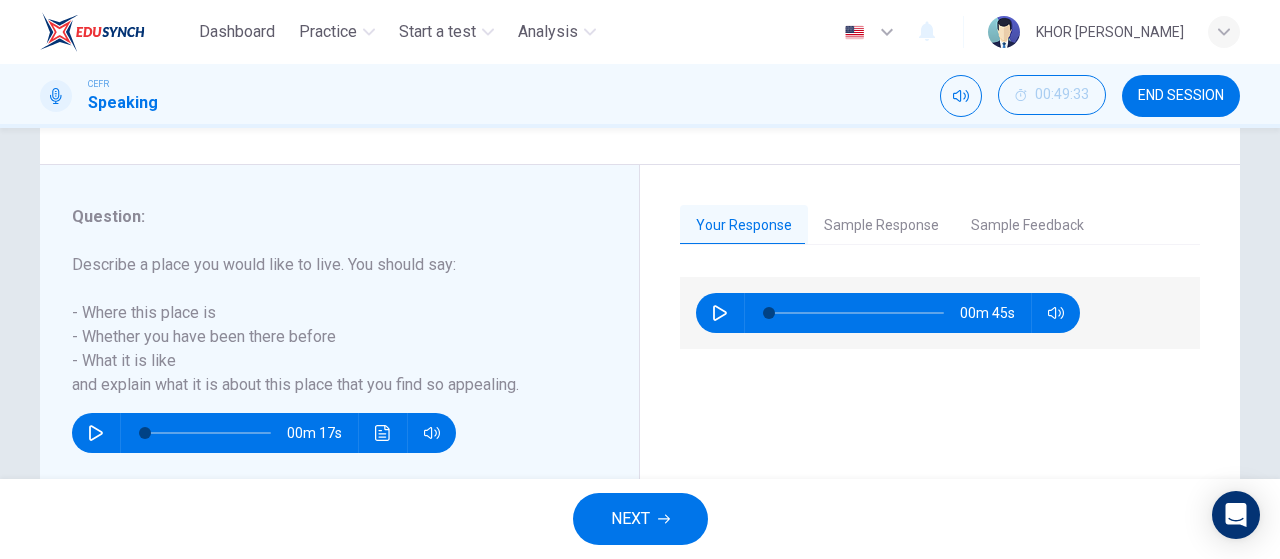 click on "NEXT" at bounding box center (640, 519) 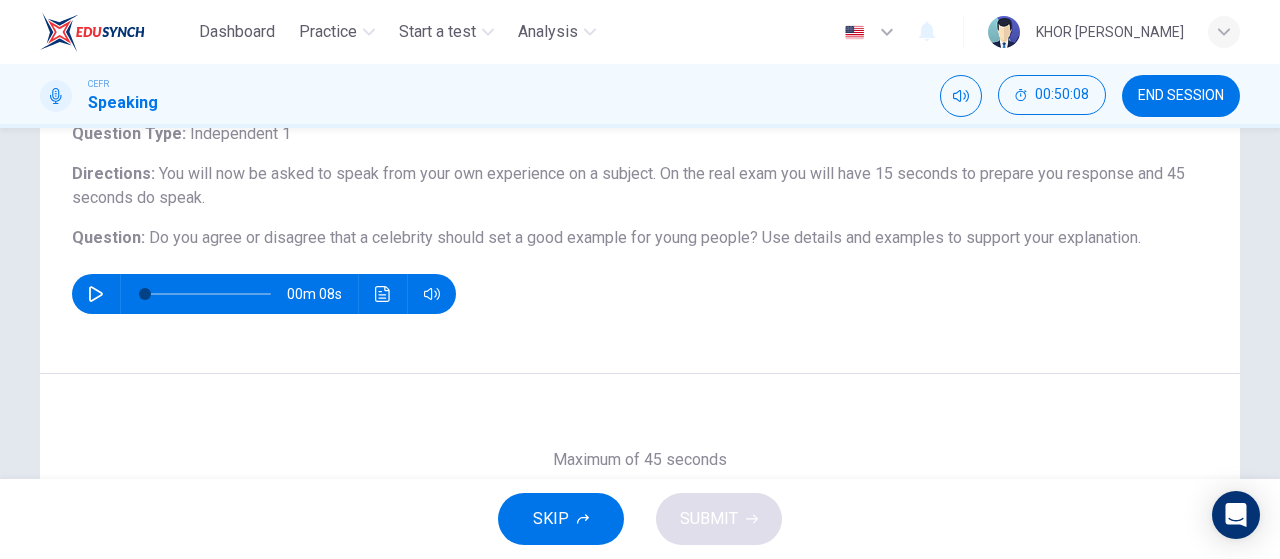 scroll, scrollTop: 300, scrollLeft: 0, axis: vertical 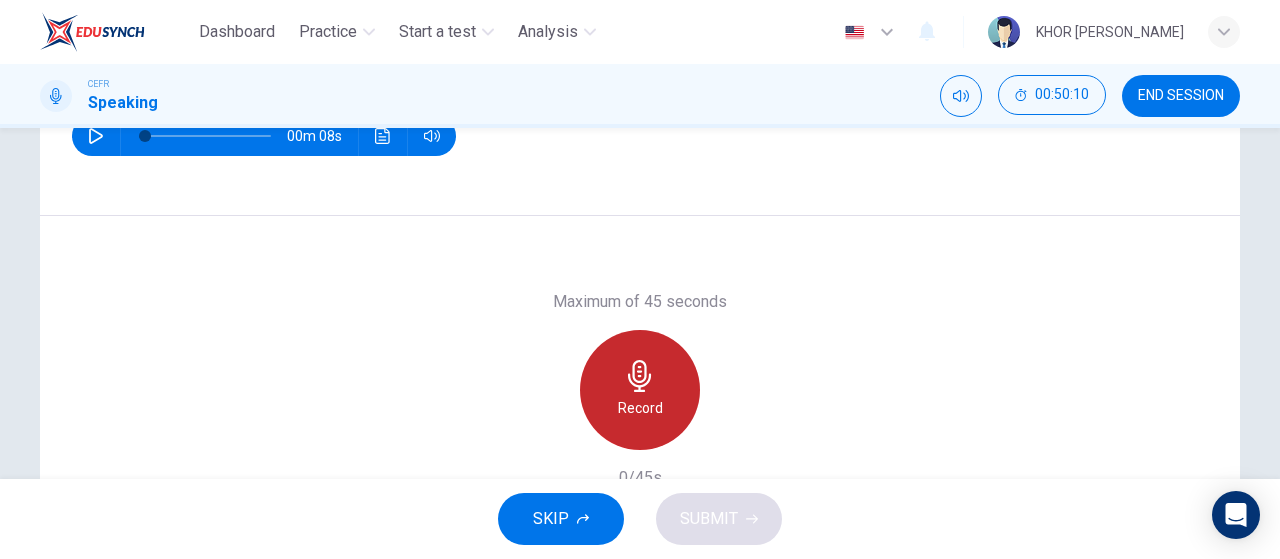 click on "Record" at bounding box center (640, 408) 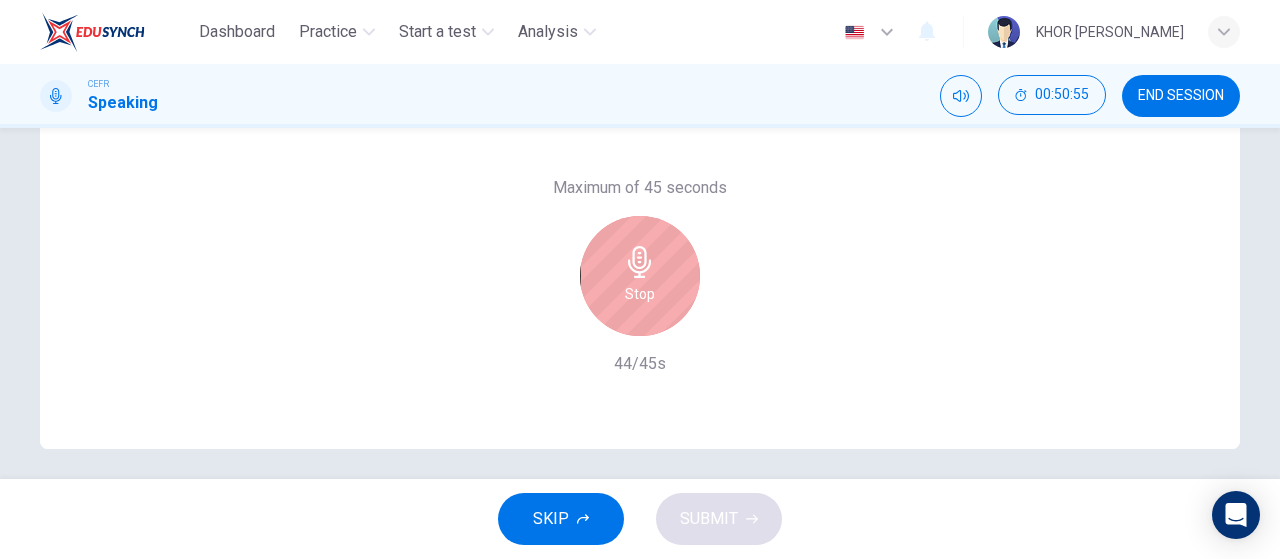 scroll, scrollTop: 424, scrollLeft: 0, axis: vertical 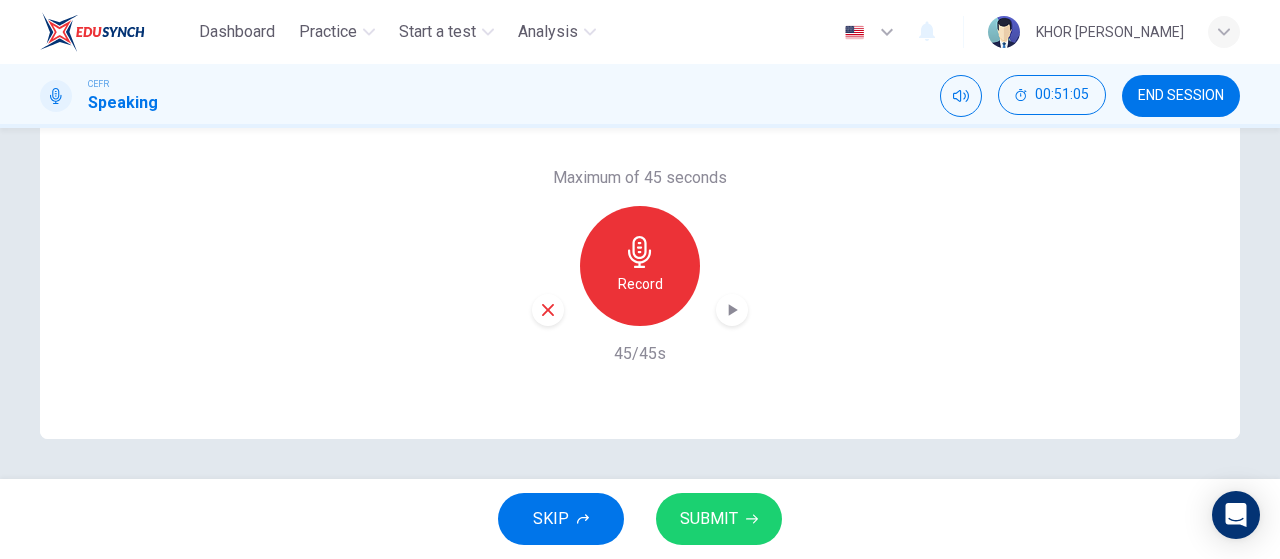 click 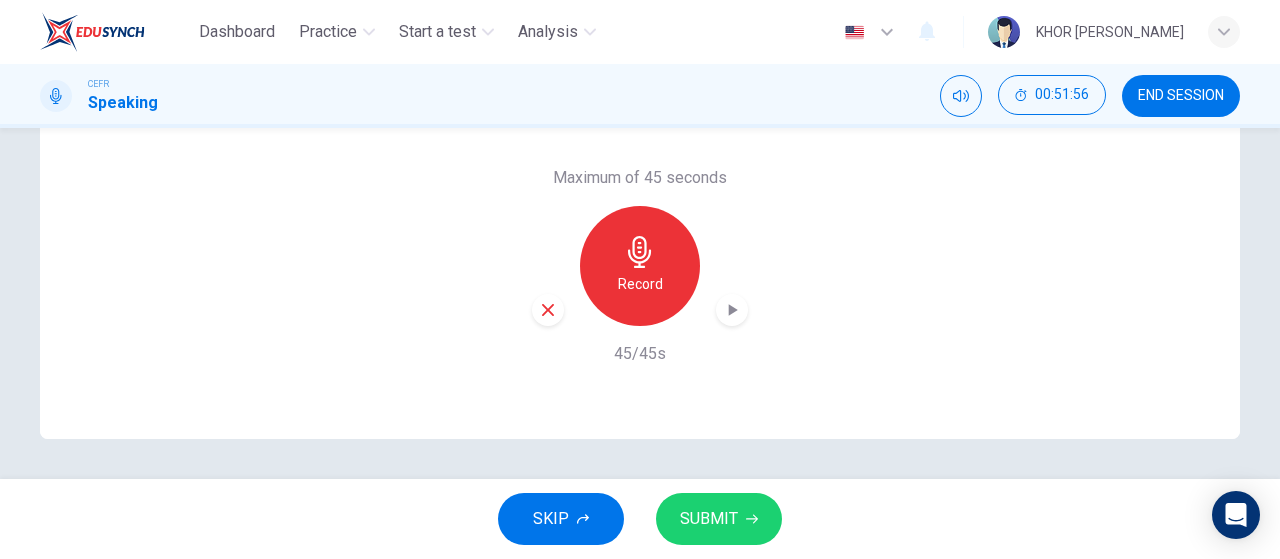 click 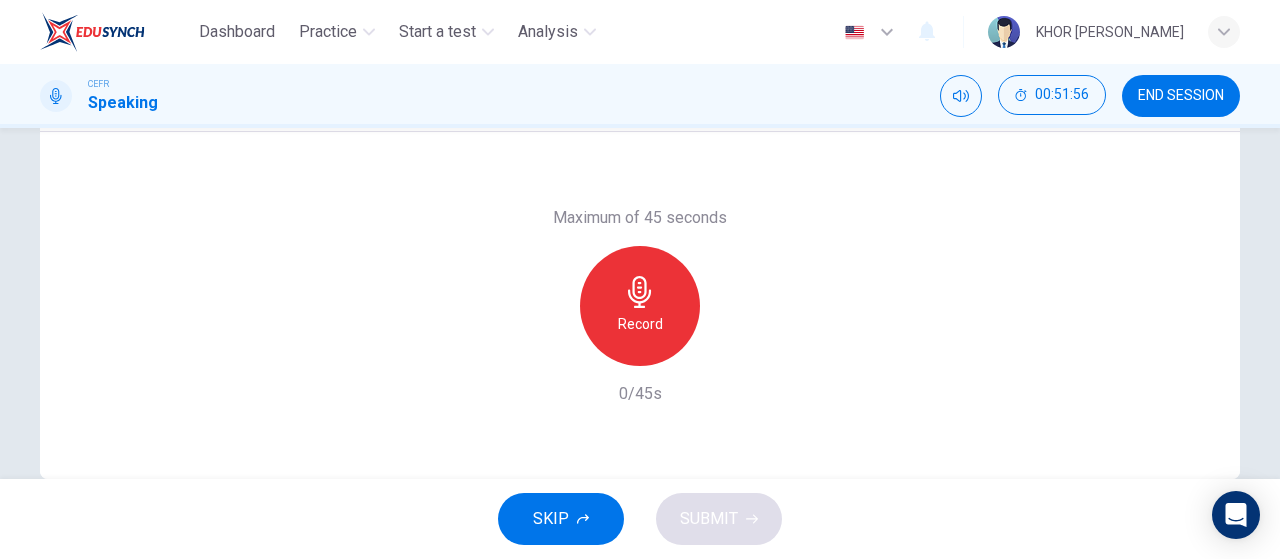 scroll, scrollTop: 324, scrollLeft: 0, axis: vertical 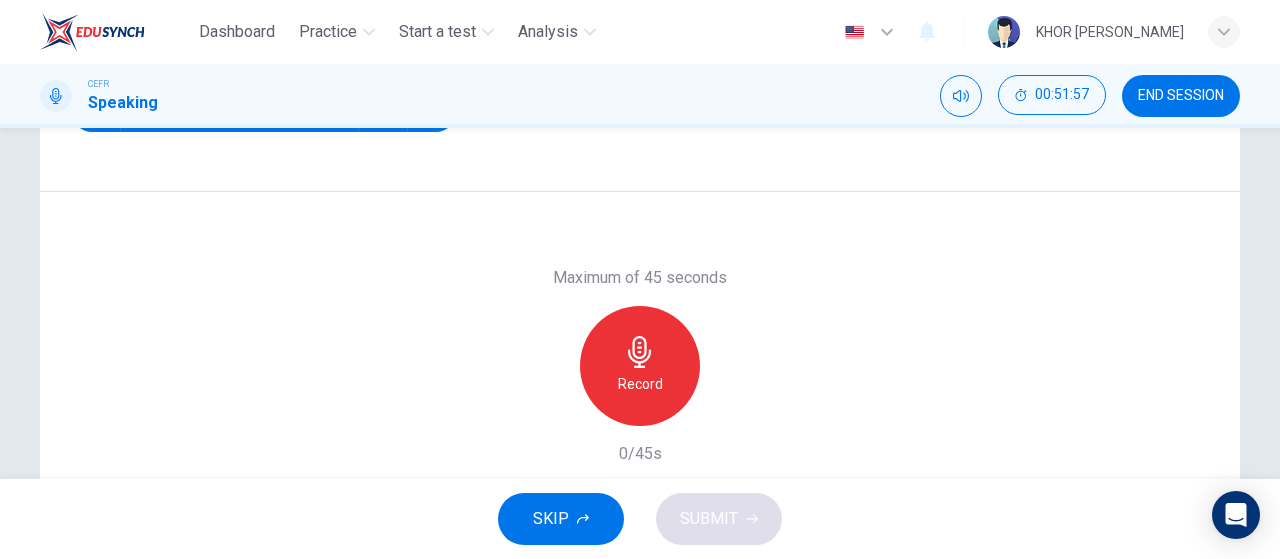 click on "Record" at bounding box center [640, 384] 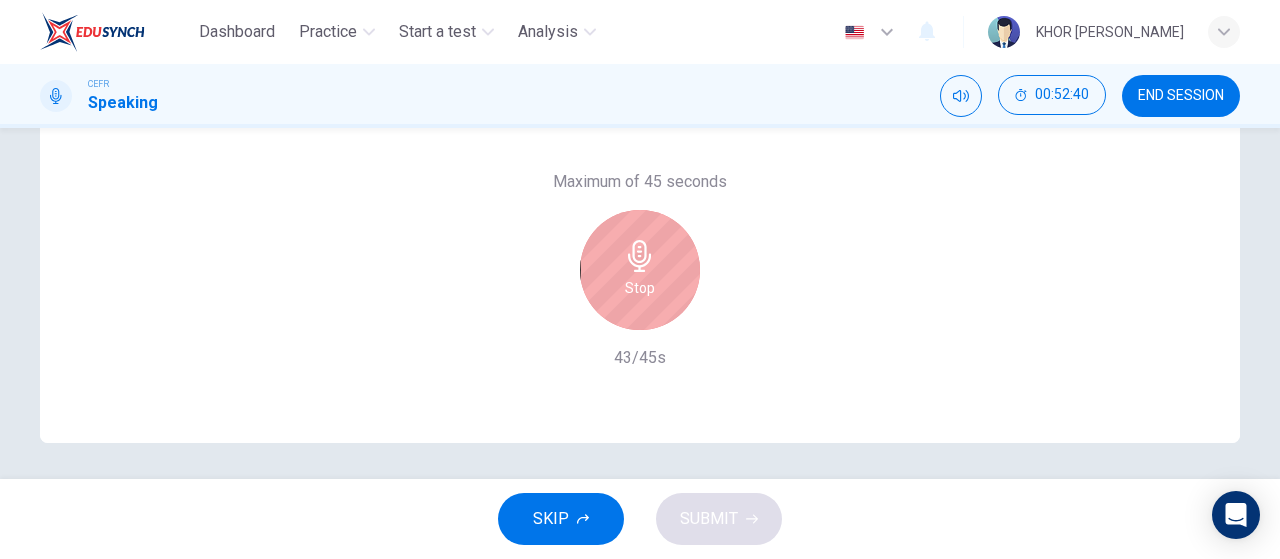 scroll, scrollTop: 424, scrollLeft: 0, axis: vertical 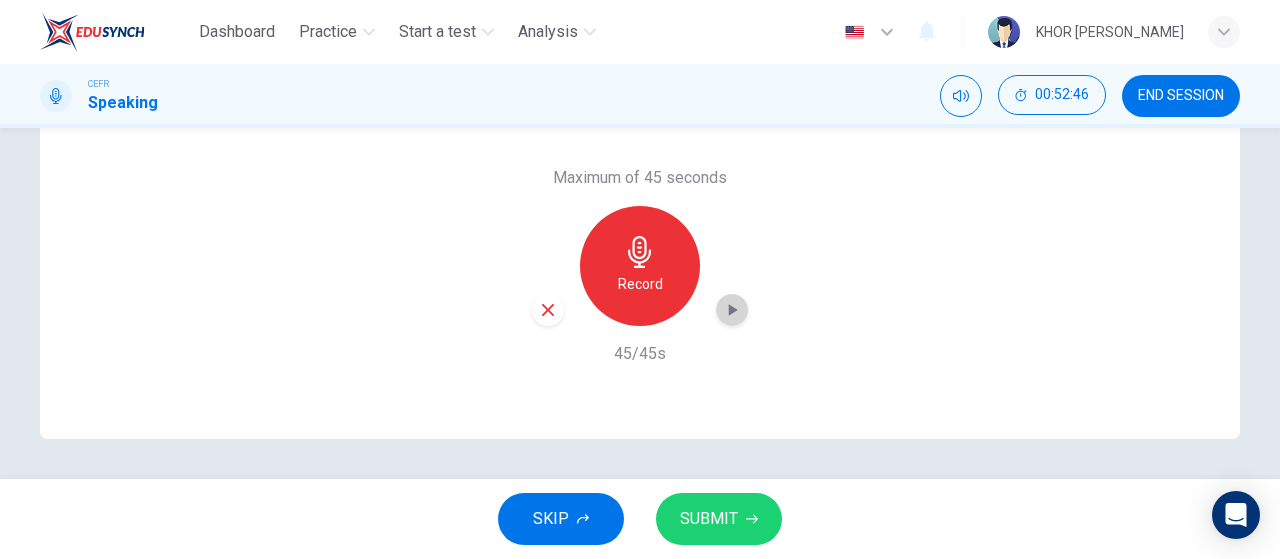 click at bounding box center (732, 310) 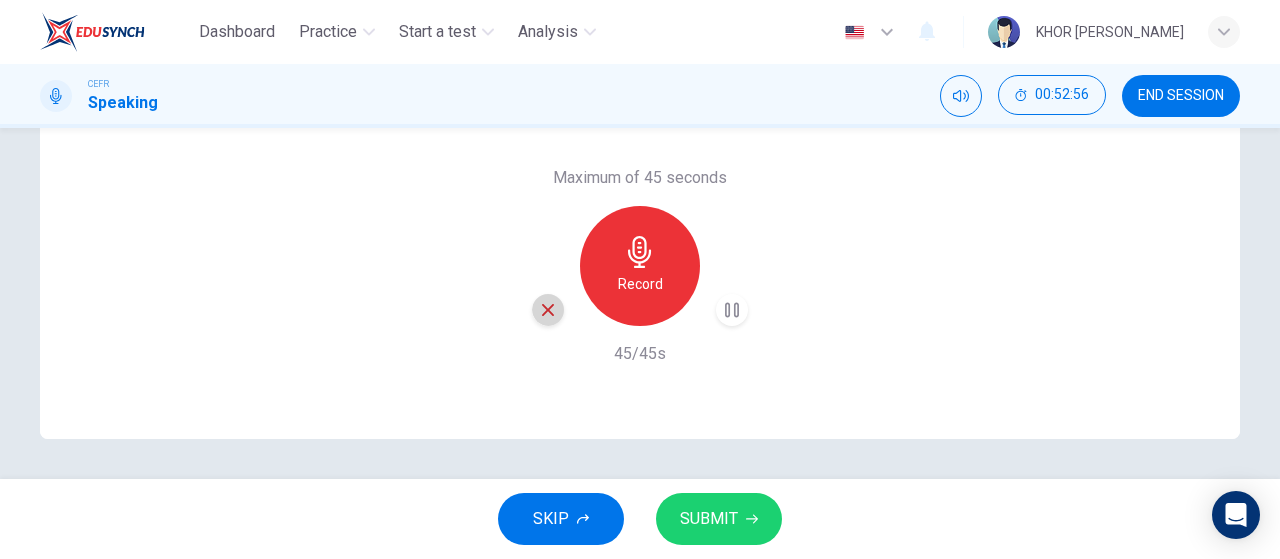 click 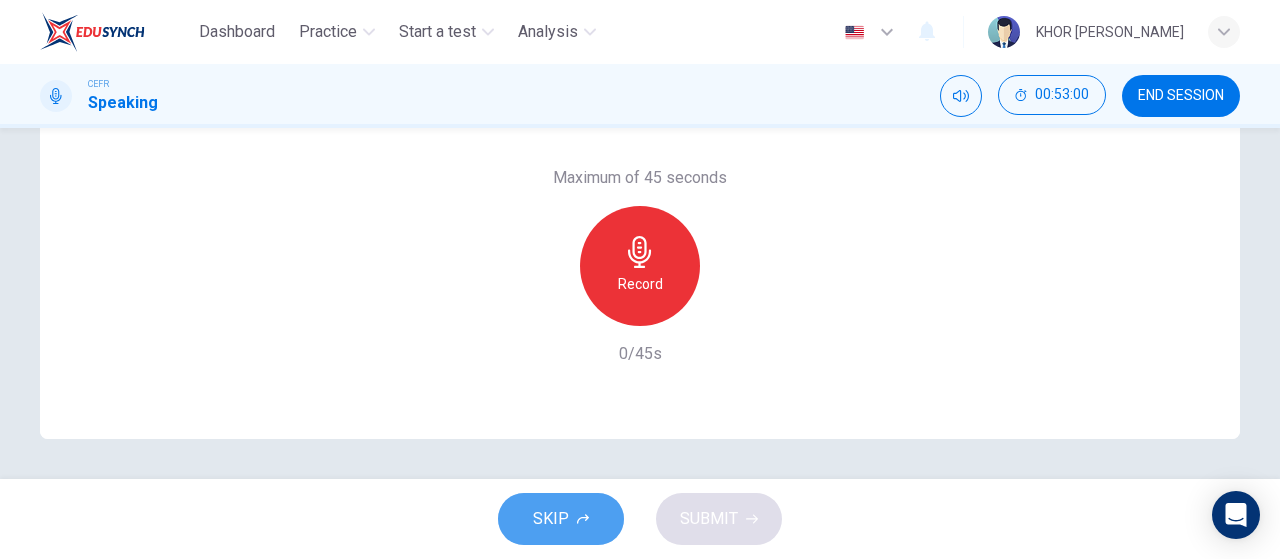 click on "SKIP" at bounding box center [561, 519] 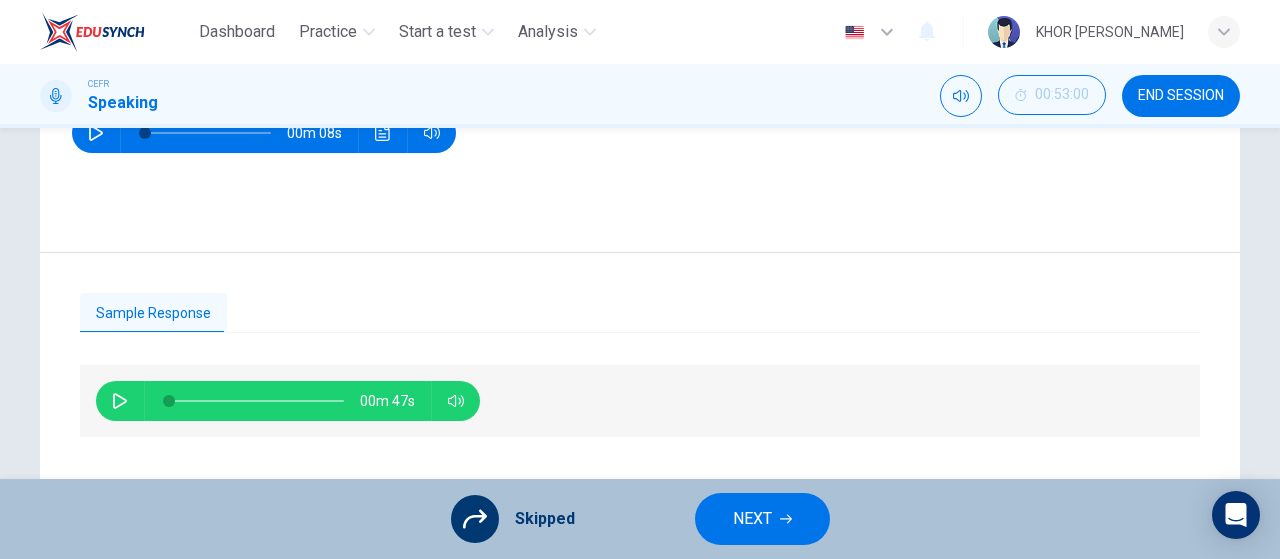 scroll, scrollTop: 324, scrollLeft: 0, axis: vertical 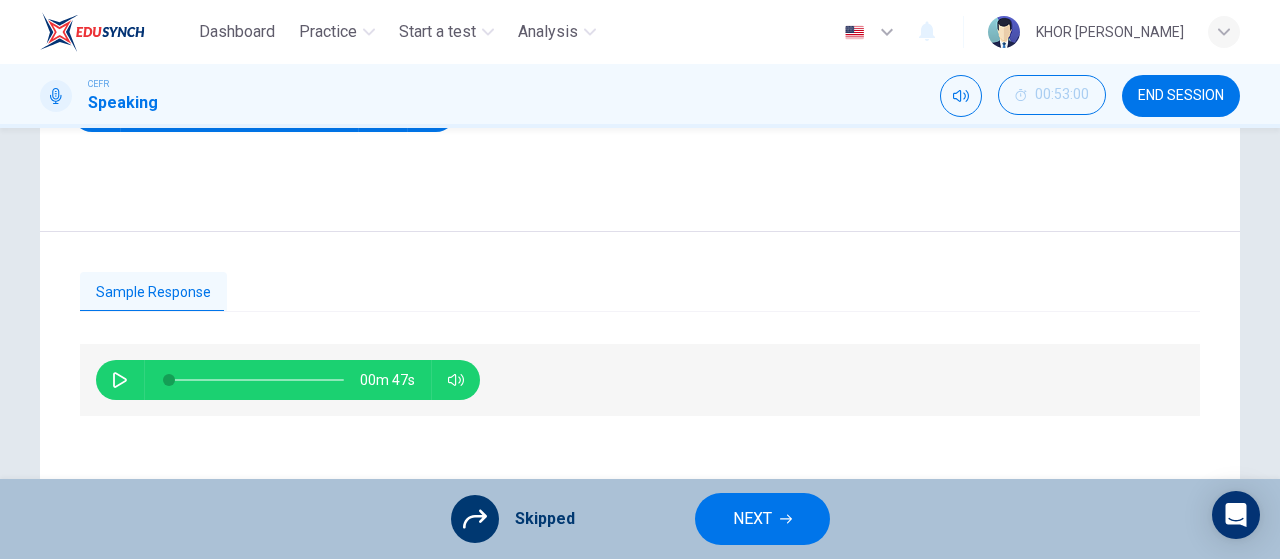 click at bounding box center (120, 380) 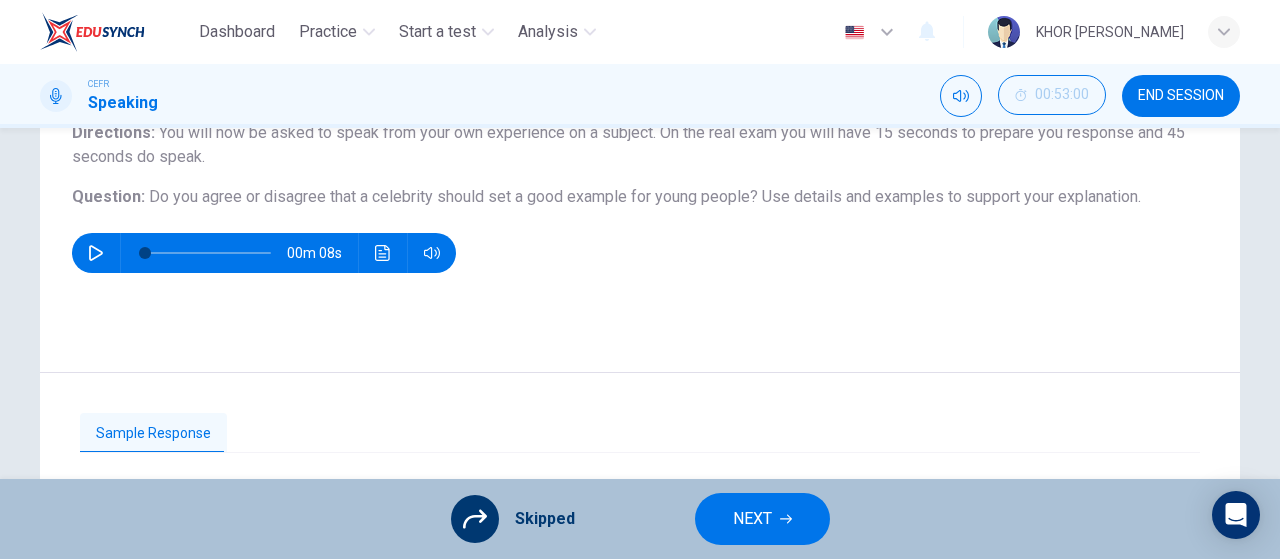 scroll, scrollTop: 124, scrollLeft: 0, axis: vertical 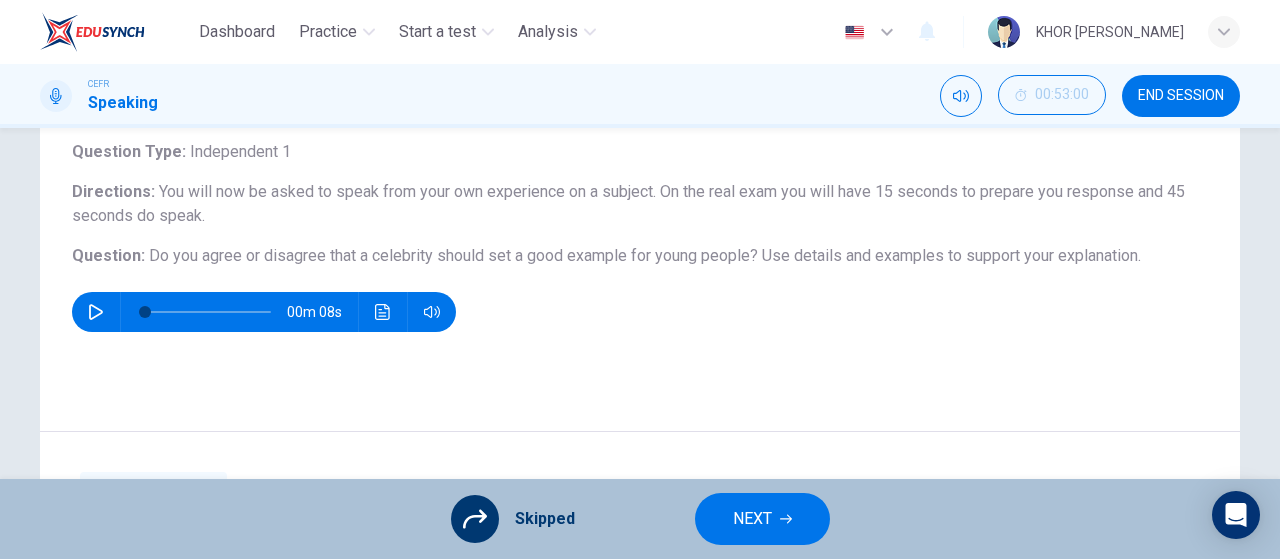 type on "0" 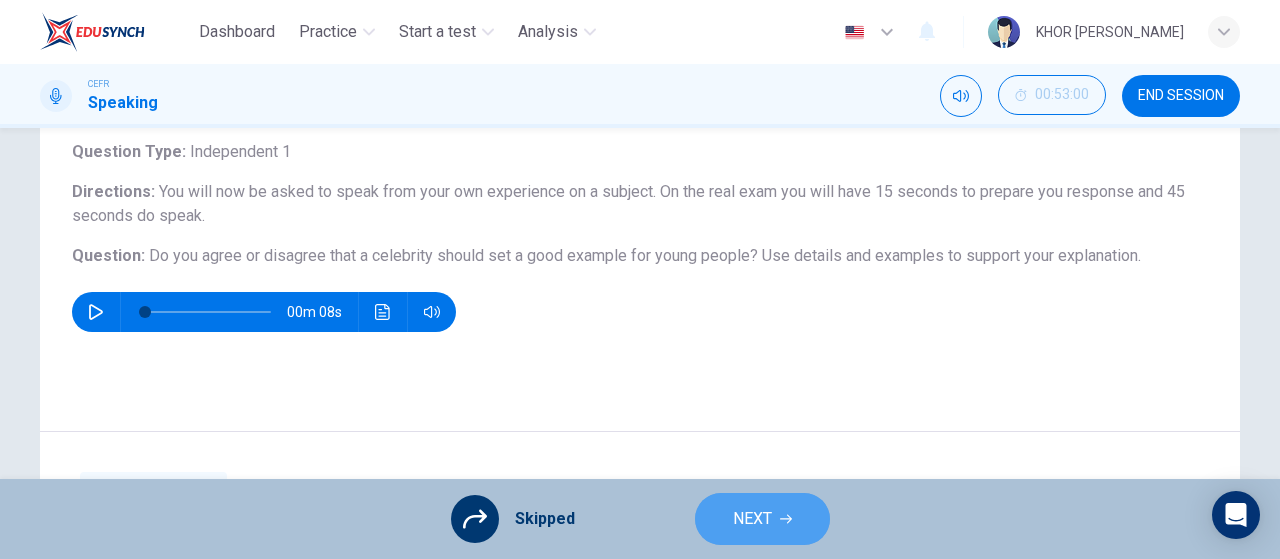 click on "NEXT" at bounding box center [762, 519] 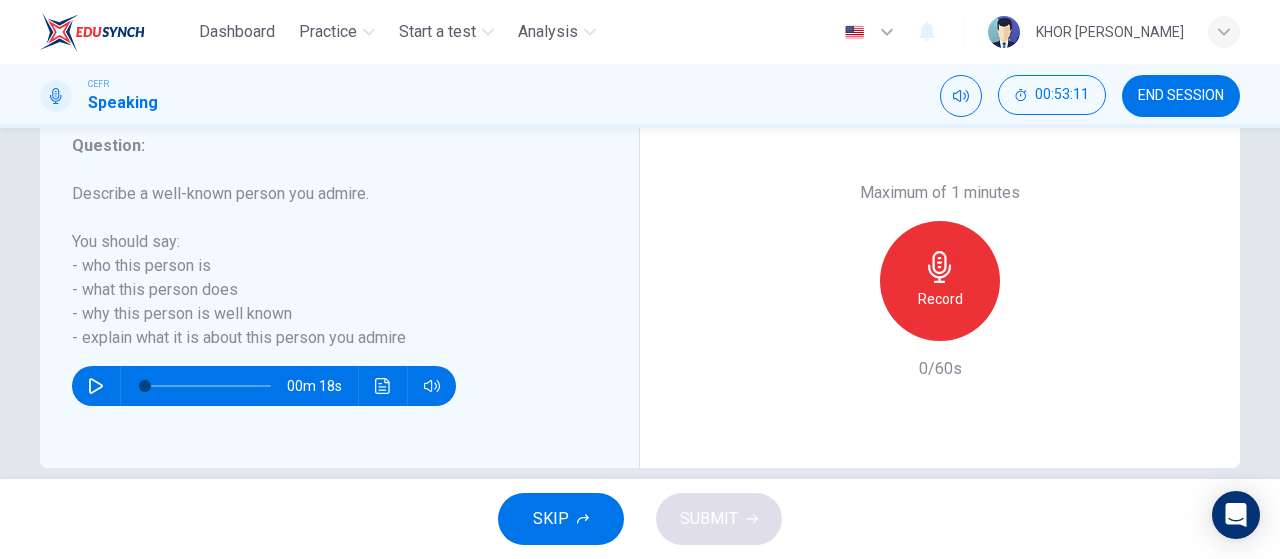 scroll, scrollTop: 400, scrollLeft: 0, axis: vertical 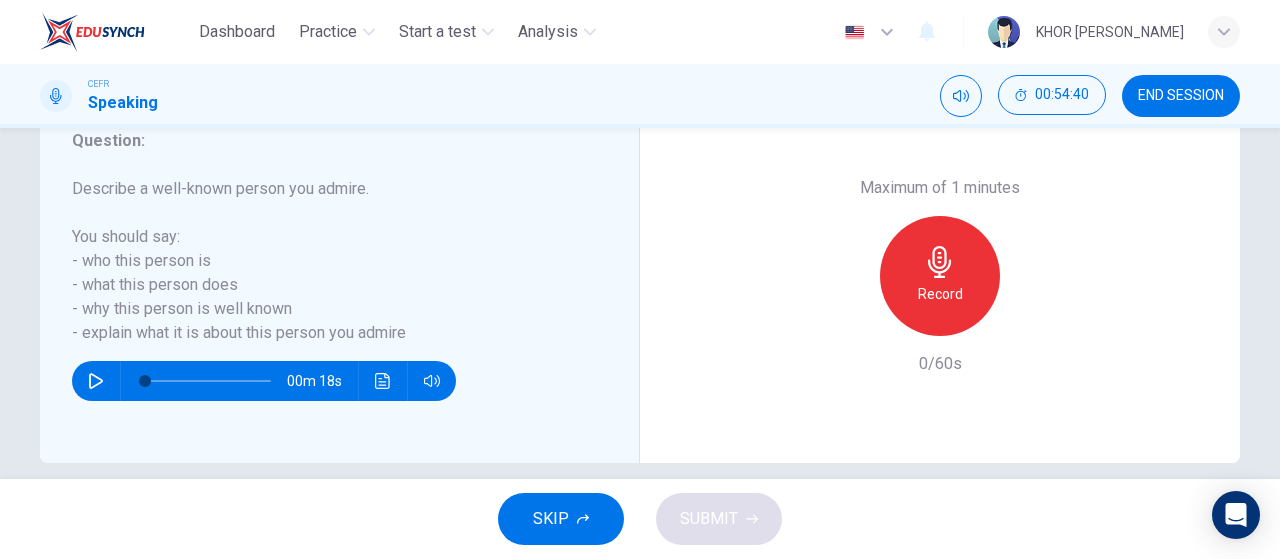 click on "Record" at bounding box center [940, 294] 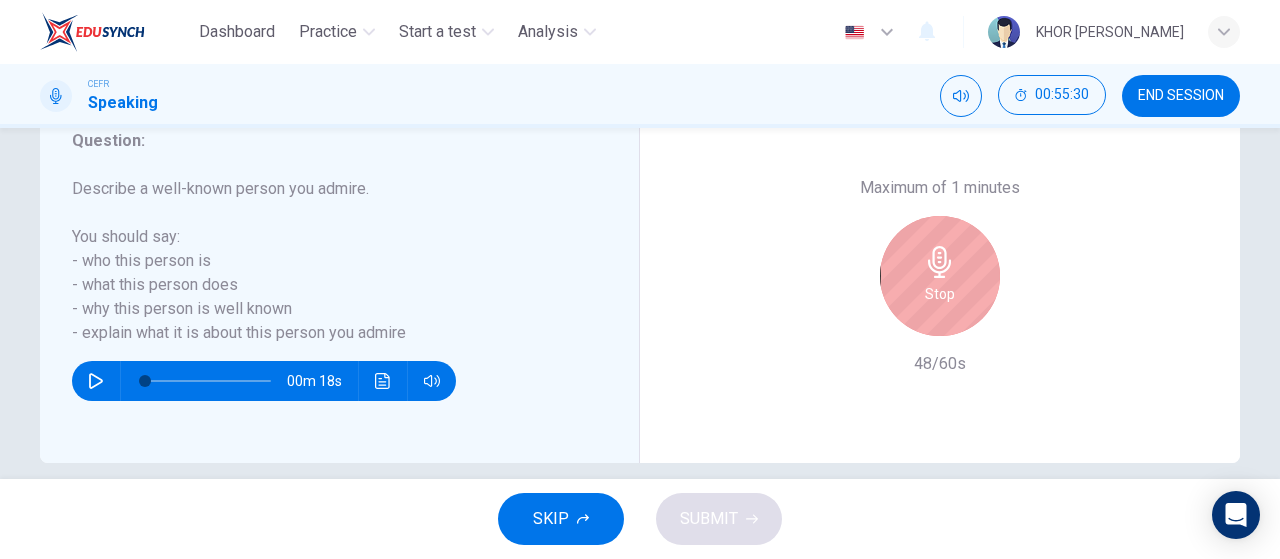 click 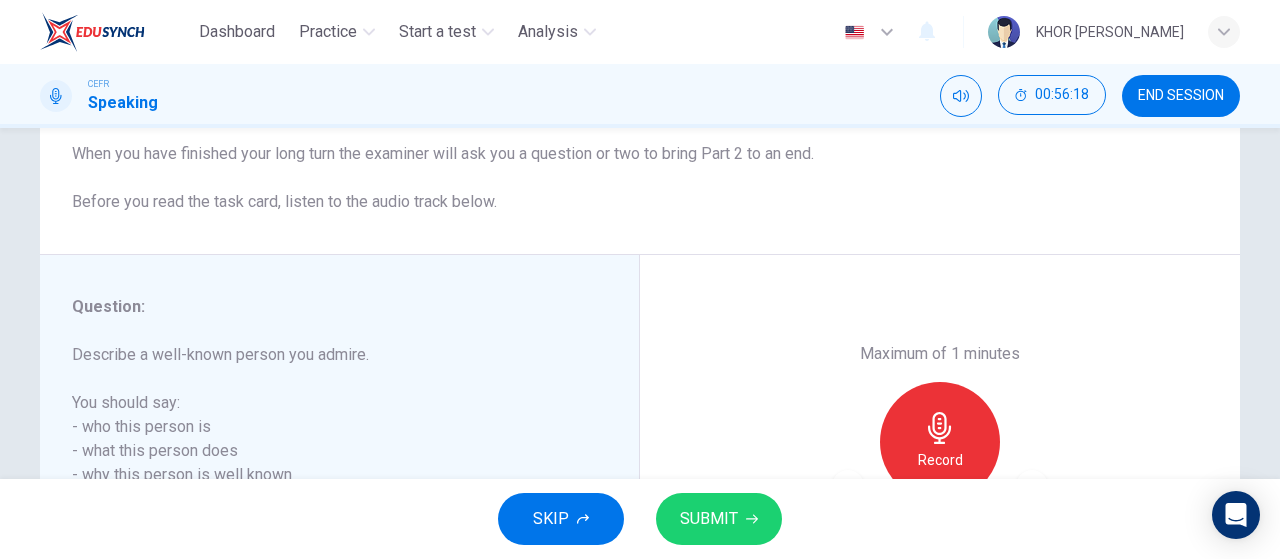 scroll, scrollTop: 224, scrollLeft: 0, axis: vertical 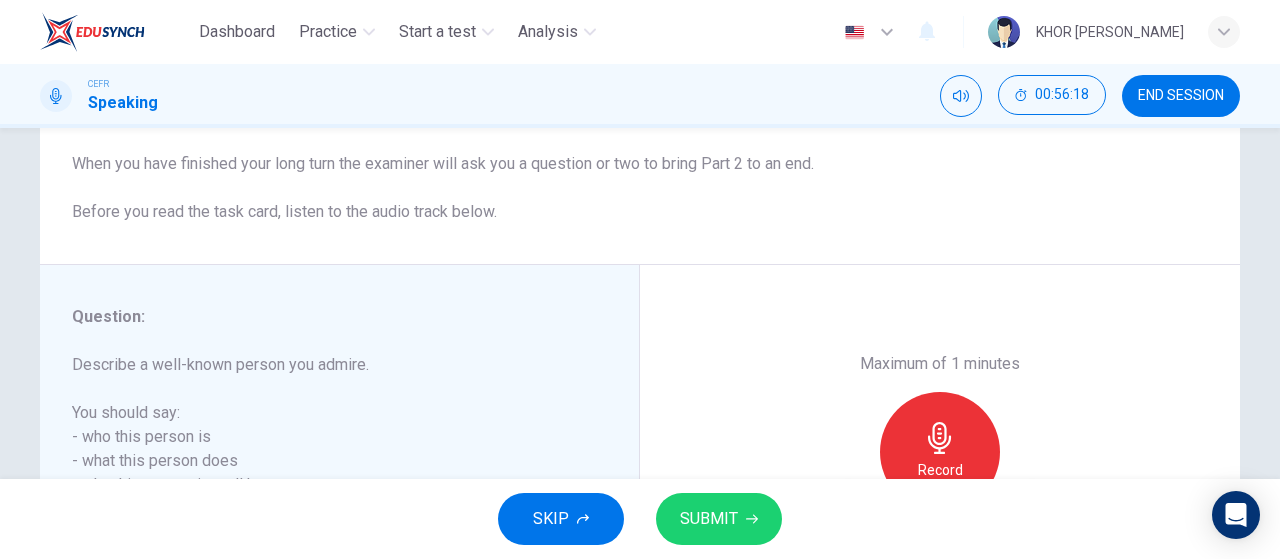 click on "SUBMIT" at bounding box center (719, 519) 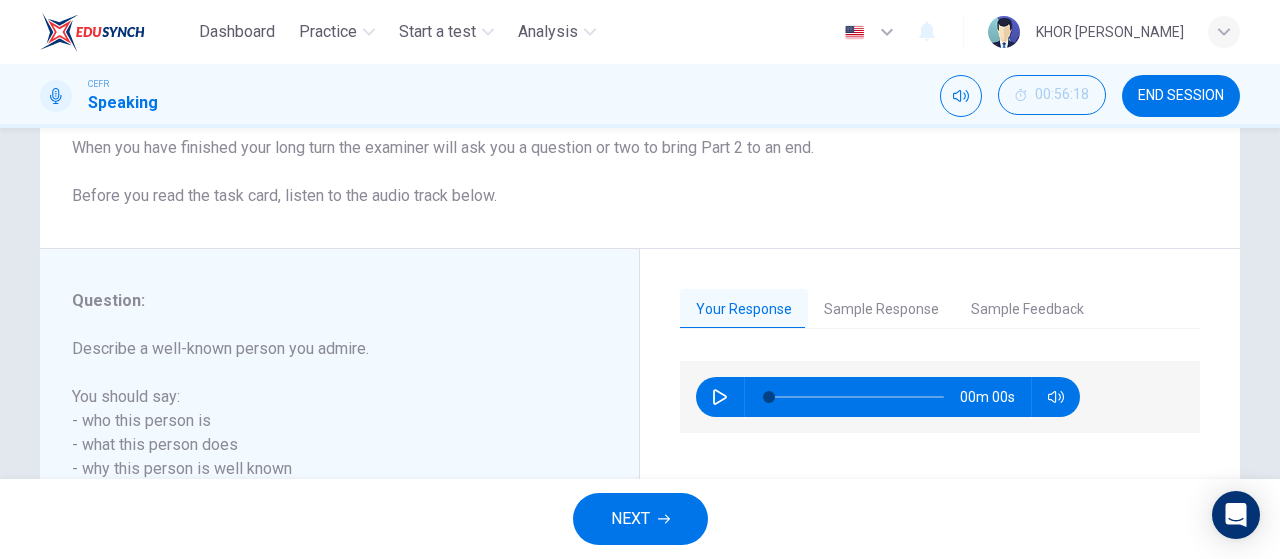 scroll, scrollTop: 224, scrollLeft: 0, axis: vertical 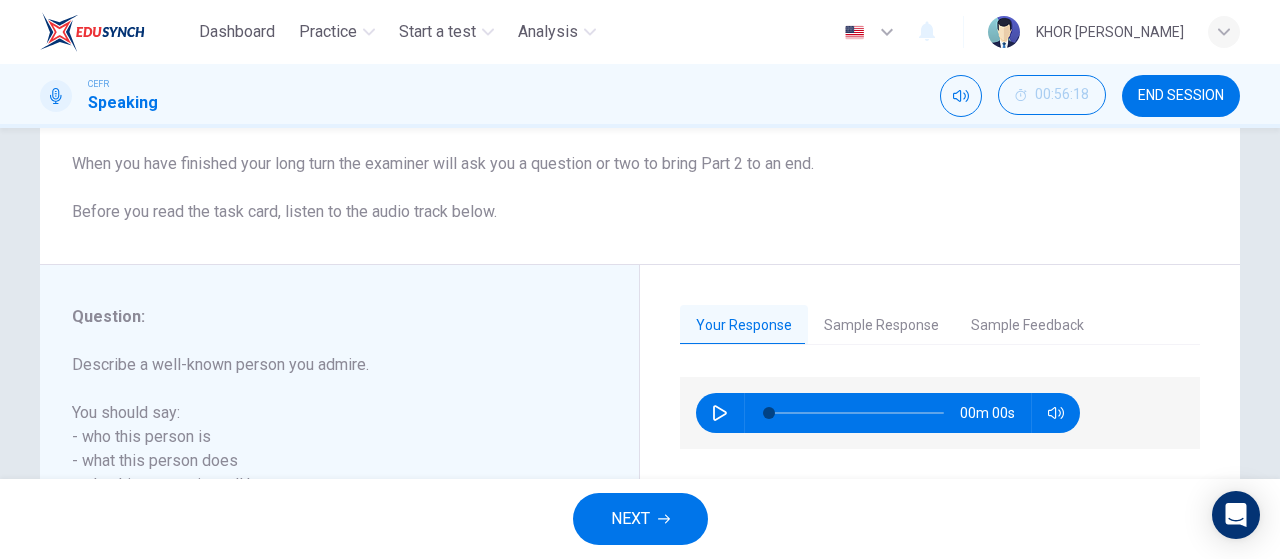 click on "Sample Response" at bounding box center (881, 326) 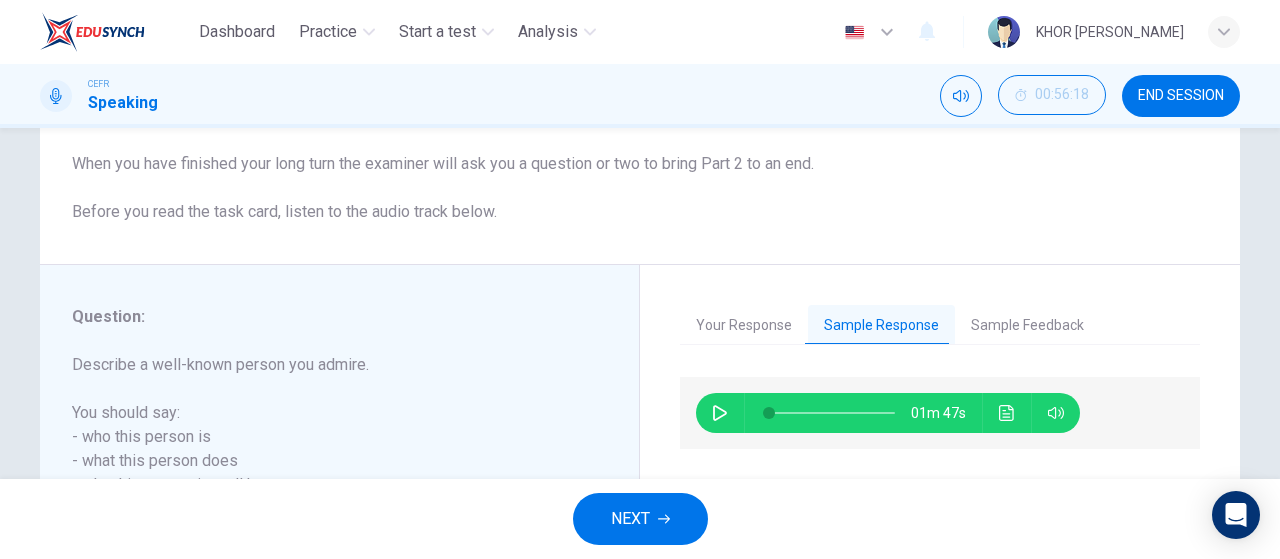 click 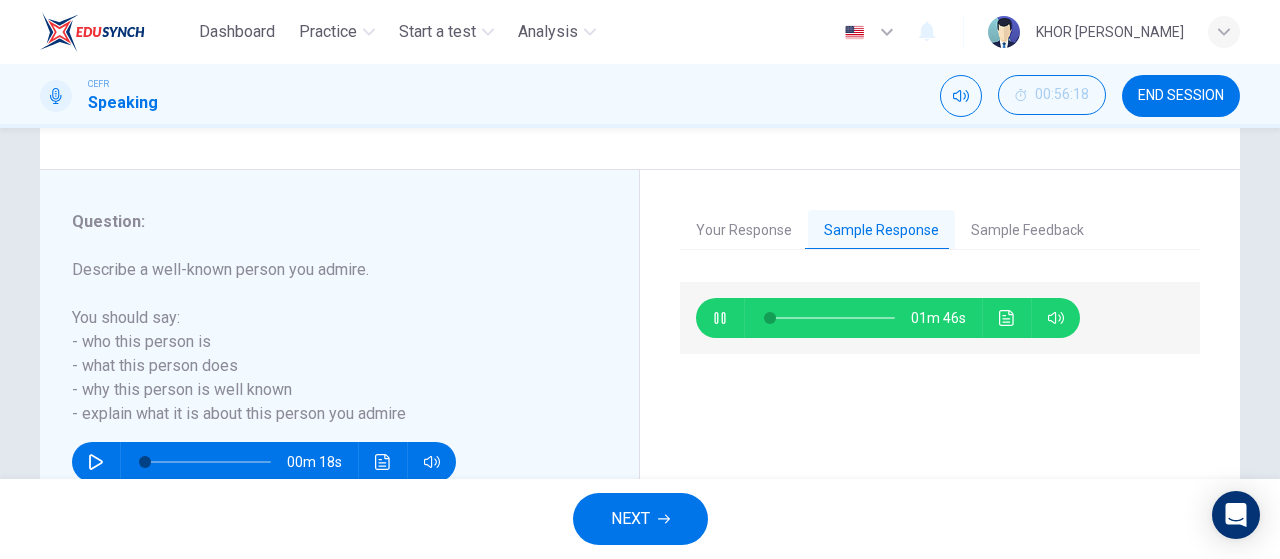 scroll, scrollTop: 324, scrollLeft: 0, axis: vertical 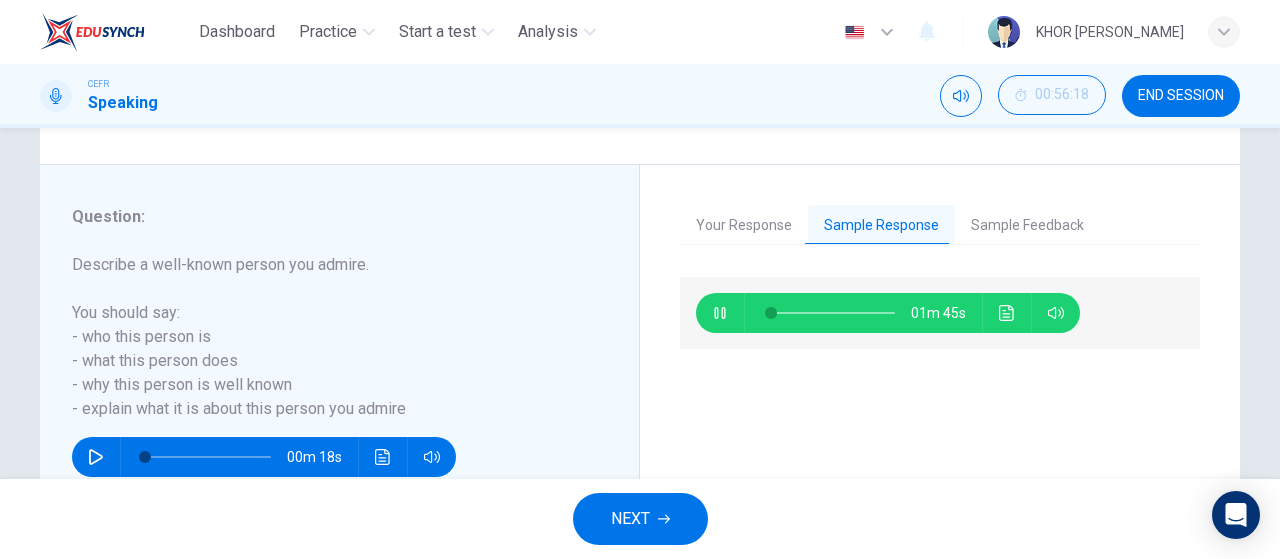 click 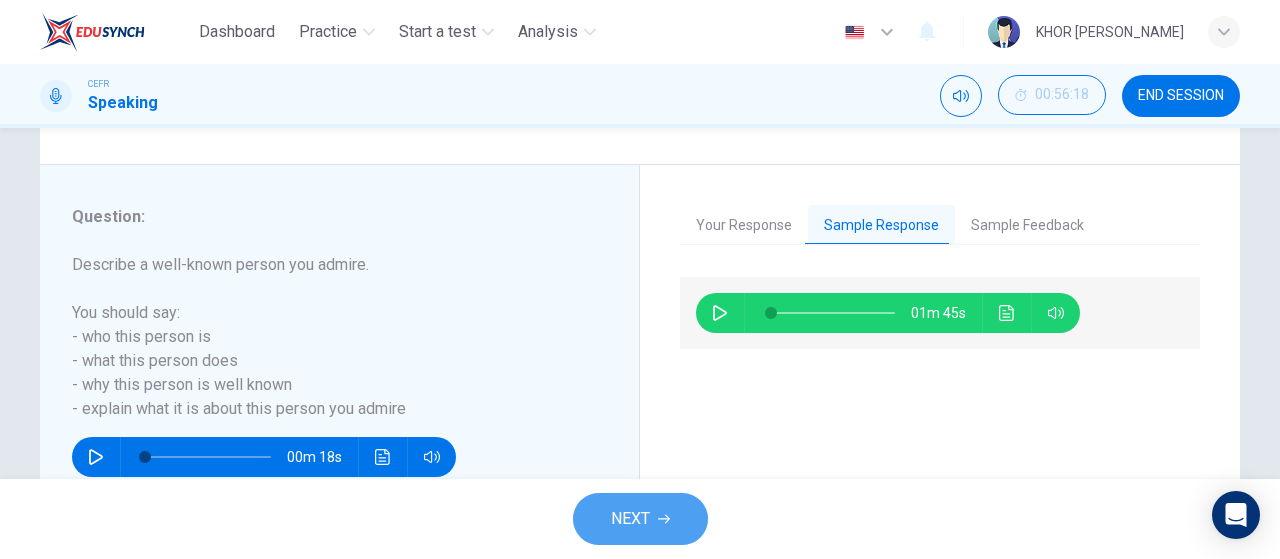 click 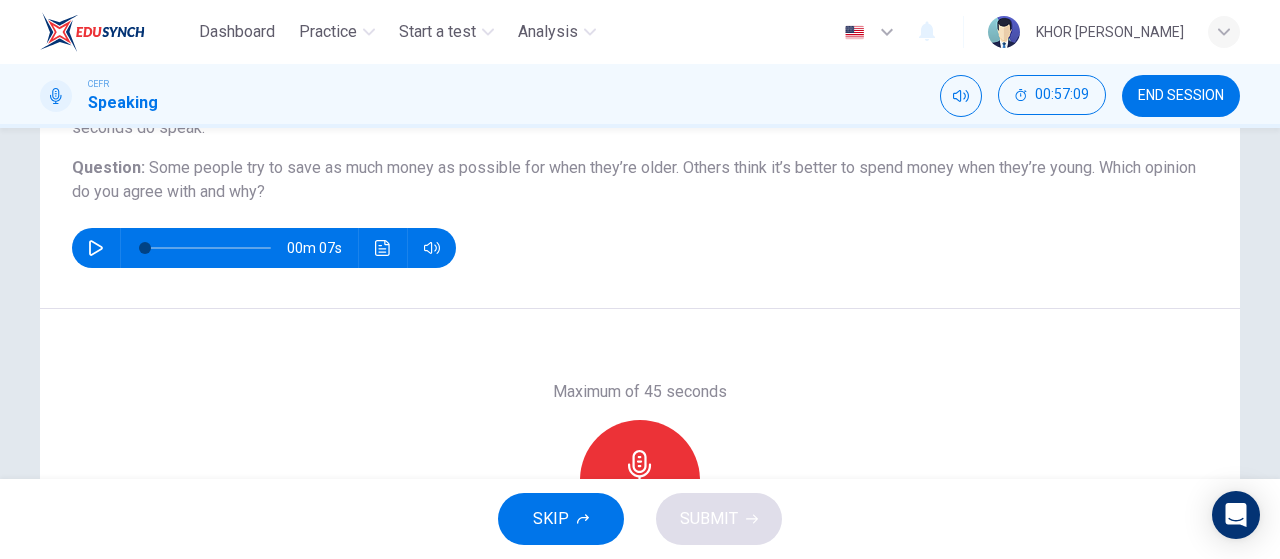 scroll, scrollTop: 300, scrollLeft: 0, axis: vertical 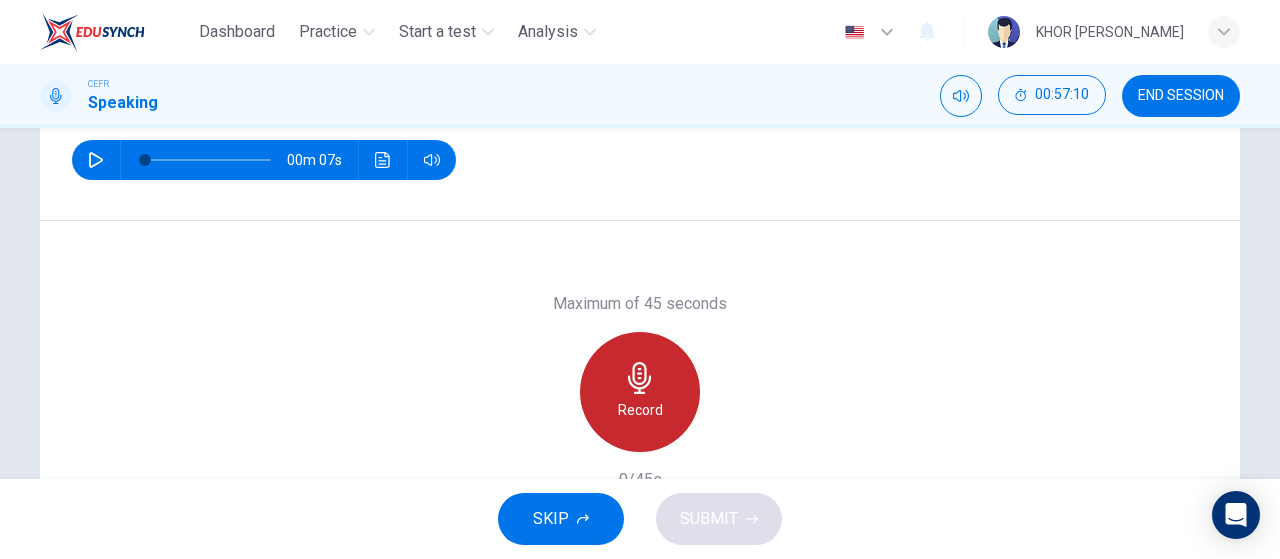 click 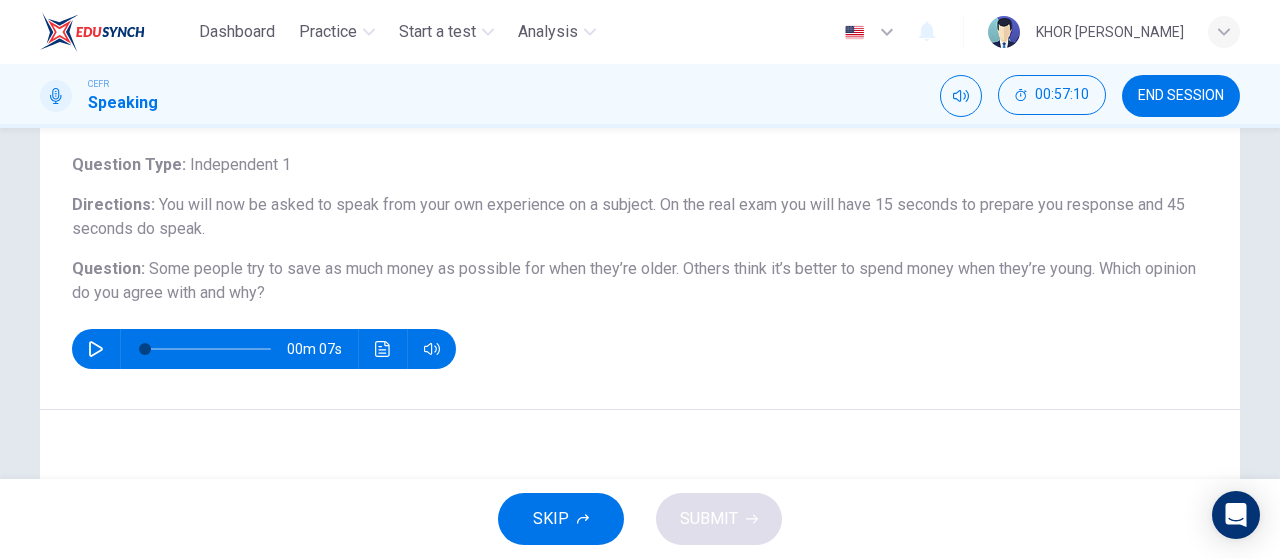 scroll, scrollTop: 100, scrollLeft: 0, axis: vertical 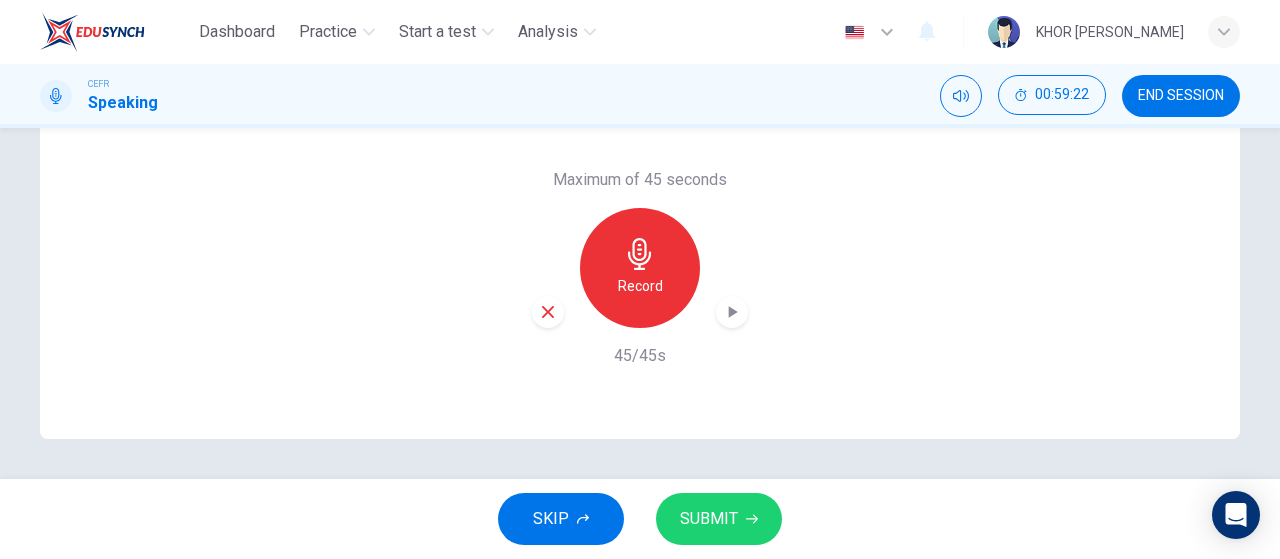 click on "SUBMIT" at bounding box center (709, 519) 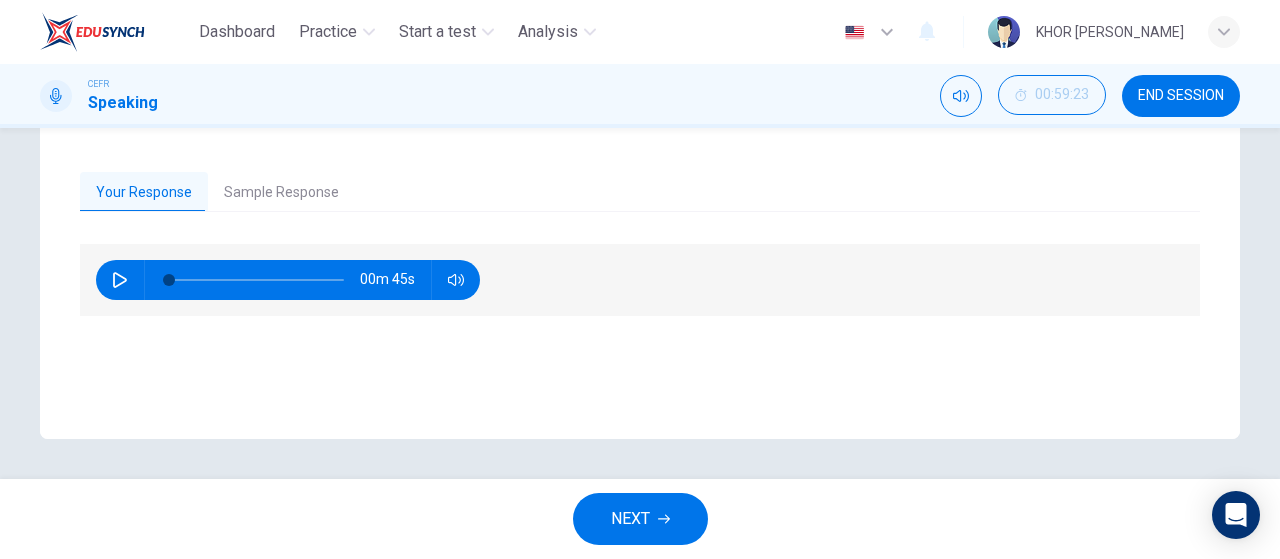 click 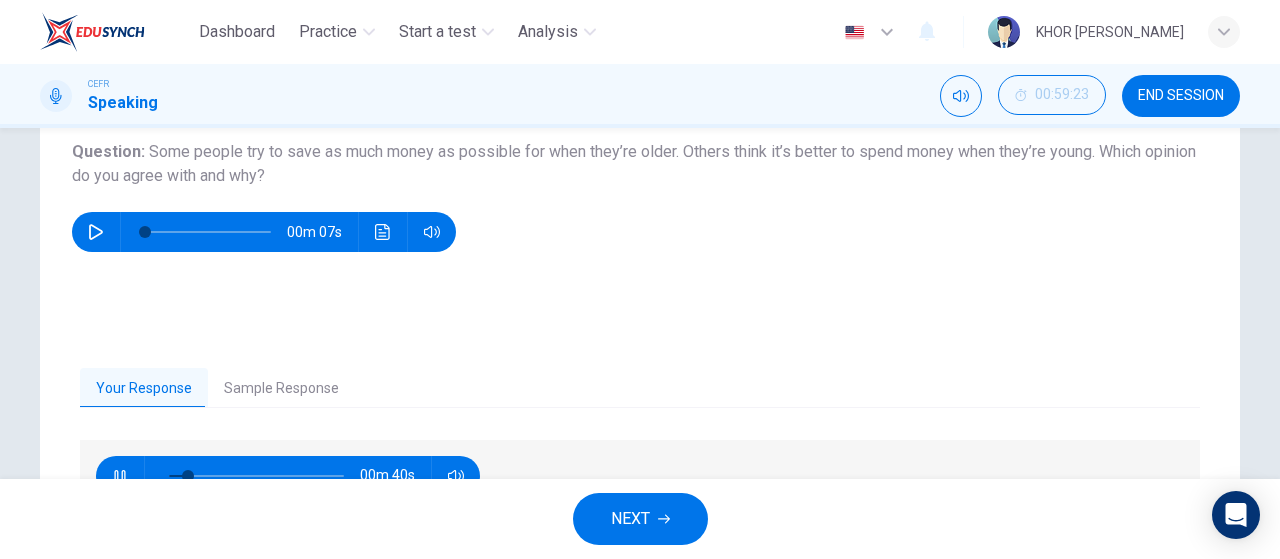 scroll, scrollTop: 224, scrollLeft: 0, axis: vertical 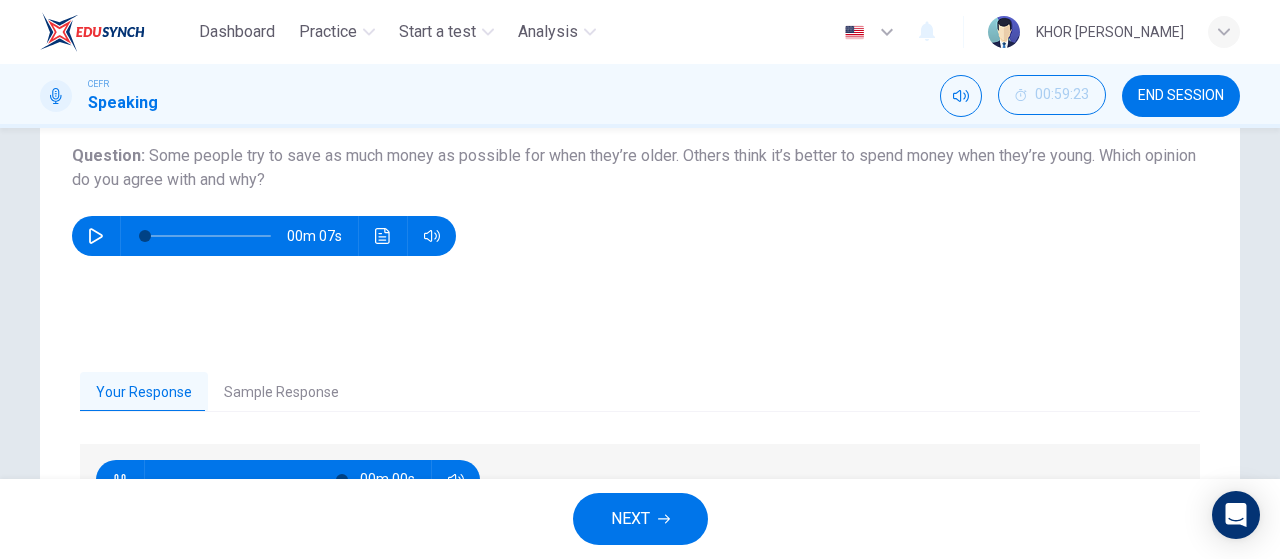 type on "0" 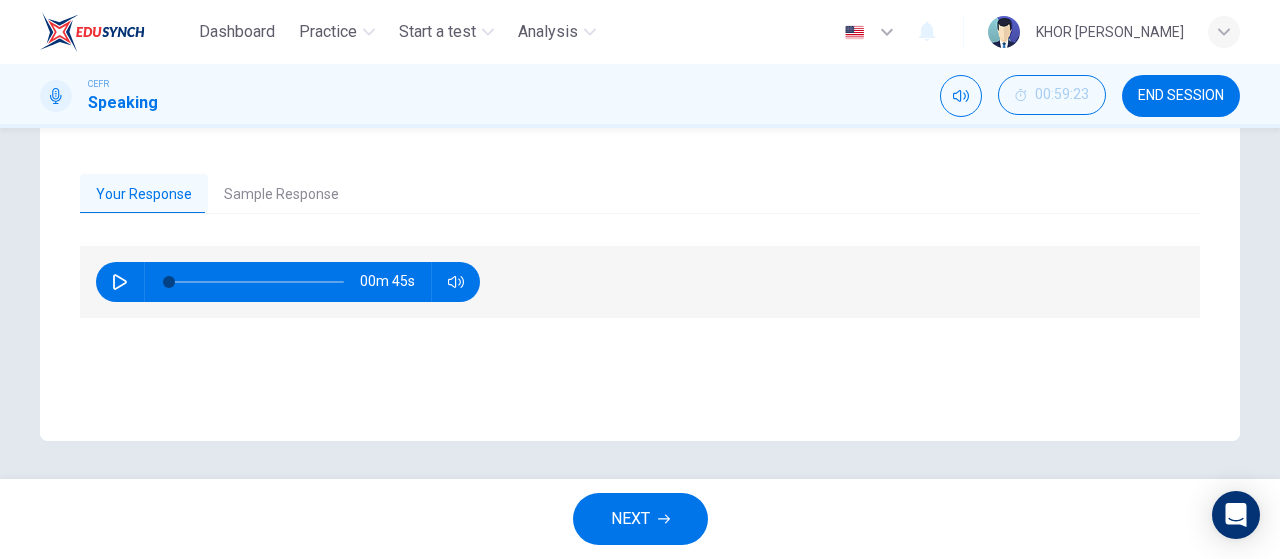 scroll, scrollTop: 424, scrollLeft: 0, axis: vertical 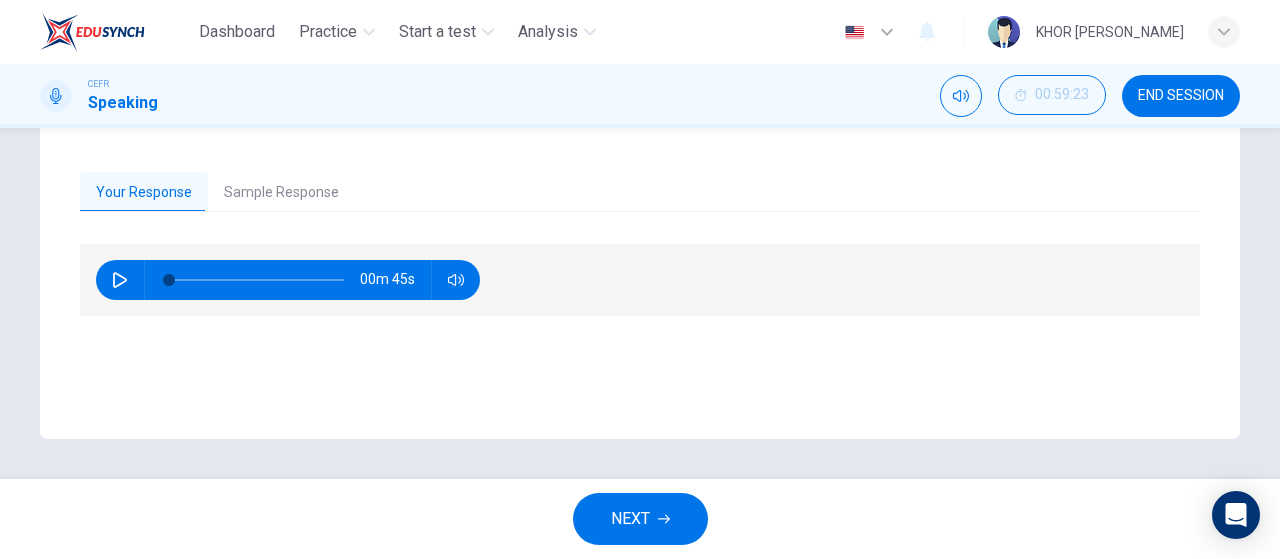 click on "NEXT" at bounding box center (640, 519) 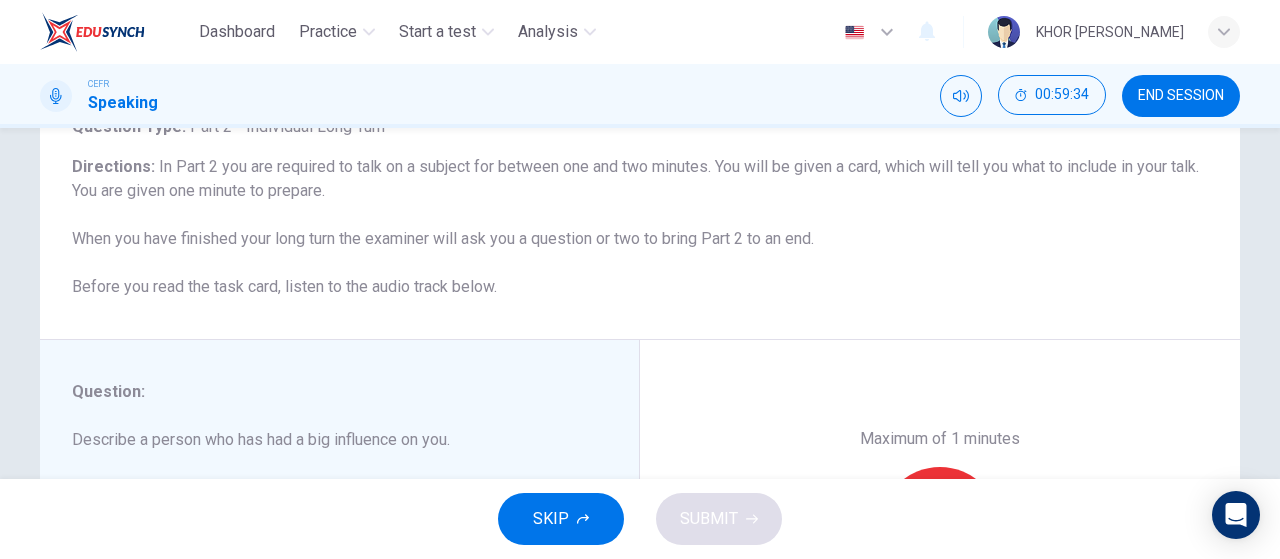 scroll, scrollTop: 100, scrollLeft: 0, axis: vertical 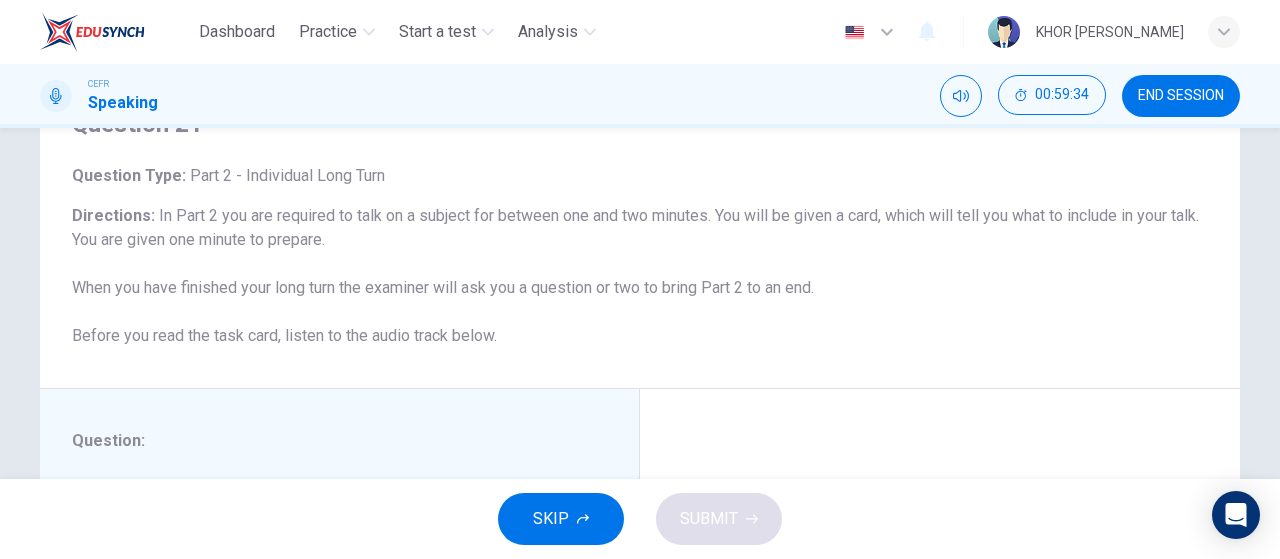 click on "END SESSION" at bounding box center (1181, 96) 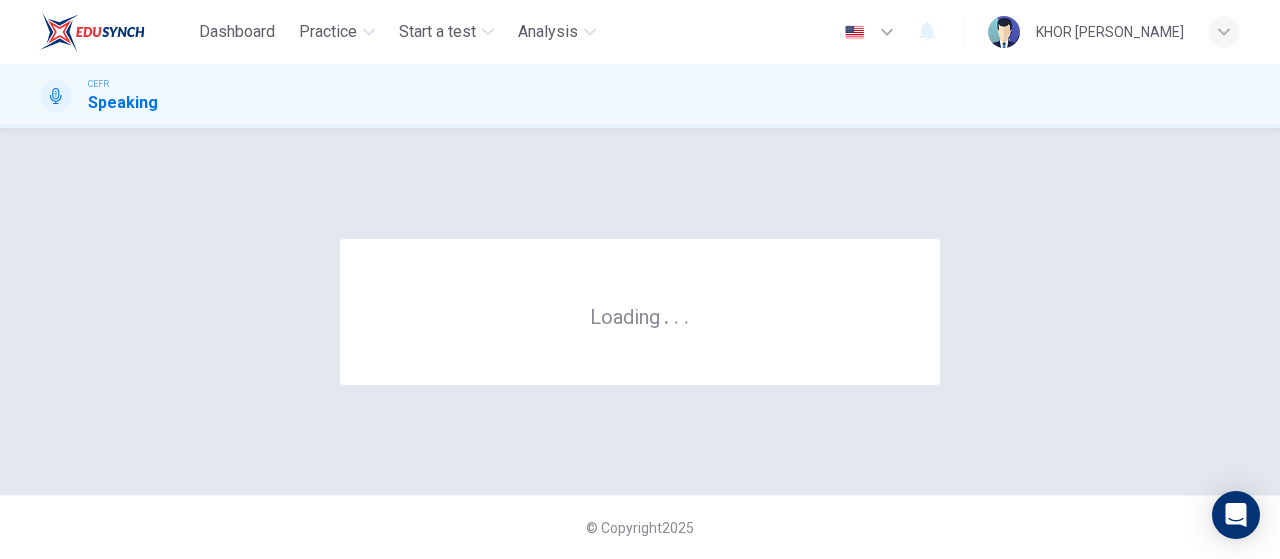 scroll, scrollTop: 0, scrollLeft: 0, axis: both 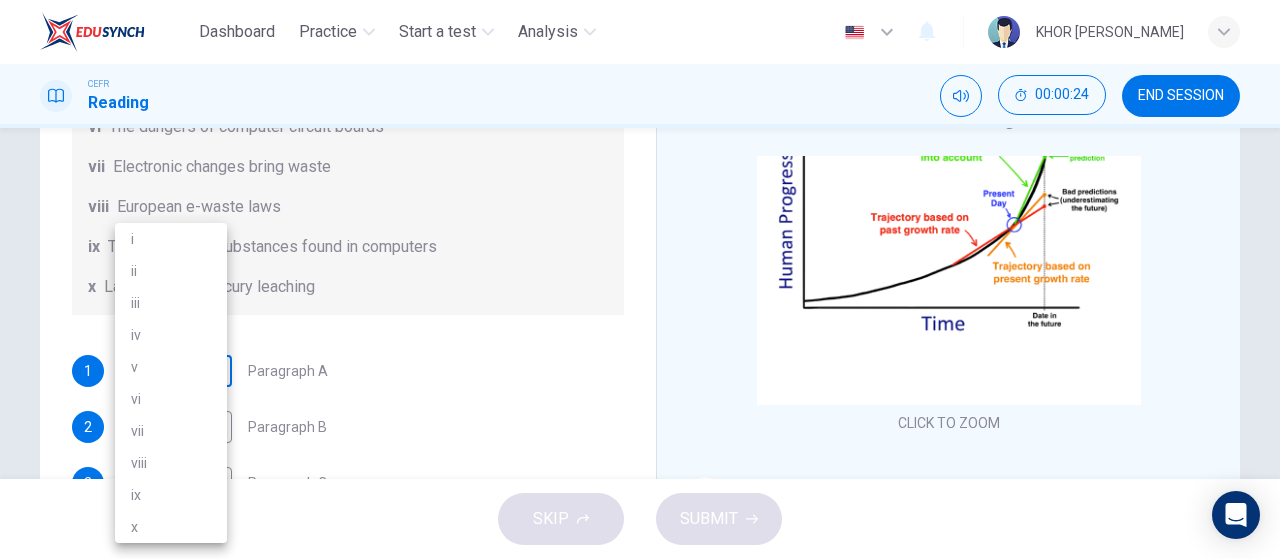 click on "Dashboard Practice Start a test Analysis English en ​ KHOR ZI YIEW CEFR Reading 00:00:24 END SESSION Questions 1 - 7 The Reading Passage has 7 paragraphs,  A-G .
Choose the correct heading for each paragraph from the list of headings below.
Write the correct number,  i-x , in the boxes below. List of Headings i Exporting e-waste ii The hazards of burning computer junk iii Blame developed countries for e-waste iv Landfills are not satisfactory v Producer’s legal responsibility vi The dangers of computer circuit boards vii Electronic changes bring waste viii European e-waste laws ix The dangerous substances found in computers x Landfills and mercury leaching 1 ​ ​ Paragraph A 2 ​ ​ Paragraph B 3 ​ ​ Paragraph C 4 ​ ​ Paragraph D 5 ​ ​ Paragraph E 6 ​ ​ Paragraph F 7 ​ ​ Paragraph G The Intense Rate of Change in the World CLICK TO ZOOM Click to Zoom A B C D E F G SKIP SUBMIT EduSynch - Online Language Proficiency Testing
Dashboard Practice Start a test Analysis 2025 i ii" at bounding box center [640, 279] 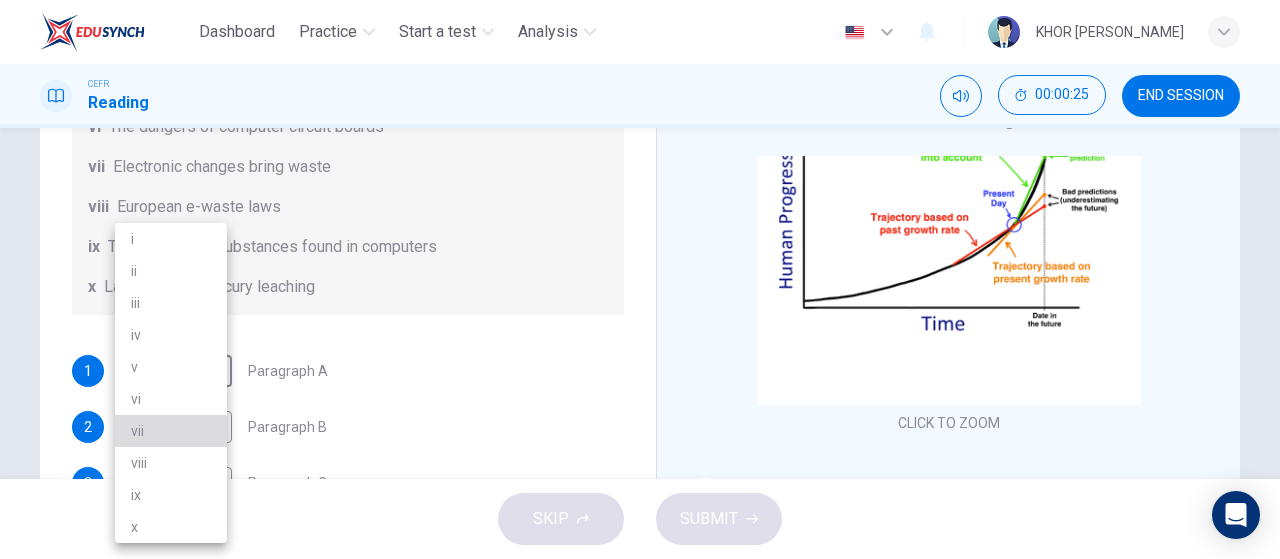 click on "vii" at bounding box center [171, 431] 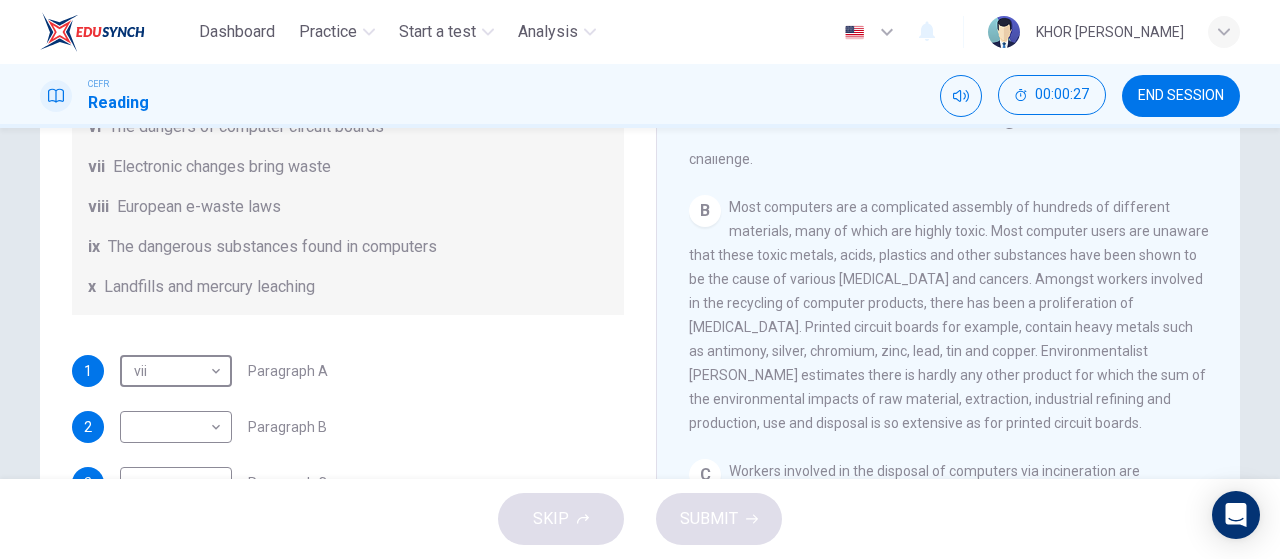 scroll, scrollTop: 700, scrollLeft: 0, axis: vertical 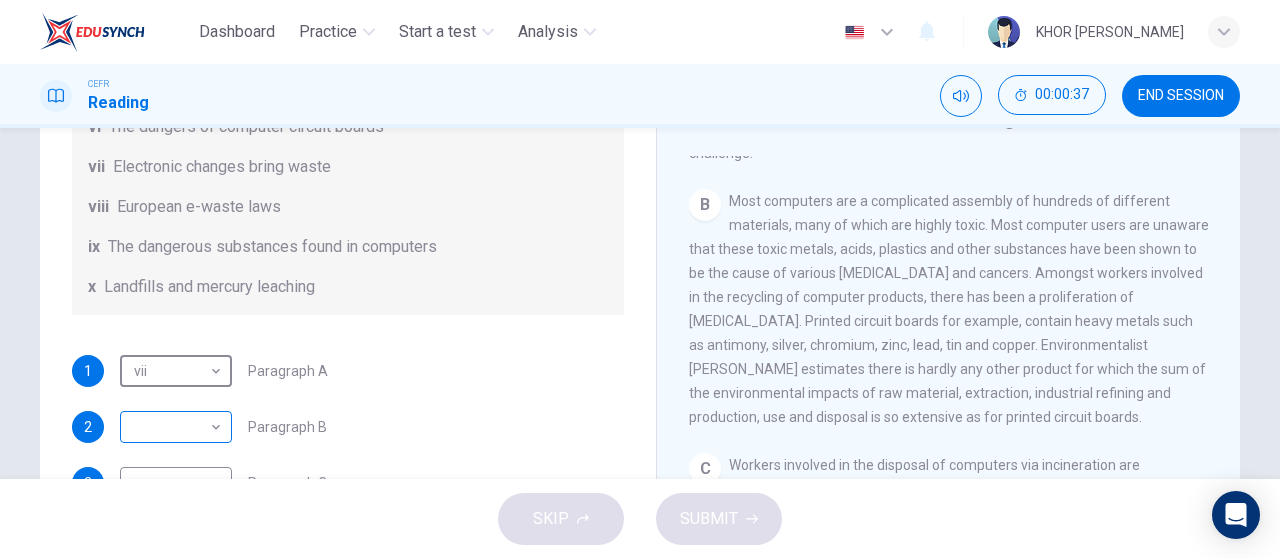 click on "Dashboard Practice Start a test Analysis English en ​ KHOR ZI YIEW CEFR Reading 00:00:37 END SESSION Questions 1 - 7 The Reading Passage has 7 paragraphs,  A-G .
Choose the correct heading for each paragraph from the list of headings below.
Write the correct number,  i-x , in the boxes below. List of Headings i Exporting e-waste ii The hazards of burning computer junk iii Blame developed countries for e-waste iv Landfills are not satisfactory v Producer’s legal responsibility vi The dangers of computer circuit boards vii Electronic changes bring waste viii European e-waste laws ix The dangerous substances found in computers x Landfills and mercury leaching 1 vii vii ​ Paragraph A 2 ​ ​ Paragraph B 3 ​ ​ Paragraph C 4 ​ ​ Paragraph D 5 ​ ​ Paragraph E 6 ​ ​ Paragraph F 7 ​ ​ Paragraph G The Intense Rate of Change in the World CLICK TO ZOOM Click to Zoom A B C D E F G SKIP SUBMIT EduSynch - Online Language Proficiency Testing
Dashboard Practice Start a test Analysis 2025" at bounding box center [640, 279] 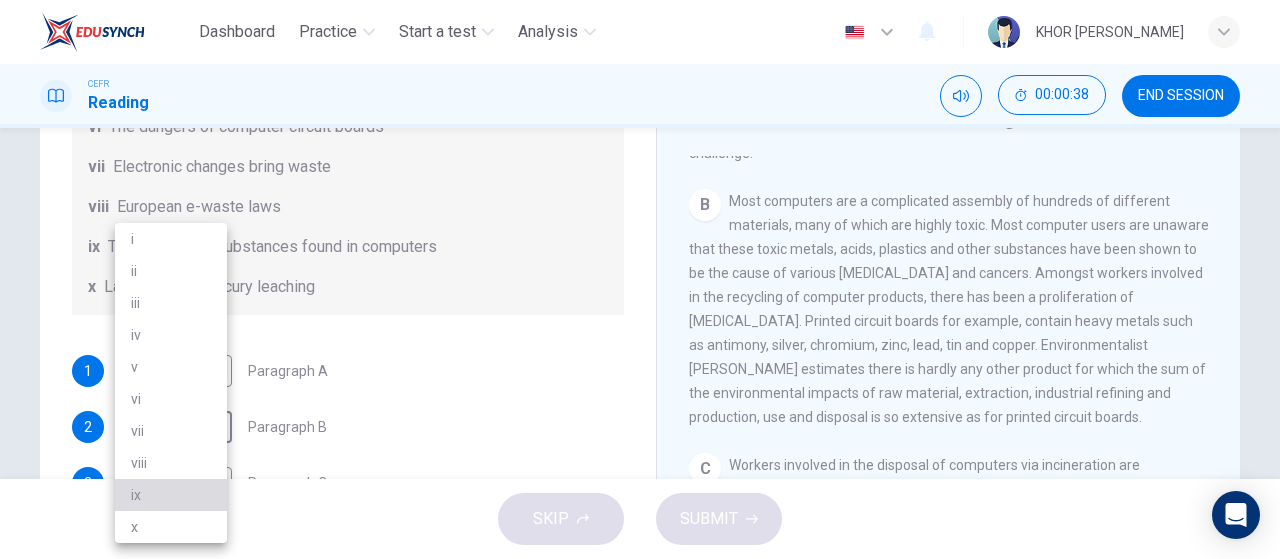 click on "ix" at bounding box center (171, 495) 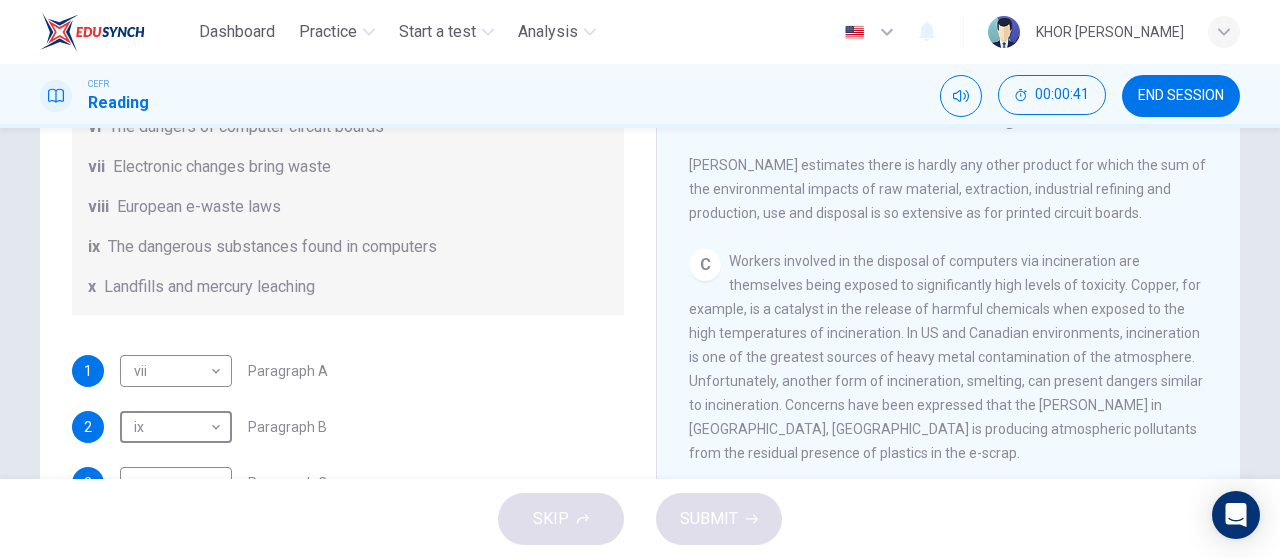 scroll, scrollTop: 900, scrollLeft: 0, axis: vertical 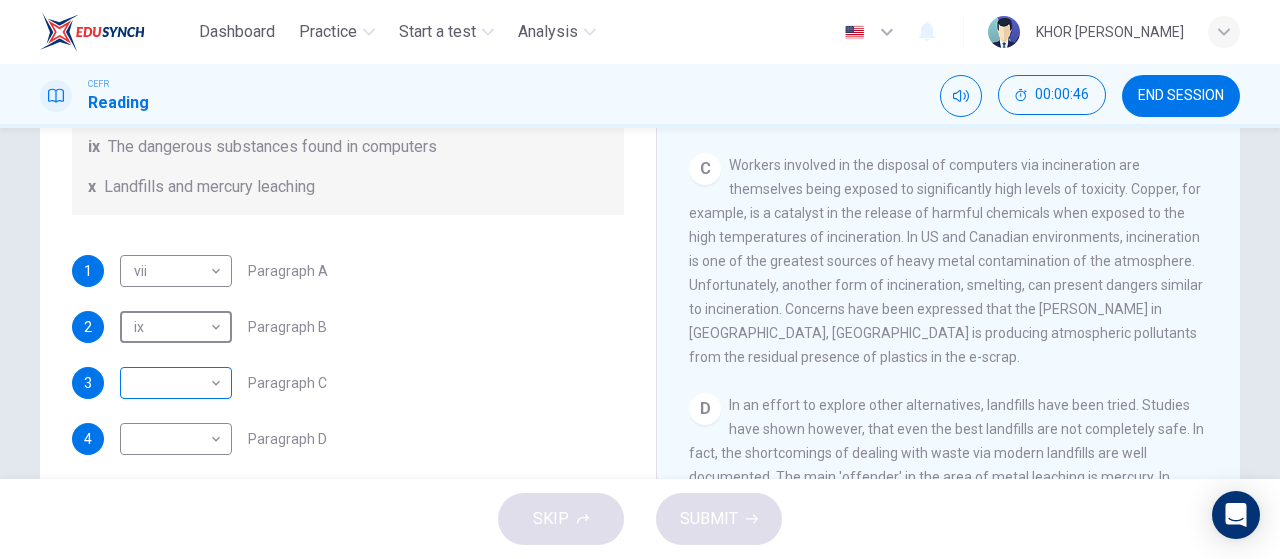 click on "Dashboard Practice Start a test Analysis English en ​ KHOR ZI YIEW CEFR Reading 00:00:46 END SESSION Questions 1 - 7 The Reading Passage has 7 paragraphs,  A-G .
Choose the correct heading for each paragraph from the list of headings below.
Write the correct number,  i-x , in the boxes below. List of Headings i Exporting e-waste ii The hazards of burning computer junk iii Blame developed countries for e-waste iv Landfills are not satisfactory v Producer’s legal responsibility vi The dangers of computer circuit boards vii Electronic changes bring waste viii European e-waste laws ix The dangerous substances found in computers x Landfills and mercury leaching 1 vii vii ​ Paragraph A 2 ix ix ​ Paragraph B 3 ​ ​ Paragraph C 4 ​ ​ Paragraph D 5 ​ ​ Paragraph E 6 ​ ​ Paragraph F 7 ​ ​ Paragraph G The Intense Rate of Change in the World CLICK TO ZOOM Click to Zoom A B C D E F G SKIP SUBMIT EduSynch - Online Language Proficiency Testing
Dashboard Practice Start a test Analysis" at bounding box center [640, 279] 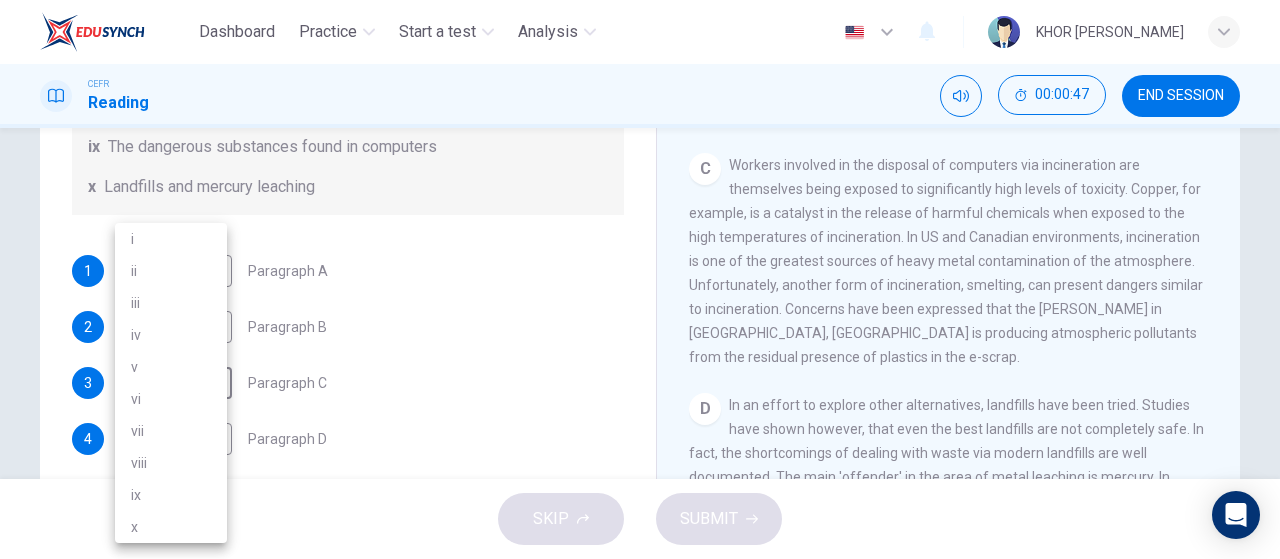click on "ii" at bounding box center [171, 271] 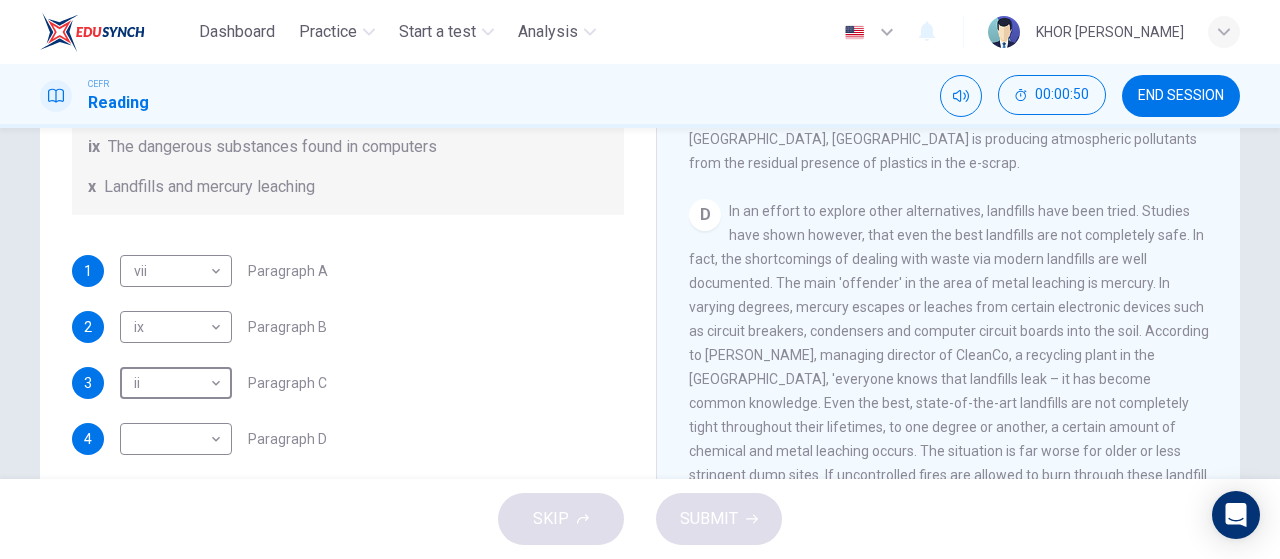 scroll, scrollTop: 1100, scrollLeft: 0, axis: vertical 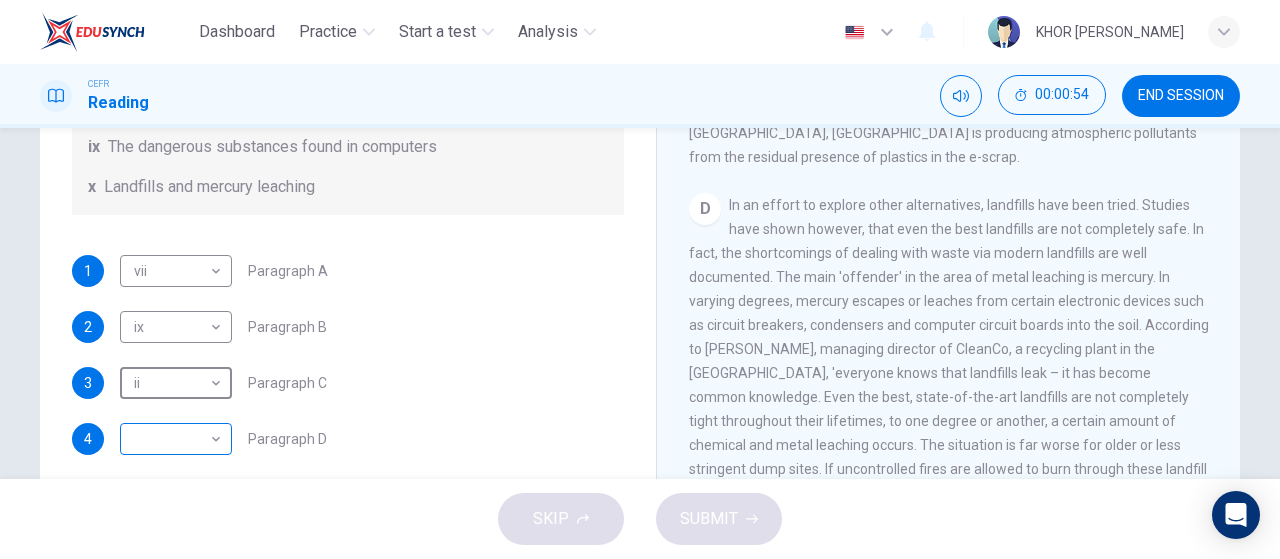 click on "Dashboard Practice Start a test Analysis English en ​ KHOR ZI YIEW CEFR Reading 00:00:54 END SESSION Questions 1 - 7 The Reading Passage has 7 paragraphs,  A-G .
Choose the correct heading for each paragraph from the list of headings below.
Write the correct number,  i-x , in the boxes below. List of Headings i Exporting e-waste ii The hazards of burning computer junk iii Blame developed countries for e-waste iv Landfills are not satisfactory v Producer’s legal responsibility vi The dangers of computer circuit boards vii Electronic changes bring waste viii European e-waste laws ix The dangerous substances found in computers x Landfills and mercury leaching 1 vii vii ​ Paragraph A 2 ix ix ​ Paragraph B 3 ii ii ​ Paragraph C 4 ​ ​ Paragraph D 5 ​ ​ Paragraph E 6 ​ ​ Paragraph F 7 ​ ​ Paragraph G The Intense Rate of Change in the World CLICK TO ZOOM Click to Zoom A B C D E F G SKIP SUBMIT EduSynch - Online Language Proficiency Testing
Dashboard Practice Start a test Analysis" at bounding box center [640, 279] 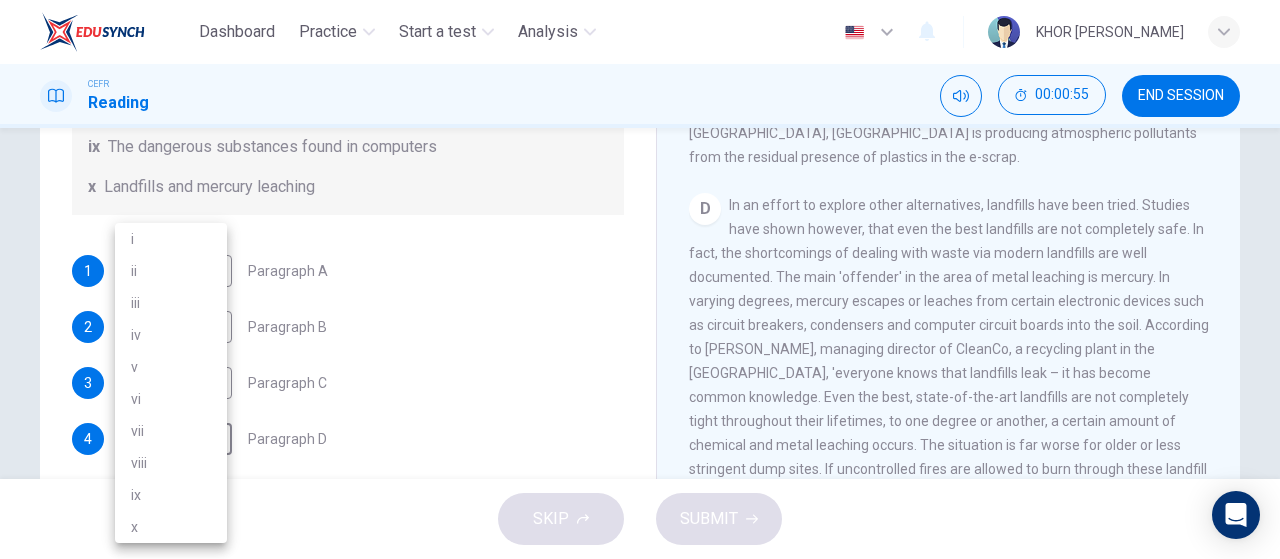 click on "x" at bounding box center [171, 527] 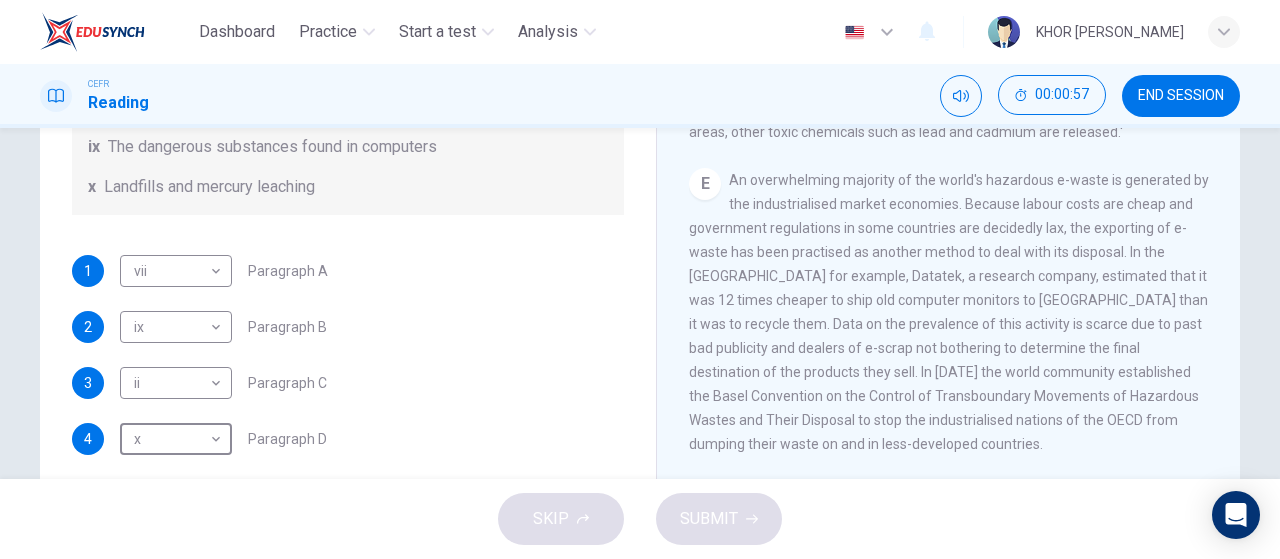 scroll, scrollTop: 1500, scrollLeft: 0, axis: vertical 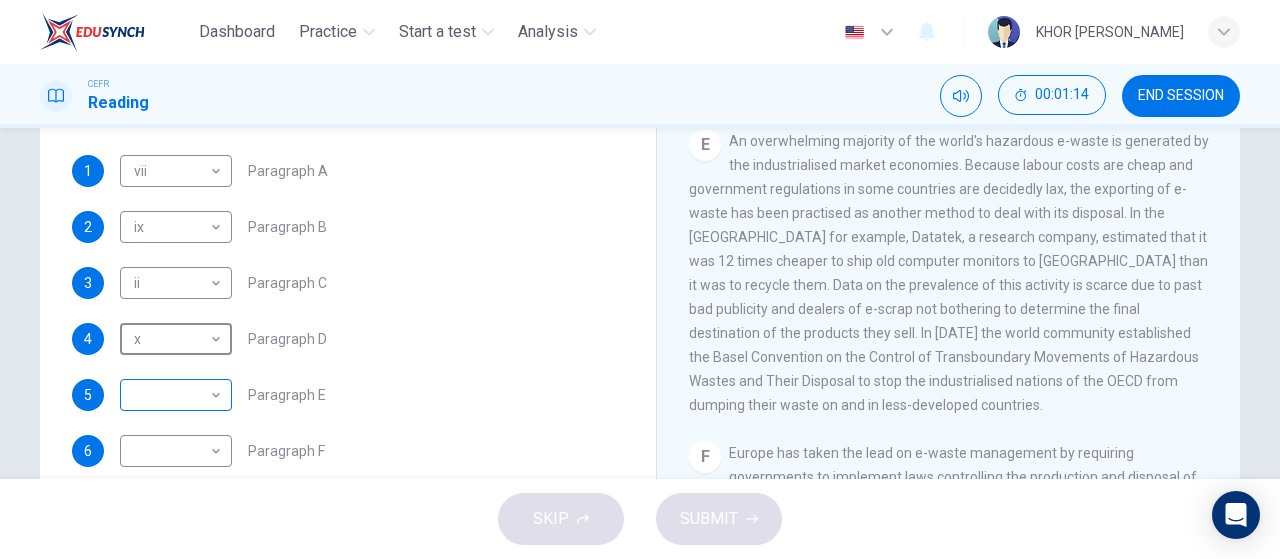 click on "Dashboard Practice Start a test Analysis English en ​ KHOR ZI YIEW CEFR Reading 00:01:14 END SESSION Questions 1 - 7 The Reading Passage has 7 paragraphs,  A-G .
Choose the correct heading for each paragraph from the list of headings below.
Write the correct number,  i-x , in the boxes below. List of Headings i Exporting e-waste ii The hazards of burning computer junk iii Blame developed countries for e-waste iv Landfills are not satisfactory v Producer’s legal responsibility vi The dangers of computer circuit boards vii Electronic changes bring waste viii European e-waste laws ix The dangerous substances found in computers x Landfills and mercury leaching 1 vii vii ​ Paragraph A 2 ix ix ​ Paragraph B 3 ii ii ​ Paragraph C 4 x x ​ Paragraph D 5 ​ ​ Paragraph E 6 ​ ​ Paragraph F 7 ​ ​ Paragraph G The Intense Rate of Change in the World CLICK TO ZOOM Click to Zoom A B C D E F G SKIP SUBMIT EduSynch - Online Language Proficiency Testing
Dashboard Practice Start a test Analysis" at bounding box center (640, 279) 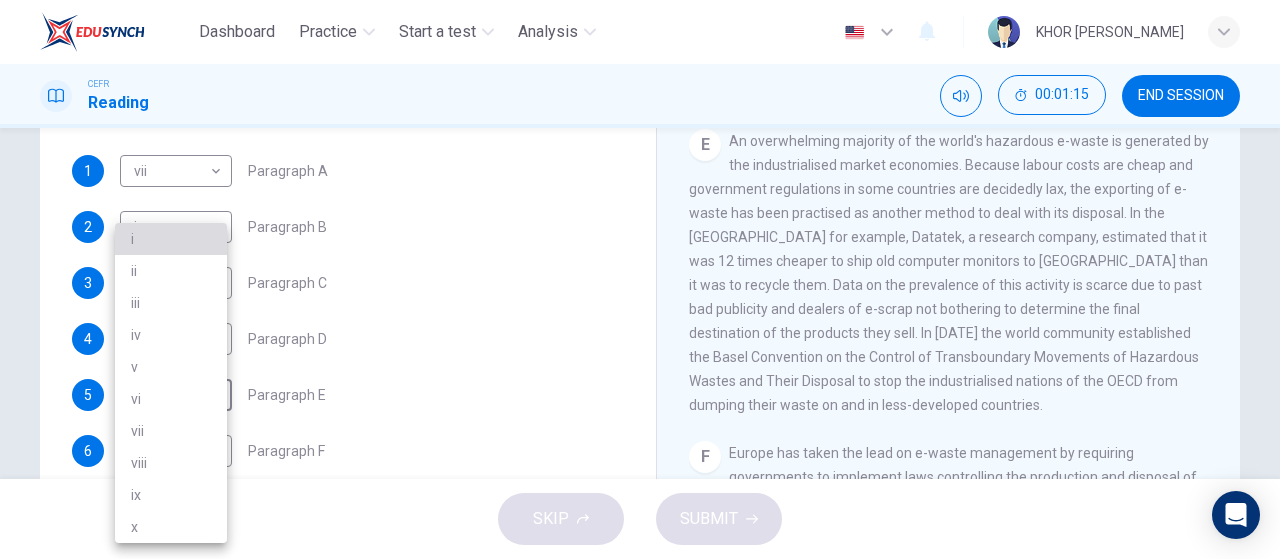 click on "i" at bounding box center (171, 239) 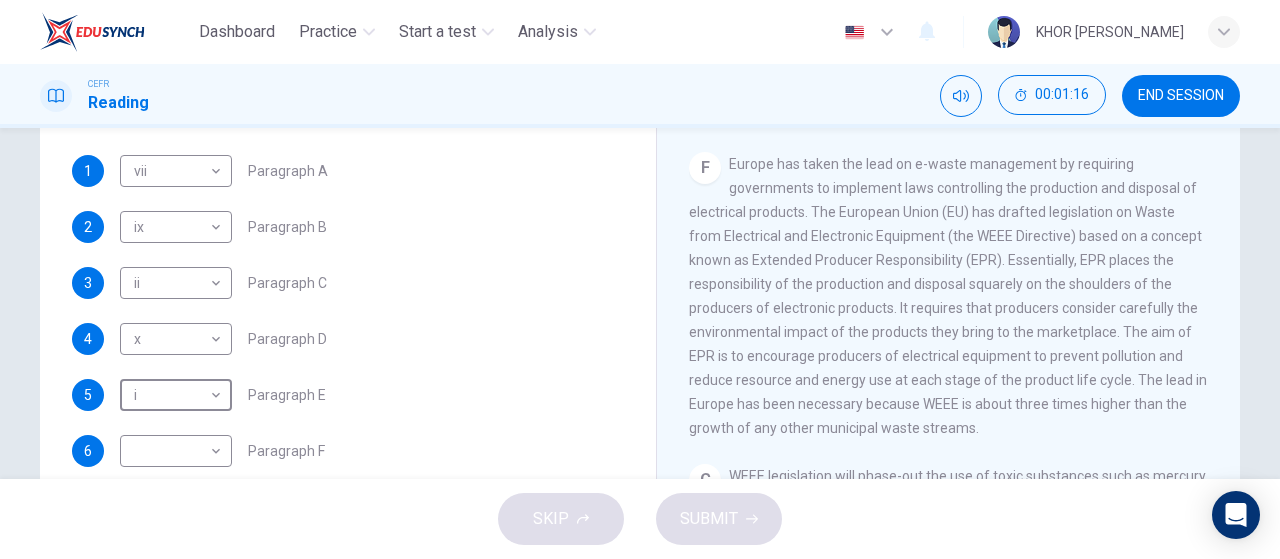 scroll, scrollTop: 1700, scrollLeft: 0, axis: vertical 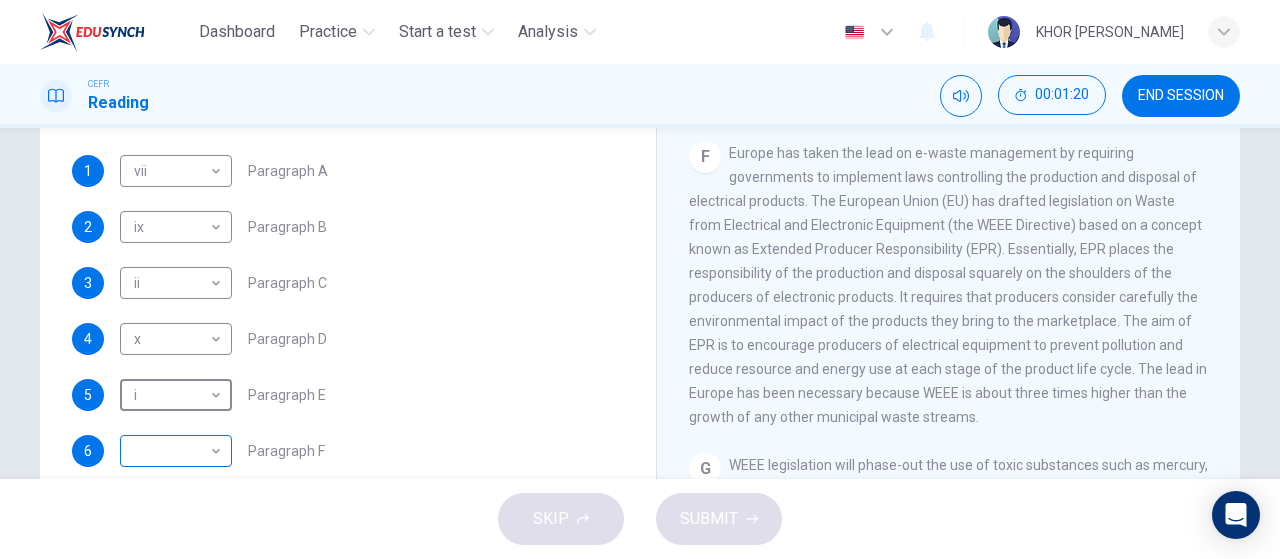 click on "Dashboard Practice Start a test Analysis English en ​ KHOR ZI YIEW CEFR Reading 00:01:20 END SESSION Questions 1 - 7 The Reading Passage has 7 paragraphs,  A-G .
Choose the correct heading for each paragraph from the list of headings below.
Write the correct number,  i-x , in the boxes below. List of Headings i Exporting e-waste ii The hazards of burning computer junk iii Blame developed countries for e-waste iv Landfills are not satisfactory v Producer’s legal responsibility vi The dangers of computer circuit boards vii Electronic changes bring waste viii European e-waste laws ix The dangerous substances found in computers x Landfills and mercury leaching 1 vii vii ​ Paragraph A 2 ix ix ​ Paragraph B 3 ii ii ​ Paragraph C 4 x x ​ Paragraph D 5 i i ​ Paragraph E 6 ​ ​ Paragraph F 7 ​ ​ Paragraph G The Intense Rate of Change in the World CLICK TO ZOOM Click to Zoom A B C D E F G SKIP SUBMIT EduSynch - Online Language Proficiency Testing
Dashboard Practice Start a test Analysis" at bounding box center [640, 279] 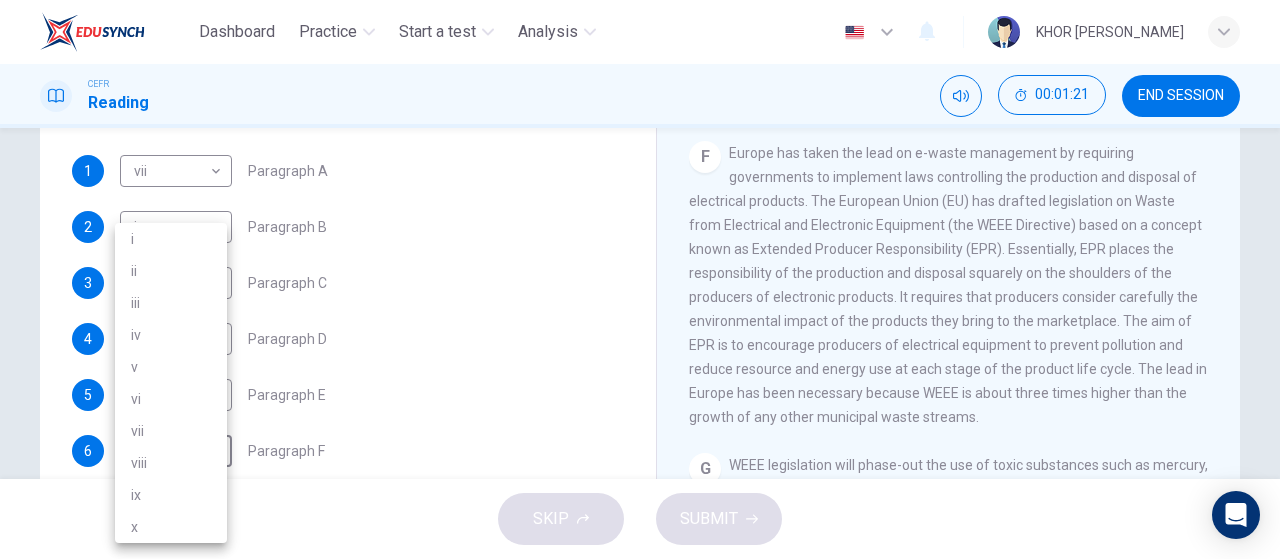 click on "viii" at bounding box center (171, 463) 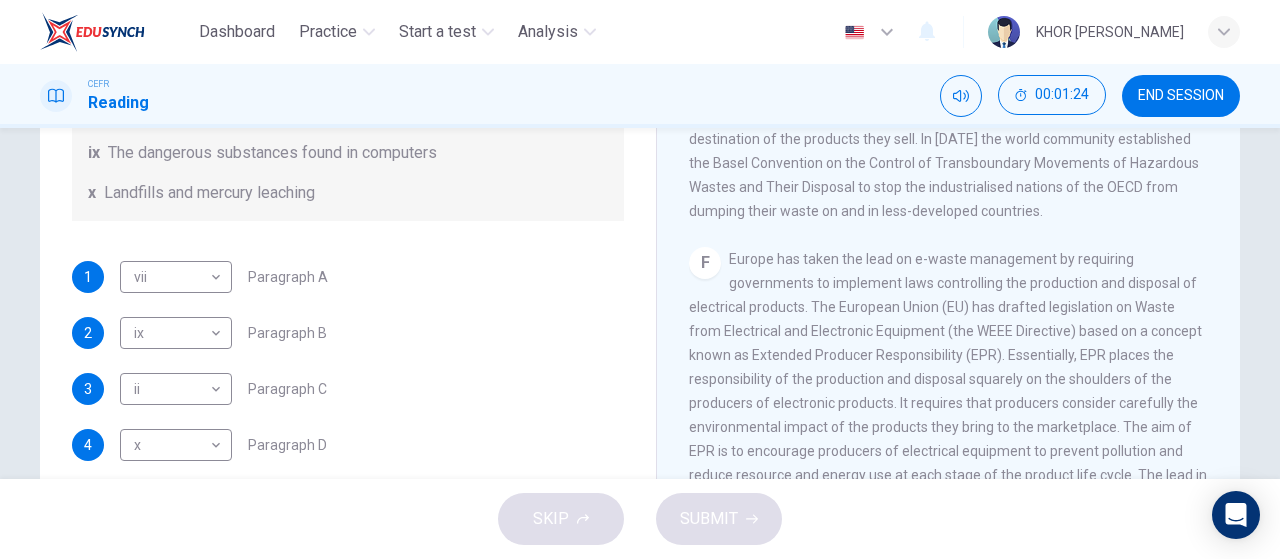 scroll, scrollTop: 200, scrollLeft: 0, axis: vertical 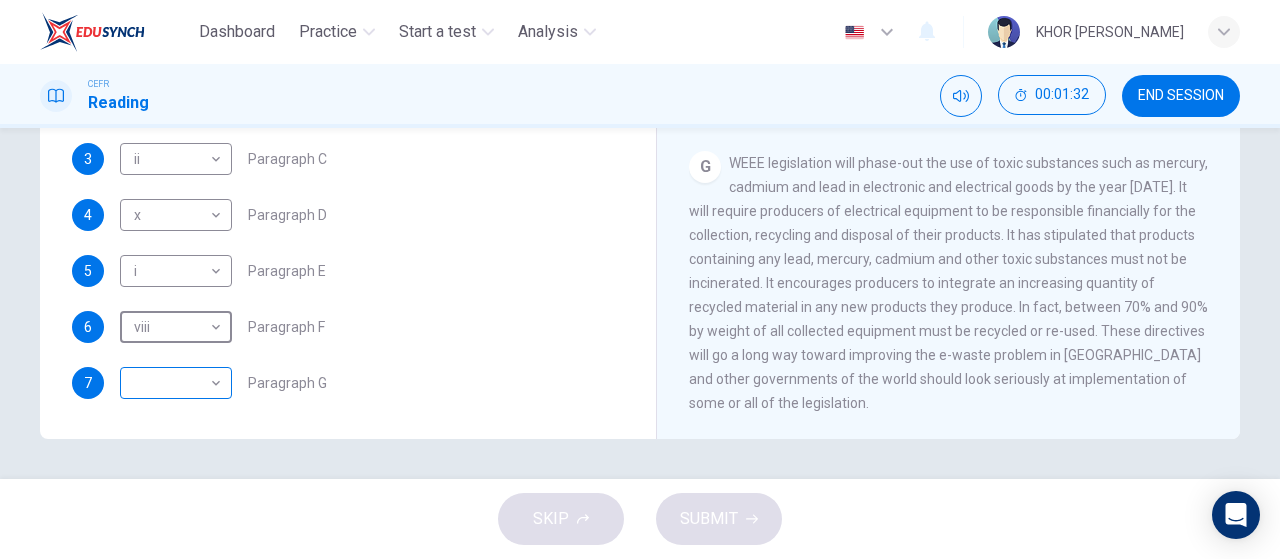 click on "Dashboard Practice Start a test Analysis English en ​ KHOR ZI YIEW CEFR Reading 00:01:32 END SESSION Questions 1 - 7 The Reading Passage has 7 paragraphs,  A-G .
Choose the correct heading for each paragraph from the list of headings below.
Write the correct number,  i-x , in the boxes below. List of Headings i Exporting e-waste ii The hazards of burning computer junk iii Blame developed countries for e-waste iv Landfills are not satisfactory v Producer’s legal responsibility vi The dangers of computer circuit boards vii Electronic changes bring waste viii European e-waste laws ix The dangerous substances found in computers x Landfills and mercury leaching 1 vii vii ​ Paragraph A 2 ix ix ​ Paragraph B 3 ii ii ​ Paragraph C 4 x x ​ Paragraph D 5 i i ​ Paragraph E 6 viii viii ​ Paragraph F 7 ​ ​ Paragraph G The Intense Rate of Change in the World CLICK TO ZOOM Click to Zoom A B C D E F G SKIP SUBMIT EduSynch - Online Language Proficiency Testing
Dashboard Practice Start a test 2025" at bounding box center [640, 279] 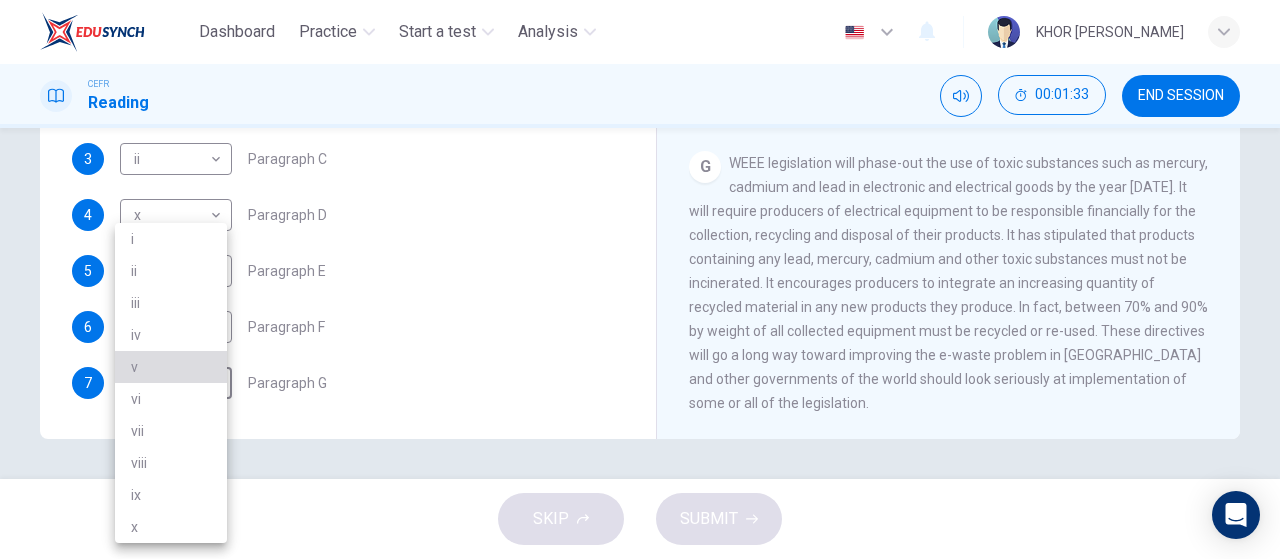 click on "v" at bounding box center [171, 367] 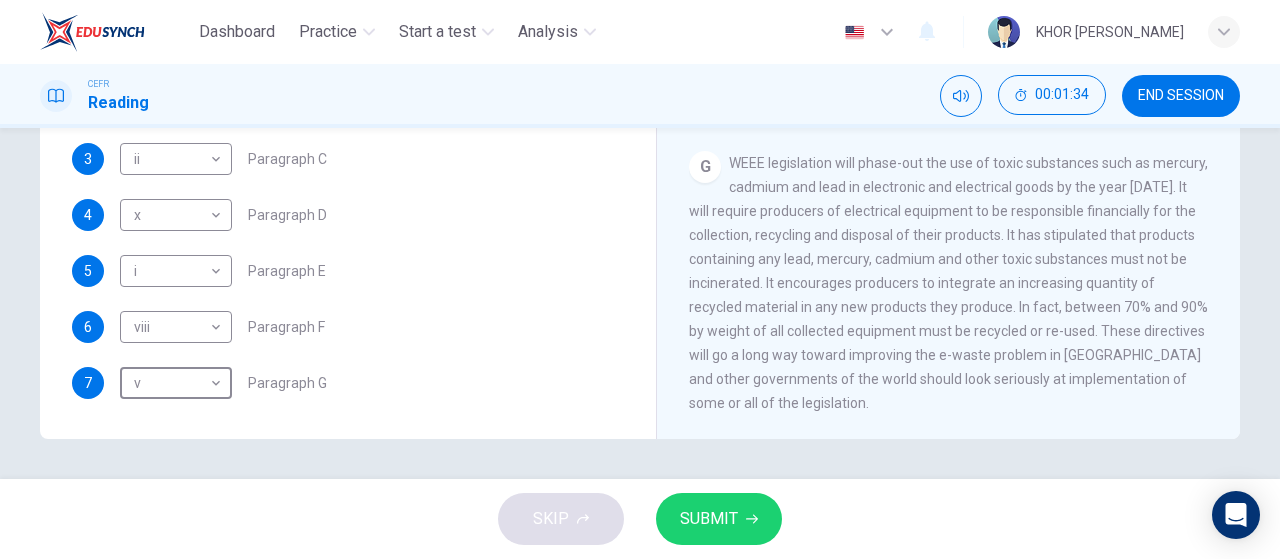click on "SUBMIT" at bounding box center (709, 519) 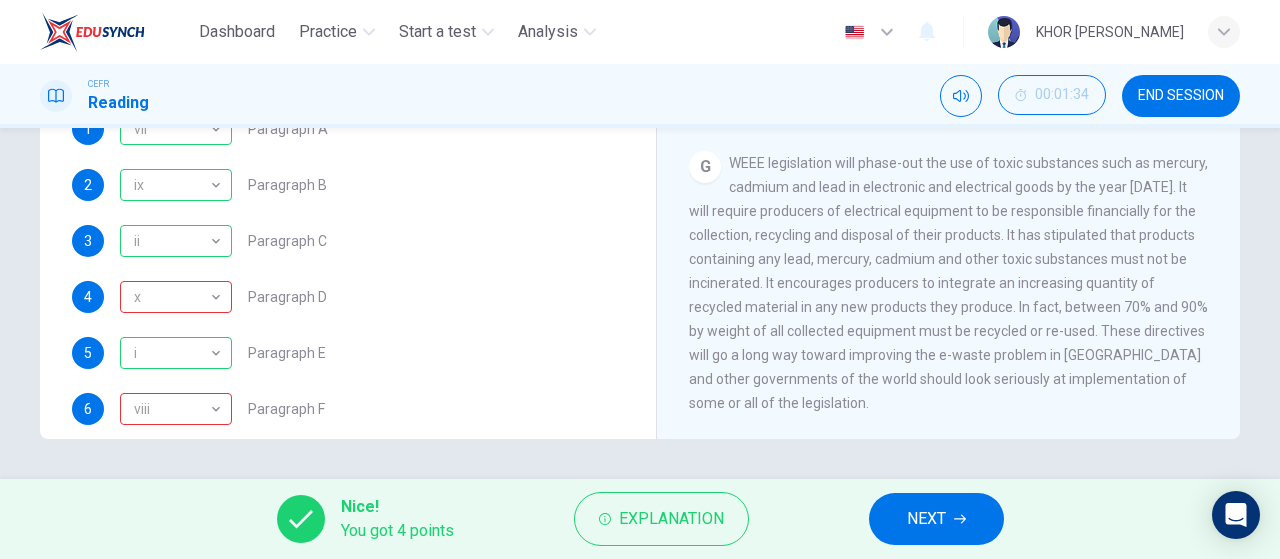 scroll, scrollTop: 388, scrollLeft: 0, axis: vertical 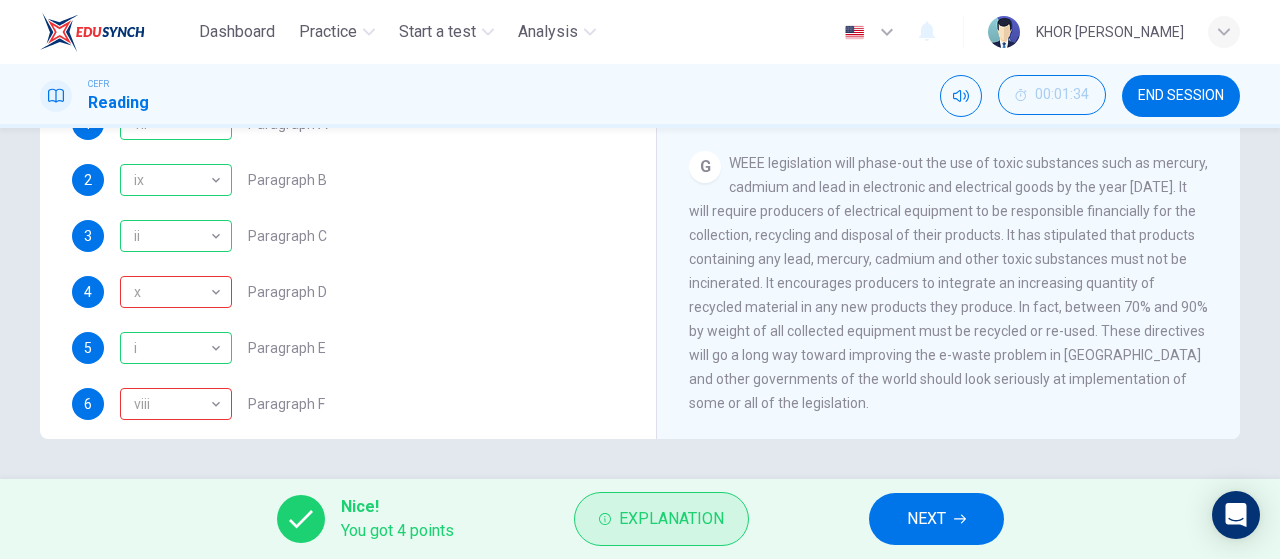 click on "Explanation" at bounding box center (671, 519) 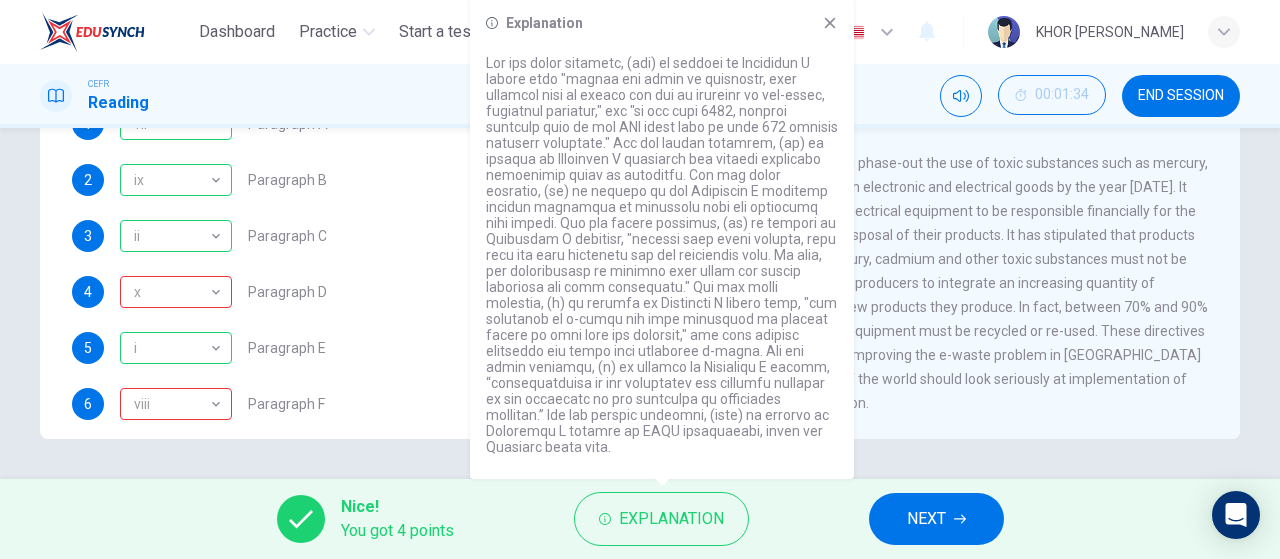 click on "5 i i ​ Paragraph E" at bounding box center (348, 348) 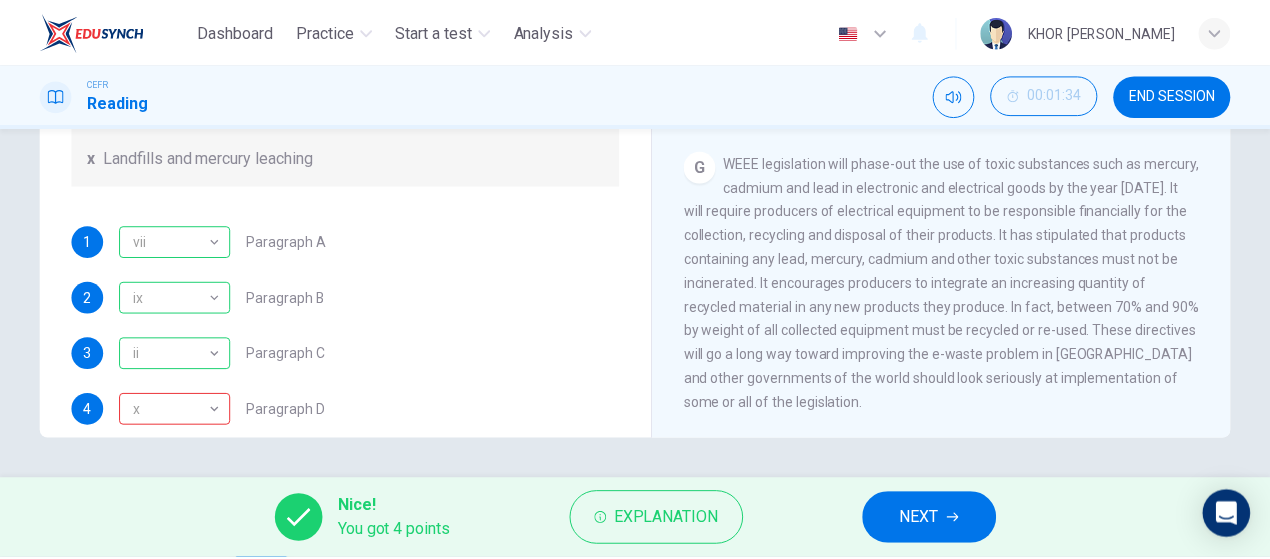 scroll, scrollTop: 0, scrollLeft: 0, axis: both 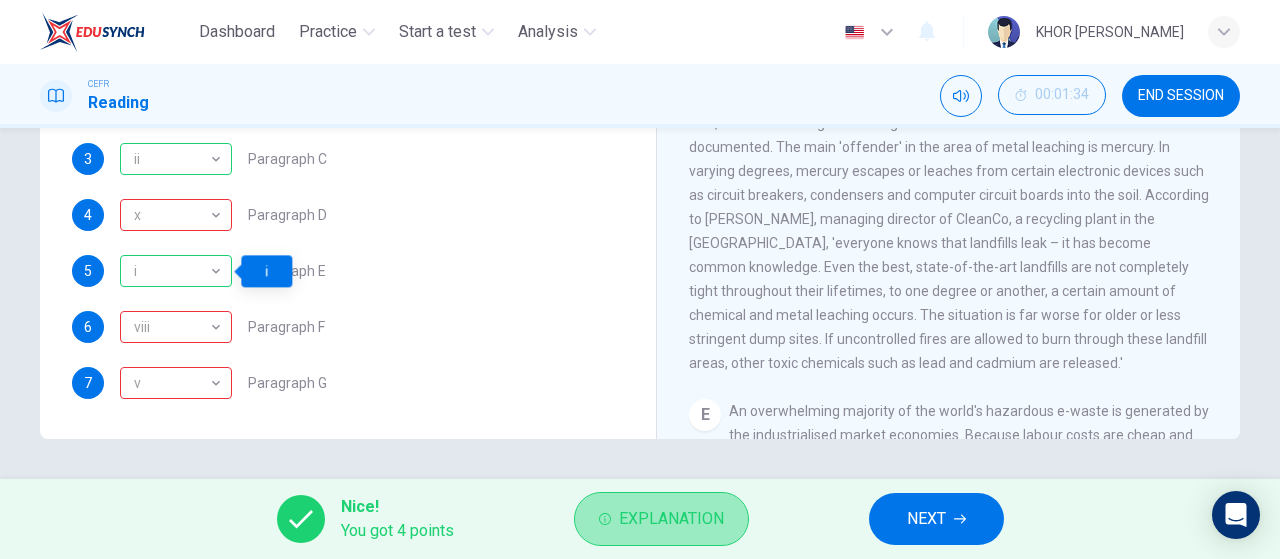 click on "Explanation" at bounding box center [671, 519] 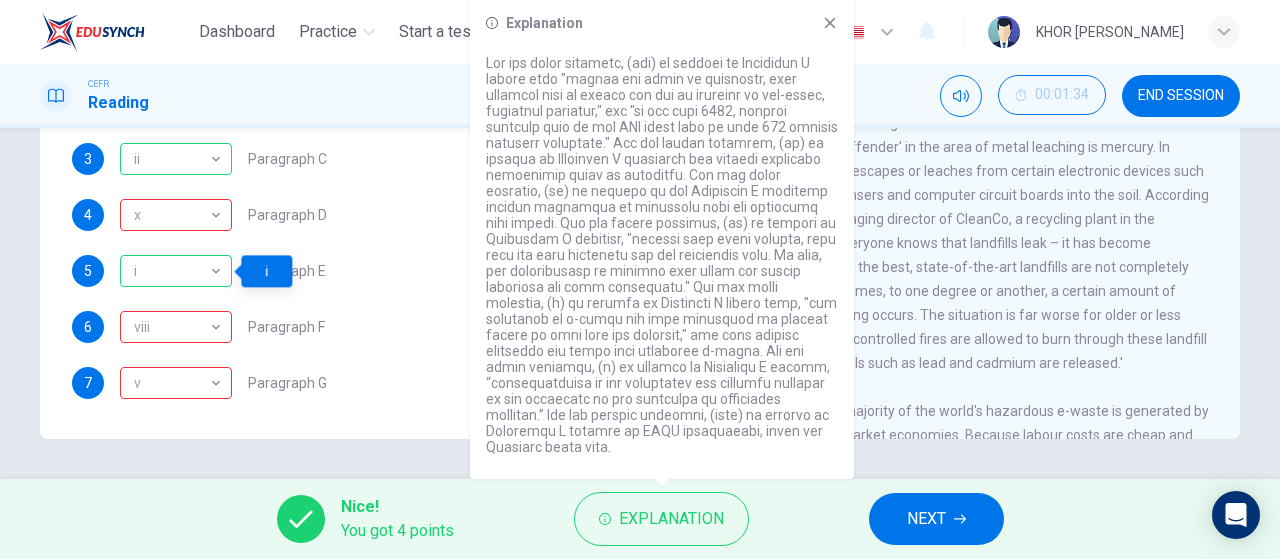drag, startPoint x: 404, startPoint y: 460, endPoint x: 812, endPoint y: 472, distance: 408.17642 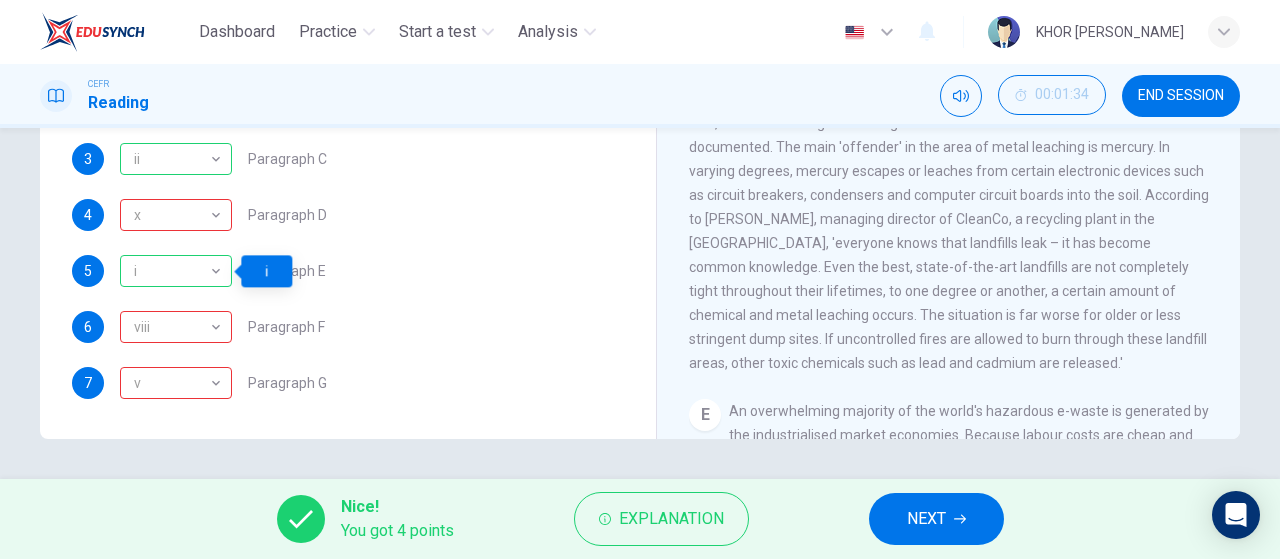 click on "NEXT" at bounding box center [926, 519] 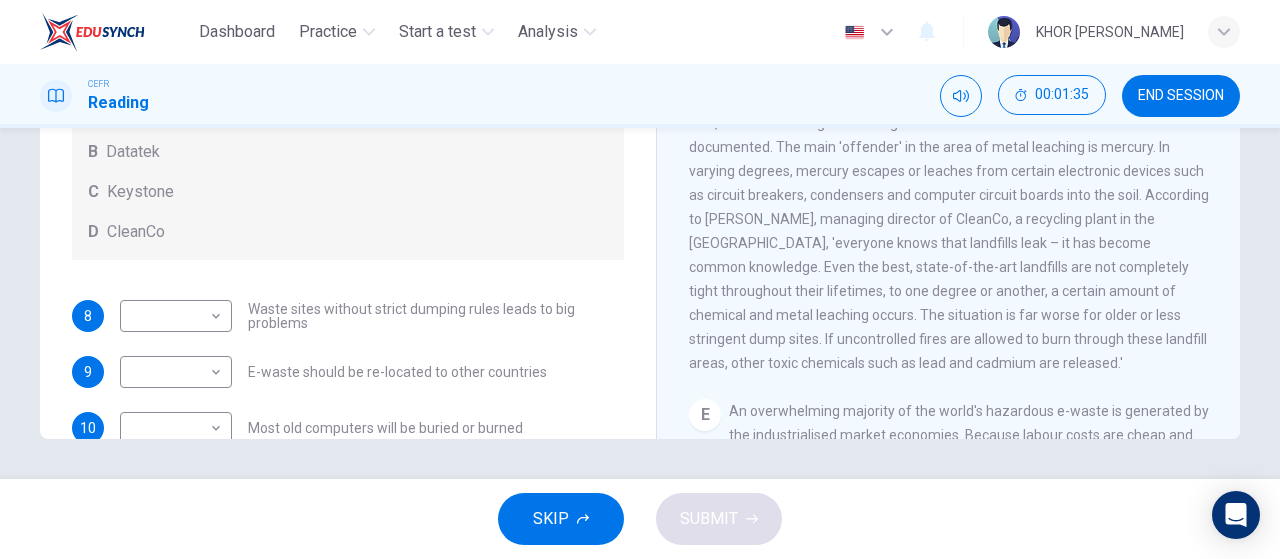 scroll, scrollTop: 0, scrollLeft: 0, axis: both 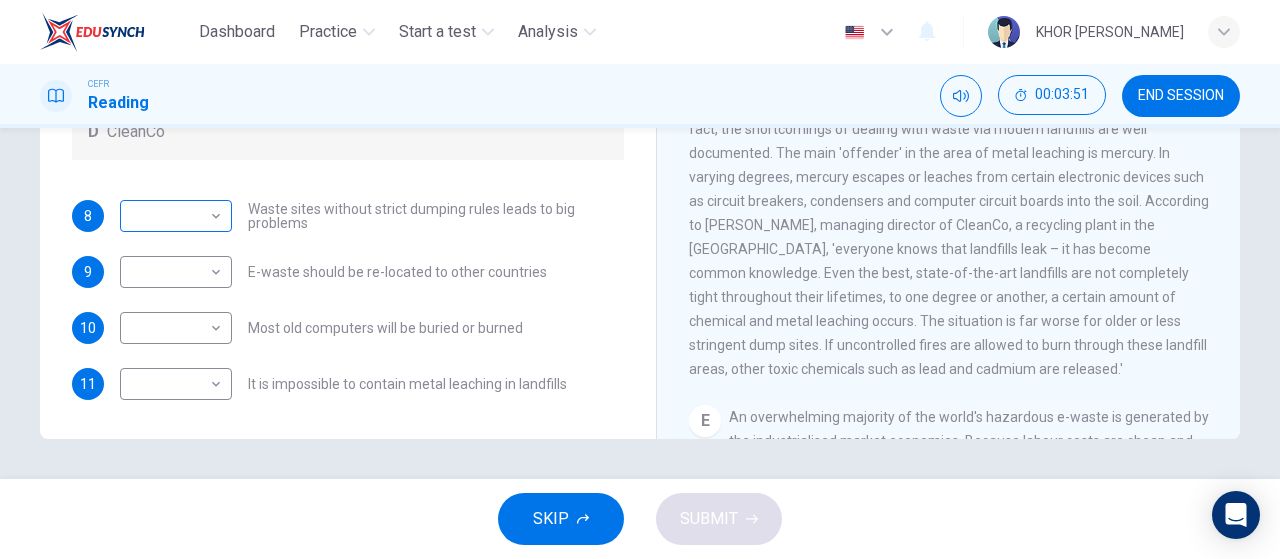 click on "Dashboard Practice Start a test Analysis English en ​ KHOR ZI YIEW CEFR Reading 00:03:51 END SESSION Questions 8 - 11 Look at the following list of statements and the list of
companies below.
Match each statement with the correct company. Write the correct letter A-D in the boxes below on your answer sheet.
NB  You may use any letter more than once. List of Companies A Noranda Smelter B Datatek C Keystone D CleanCo 8 ​ ​ Waste sites without strict dumping rules leads to big problems 9 ​ ​ E-waste should be re-located to other countries 10 ​ ​ Most old computers will be buried or burned 11 ​ ​ It is impossible to contain metal leaching in landfills The Intense Rate of Change in the World CLICK TO ZOOM Click to Zoom A B C D E F G SKIP SUBMIT EduSynch - Online Language Proficiency Testing
Dashboard Practice Start a test Analysis Notifications © Copyright  2025" at bounding box center (640, 279) 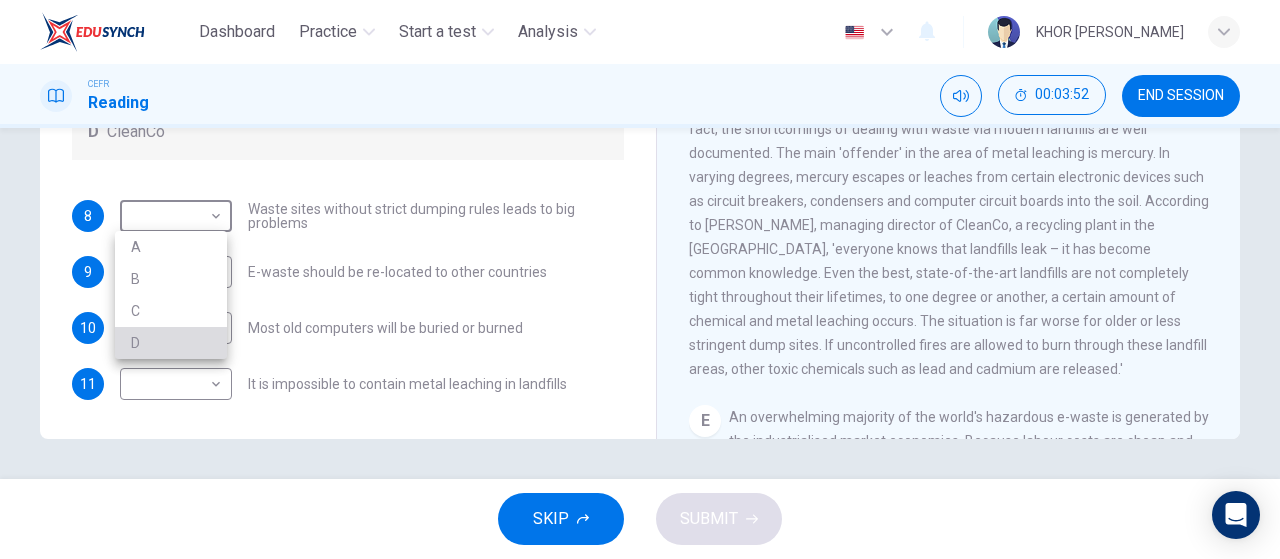 click on "D" at bounding box center (171, 343) 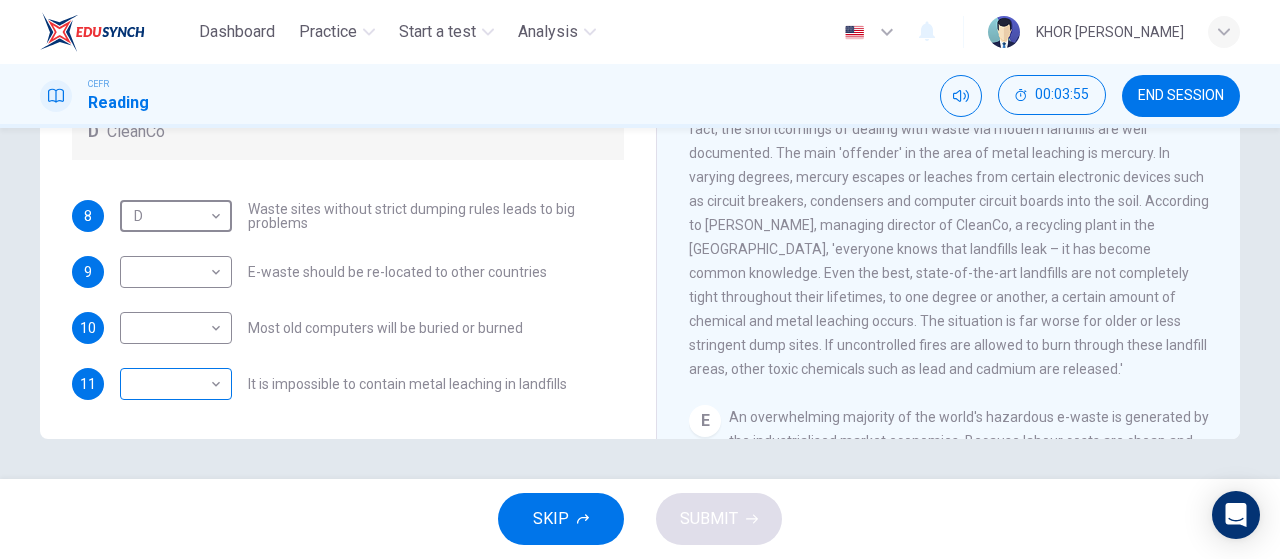 click on "Dashboard Practice Start a test Analysis English en ​ KHOR ZI YIEW CEFR Reading 00:03:55 END SESSION Questions 8 - 11 Look at the following list of statements and the list of
companies below.
Match each statement with the correct company. Write the correct letter A-D in the boxes below on your answer sheet.
NB  You may use any letter more than once. List of Companies A Noranda Smelter B Datatek C Keystone D CleanCo 8 D D ​ Waste sites without strict dumping rules leads to big problems 9 ​ ​ E-waste should be re-located to other countries 10 ​ ​ Most old computers will be buried or burned 11 ​ ​ It is impossible to contain metal leaching in landfills The Intense Rate of Change in the World CLICK TO ZOOM Click to Zoom A B C D E F G SKIP SUBMIT EduSynch - Online Language Proficiency Testing
Dashboard Practice Start a test Analysis Notifications © Copyright  2025" at bounding box center [640, 279] 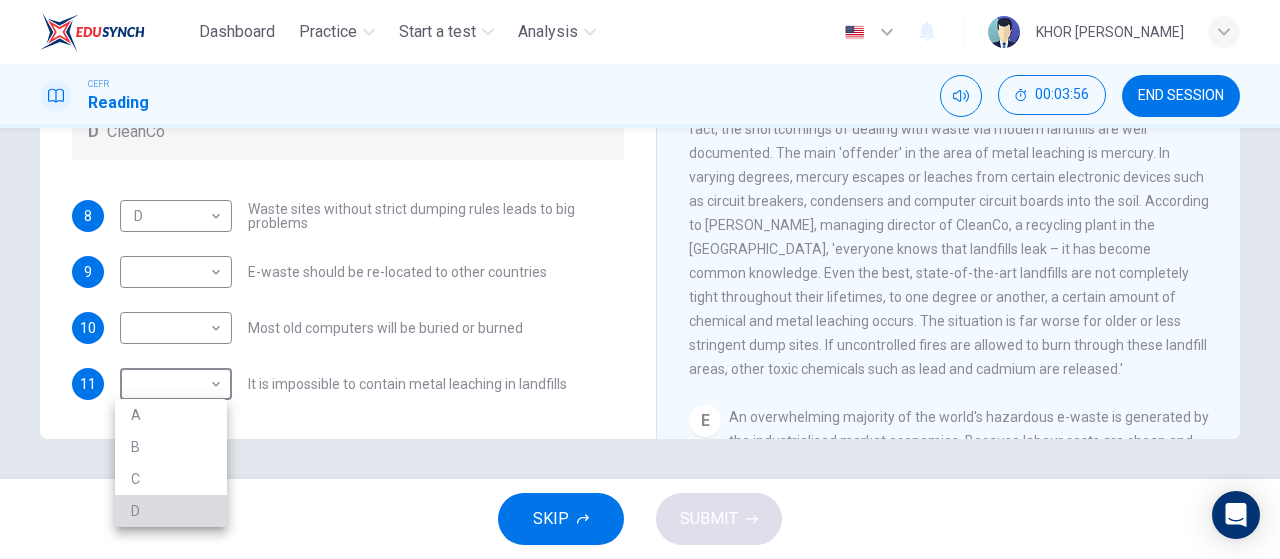 click on "D" at bounding box center [171, 511] 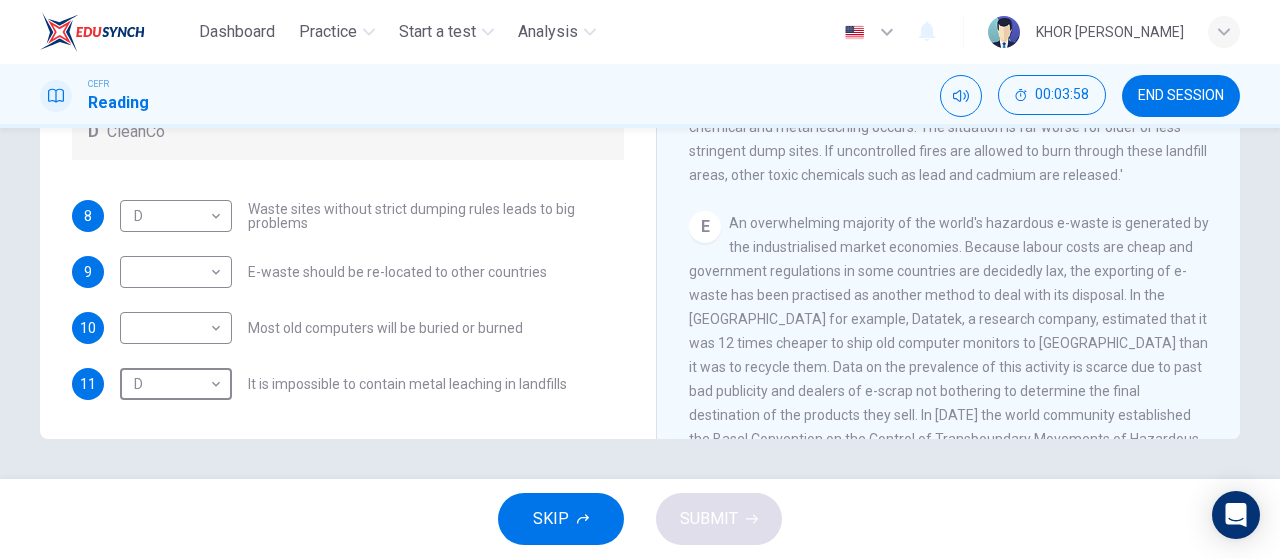 scroll, scrollTop: 1200, scrollLeft: 0, axis: vertical 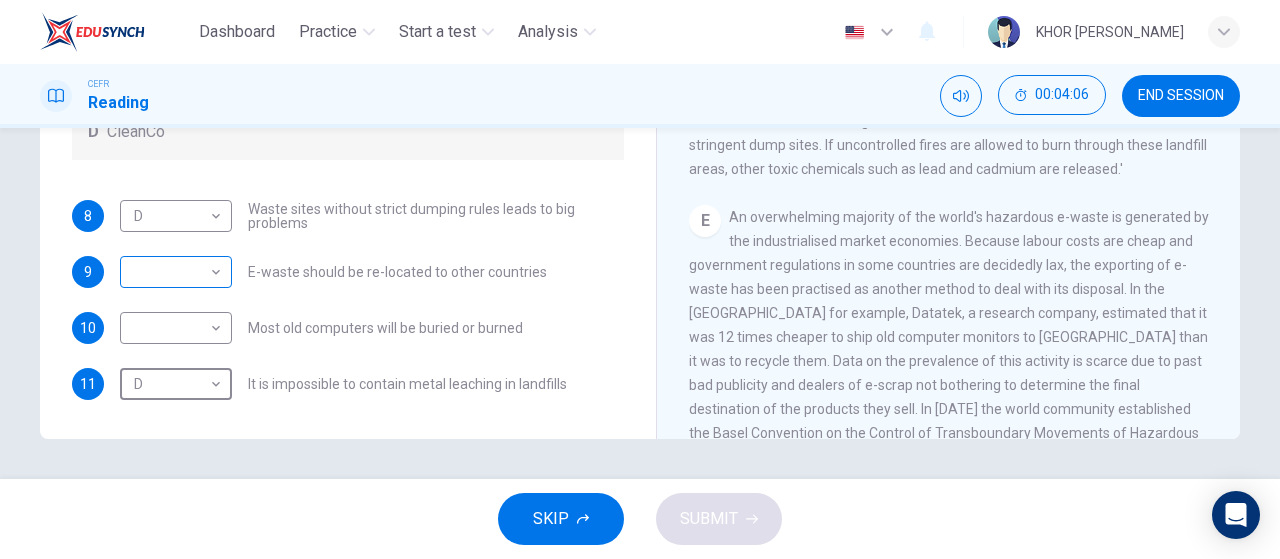 click on "Dashboard Practice Start a test Analysis English en ​ KHOR ZI YIEW CEFR Reading 00:04:06 END SESSION Questions 8 - 11 Look at the following list of statements and the list of
companies below.
Match each statement with the correct company. Write the correct letter A-D in the boxes below on your answer sheet.
NB  You may use any letter more than once. List of Companies A [PERSON_NAME] B Datatek C Keystone D CleanCo 8 D D ​ Waste sites without strict dumping rules leads to big problems 9 ​ ​ E-waste should be re-located to other countries 10 ​ ​ Most old computers will be buried or burned 11 D D ​ It is impossible to contain metal leaching in landfills The Intense Rate of Change in the World CLICK TO ZOOM Click to Zoom A B C D E F G SKIP SUBMIT EduSynch - Online Language Proficiency Testing
Dashboard Practice Start a test Analysis Notifications © Copyright  2025" at bounding box center [640, 279] 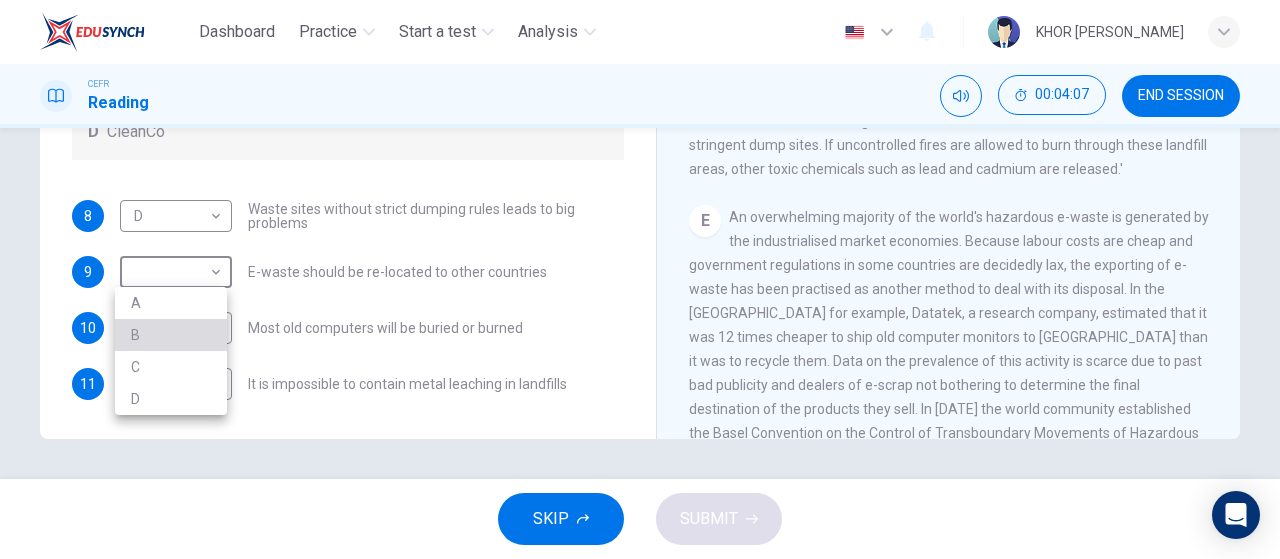 click on "B" at bounding box center [171, 335] 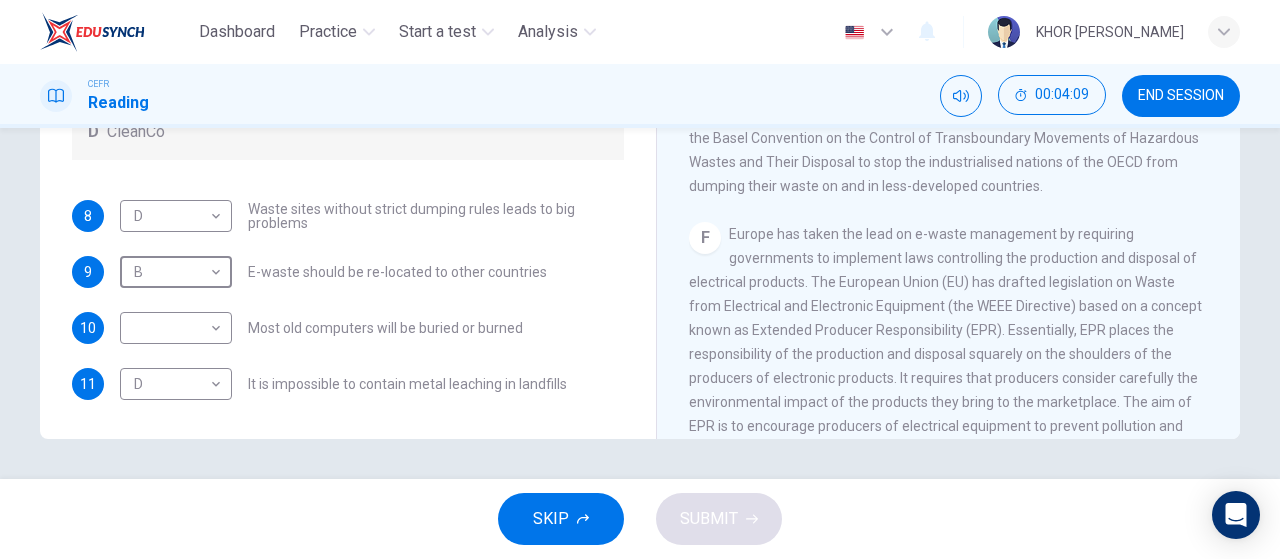 scroll, scrollTop: 1500, scrollLeft: 0, axis: vertical 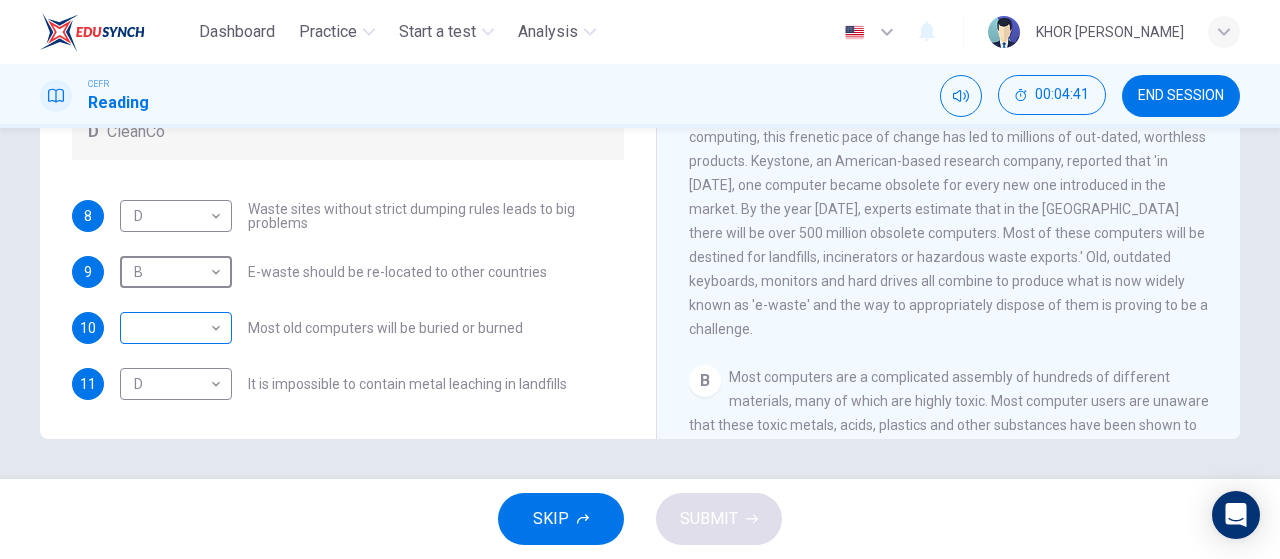 click on "Dashboard Practice Start a test Analysis English en ​ KHOR ZI YIEW CEFR Reading 00:04:41 END SESSION Questions 8 - 11 Look at the following list of statements and the list of
companies below.
Match each statement with the correct company. Write the correct letter A-D in the boxes below on your answer sheet.
NB  You may use any letter more than once. List of Companies A Noranda Smelter B Datatek C Keystone D CleanCo 8 D D ​ Waste sites without strict dumping rules leads to big problems 9 B B ​ E-waste should be re-located to other countries 10 ​ ​ Most old computers will be buried or burned 11 D D ​ It is impossible to contain metal leaching in landfills The Intense Rate of Change in the World CLICK TO ZOOM Click to Zoom A B C D E F G SKIP SUBMIT EduSynch - Online Language Proficiency Testing
Dashboard Practice Start a test Analysis Notifications © Copyright  2025" at bounding box center [640, 279] 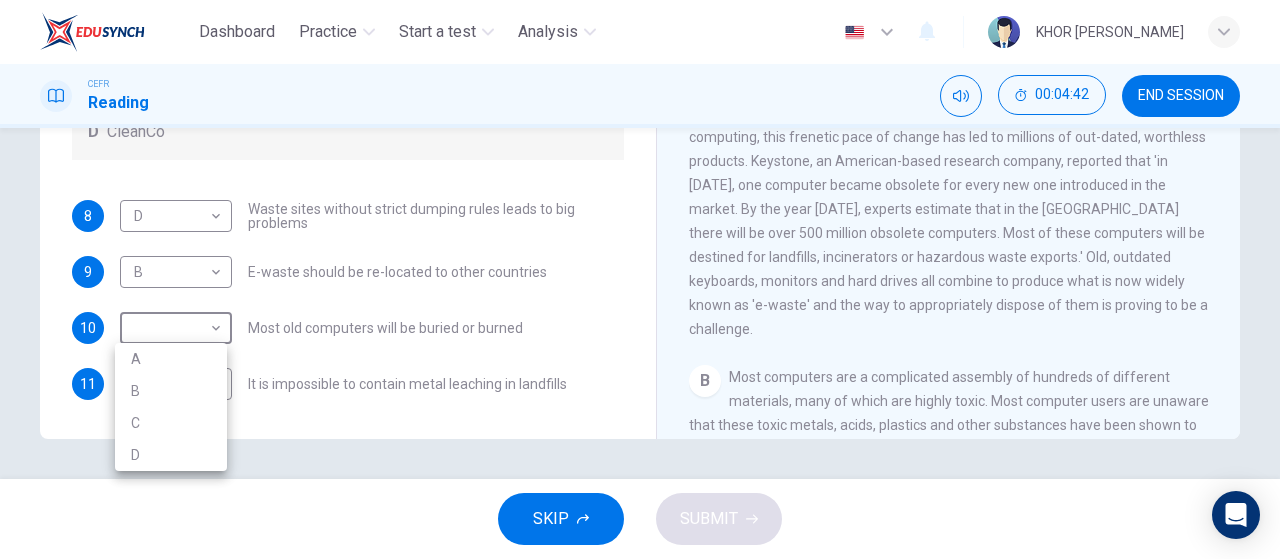 click on "B" at bounding box center (171, 391) 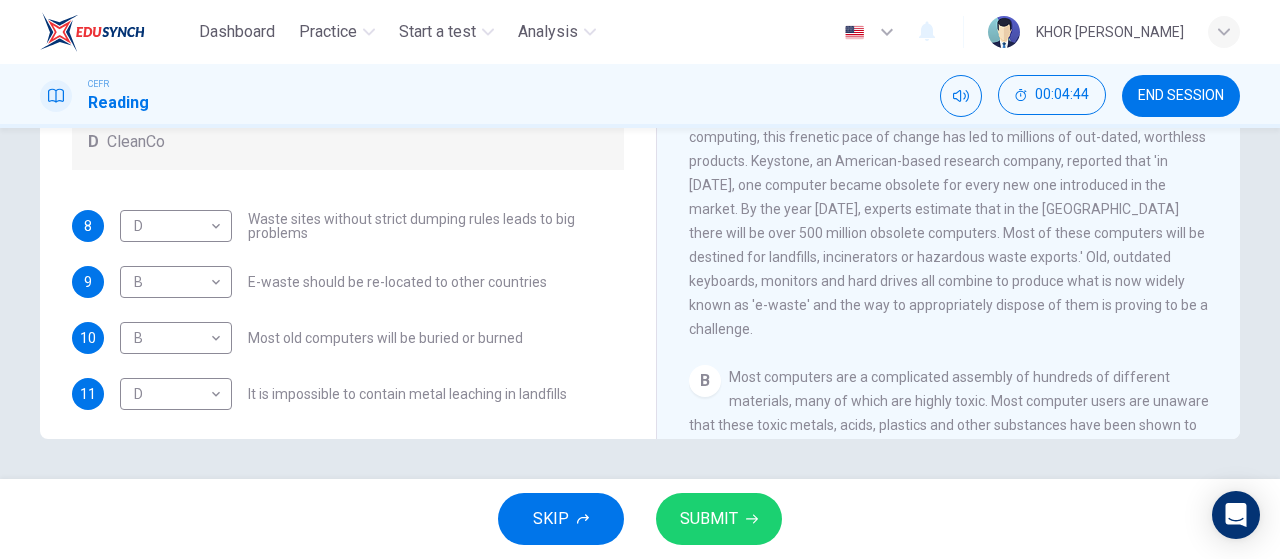scroll, scrollTop: 100, scrollLeft: 0, axis: vertical 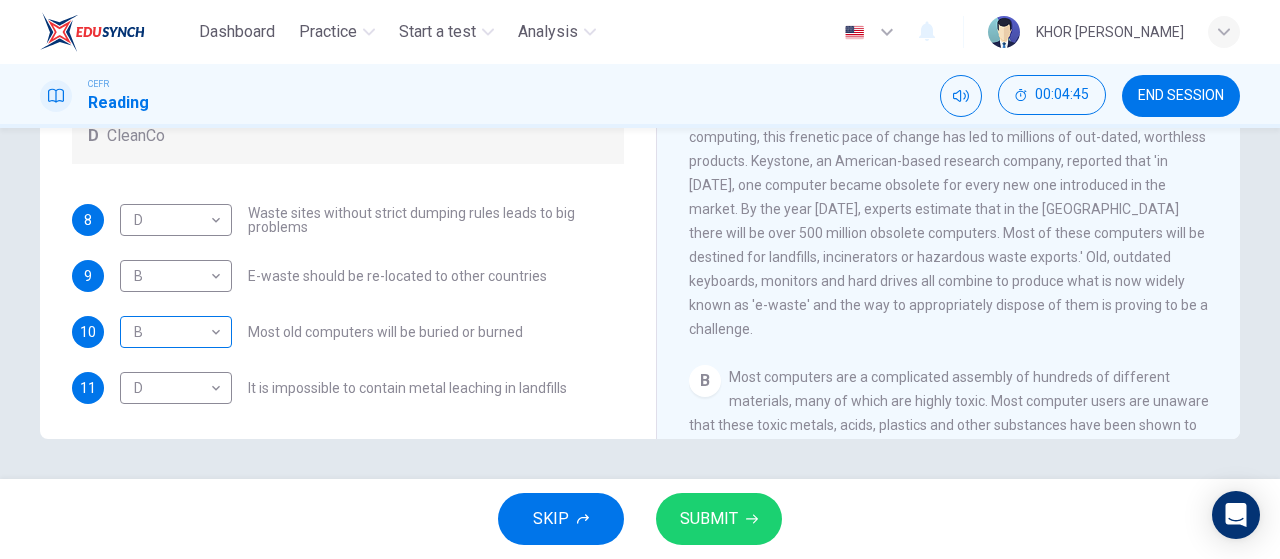 click on "Dashboard Practice Start a test Analysis English en ​ KHOR ZI YIEW CEFR Reading 00:04:45 END SESSION Questions 8 - 11 Look at the following list of statements and the list of
companies below.
Match each statement with the correct company. Write the correct letter A-D in the boxes below on your answer sheet.
NB  You may use any letter more than once. List of Companies A [PERSON_NAME] B Datatek C Keystone D CleanCo 8 D D ​ Waste sites without strict dumping rules leads to big problems 9 B B ​ E-waste should be re-located to other countries 10 B B ​ Most old computers will be buried or burned 11 D D ​ It is impossible to contain metal leaching in landfills The Intense Rate of Change in the World CLICK TO ZOOM Click to Zoom A B C D E F G SKIP SUBMIT EduSynch - Online Language Proficiency Testing
Dashboard Practice Start a test Analysis Notifications © Copyright  2025" at bounding box center (640, 279) 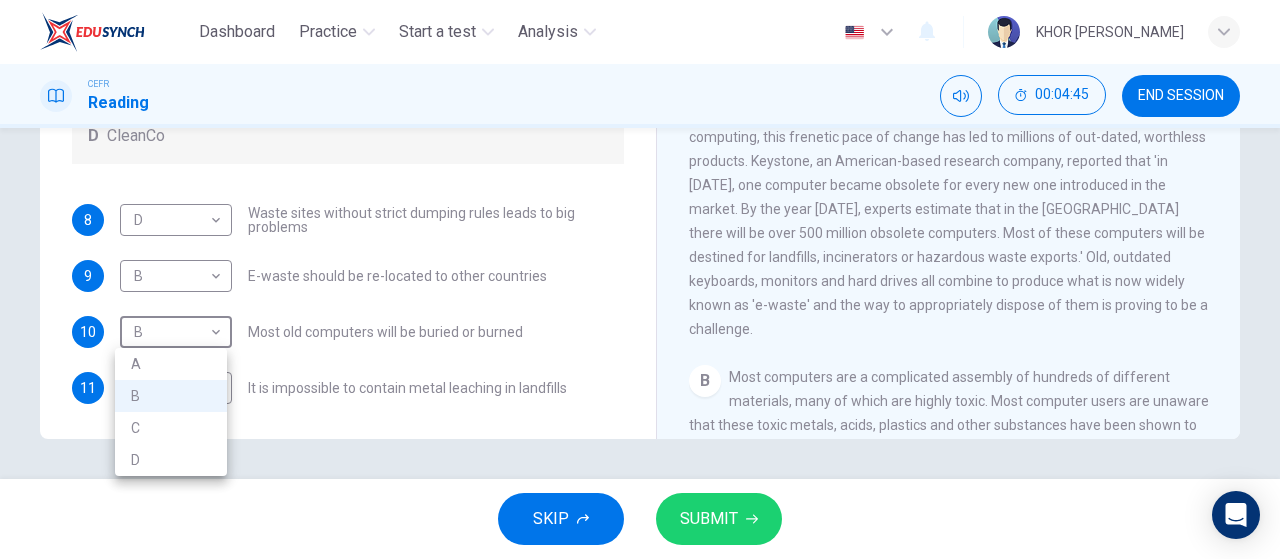 click on "C" at bounding box center (171, 428) 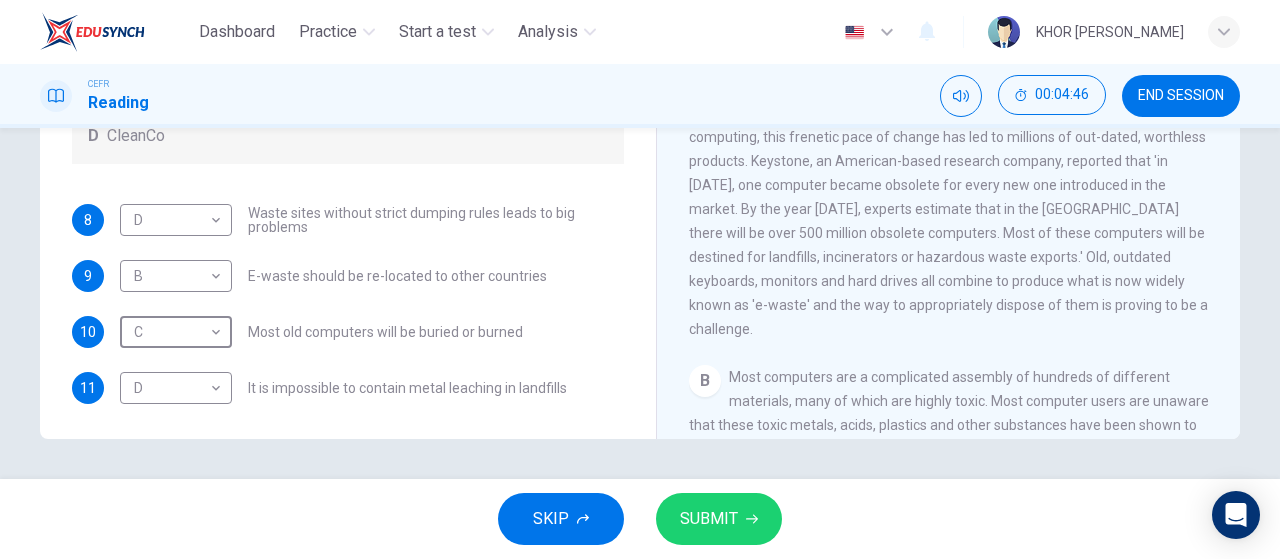 click on "SUBMIT" at bounding box center (709, 519) 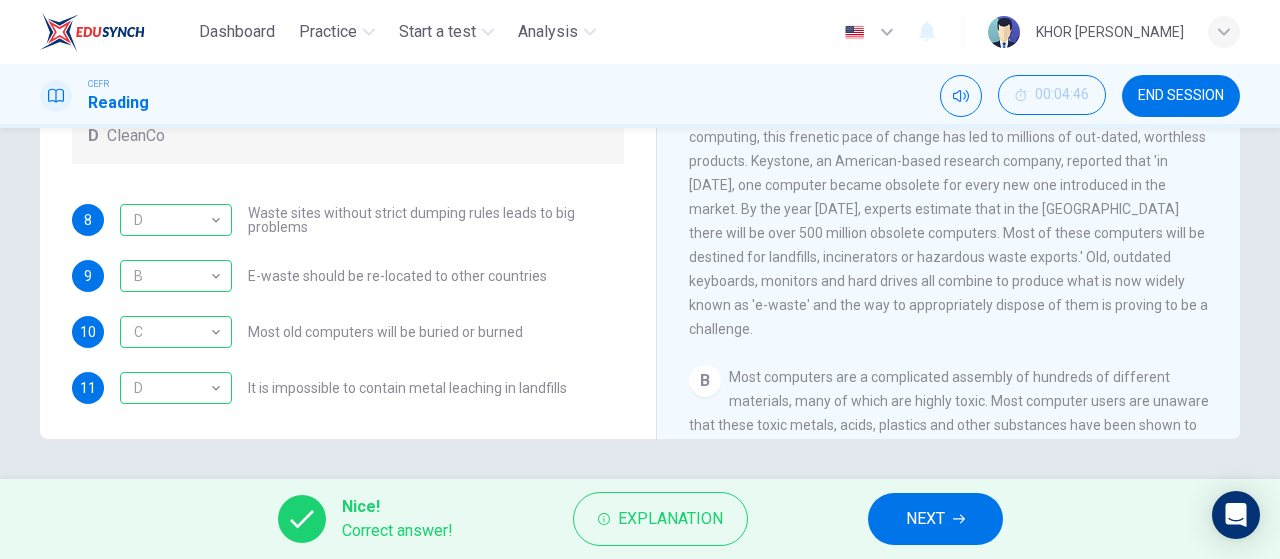 click on "NEXT" at bounding box center (935, 519) 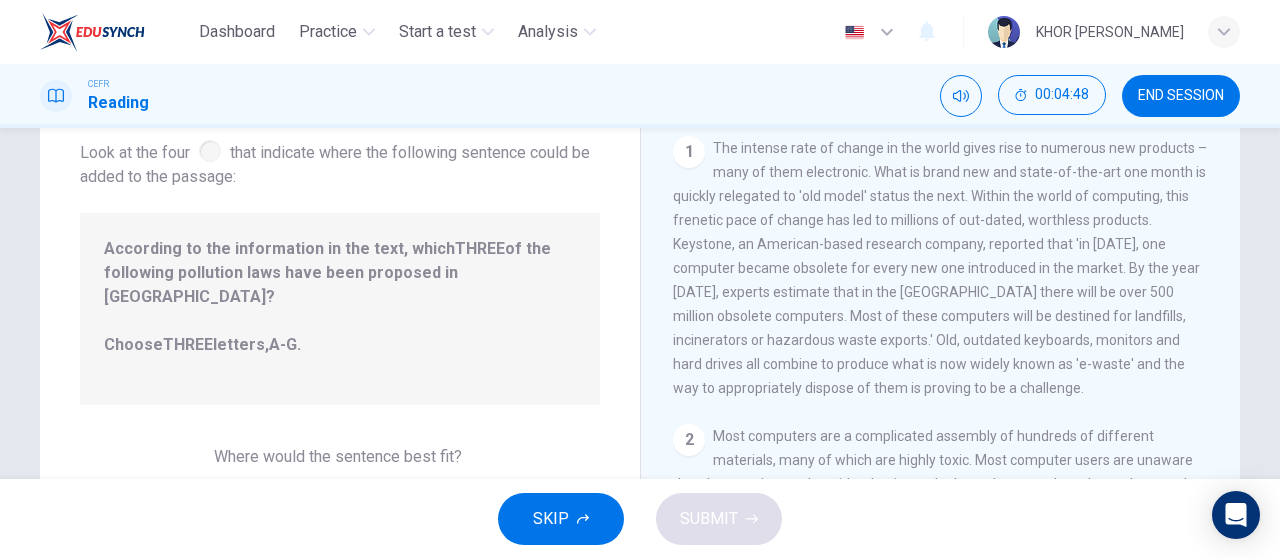 scroll, scrollTop: 124, scrollLeft: 0, axis: vertical 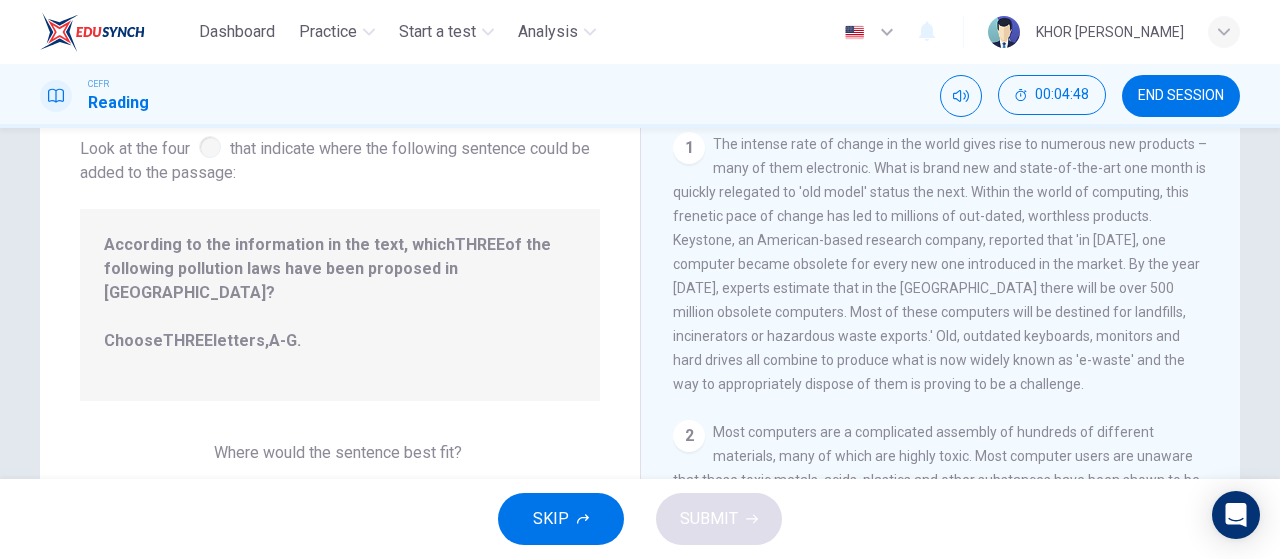 click on "1" at bounding box center [689, 148] 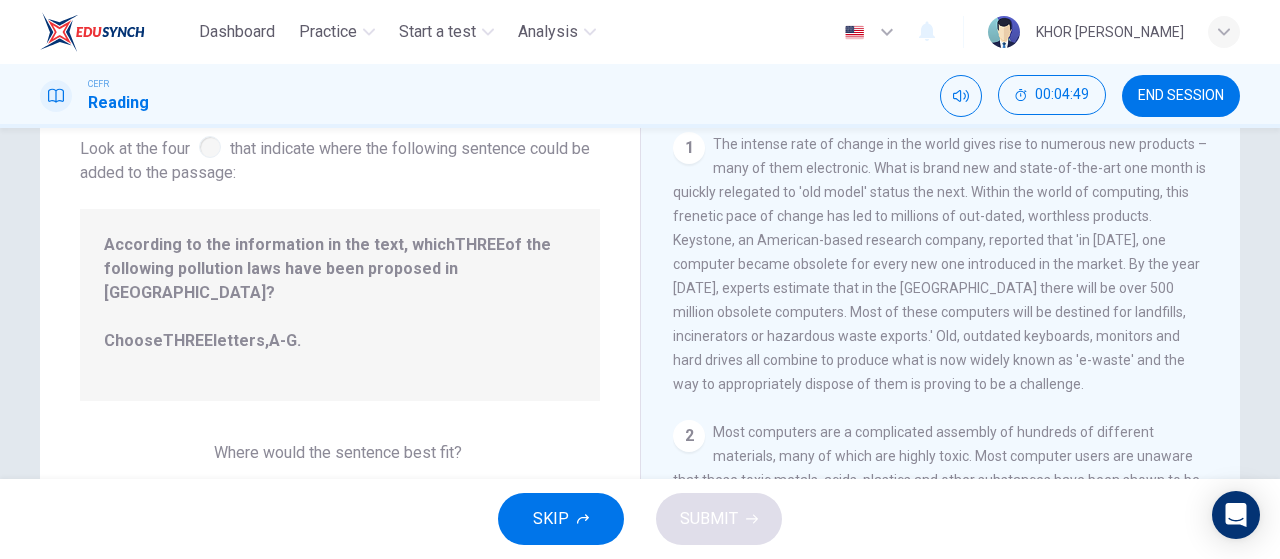 click at bounding box center (210, 147) 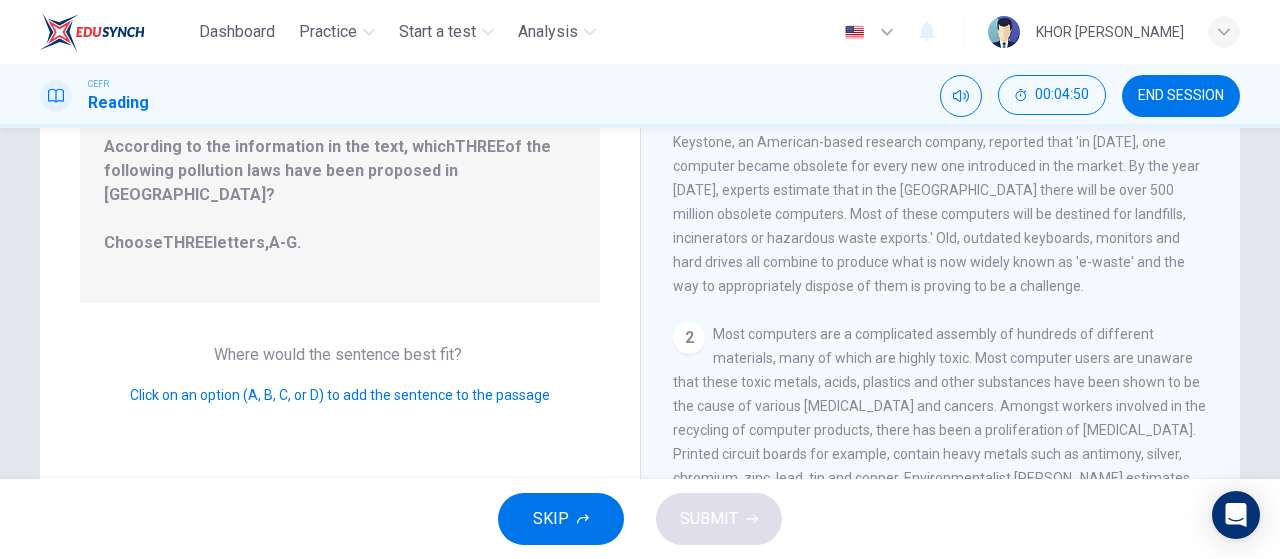 scroll, scrollTop: 424, scrollLeft: 0, axis: vertical 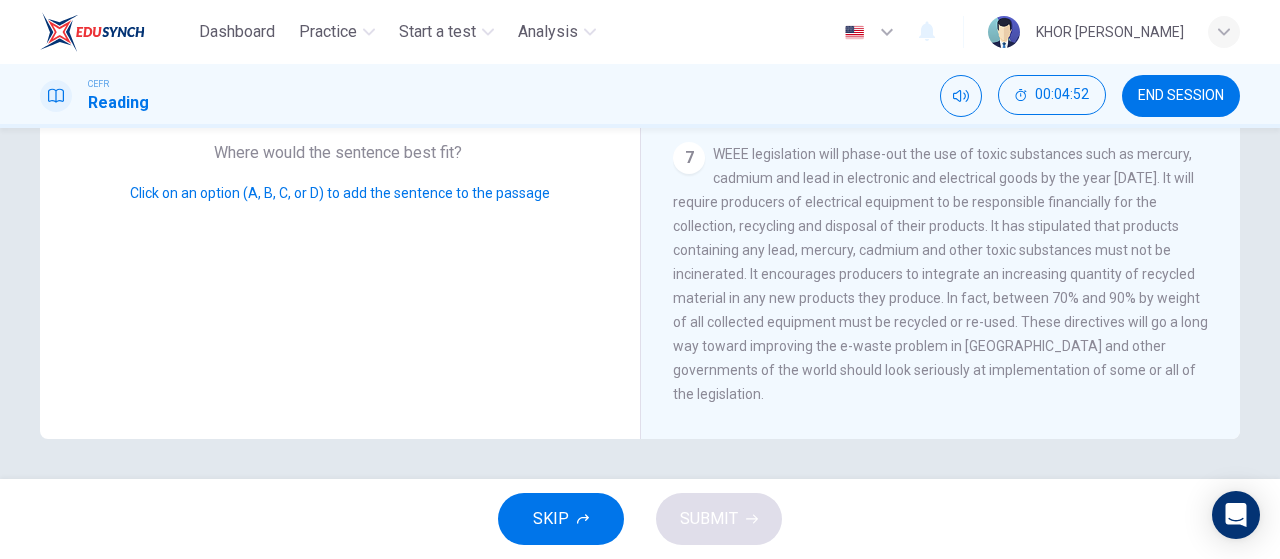 click on "Question 12 Look at the four     that indicate where the following sentence could be added to the passage: According to the information in the text, which  THREE  of the following pollution laws have been proposed in [GEOGRAPHIC_DATA]? Choose  THREE  letters,  A-G . Where would the sentence best fit?   Click on an option (A, B, C, or D) to add the sentence to the passage" at bounding box center (340, 91) 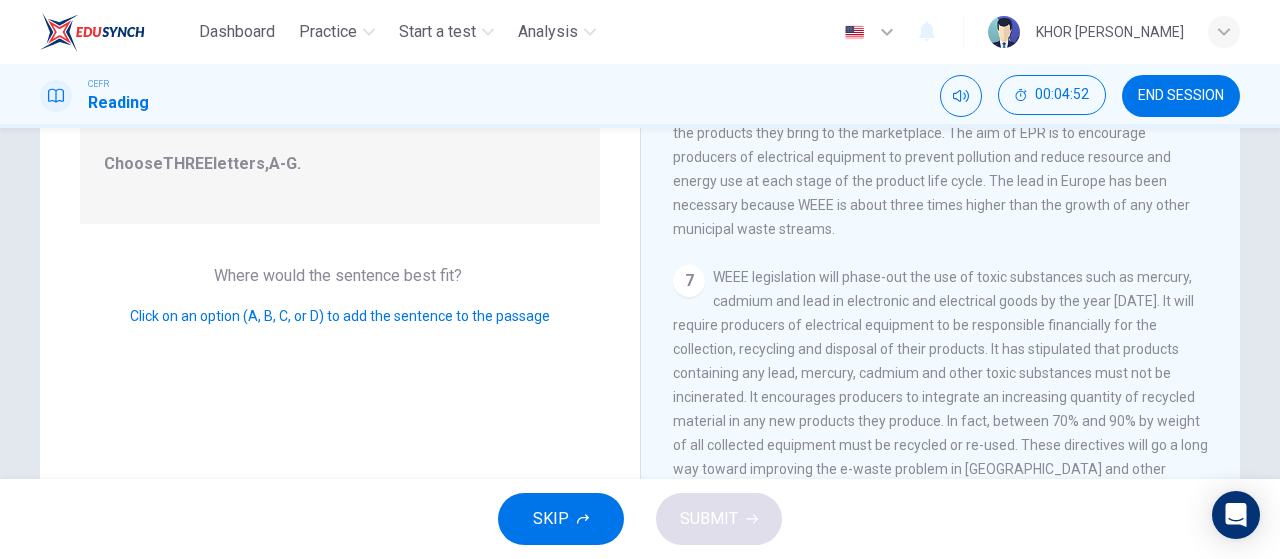 scroll, scrollTop: 124, scrollLeft: 0, axis: vertical 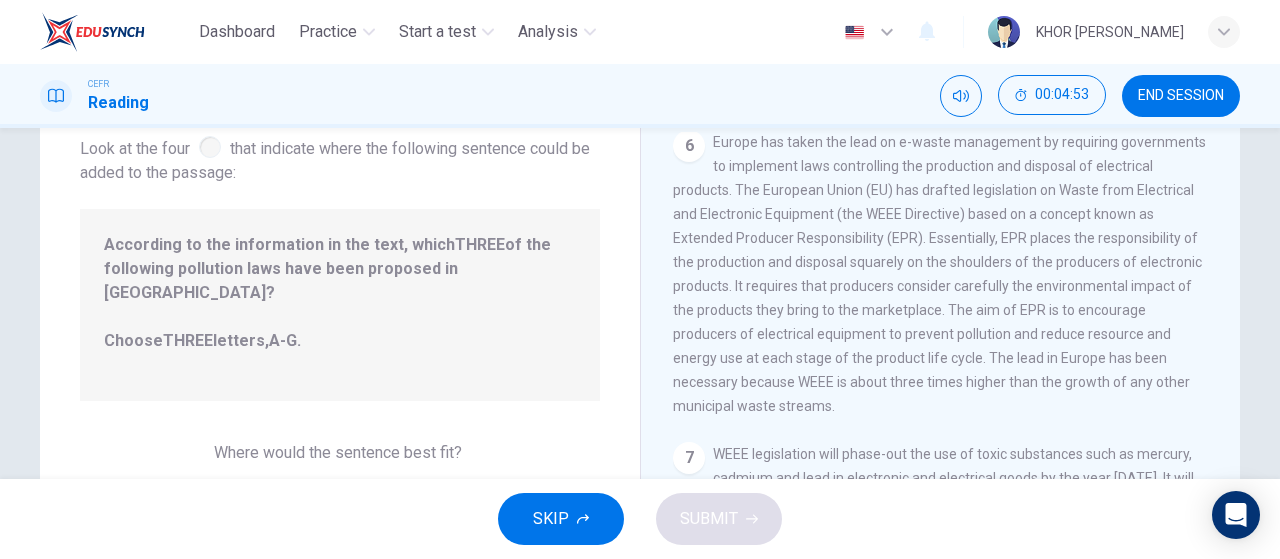 click on "Click on an option (A, B, C, or D) to add the sentence to the passage" at bounding box center (340, 493) 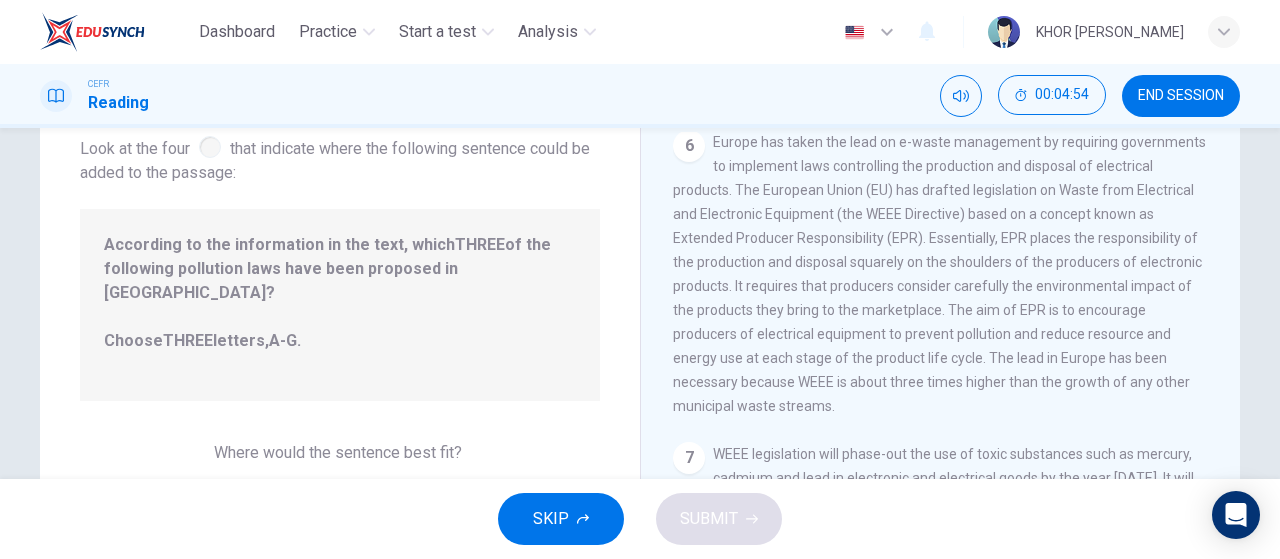 click on "THREE" at bounding box center [188, 340] 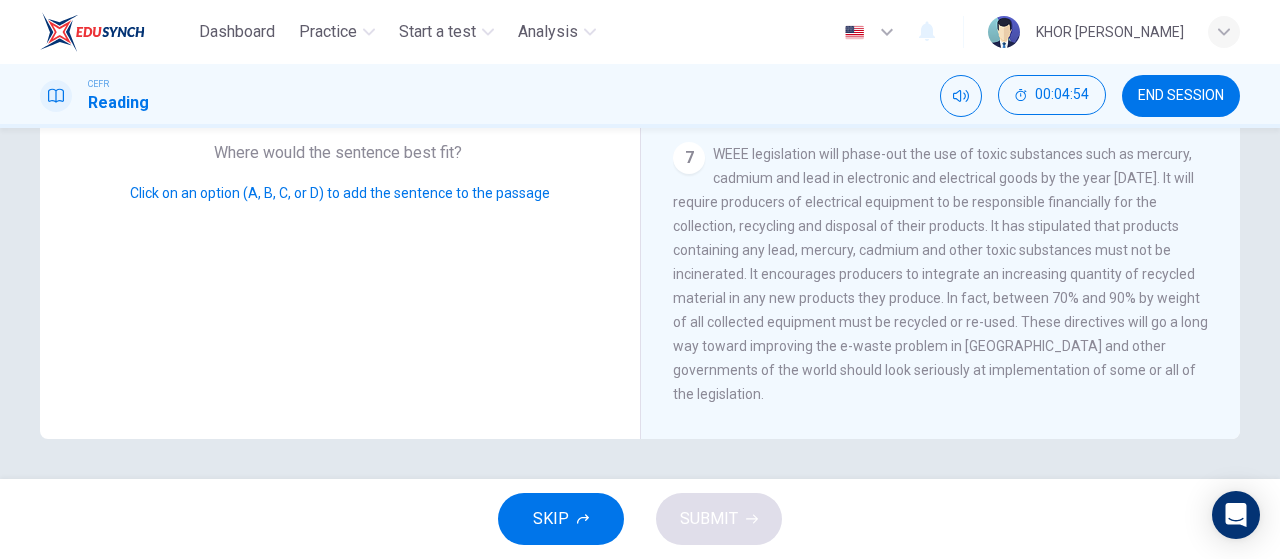 click on "WEEE legislation will phase-out the use of toxic substances such as mercury, cadmium and lead in electronic and electrical goods by the year [DATE]. It will require producers of electrical equipment to be responsible financially for the collection, recycling and disposal of their products. It has stipulated that products containing any lead, mercury, cadmium and other toxic substances must not be incinerated. It encourages producers to integrate an increasing quantity of recycled material in any new products they produce. In fact, between 70% and 90% by weight of all collected equipment must be recycled or re-used. These directives will go a long way toward improving the e-waste problem in [GEOGRAPHIC_DATA] and other governments of the world should look seriously at implementation of some or all of the legislation." at bounding box center [940, 274] 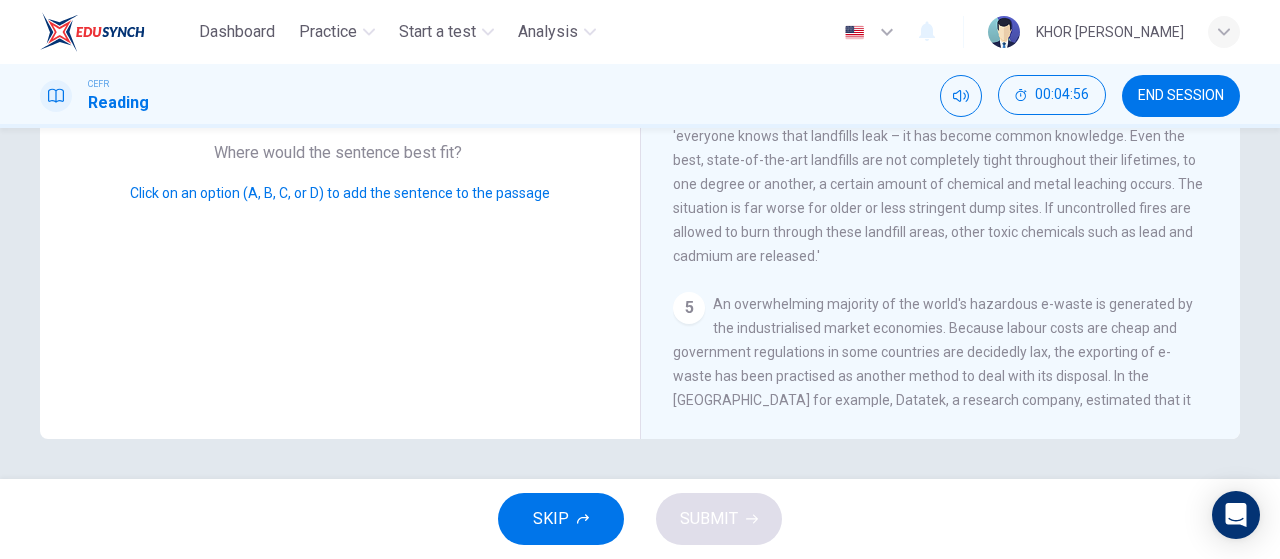 scroll, scrollTop: 542, scrollLeft: 0, axis: vertical 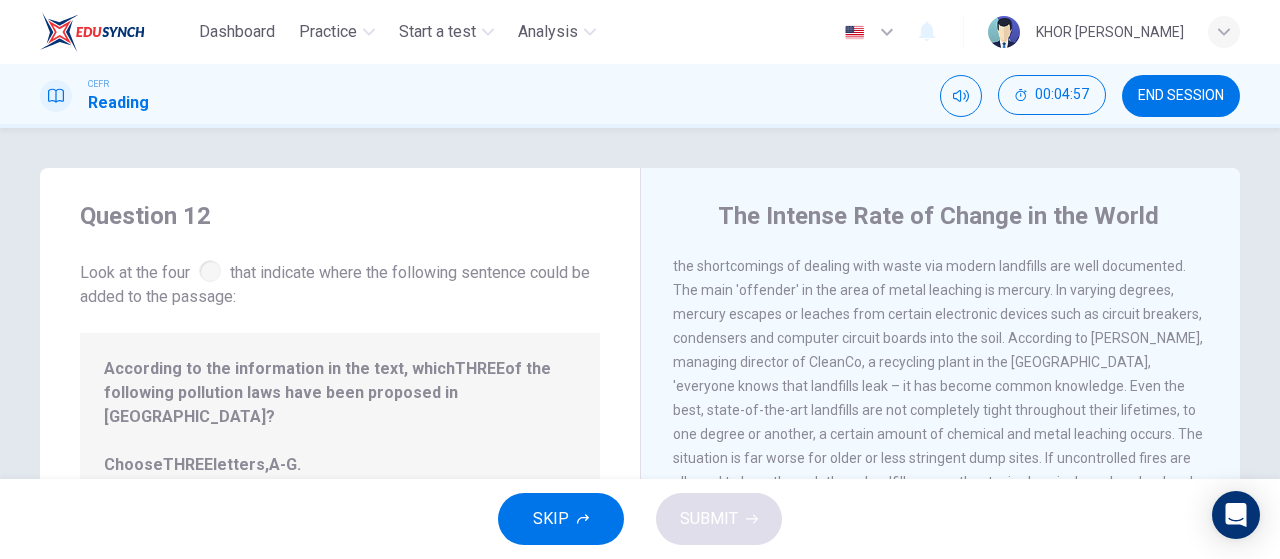 click on "SKIP" at bounding box center (551, 519) 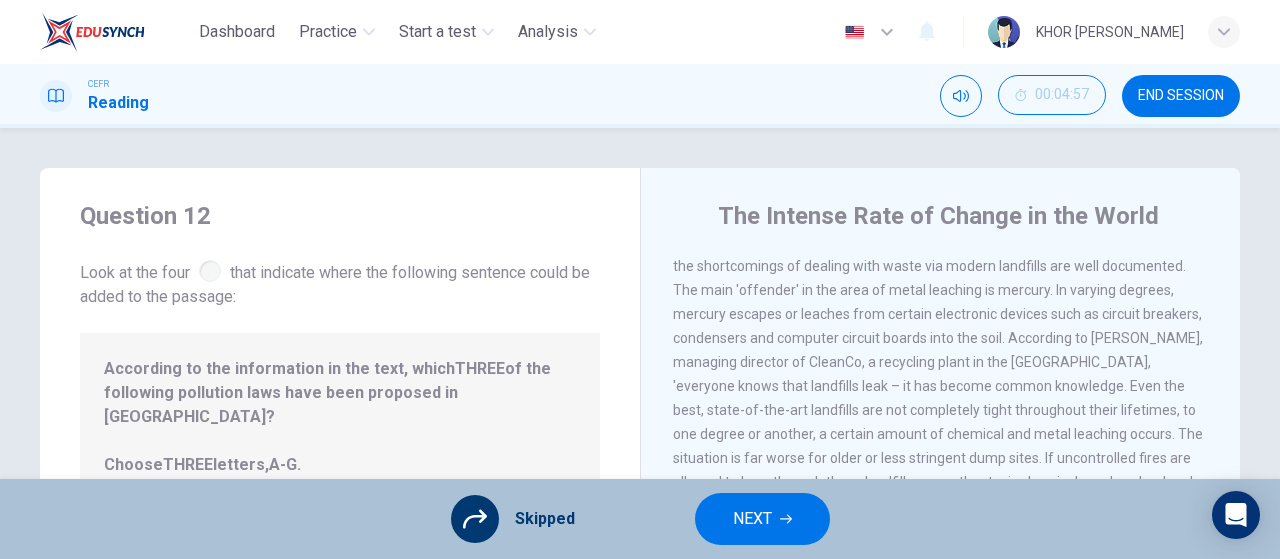 click on "NEXT" at bounding box center (762, 519) 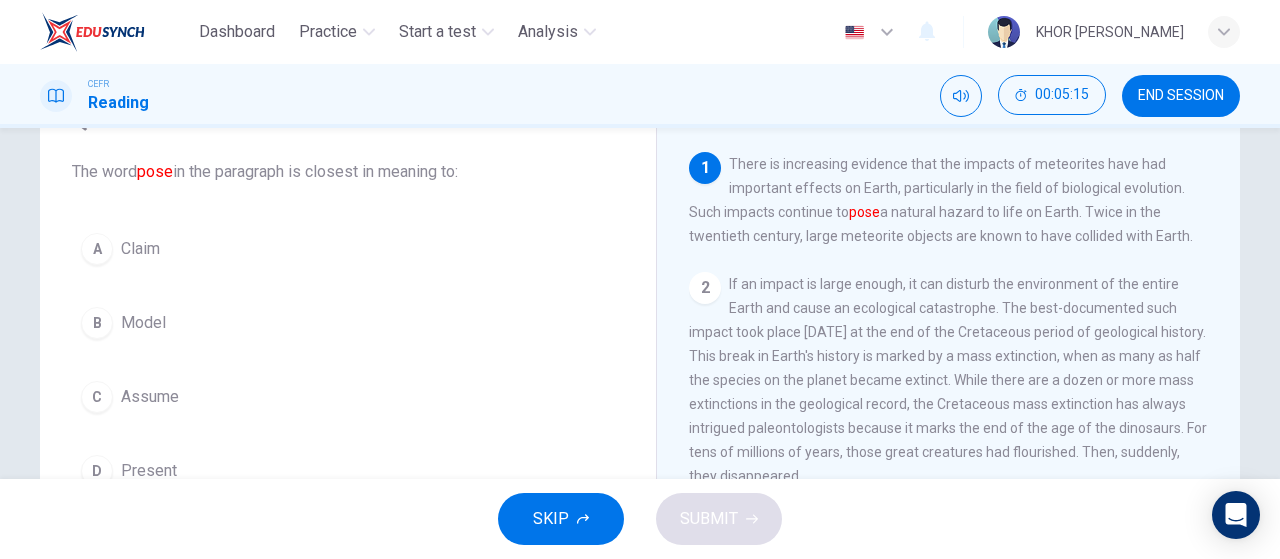 scroll, scrollTop: 100, scrollLeft: 0, axis: vertical 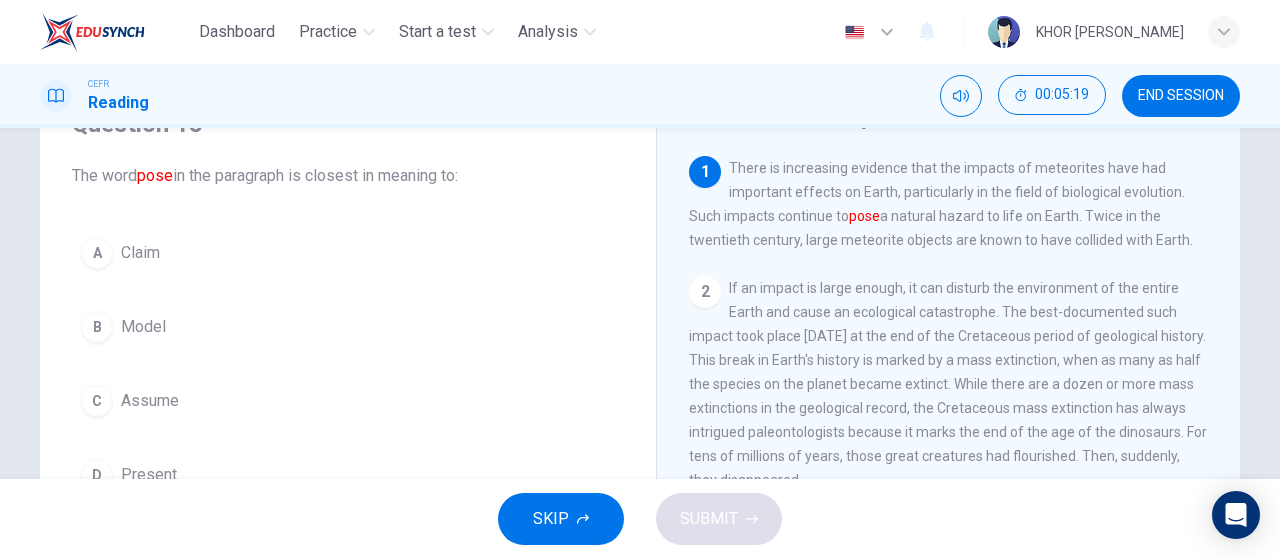 click on "B Model" at bounding box center [348, 327] 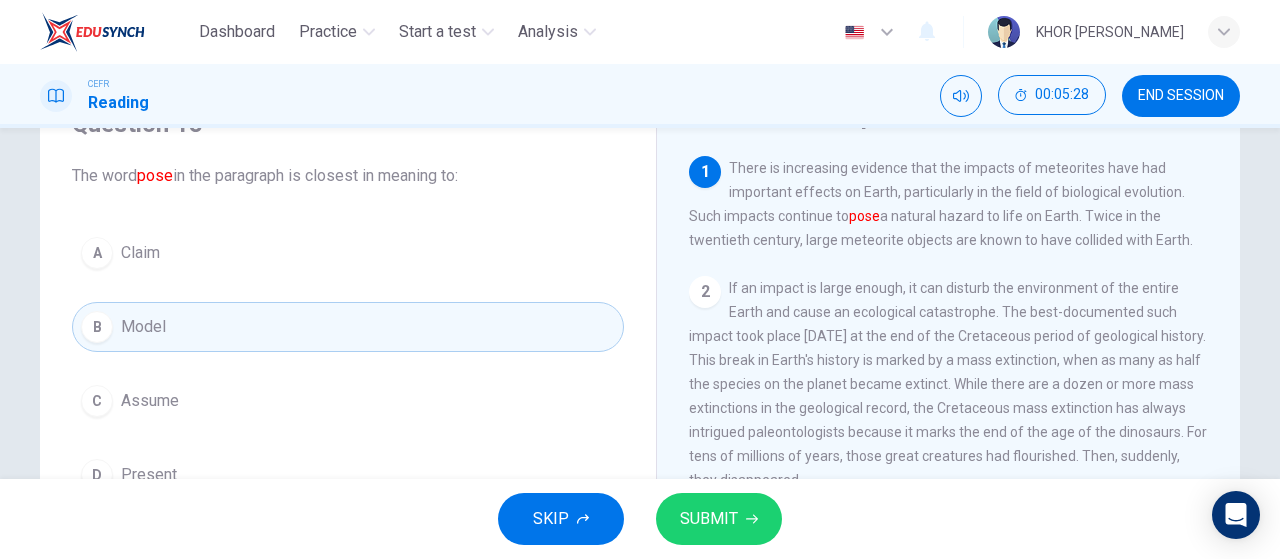 click on "SUBMIT" at bounding box center (709, 519) 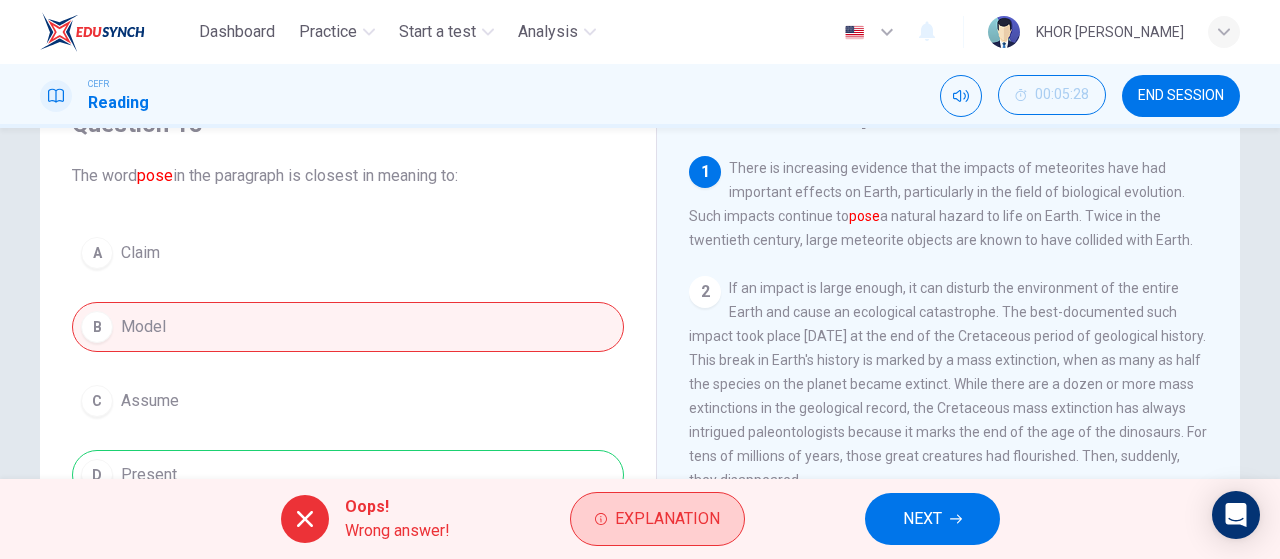 click on "Explanation" at bounding box center (657, 519) 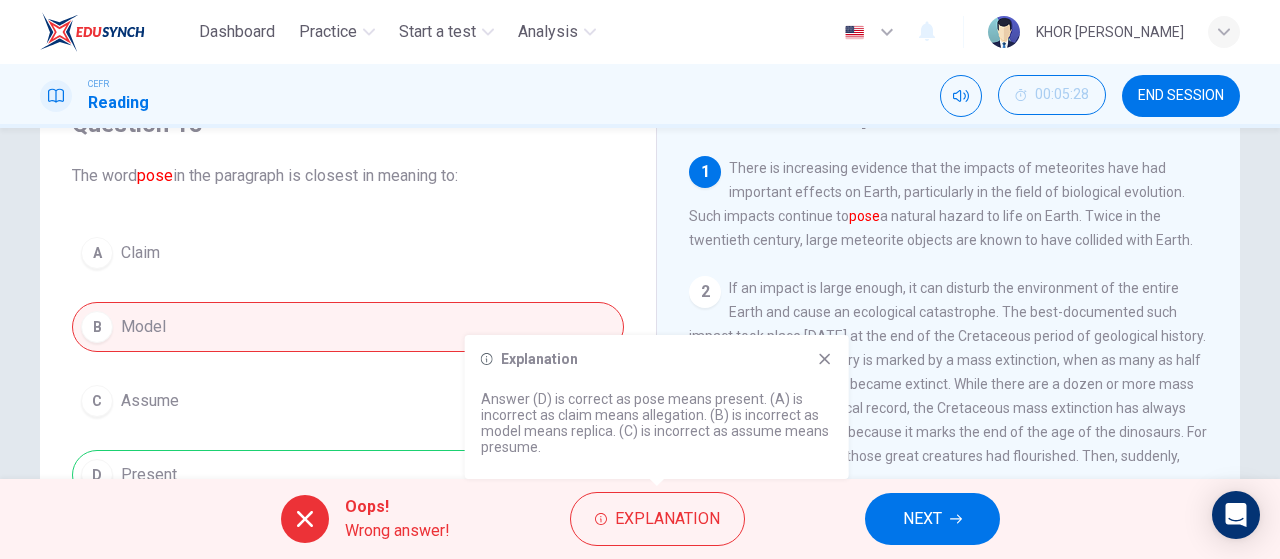 click on "Explanation Answer (D) is correct as pose means present. (A) is incorrect as claim means allegation. (B) is incorrect as model means replica. (C) is incorrect as assume means presume." at bounding box center [657, 407] 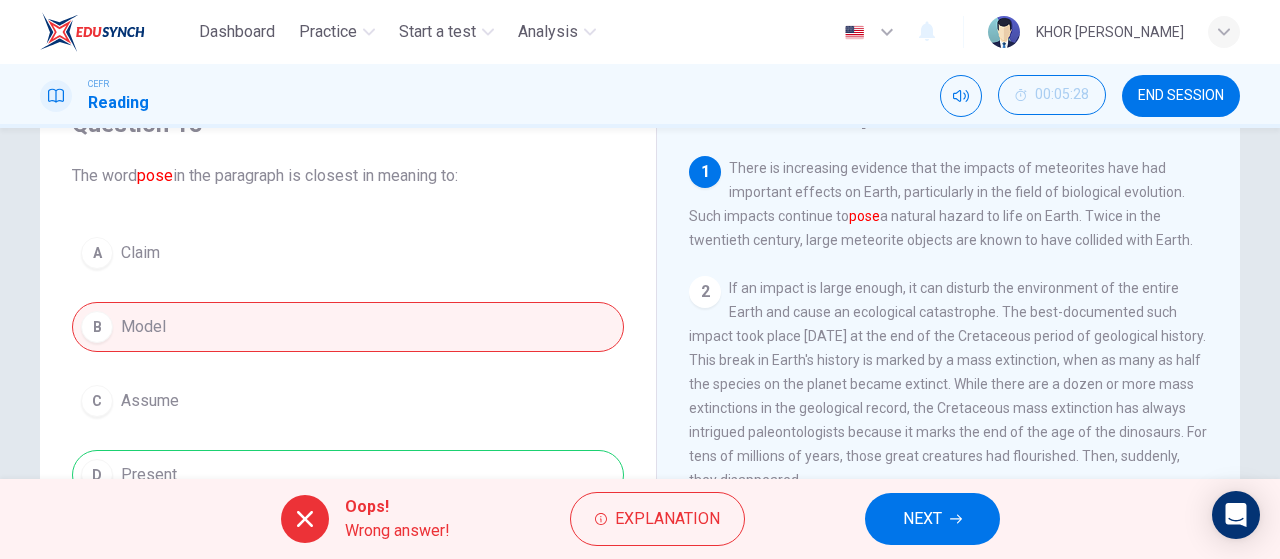 click on "NEXT" at bounding box center (922, 519) 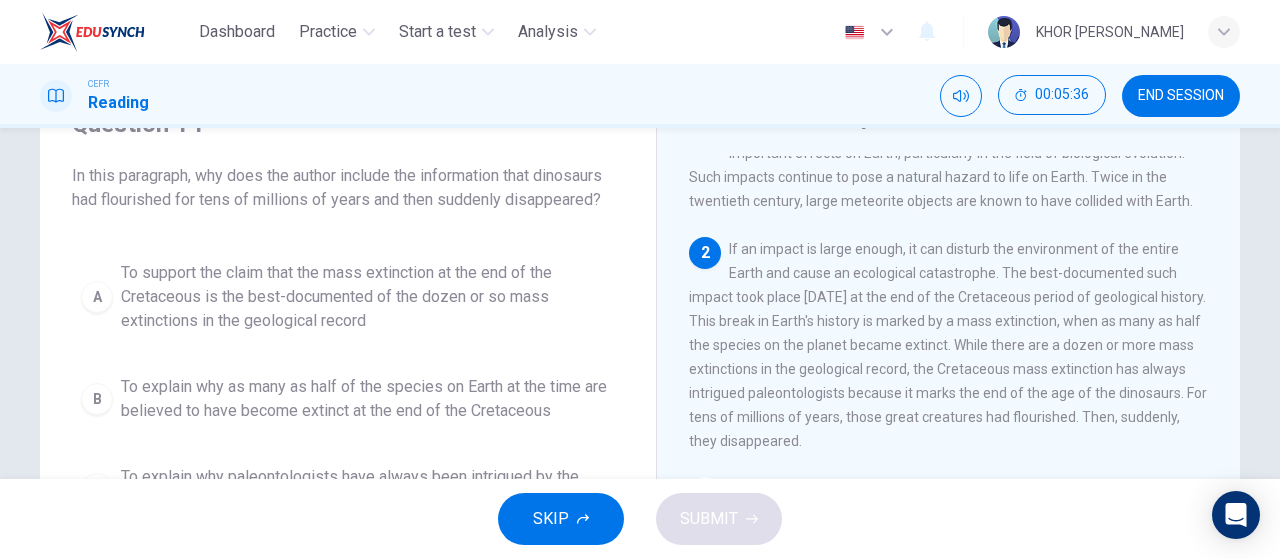 scroll, scrollTop: 100, scrollLeft: 0, axis: vertical 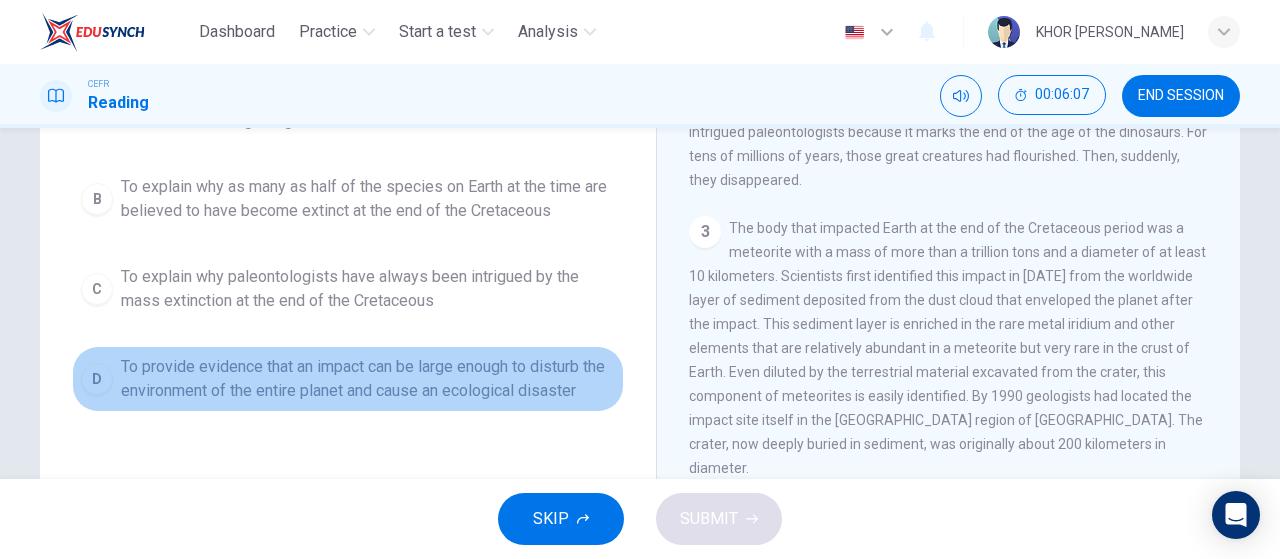 click on "To provide evidence that an impact can be large enough to disturb the environment of the entire planet and cause an ecological disaster" at bounding box center [368, 379] 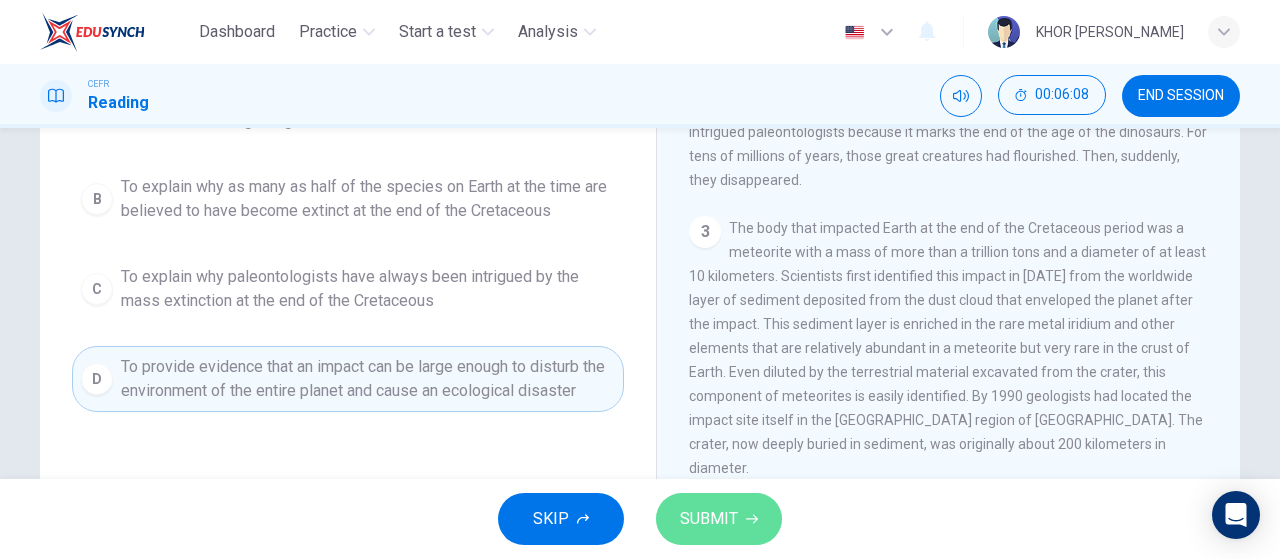 click on "SUBMIT" at bounding box center [709, 519] 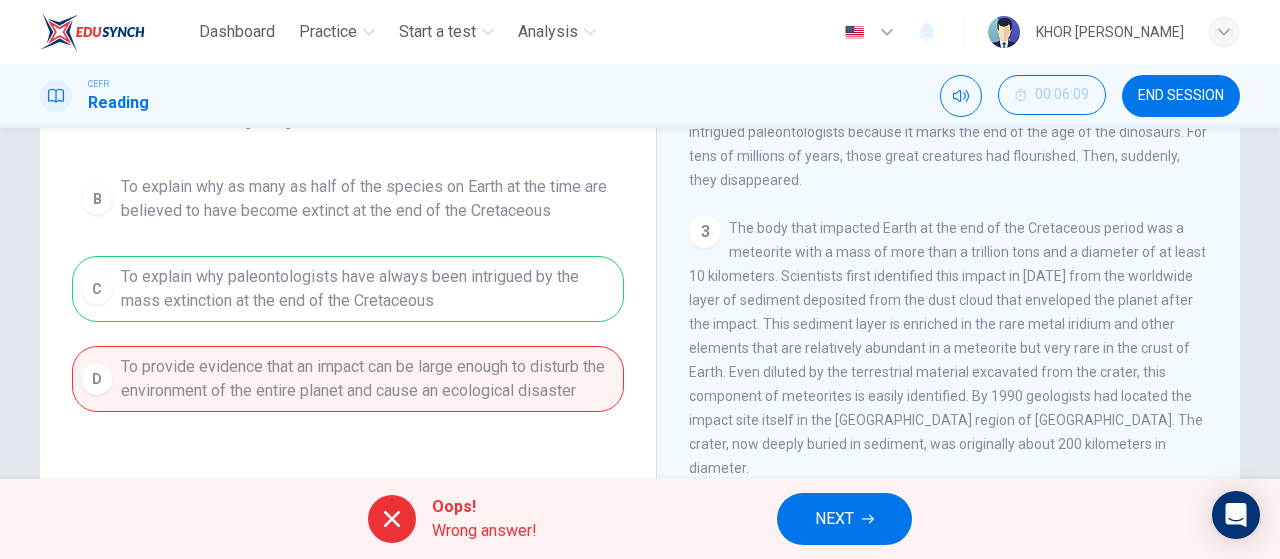 scroll, scrollTop: 100, scrollLeft: 0, axis: vertical 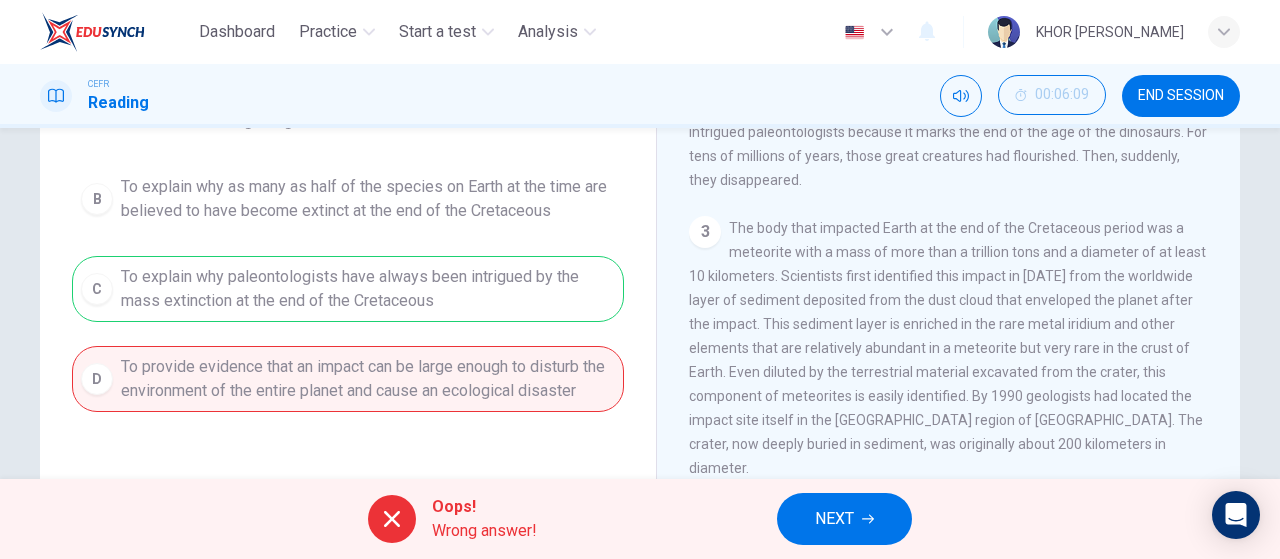 click on "NEXT" at bounding box center (844, 519) 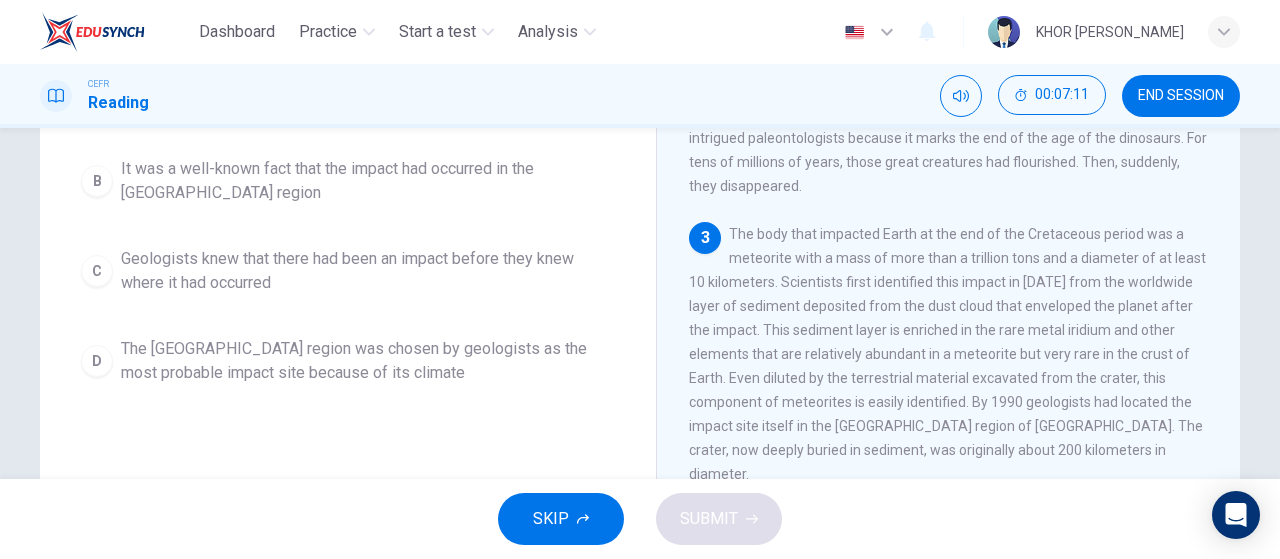 scroll, scrollTop: 300, scrollLeft: 0, axis: vertical 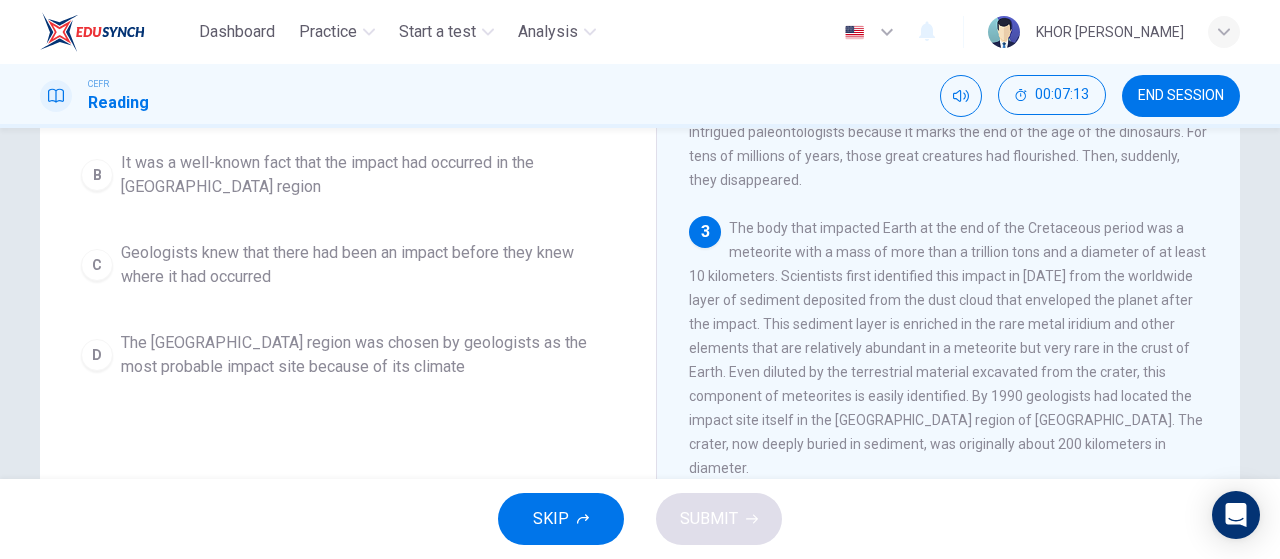 click on "Geologists knew that there had been an impact before they knew where it had occurred" at bounding box center [368, 265] 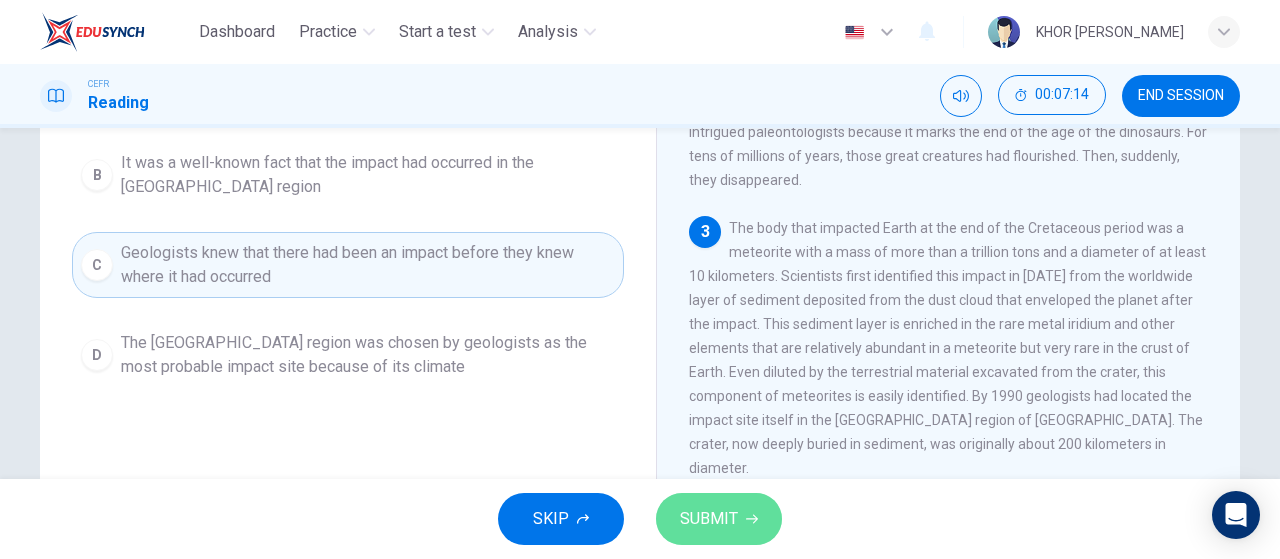 click on "SUBMIT" at bounding box center [719, 519] 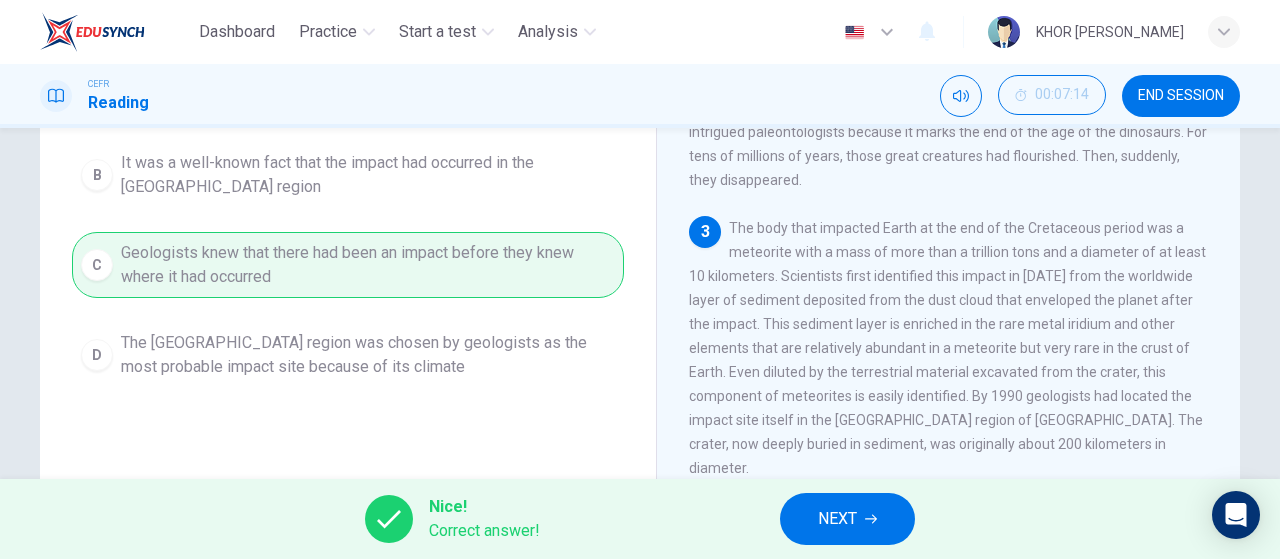 click on "NEXT" at bounding box center [837, 519] 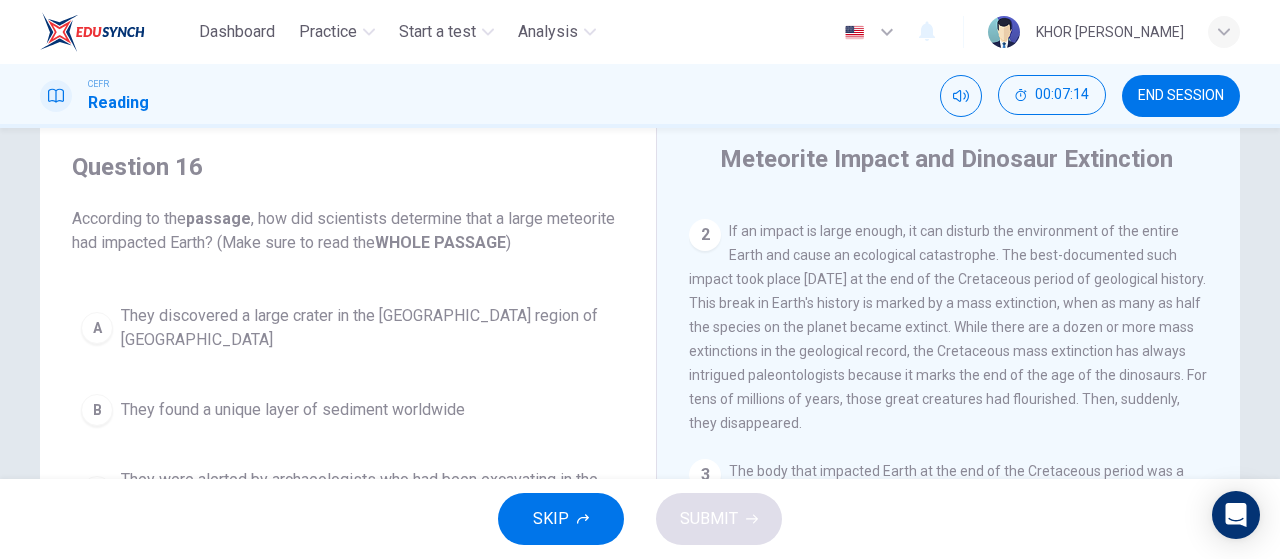 scroll, scrollTop: 0, scrollLeft: 0, axis: both 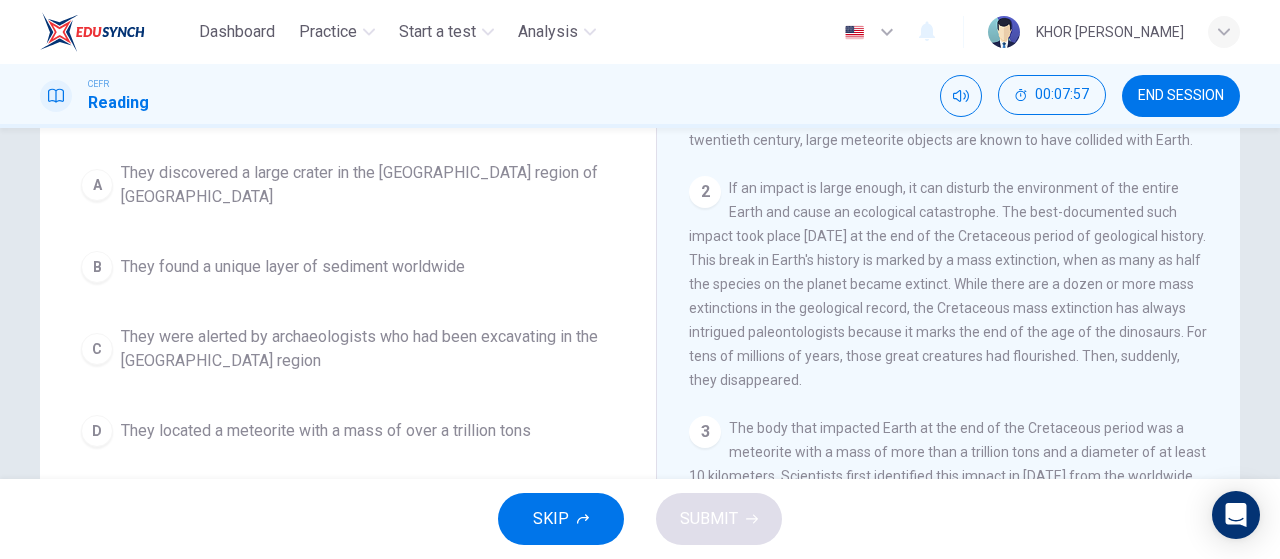 click on "They located a meteorite with a mass of over a trillion tons" at bounding box center (326, 431) 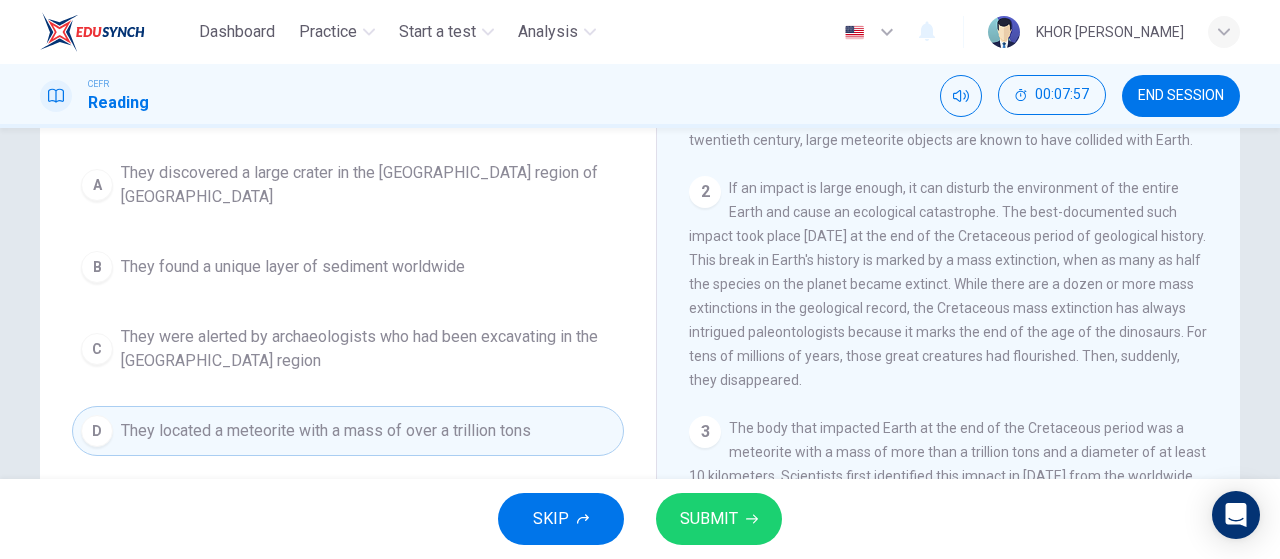 click on "SUBMIT" at bounding box center (709, 519) 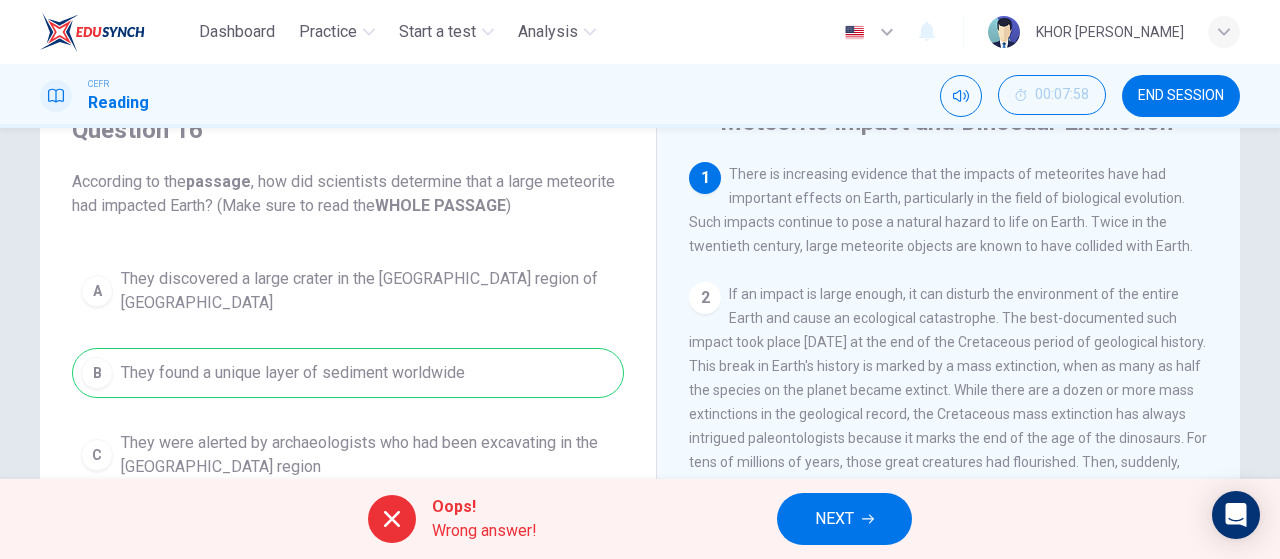 scroll, scrollTop: 100, scrollLeft: 0, axis: vertical 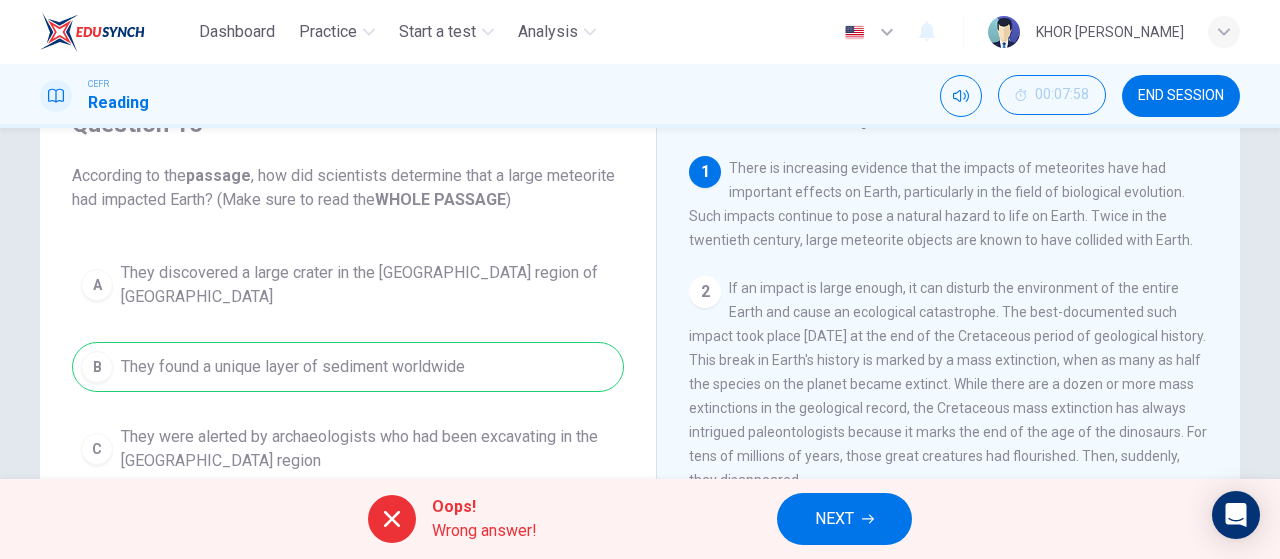 click on "NEXT" at bounding box center [844, 519] 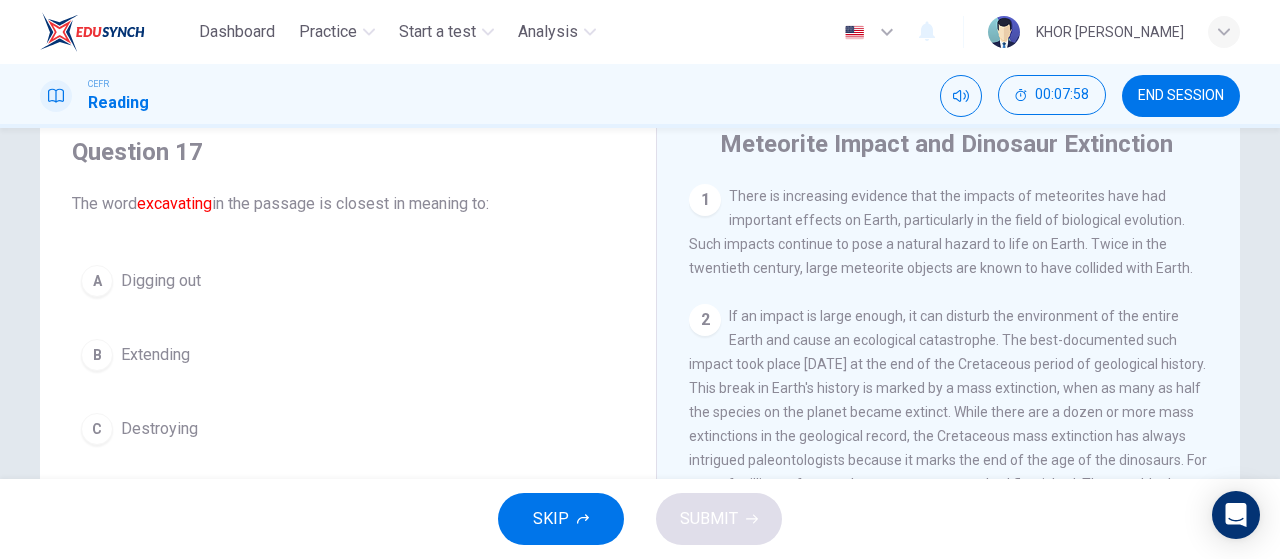 scroll, scrollTop: 0, scrollLeft: 0, axis: both 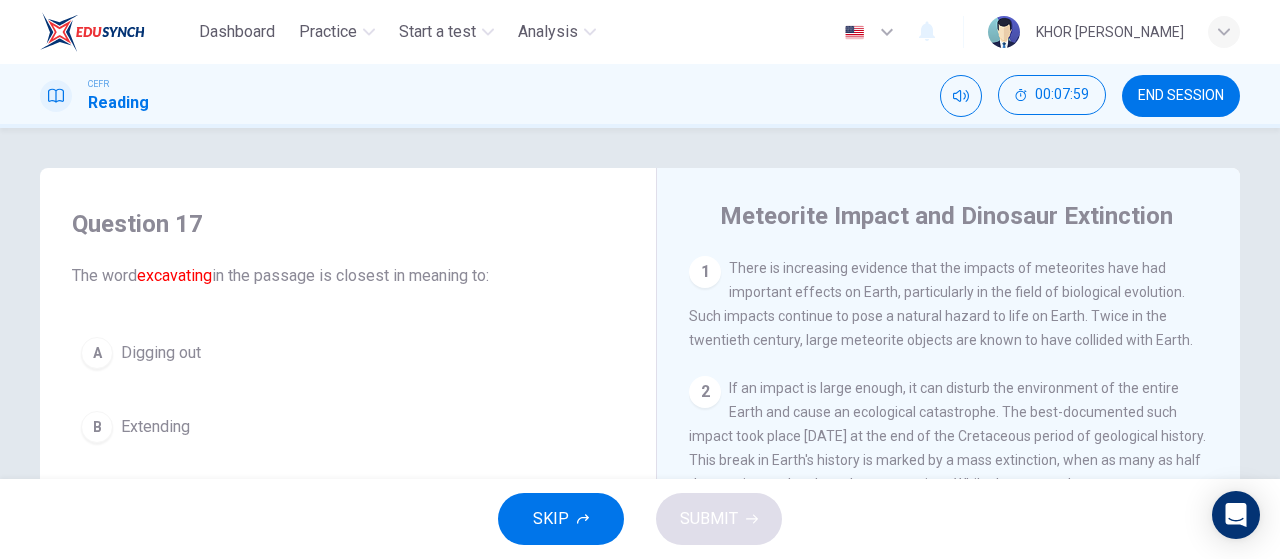 click on "A Digging out" at bounding box center [348, 353] 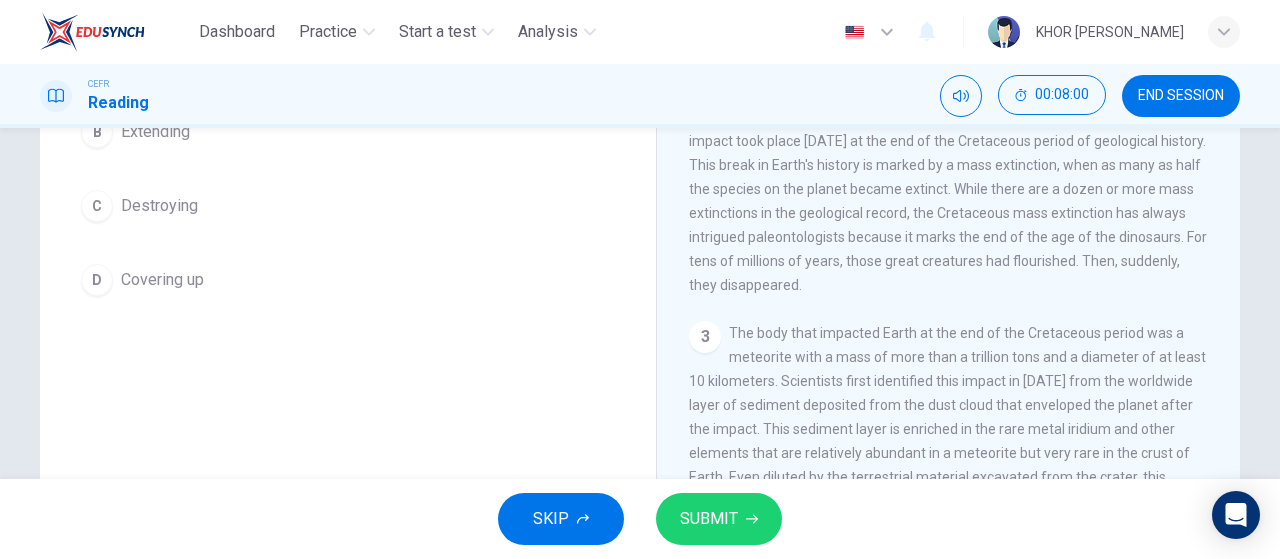 scroll, scrollTop: 300, scrollLeft: 0, axis: vertical 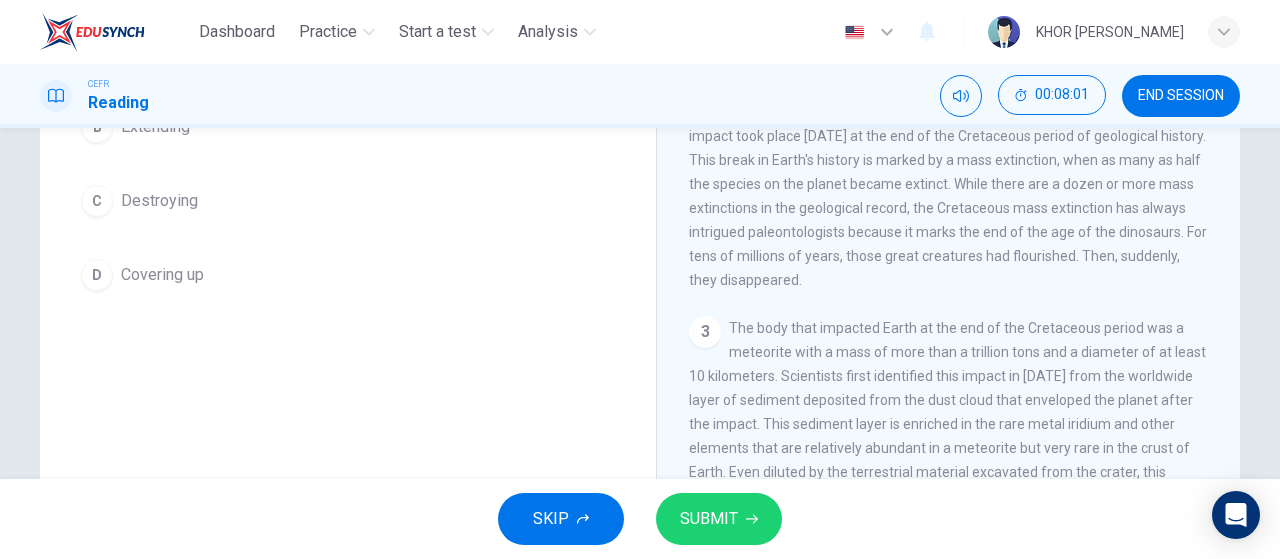 click on "SUBMIT" at bounding box center [709, 519] 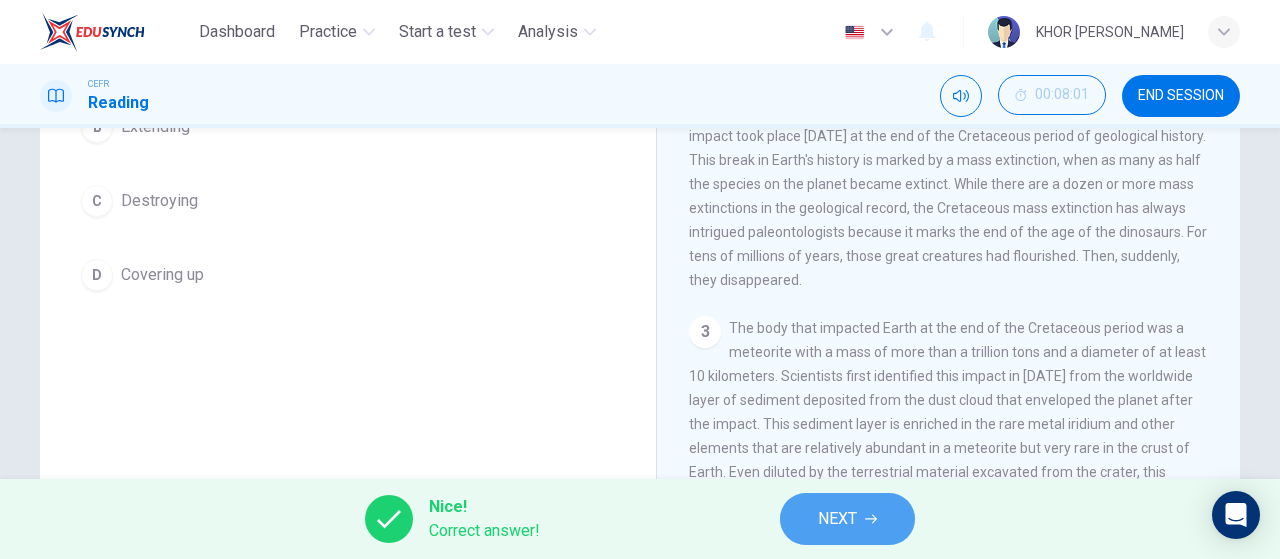 click on "NEXT" at bounding box center (847, 519) 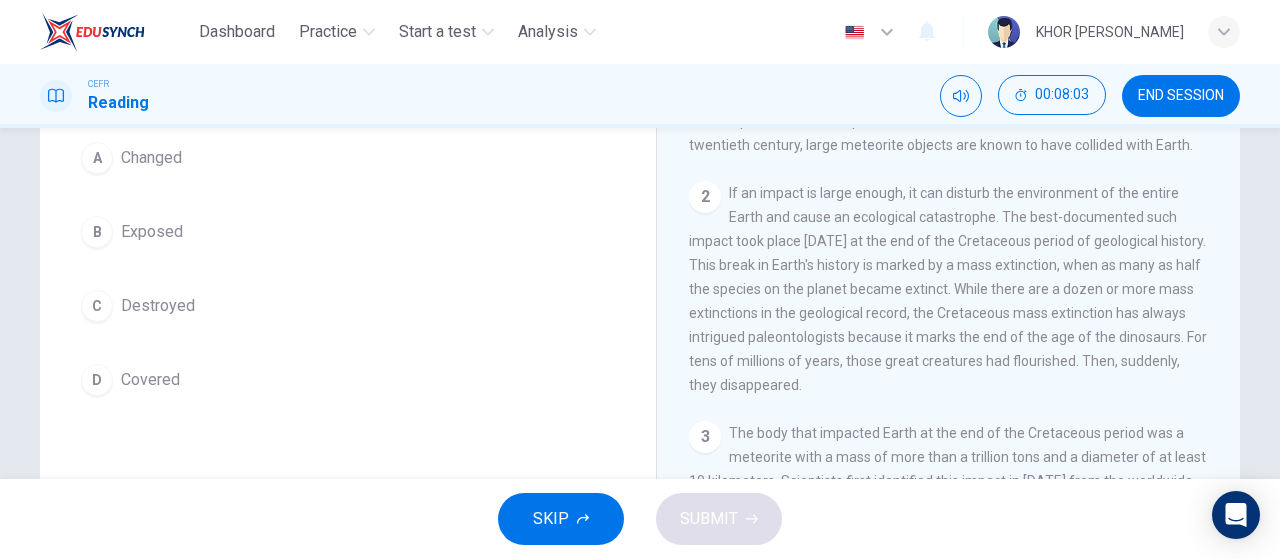 scroll, scrollTop: 200, scrollLeft: 0, axis: vertical 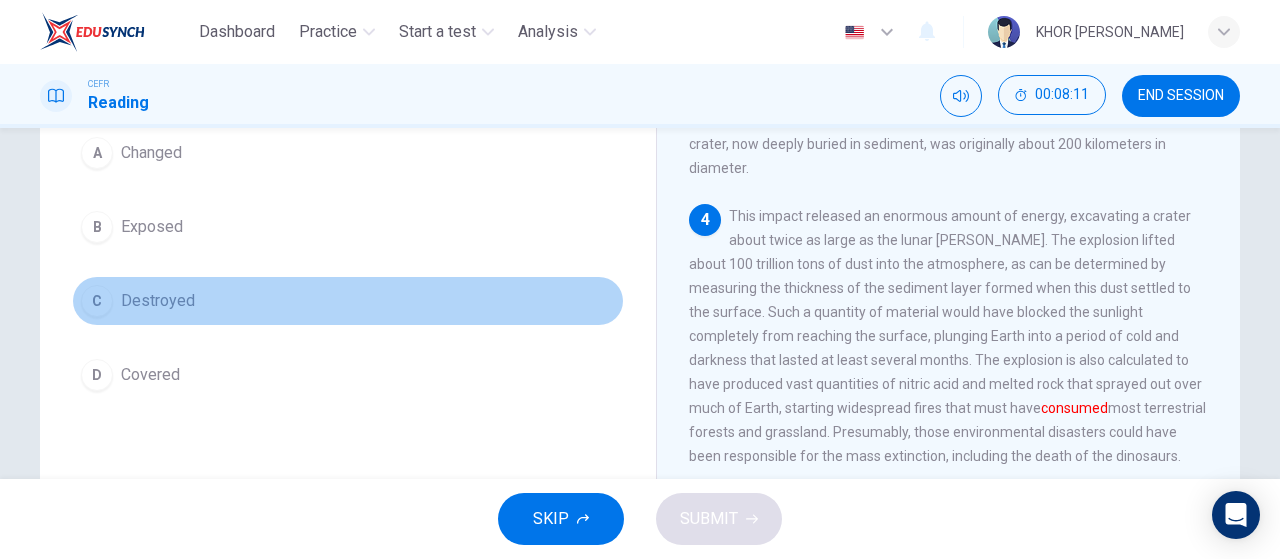 drag, startPoint x: 190, startPoint y: 306, endPoint x: 253, endPoint y: 330, distance: 67.41662 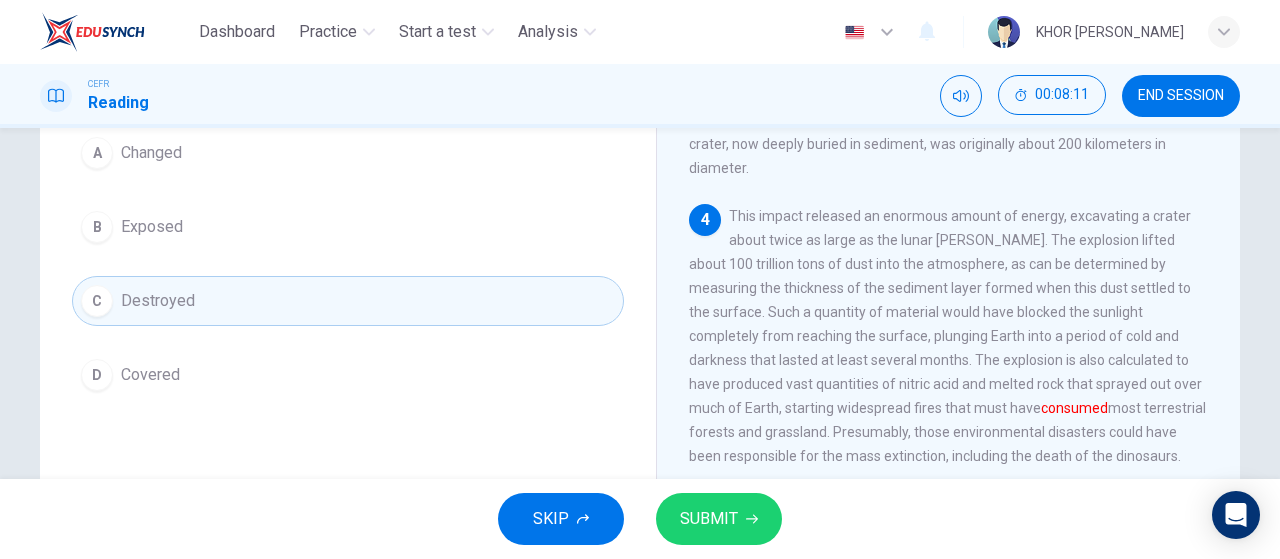 click on "SUBMIT" at bounding box center [719, 519] 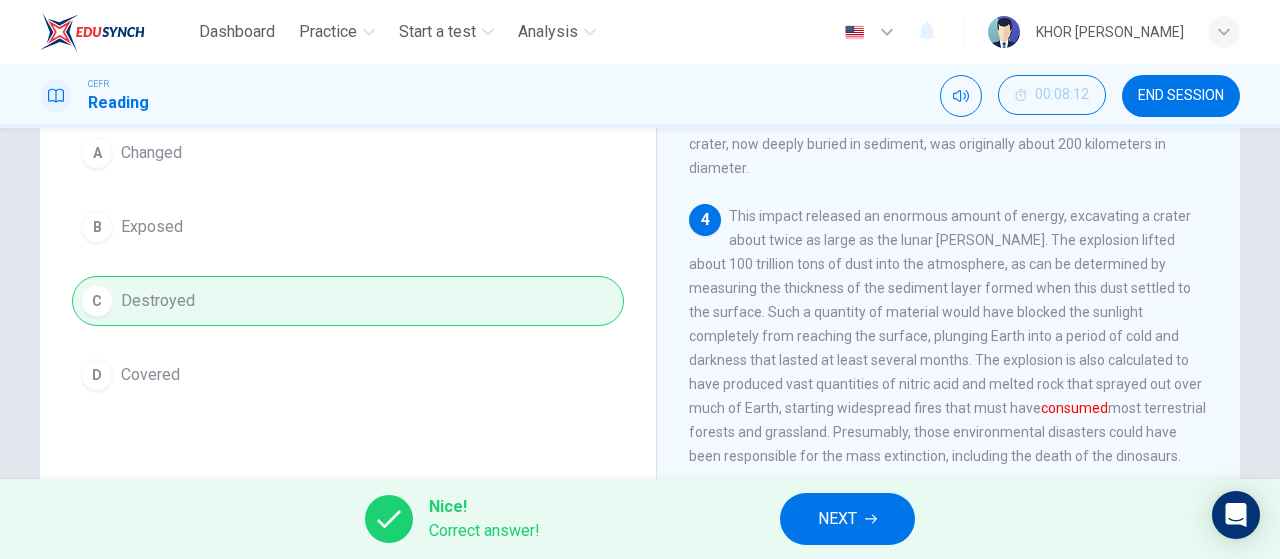 click on "NEXT" at bounding box center [837, 519] 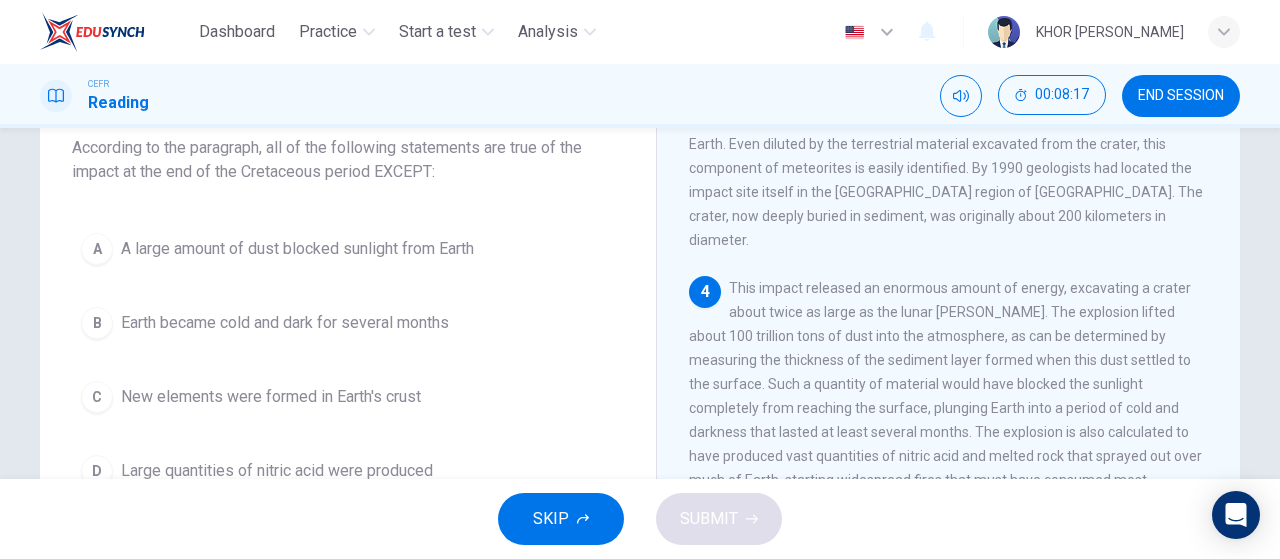 scroll, scrollTop: 124, scrollLeft: 0, axis: vertical 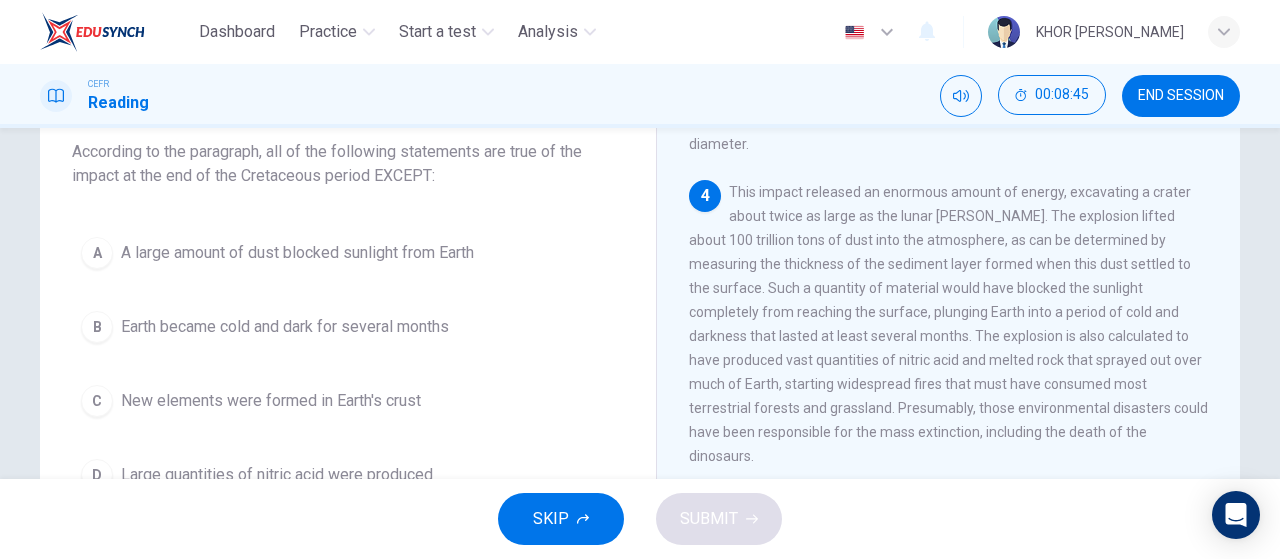 click on "New elements were formed in Earth's crust" at bounding box center (271, 401) 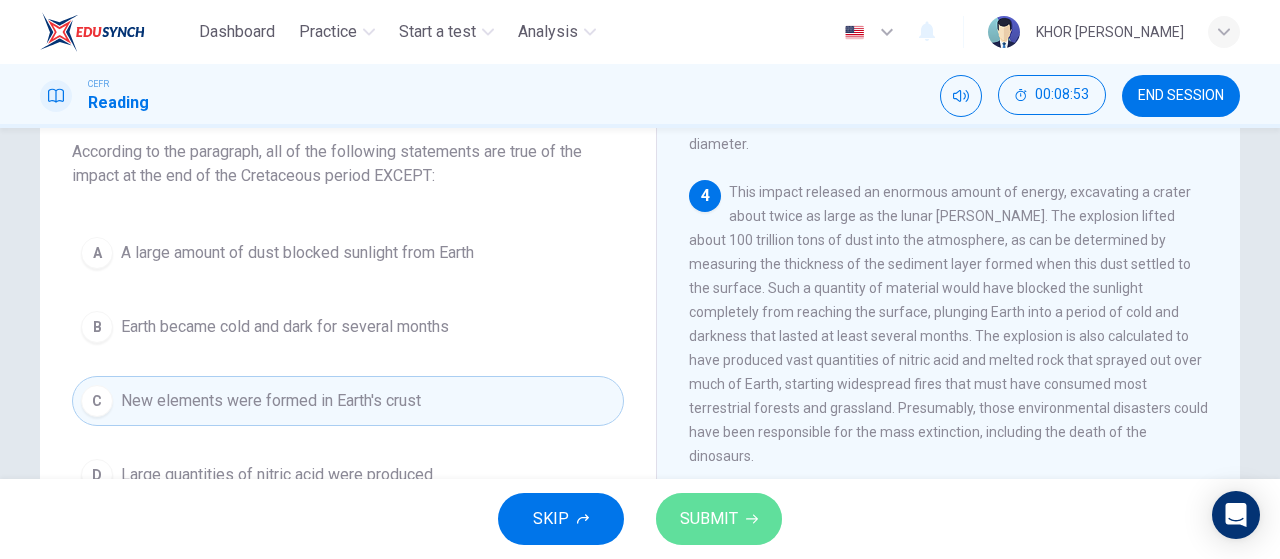 click on "SUBMIT" at bounding box center [719, 519] 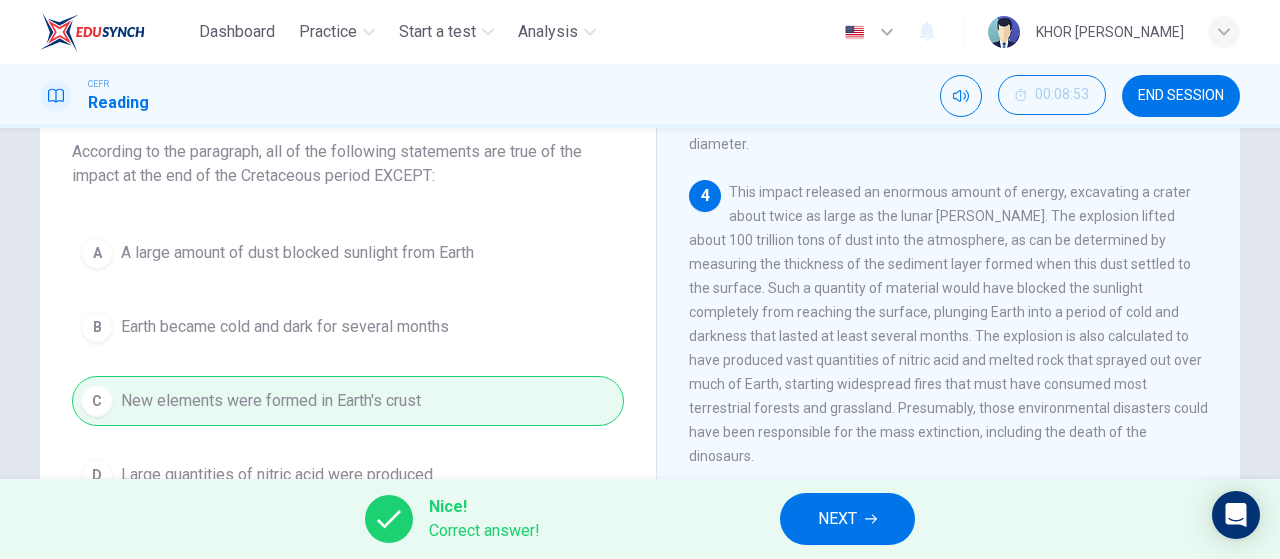 click on "NEXT" at bounding box center (847, 519) 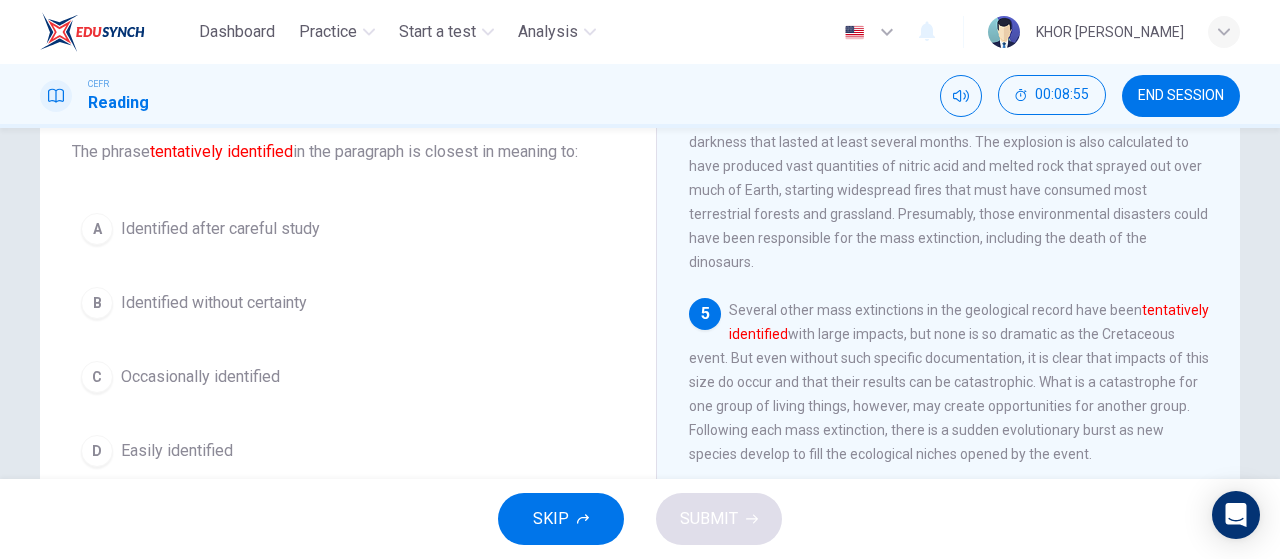 scroll, scrollTop: 800, scrollLeft: 0, axis: vertical 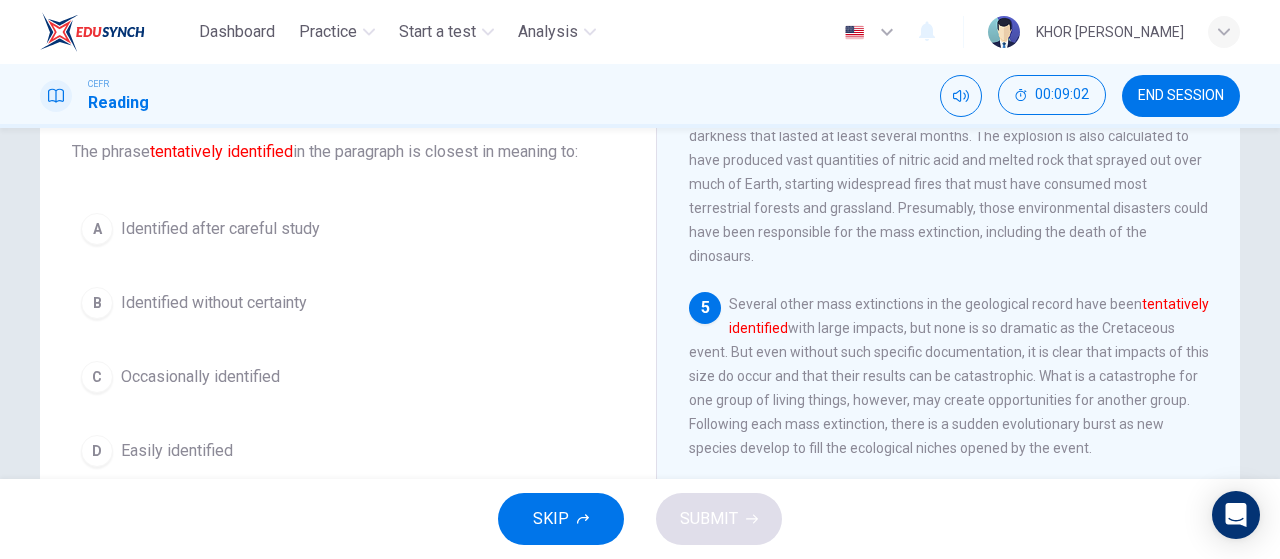click on "A Identified after careful study" at bounding box center [348, 229] 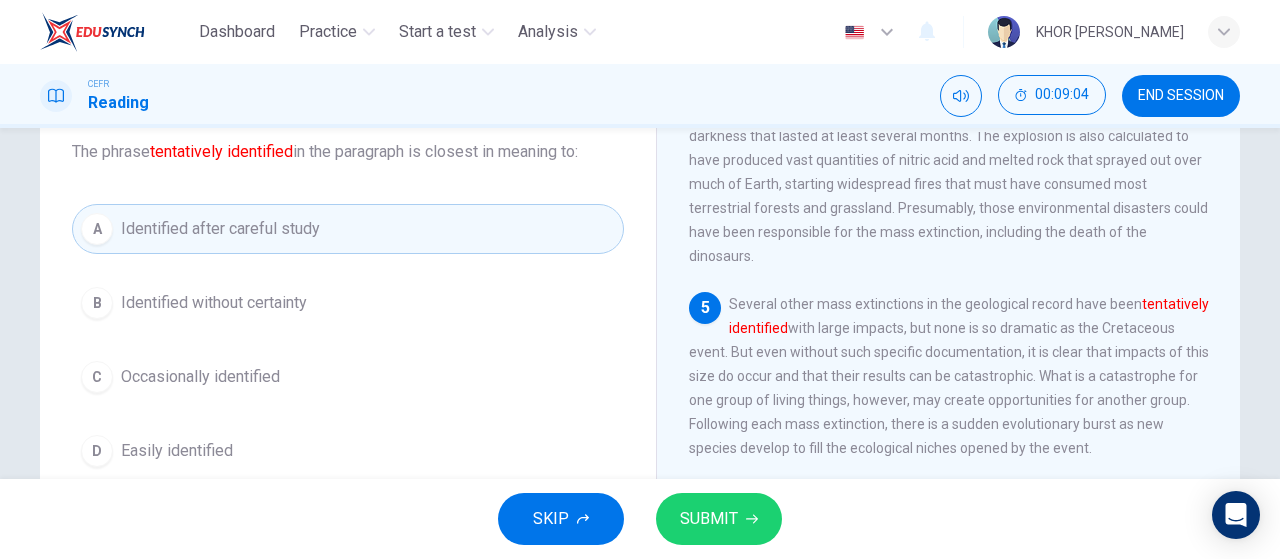 click on "C Occasionally identified" at bounding box center [348, 377] 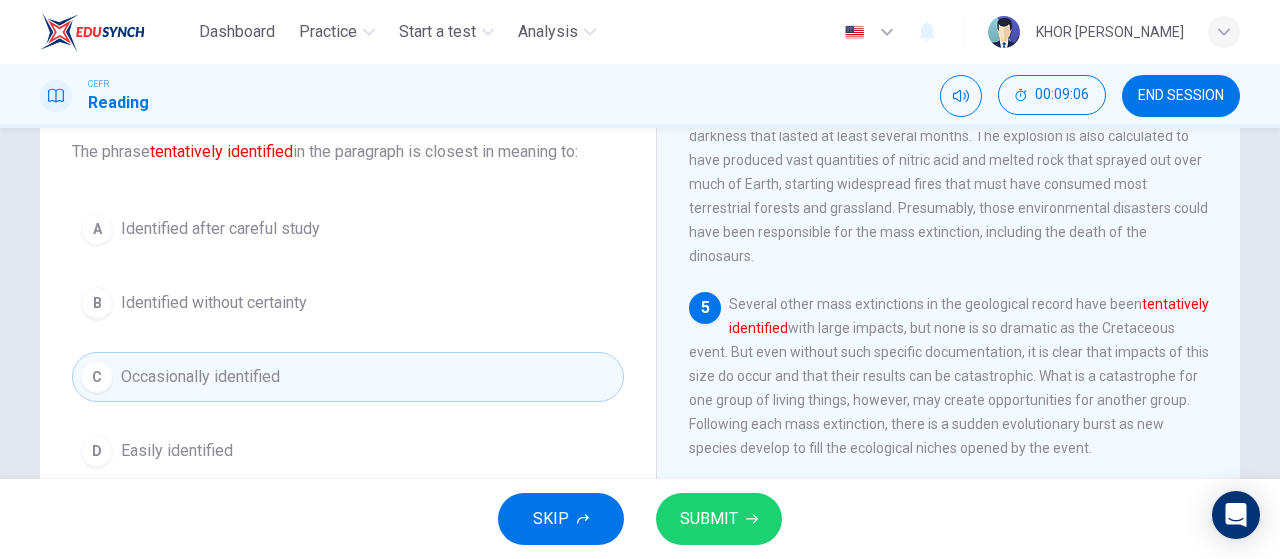click 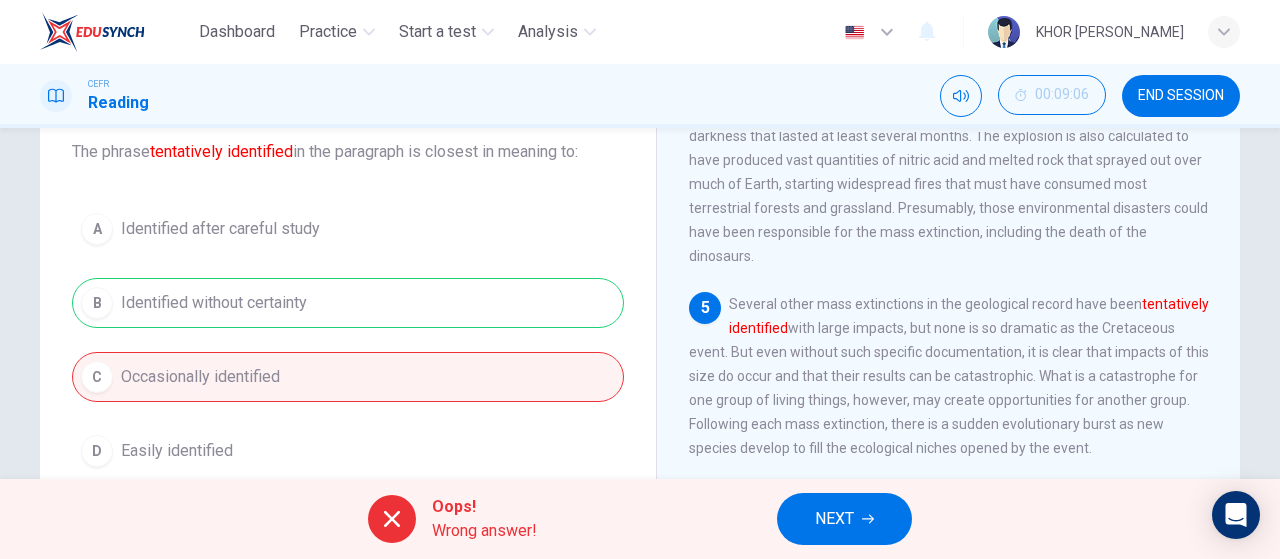 click on "NEXT" at bounding box center (844, 519) 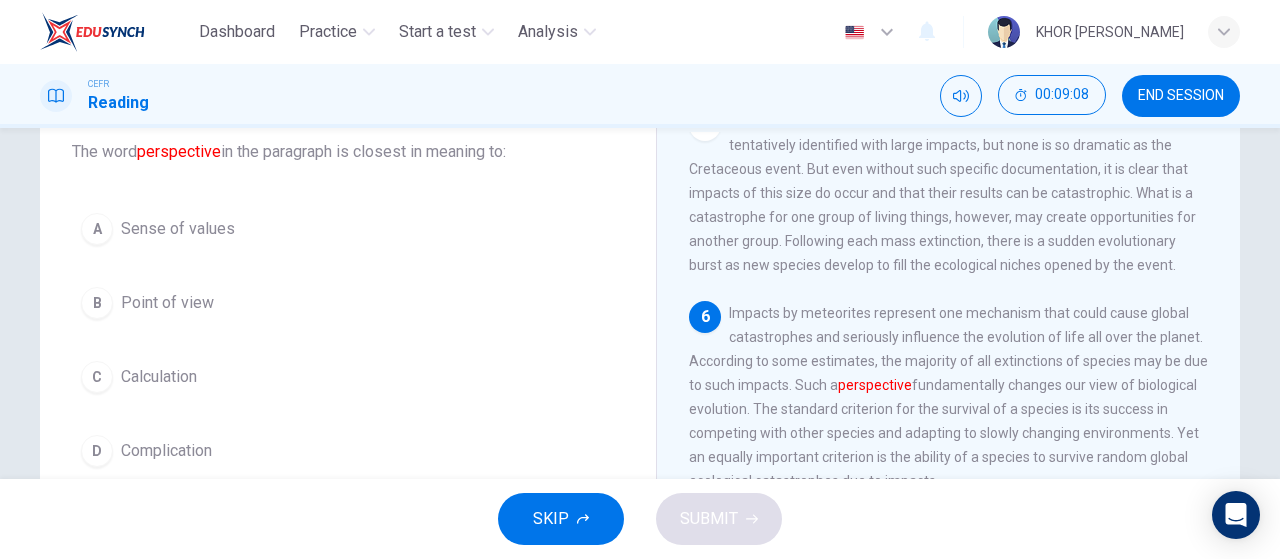 scroll, scrollTop: 1000, scrollLeft: 0, axis: vertical 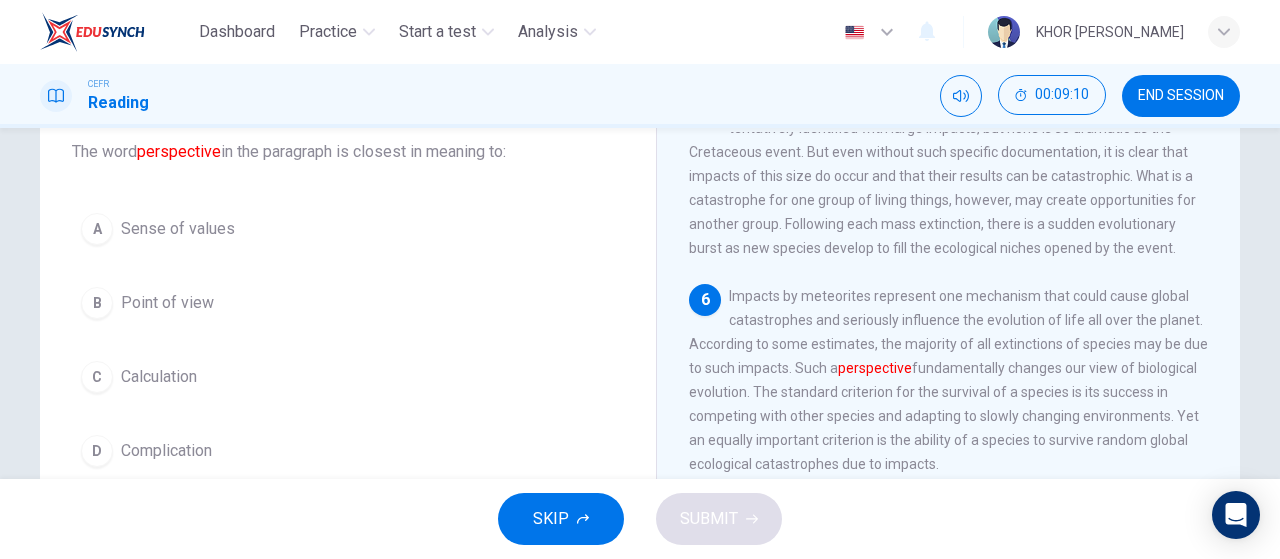 click on "B Point of view" at bounding box center [348, 303] 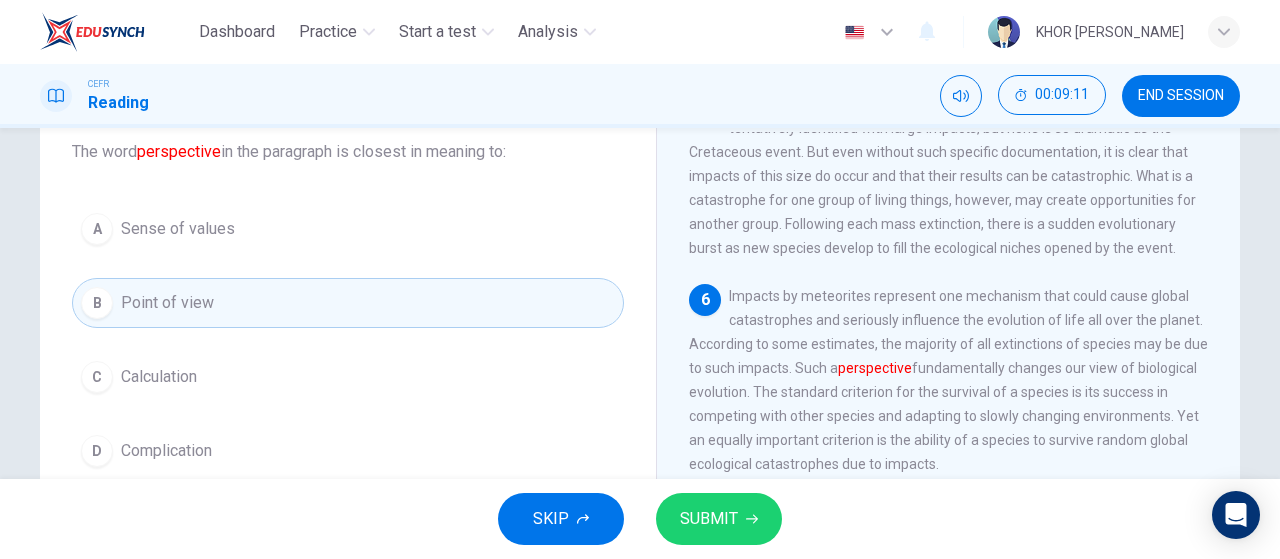 click on "SUBMIT" at bounding box center [719, 519] 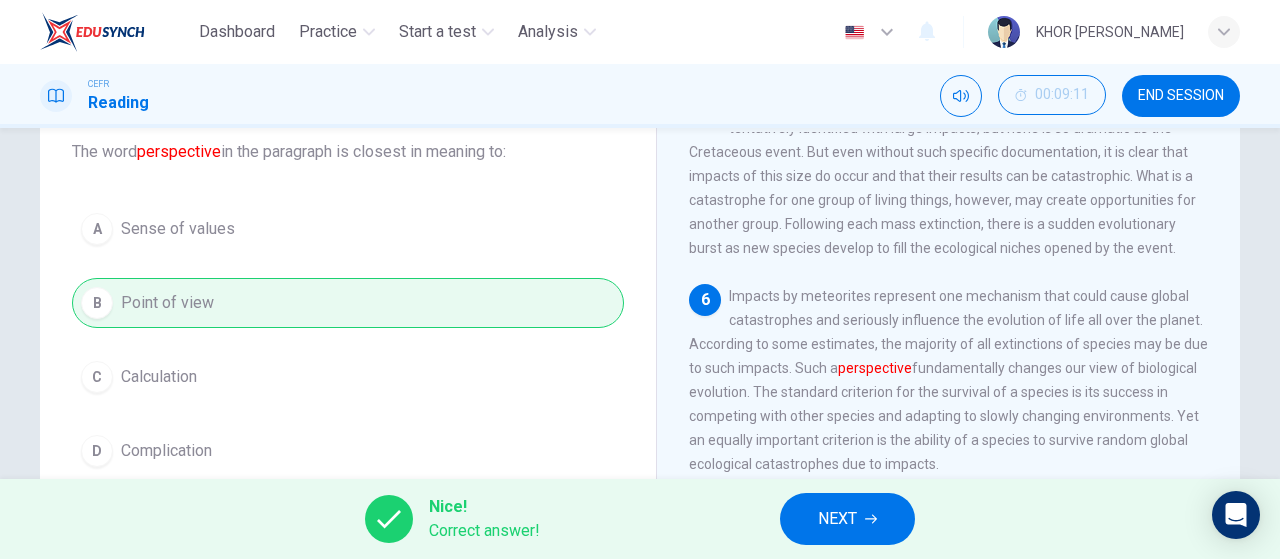 click on "NEXT" at bounding box center (847, 519) 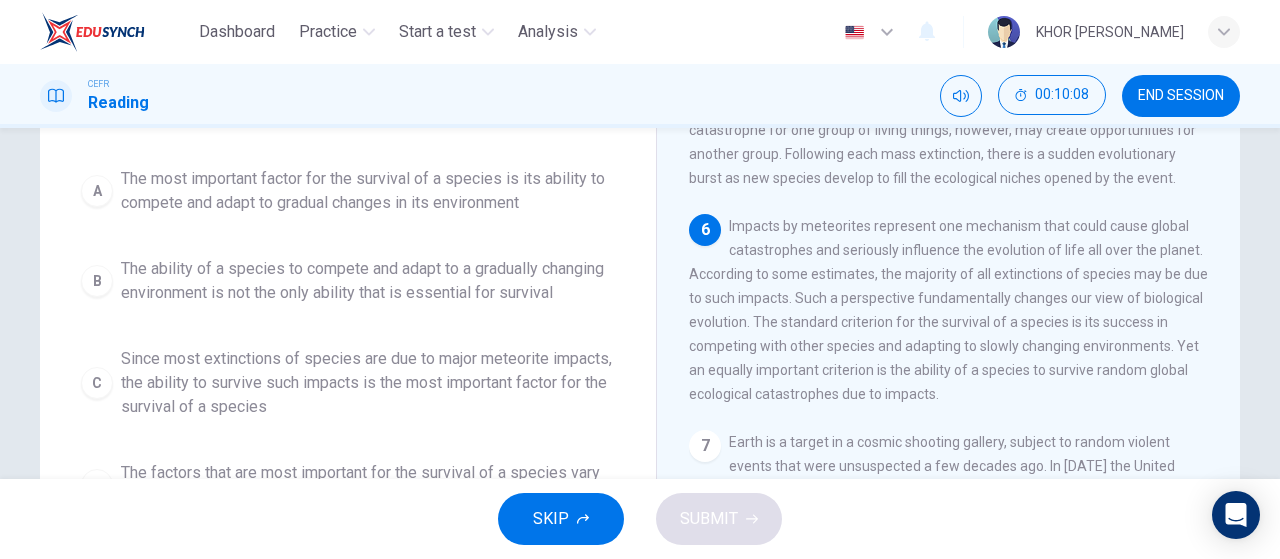 scroll, scrollTop: 200, scrollLeft: 0, axis: vertical 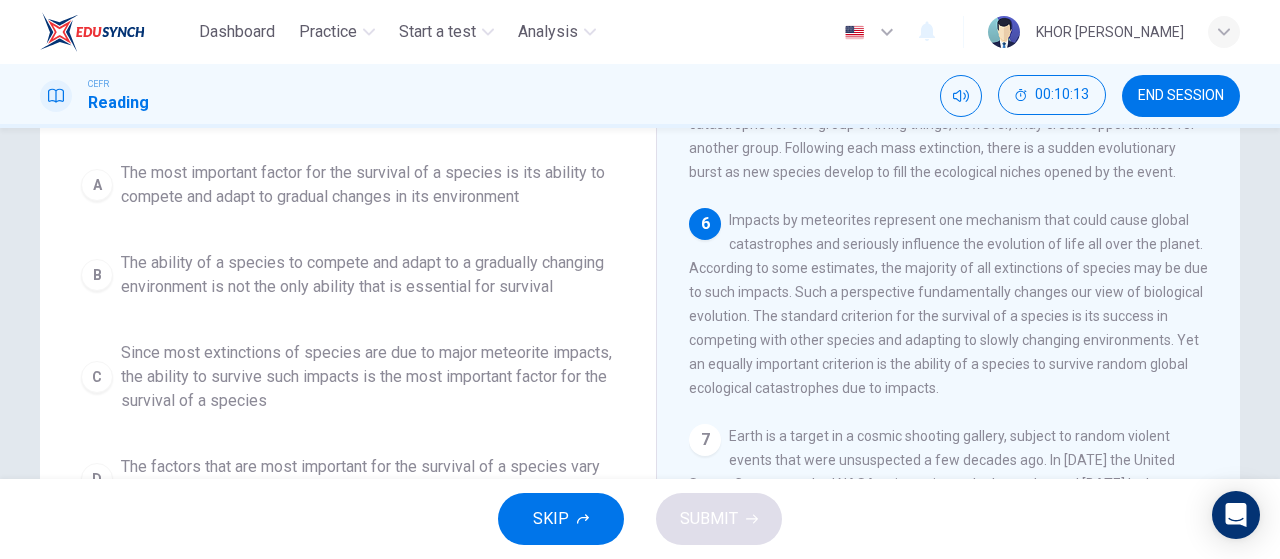 click on "The ability of a species to compete and adapt to a gradually changing environment is not the only ability that is essential for survival" at bounding box center [368, 275] 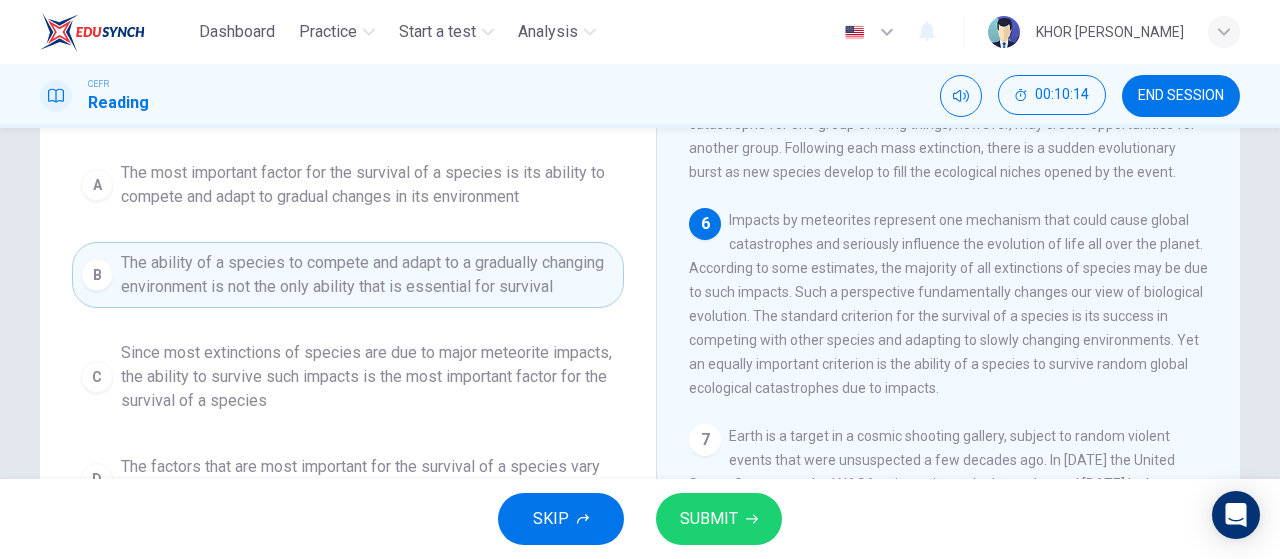 click on "SUBMIT" at bounding box center (709, 519) 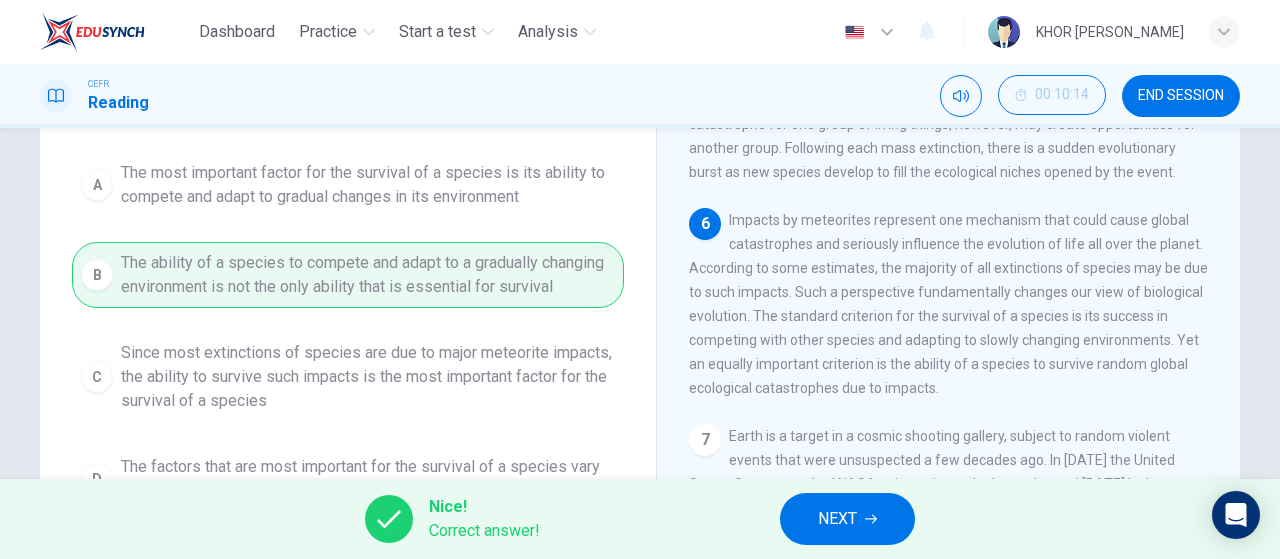 click on "NEXT" at bounding box center (847, 519) 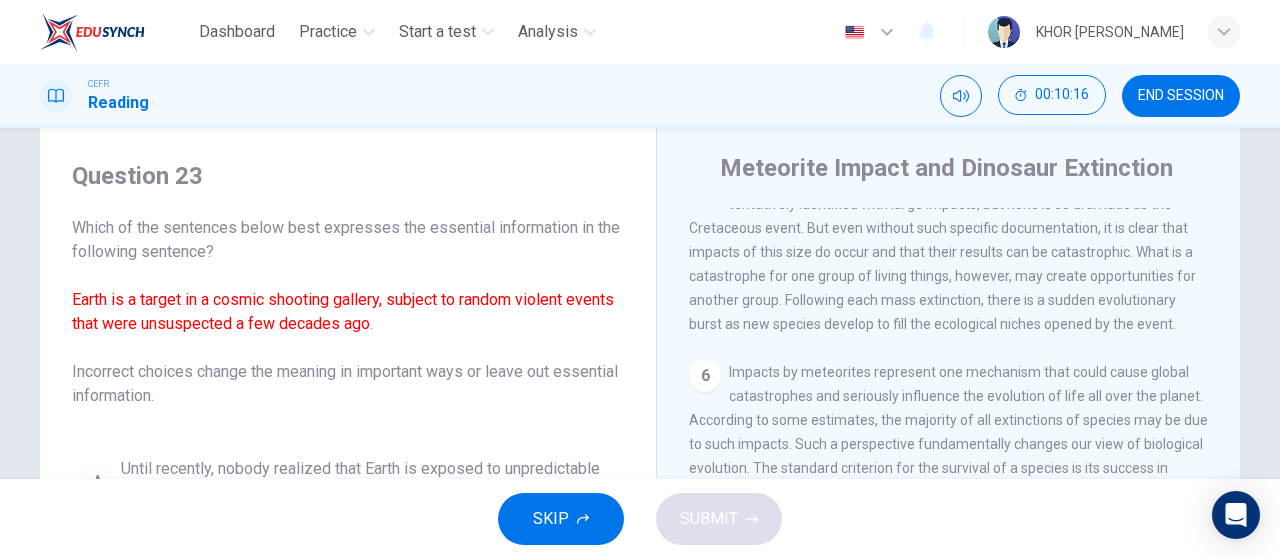 scroll, scrollTop: 44, scrollLeft: 0, axis: vertical 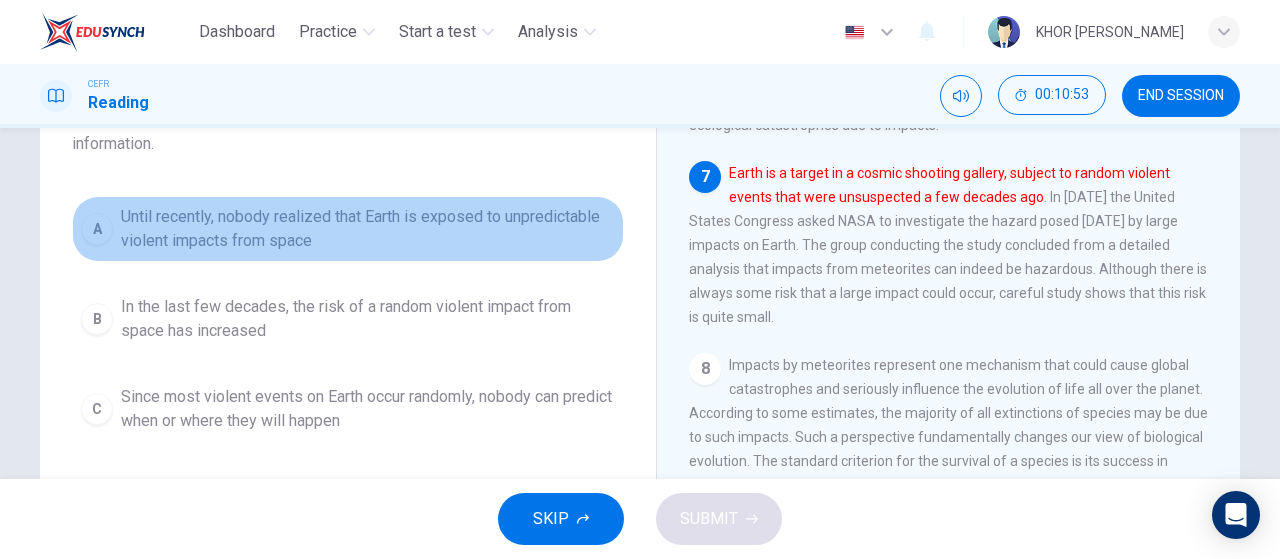 click on "Until recently, nobody realized that Earth is exposed to unpredictable violent impacts from space" at bounding box center [368, 229] 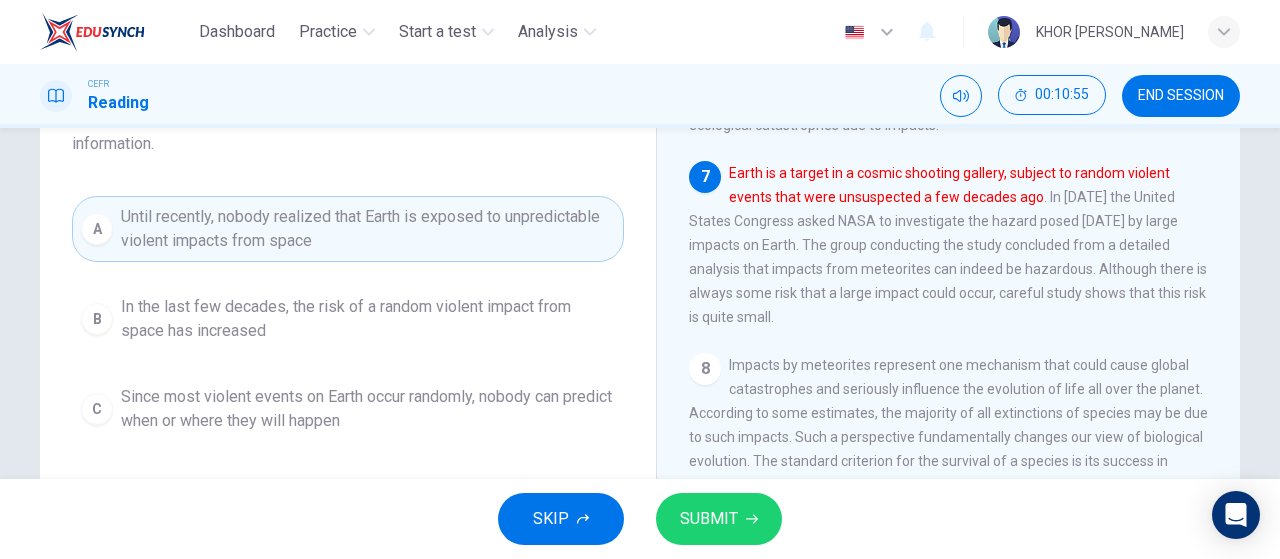 click on "SUBMIT" at bounding box center (709, 519) 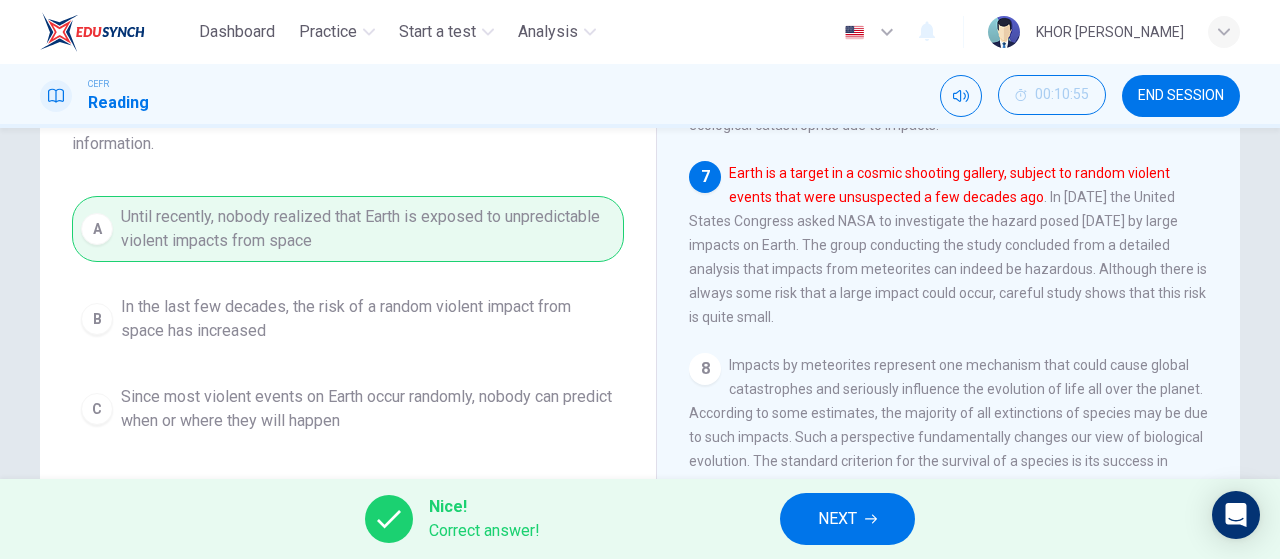 click on "NEXT" at bounding box center [837, 519] 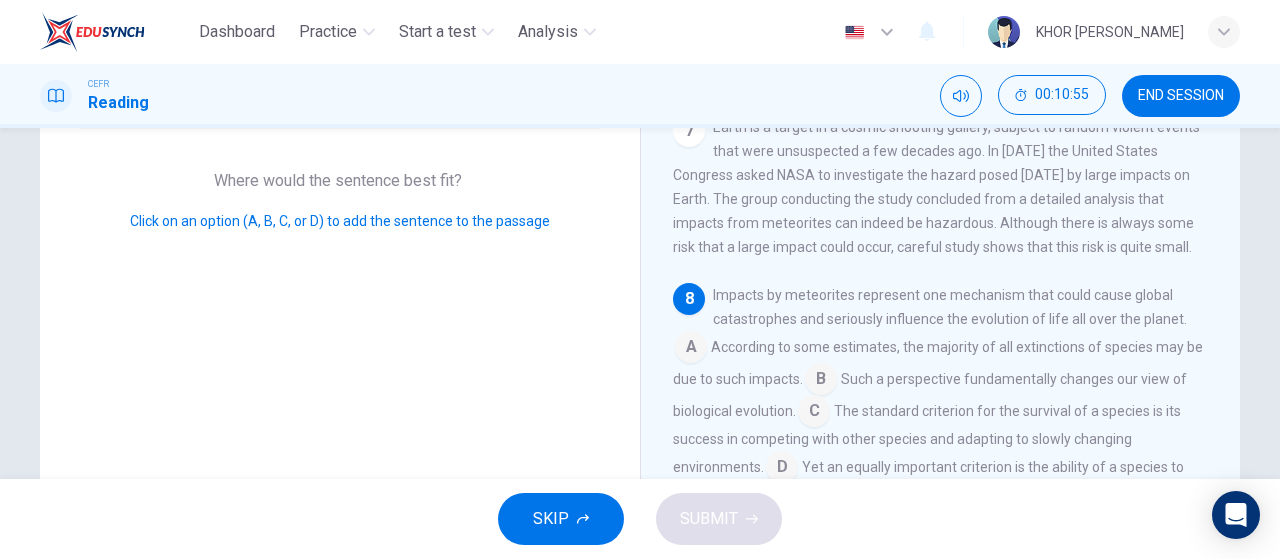 scroll, scrollTop: 1197, scrollLeft: 0, axis: vertical 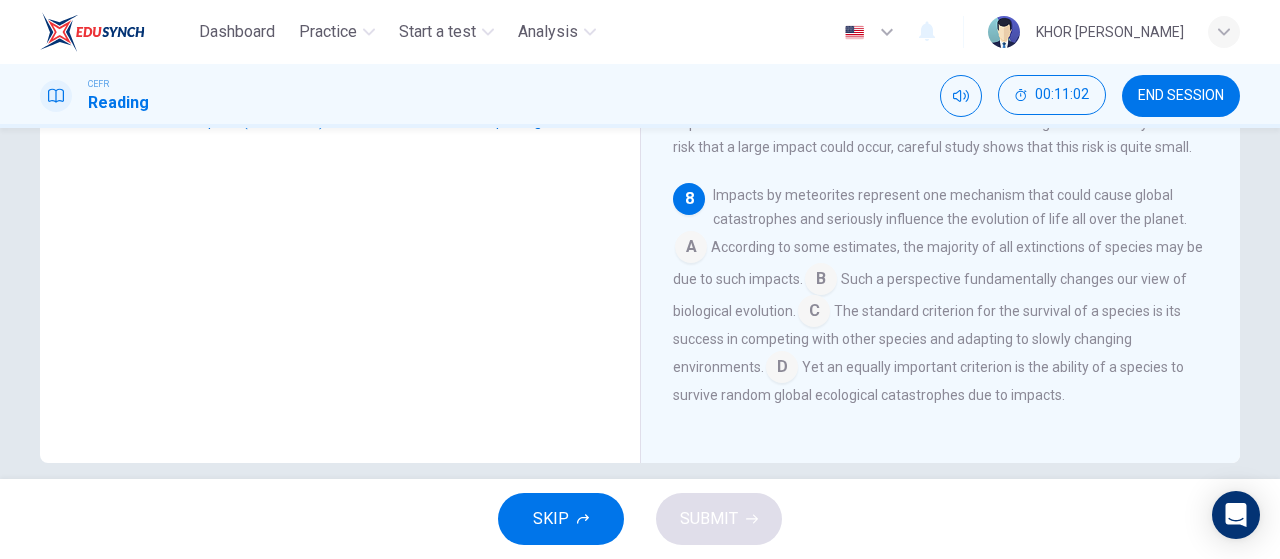 click at bounding box center [691, 249] 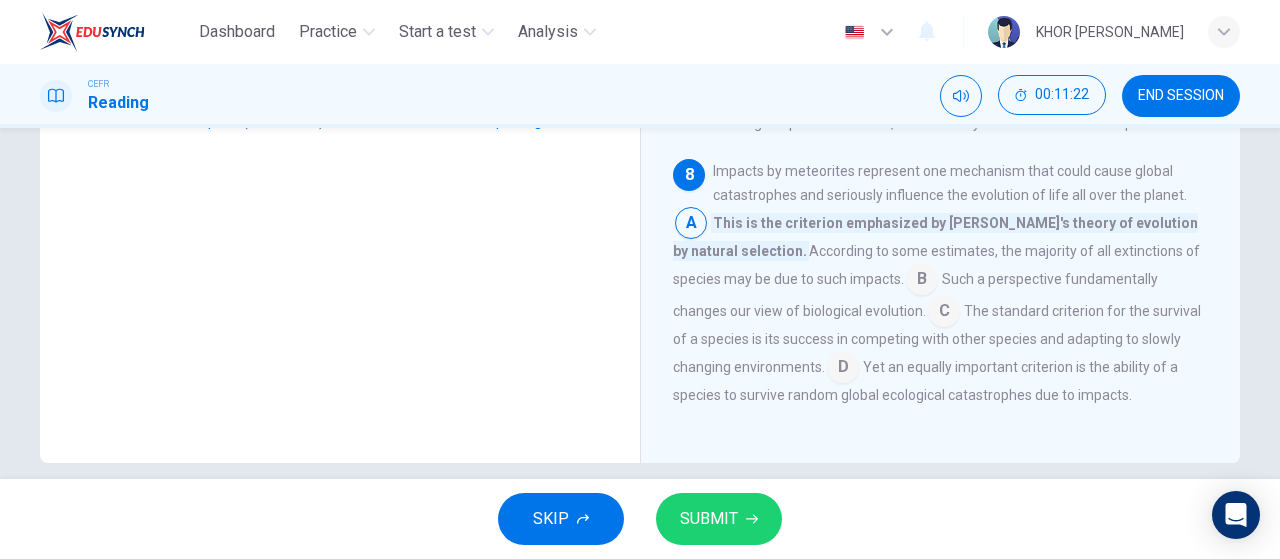 scroll, scrollTop: 1221, scrollLeft: 0, axis: vertical 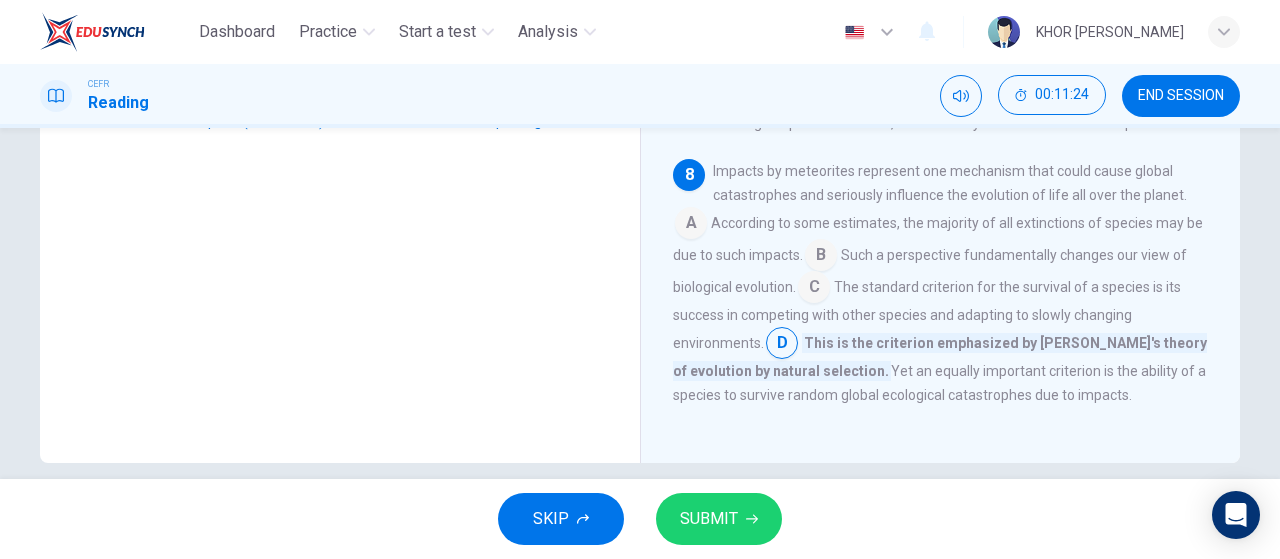 click on "SUBMIT" at bounding box center [719, 519] 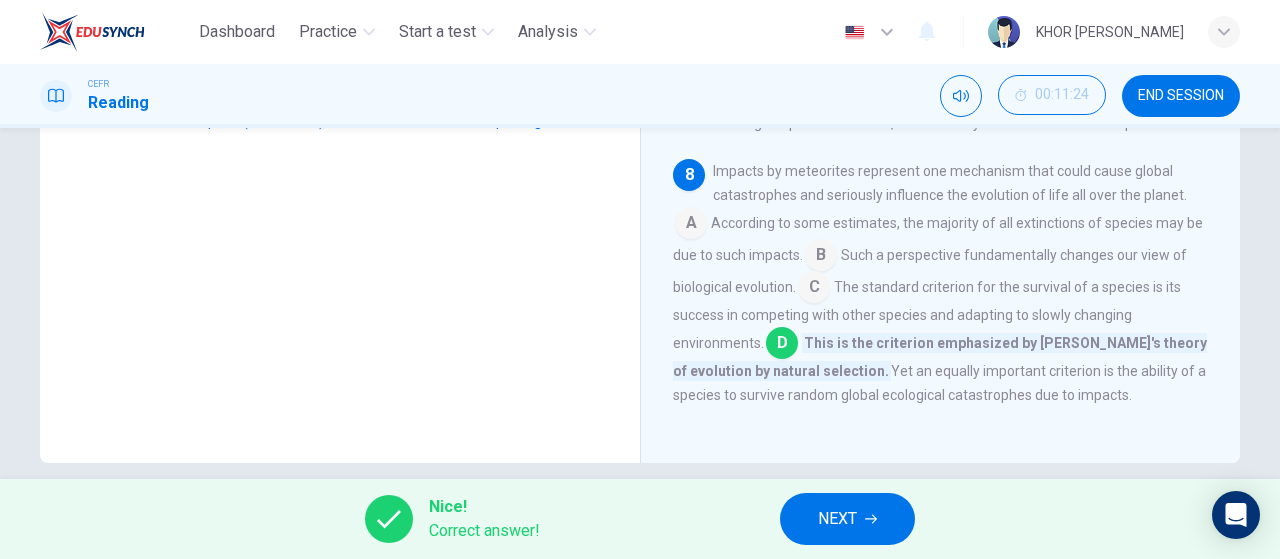 click on "NEXT" at bounding box center (837, 519) 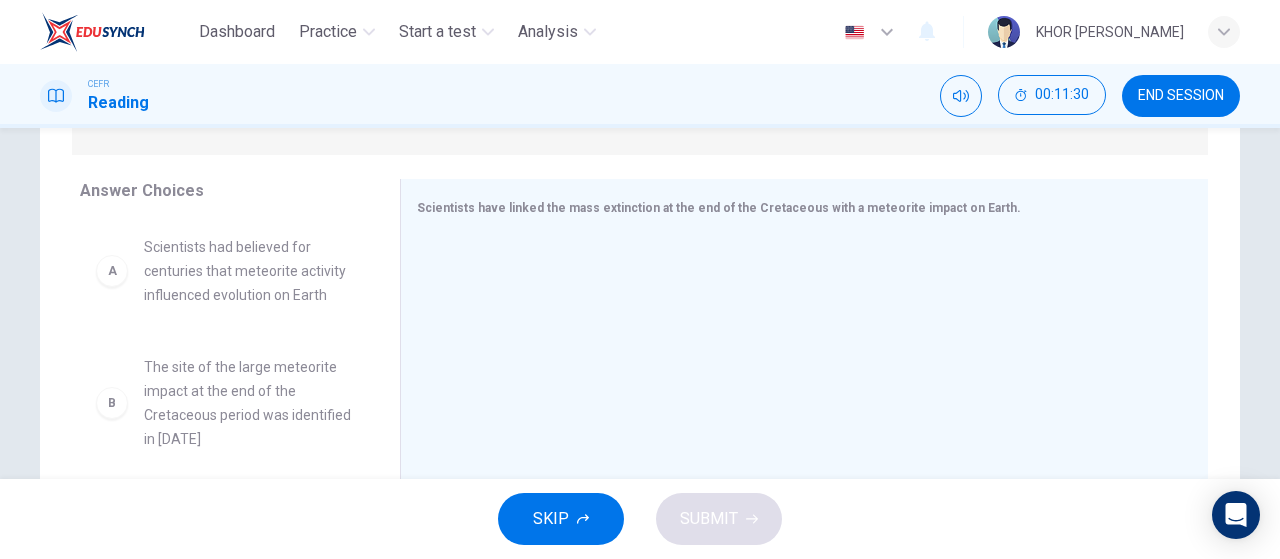 scroll, scrollTop: 300, scrollLeft: 0, axis: vertical 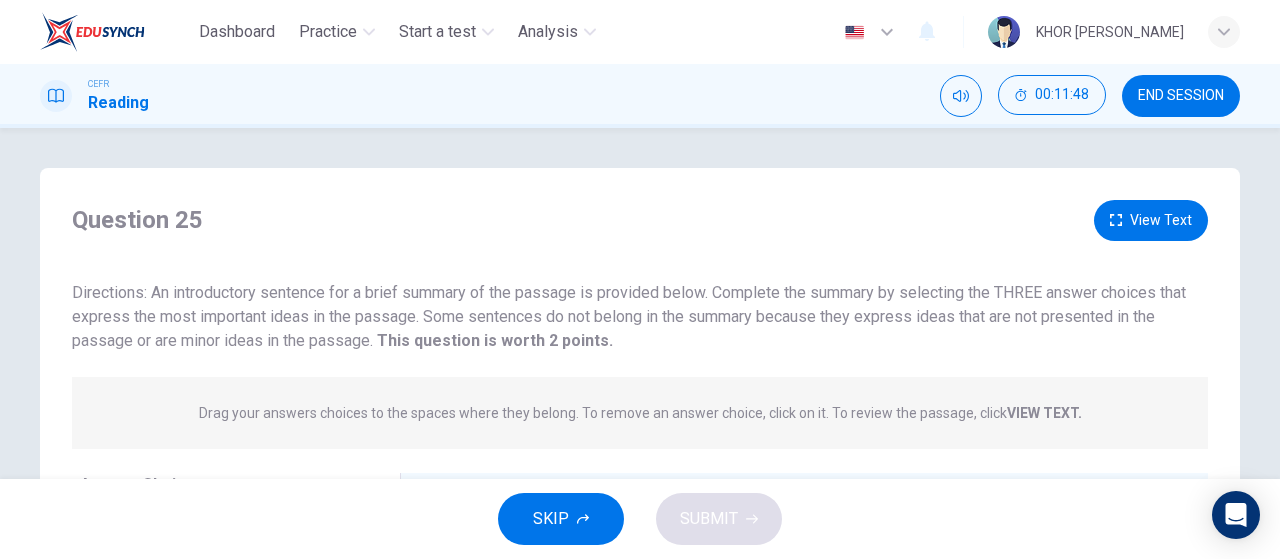 click on "View Text" at bounding box center (1151, 220) 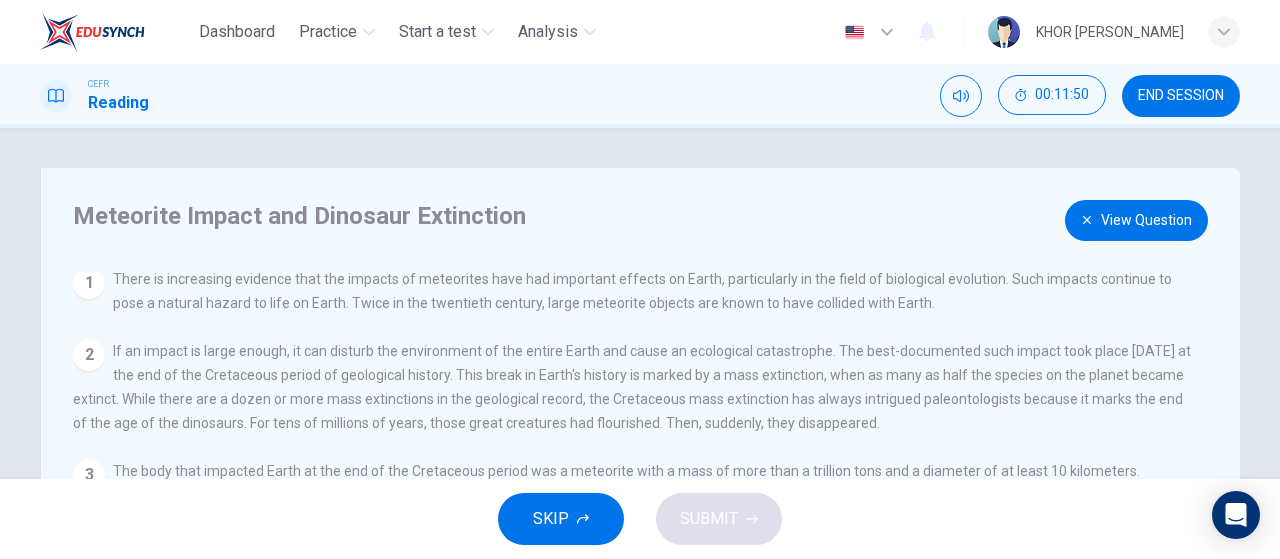 scroll, scrollTop: 0, scrollLeft: 0, axis: both 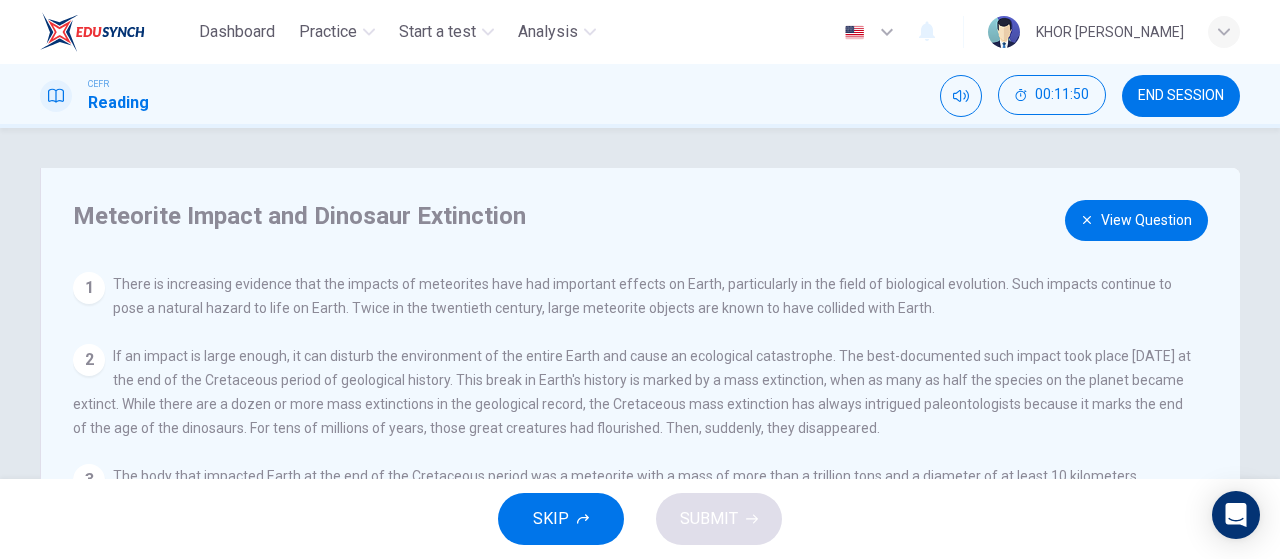 click on "View Question" at bounding box center [1136, 220] 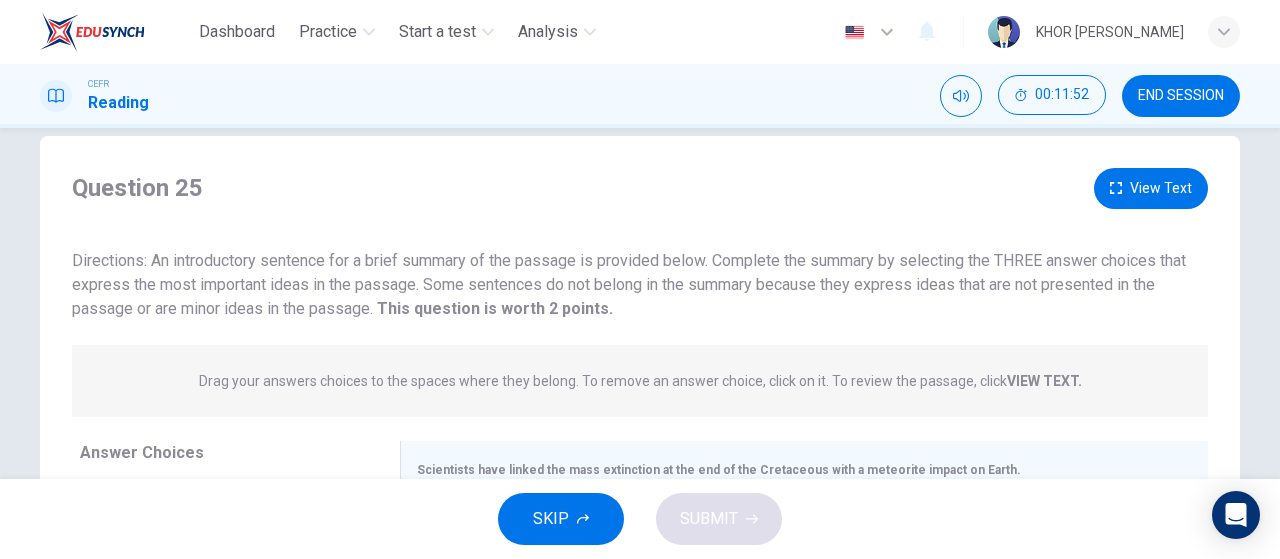 scroll, scrollTop: 0, scrollLeft: 0, axis: both 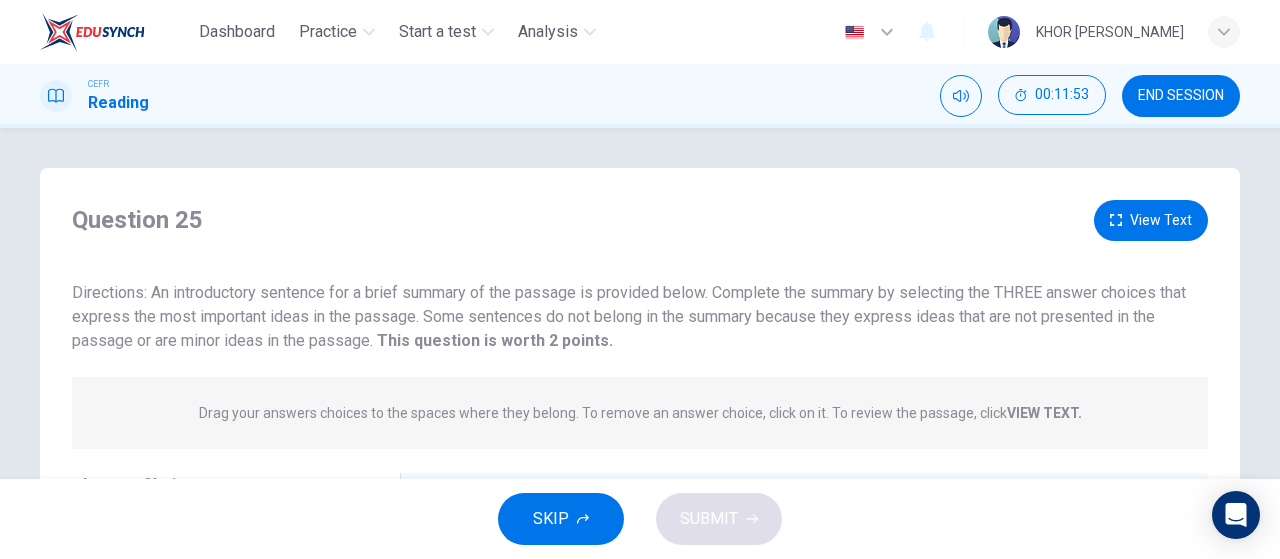 click 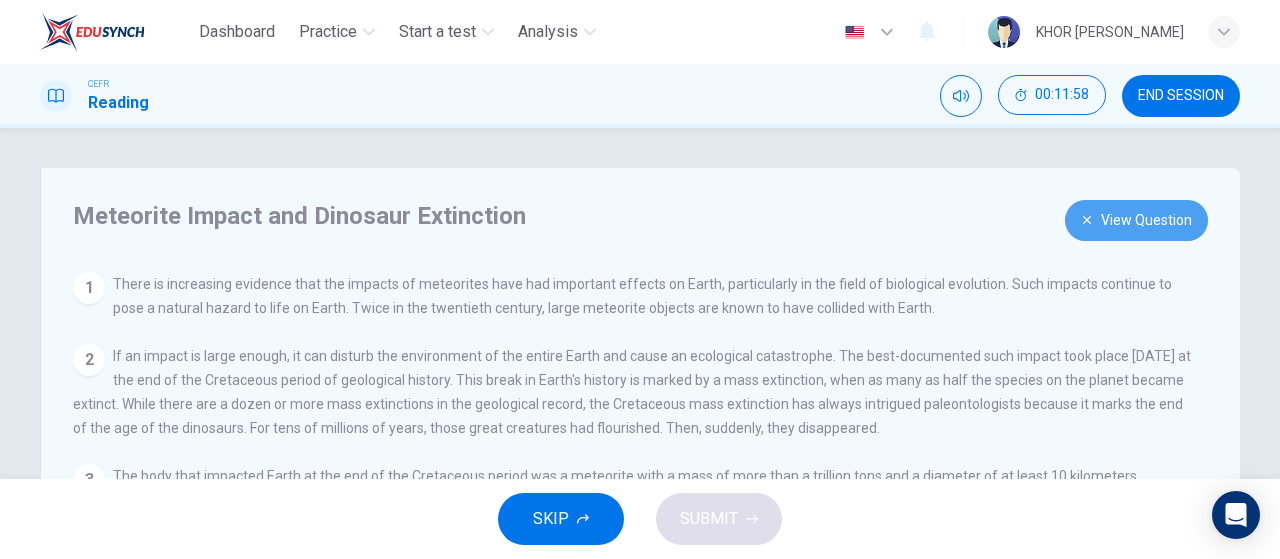 click on "View Question" at bounding box center [1136, 220] 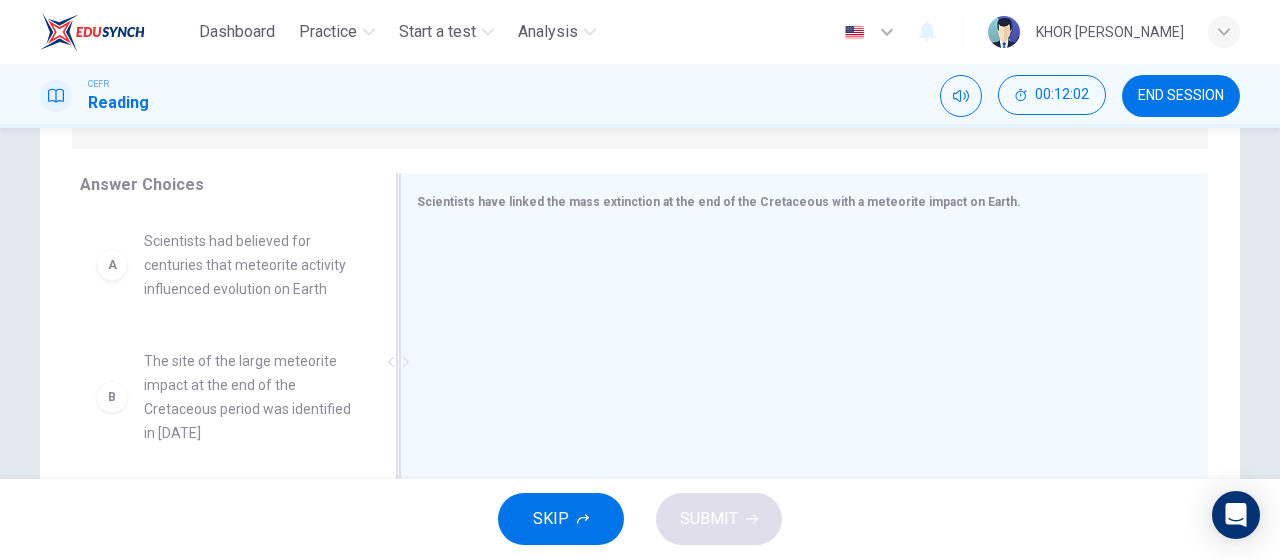 scroll, scrollTop: 0, scrollLeft: 0, axis: both 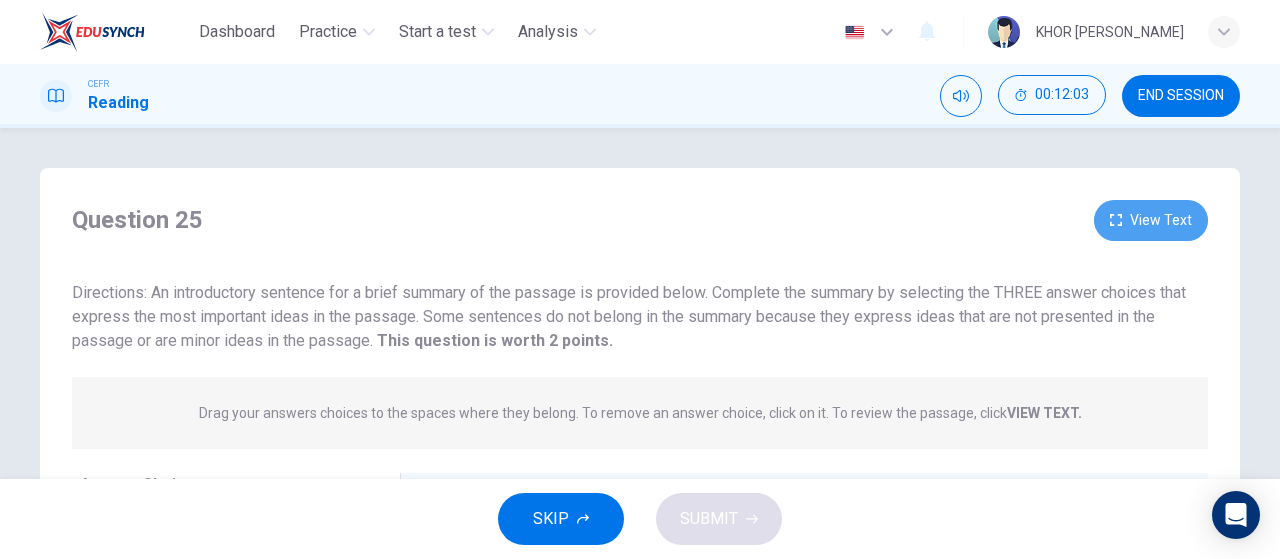 click on "View Text" at bounding box center (1151, 220) 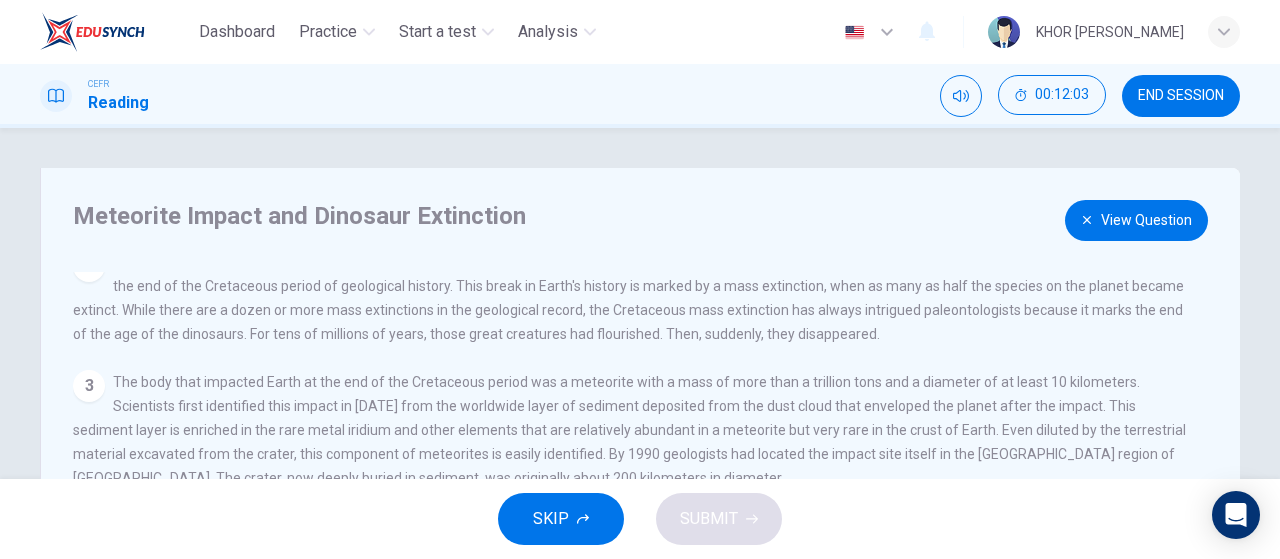 scroll, scrollTop: 100, scrollLeft: 0, axis: vertical 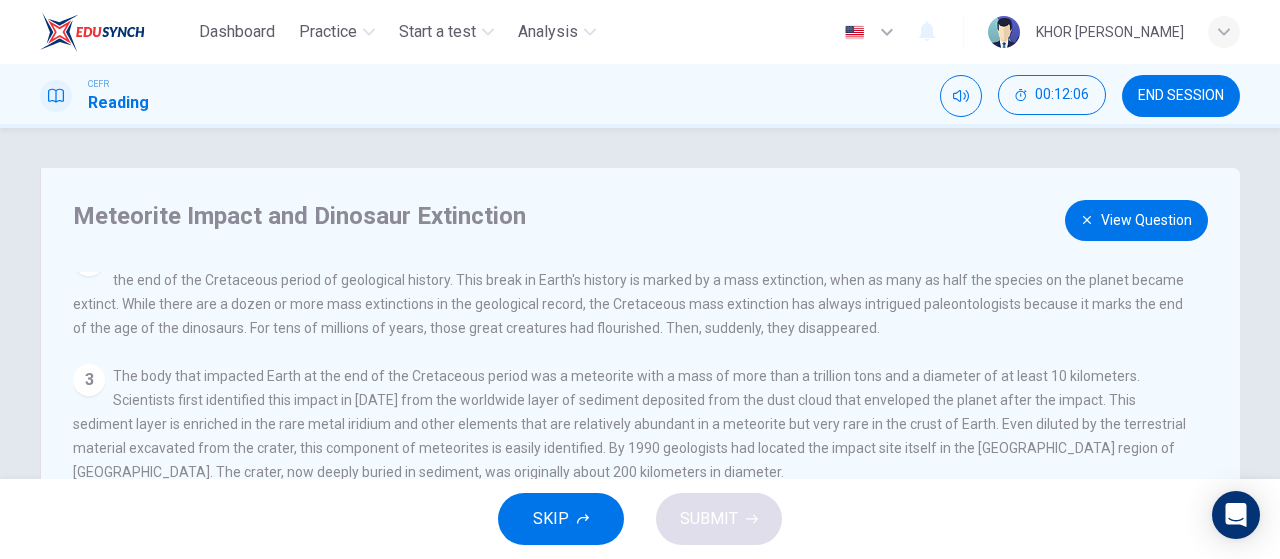 click on "View Question" at bounding box center (1136, 220) 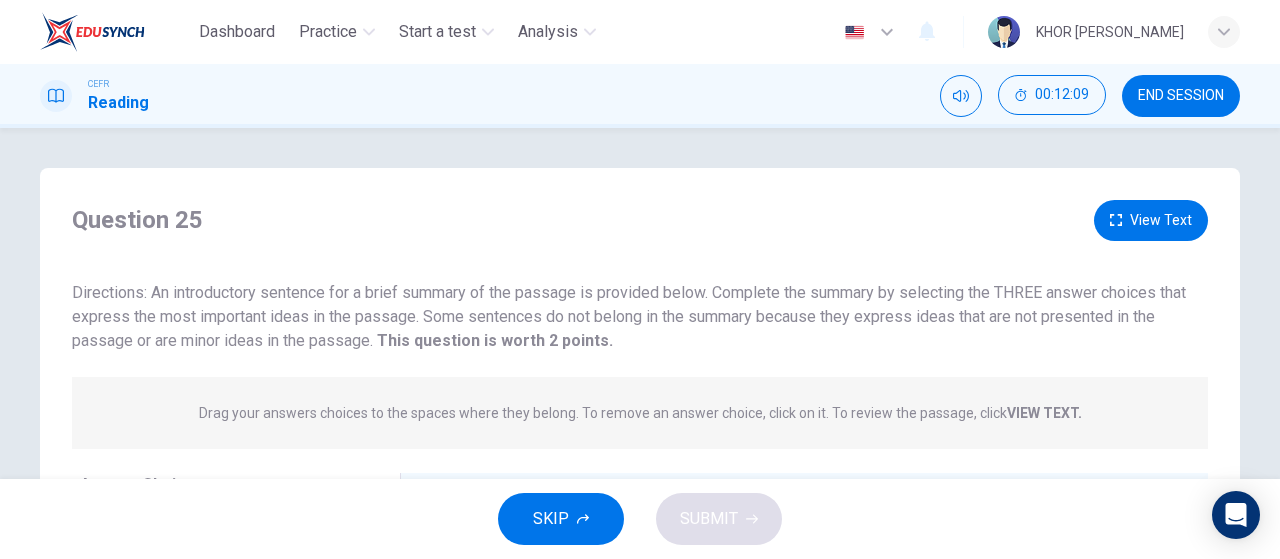 scroll, scrollTop: 0, scrollLeft: 0, axis: both 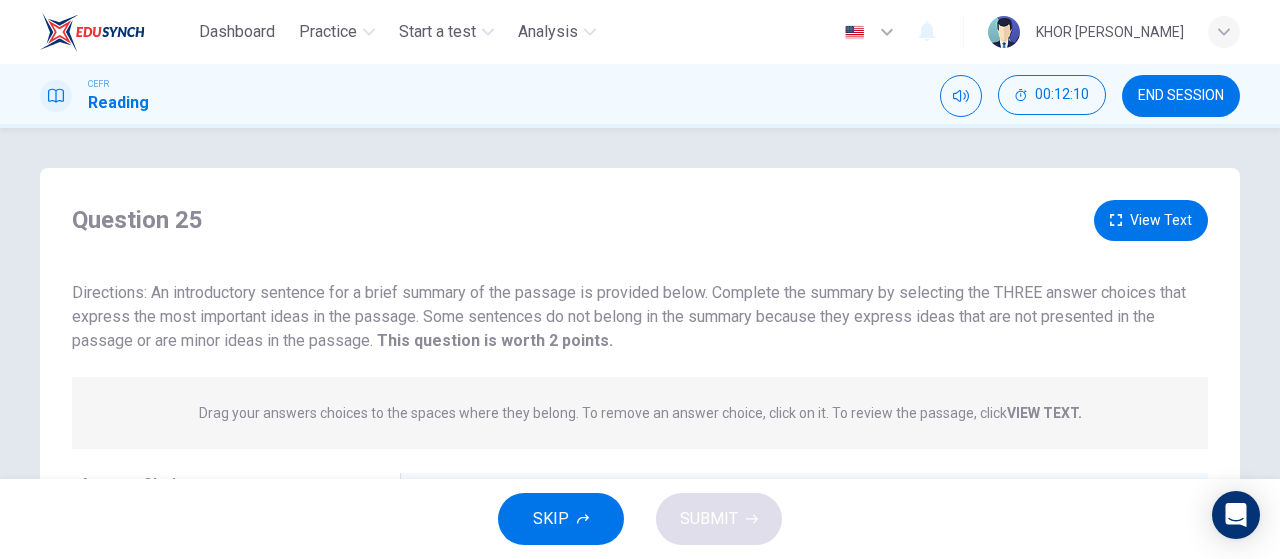 click 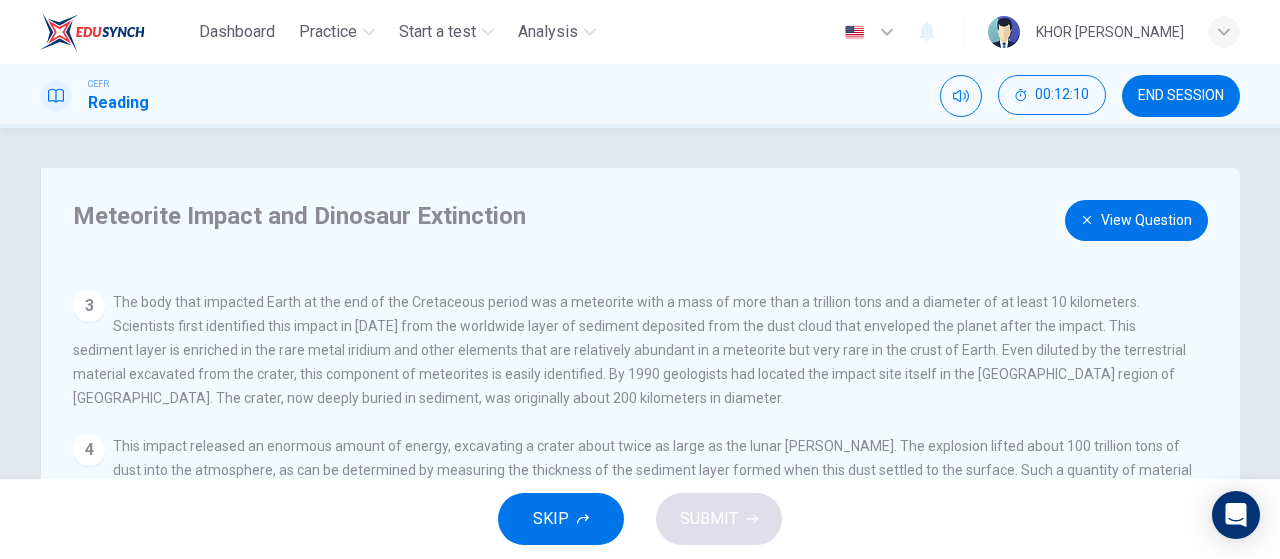 scroll, scrollTop: 200, scrollLeft: 0, axis: vertical 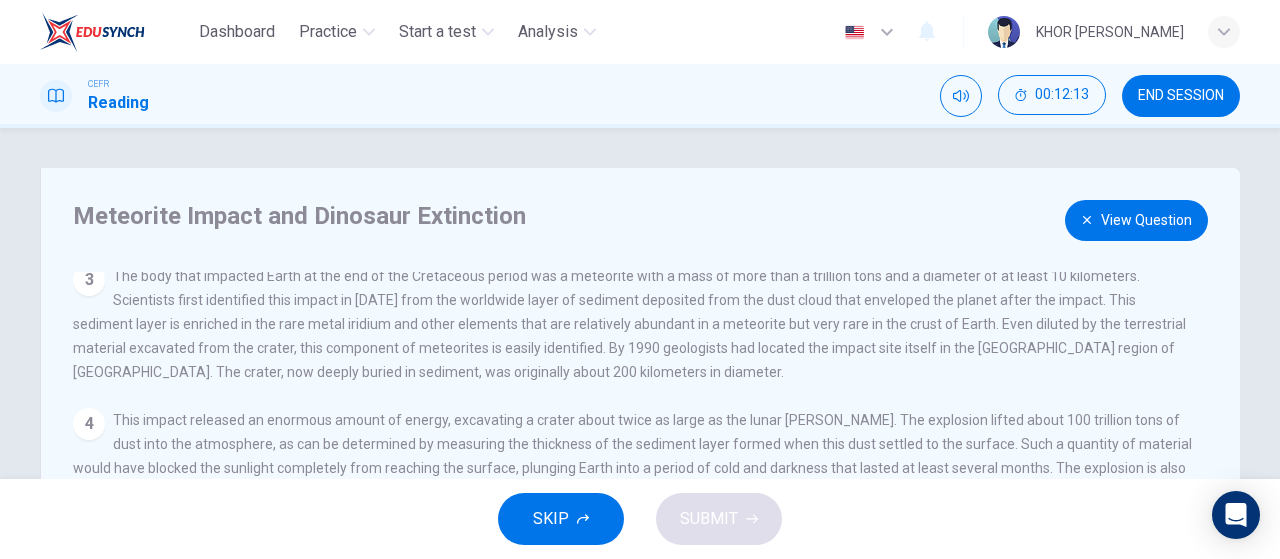 click on "View Question" at bounding box center (1136, 220) 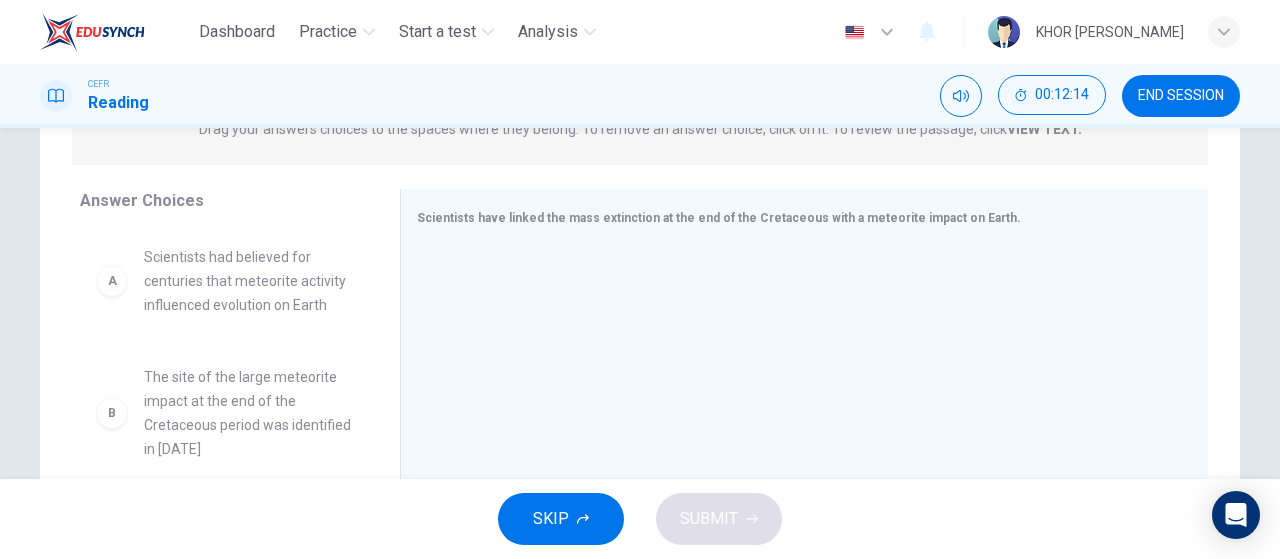 scroll, scrollTop: 300, scrollLeft: 0, axis: vertical 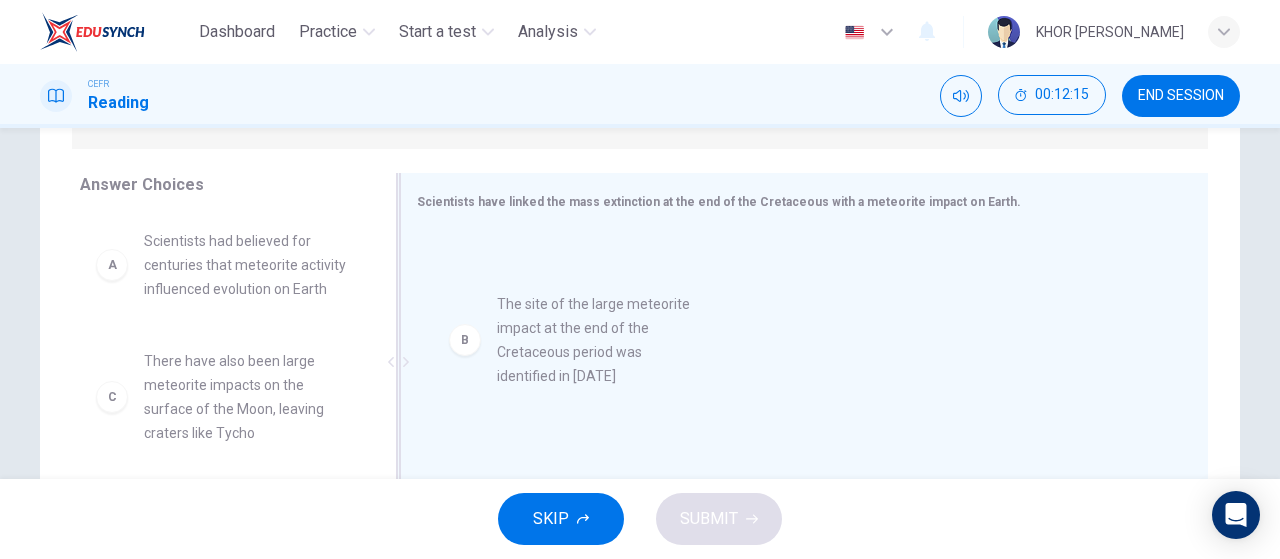 drag, startPoint x: 197, startPoint y: 396, endPoint x: 560, endPoint y: 339, distance: 367.44797 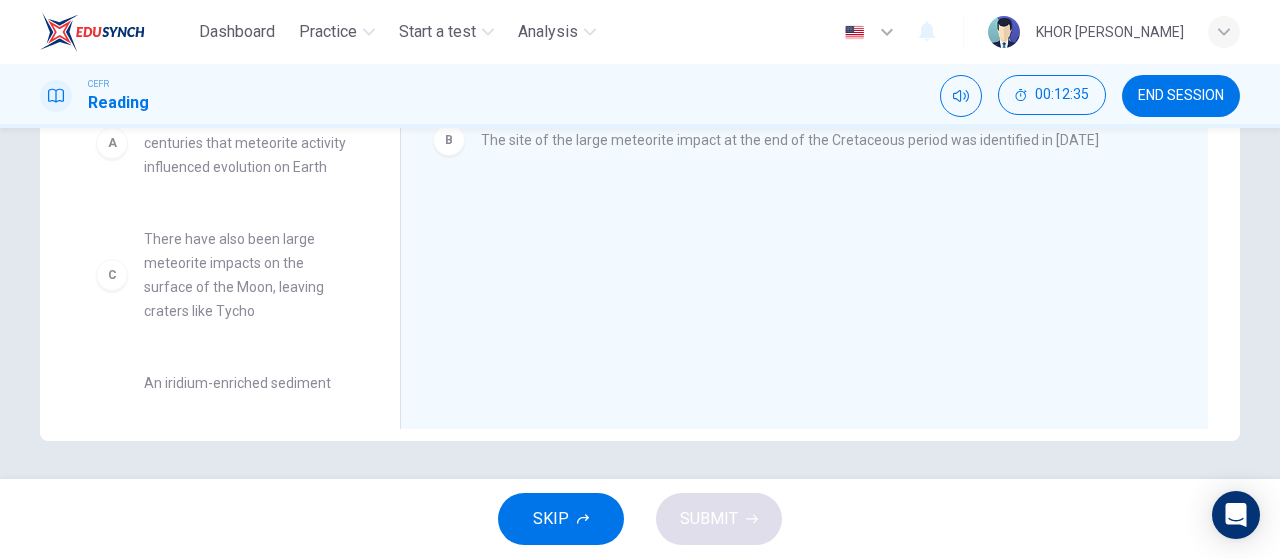 scroll, scrollTop: 424, scrollLeft: 0, axis: vertical 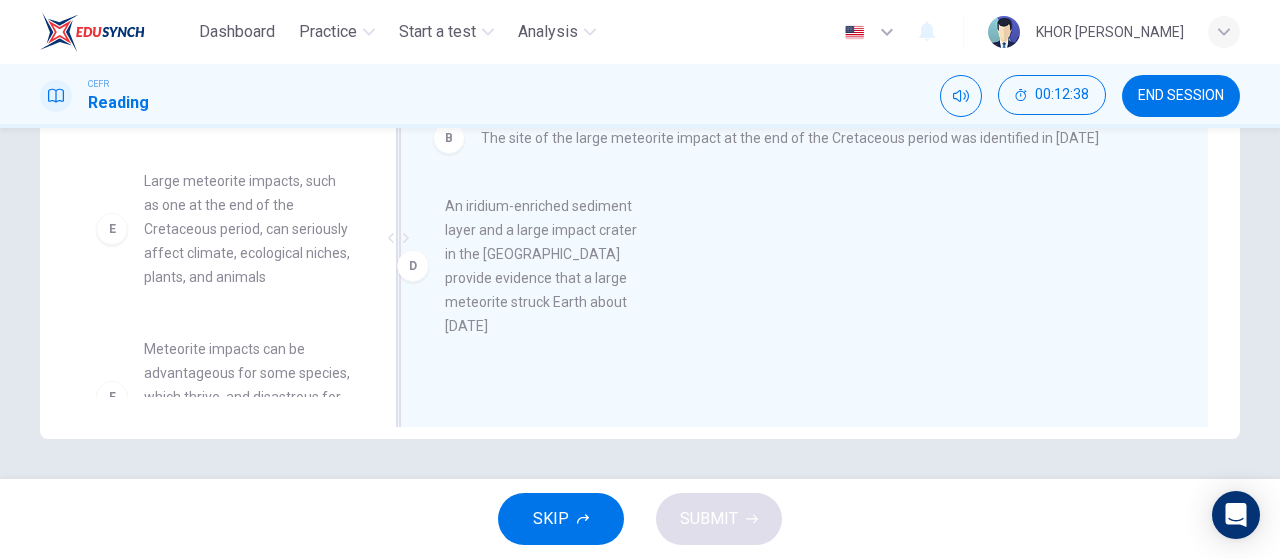 drag, startPoint x: 251, startPoint y: 260, endPoint x: 568, endPoint y: 286, distance: 318.06445 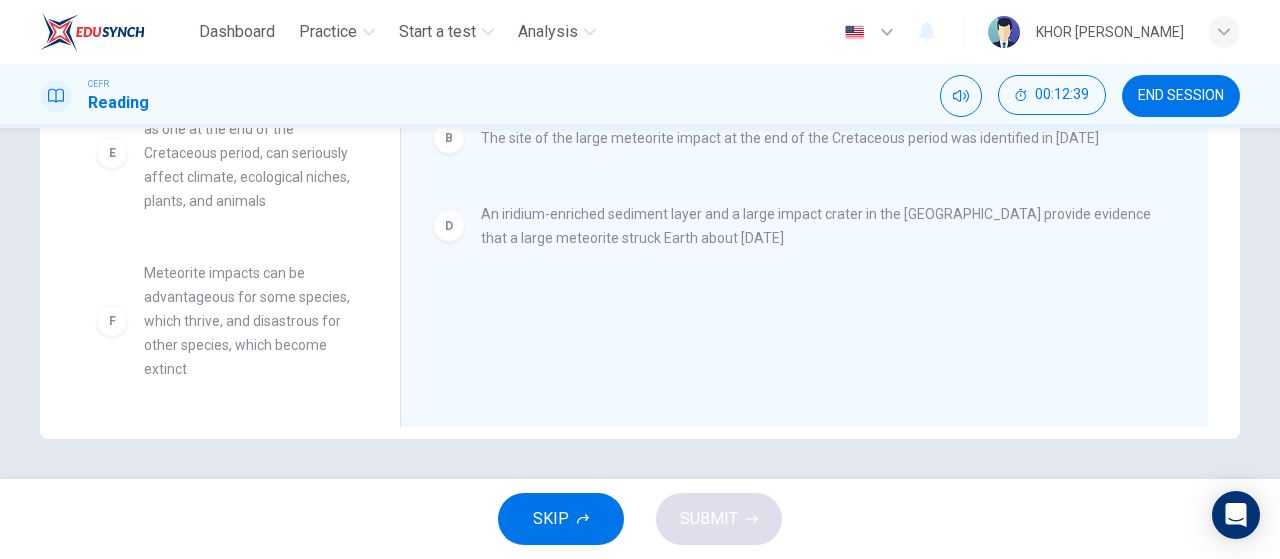 scroll, scrollTop: 300, scrollLeft: 0, axis: vertical 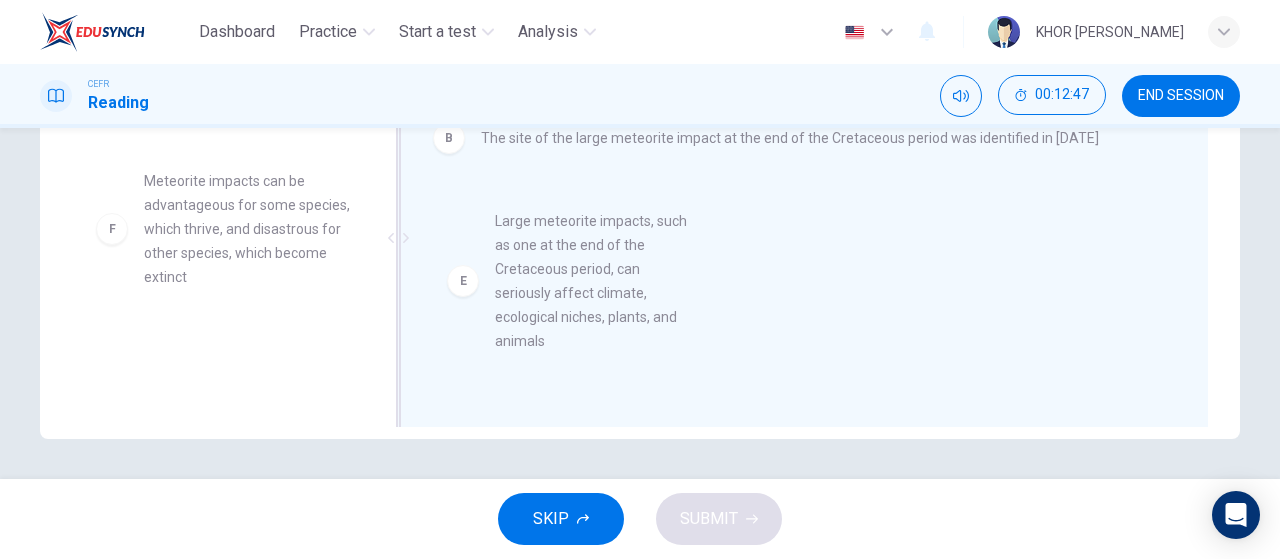 drag, startPoint x: 224, startPoint y: 283, endPoint x: 594, endPoint y: 327, distance: 372.60703 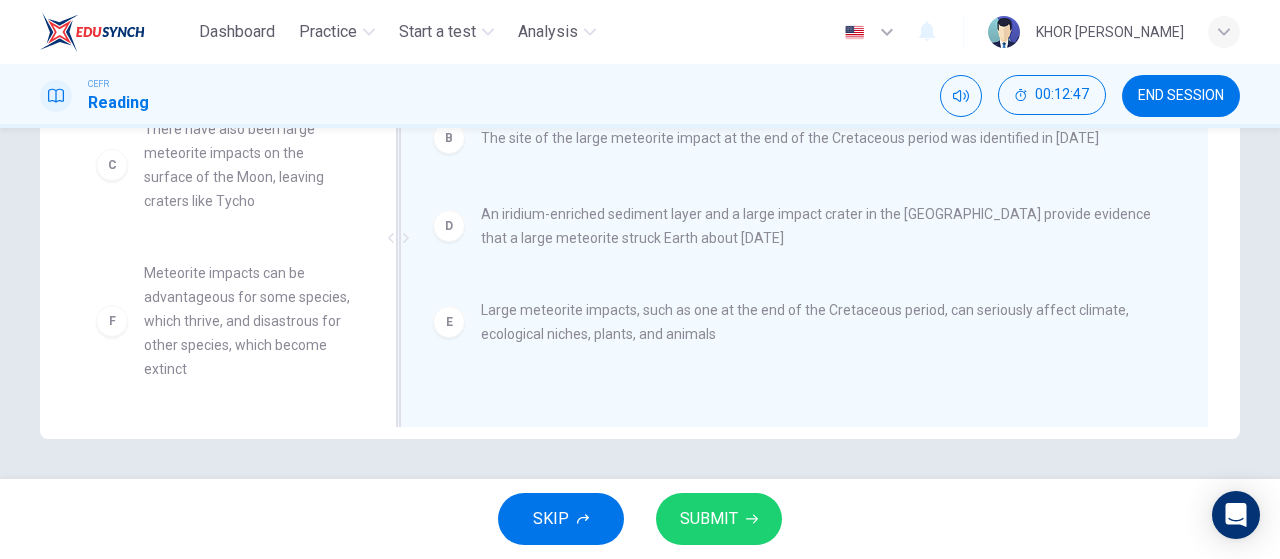 scroll, scrollTop: 108, scrollLeft: 0, axis: vertical 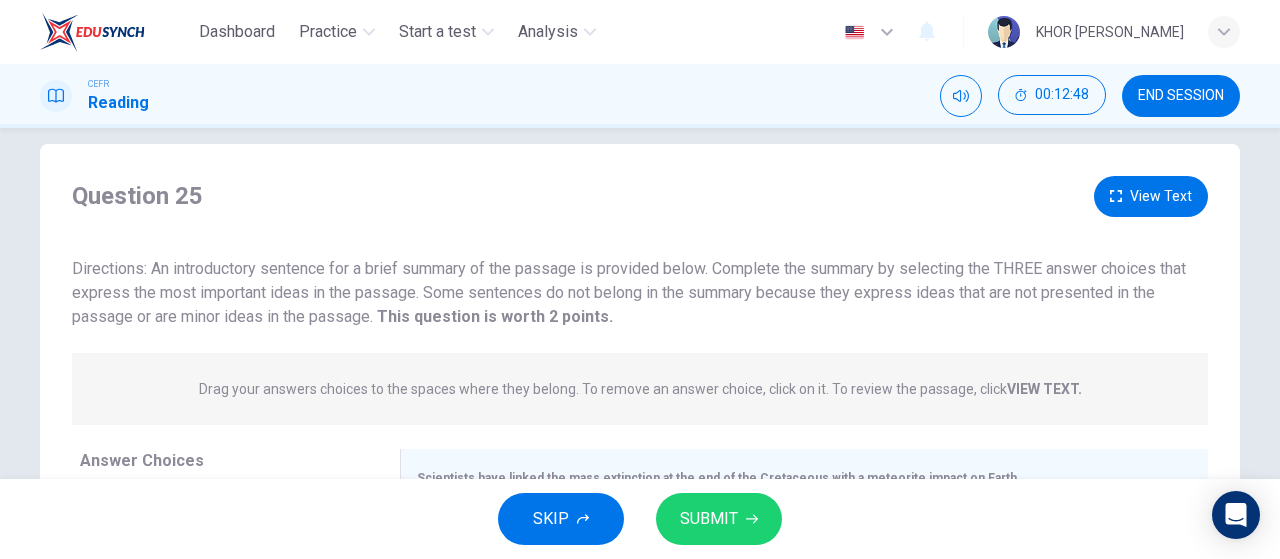 click on "SUBMIT" at bounding box center [719, 519] 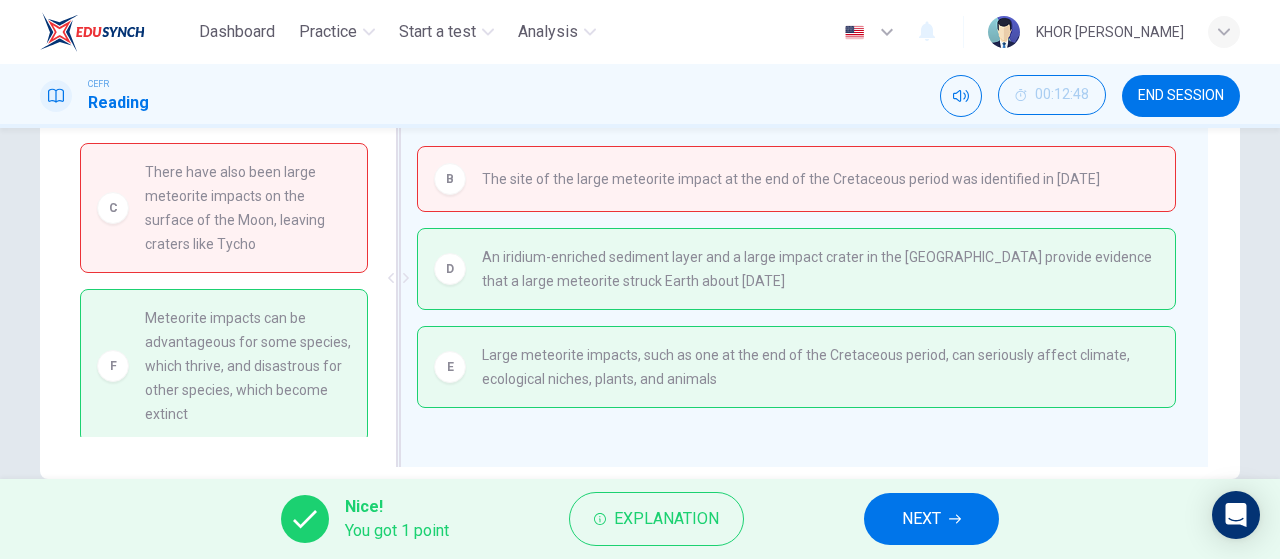 scroll, scrollTop: 324, scrollLeft: 0, axis: vertical 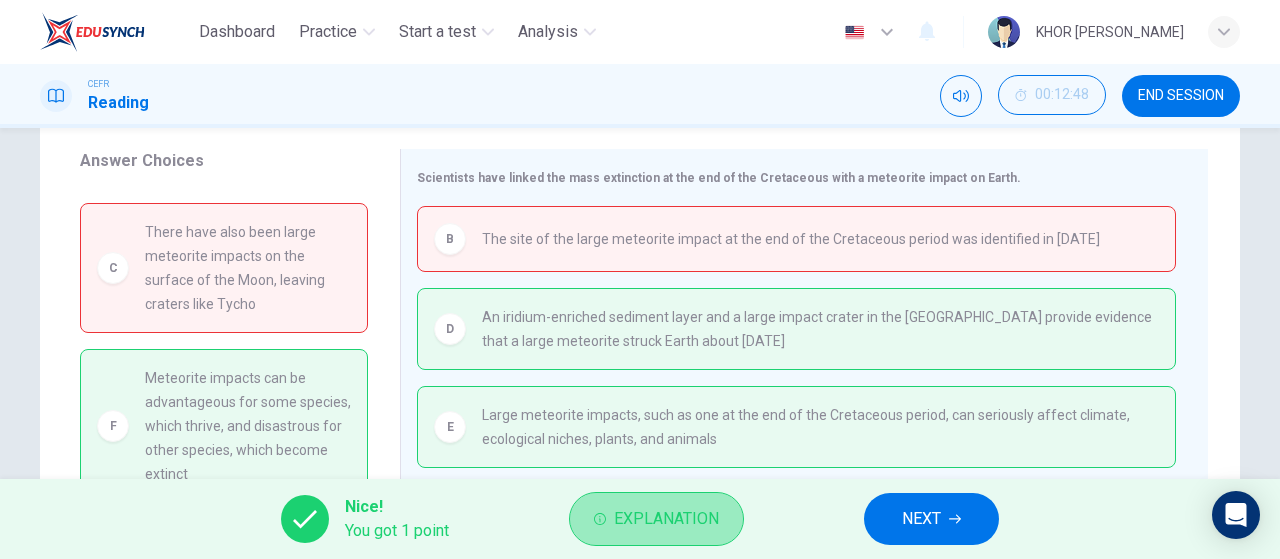 click on "Explanation" at bounding box center (656, 519) 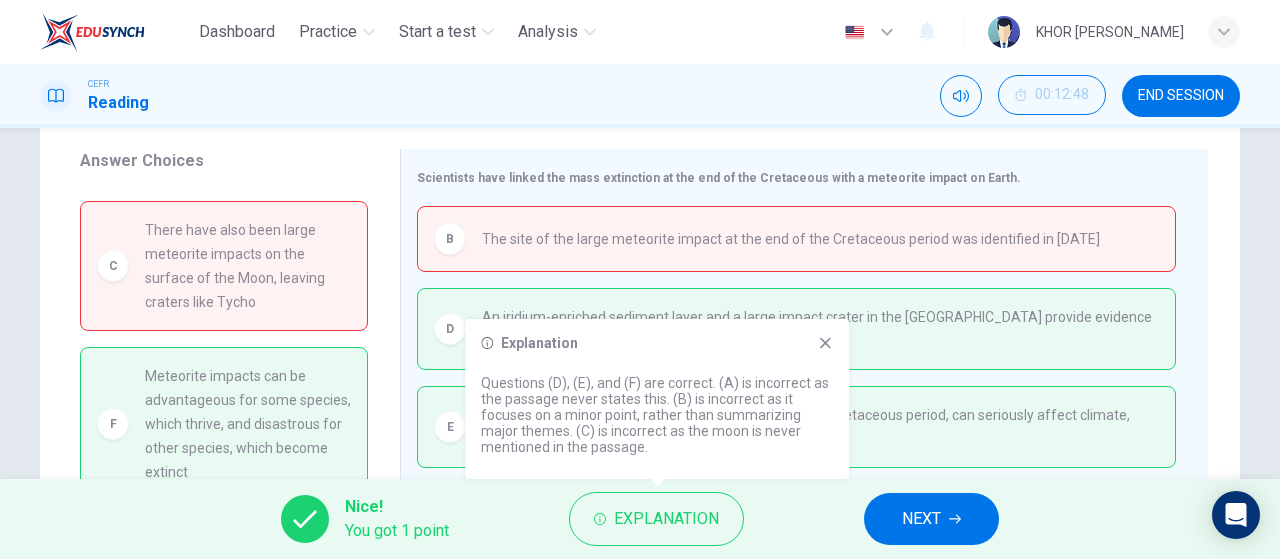 scroll, scrollTop: 112, scrollLeft: 0, axis: vertical 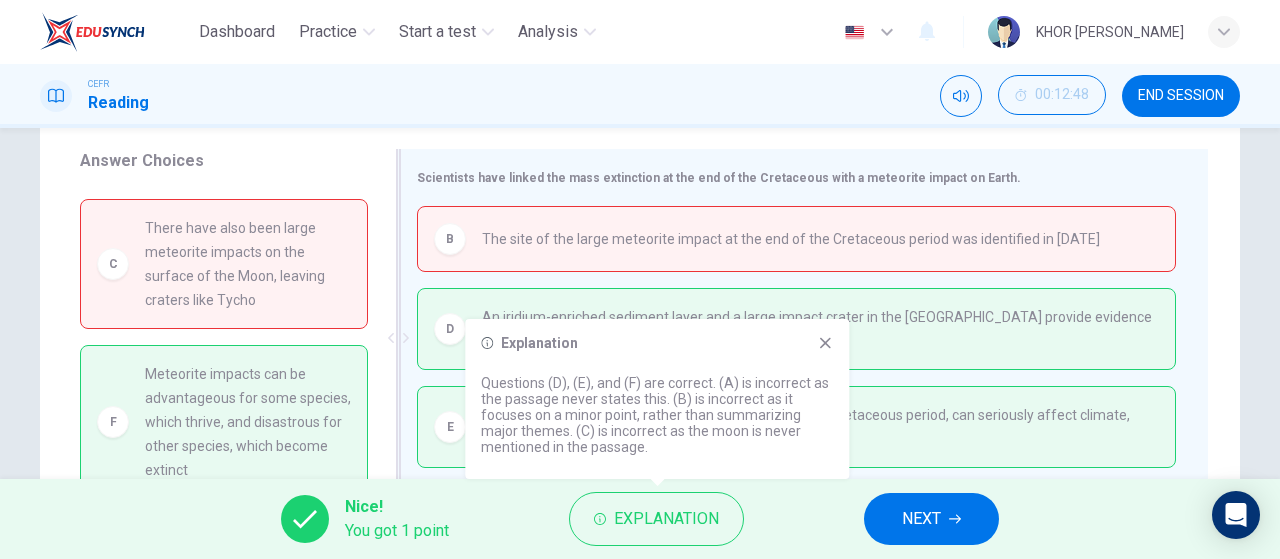 click at bounding box center [398, 338] 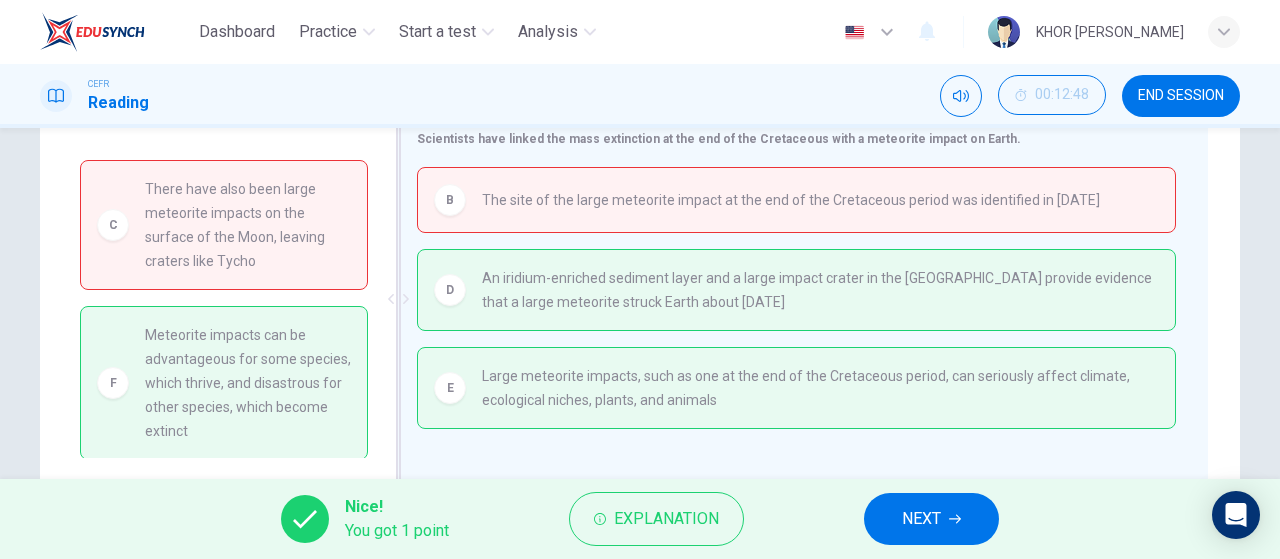 scroll, scrollTop: 424, scrollLeft: 0, axis: vertical 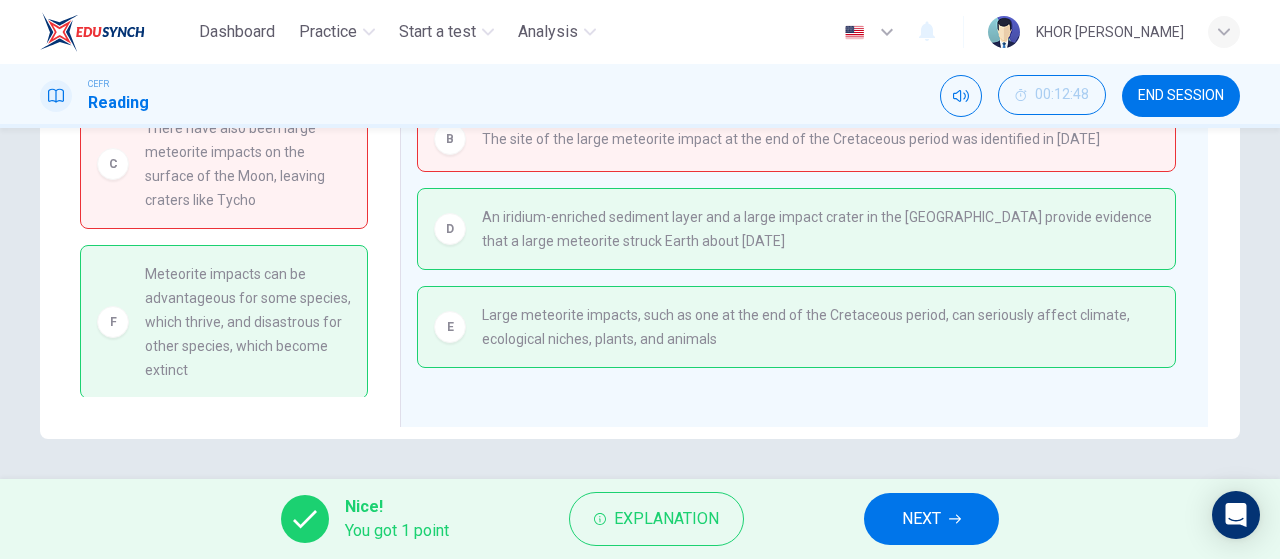 click on "NEXT" at bounding box center [931, 519] 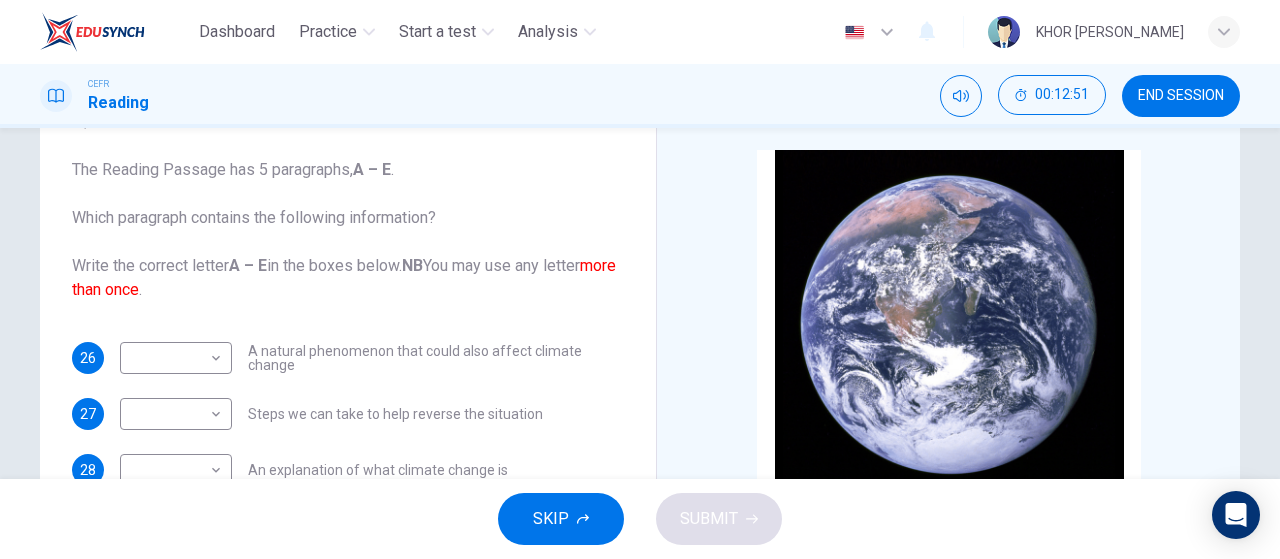 scroll, scrollTop: 100, scrollLeft: 0, axis: vertical 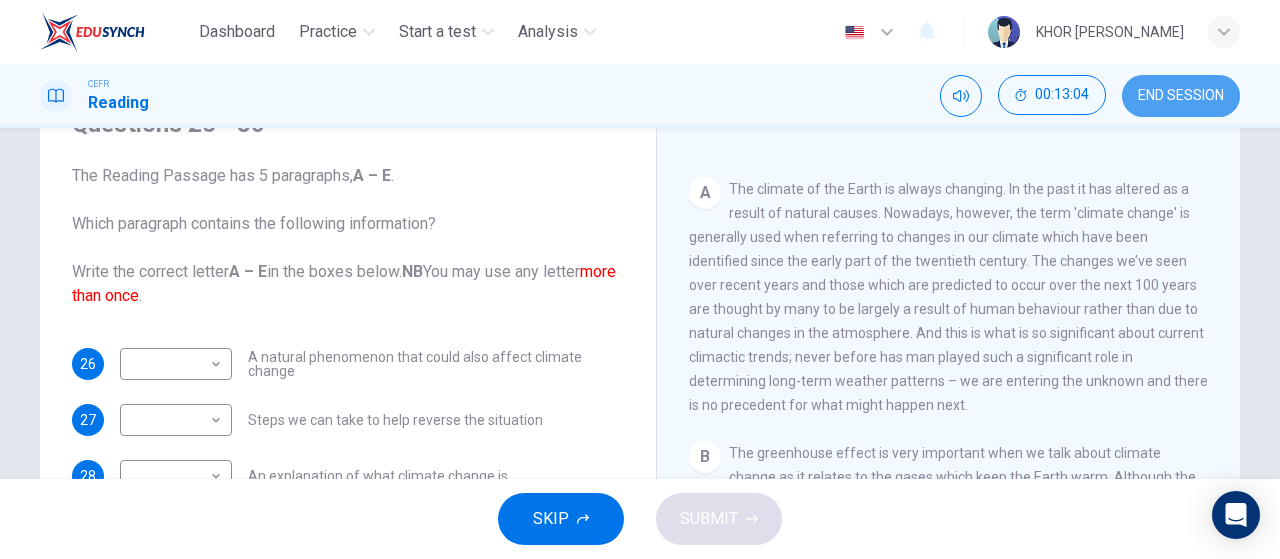 click on "END SESSION" at bounding box center [1181, 96] 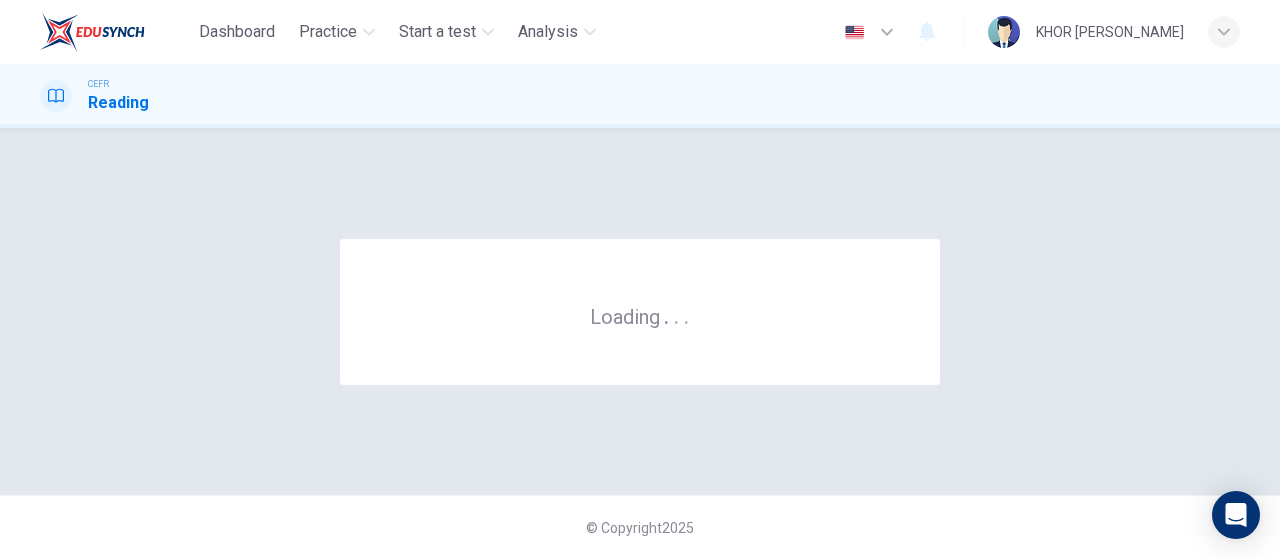 scroll, scrollTop: 0, scrollLeft: 0, axis: both 